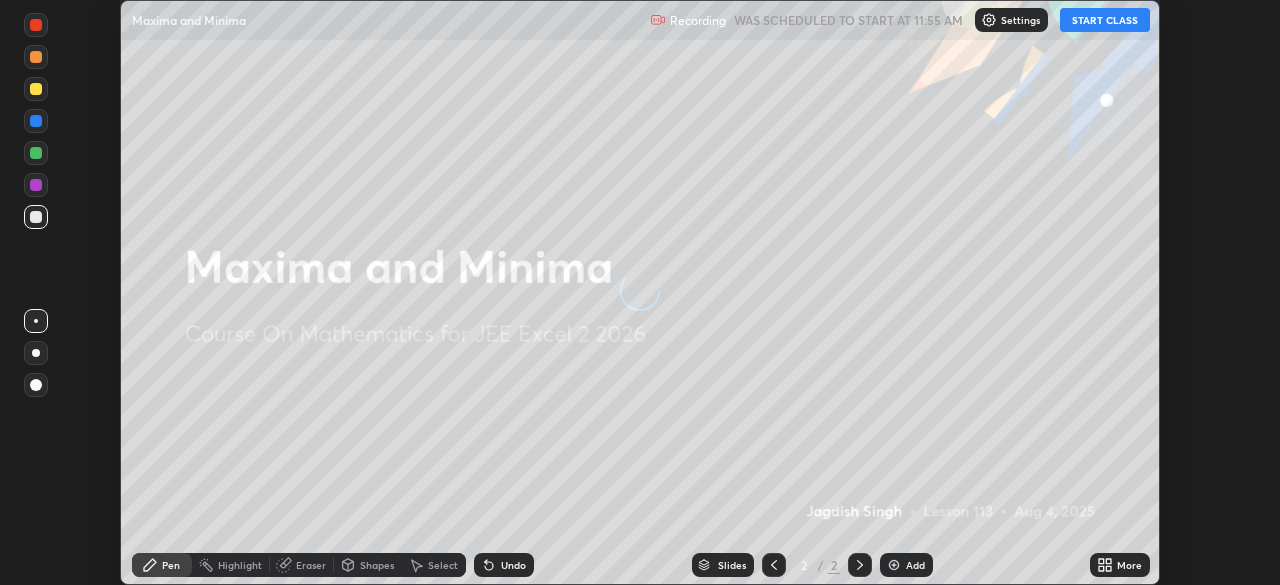 scroll, scrollTop: 0, scrollLeft: 0, axis: both 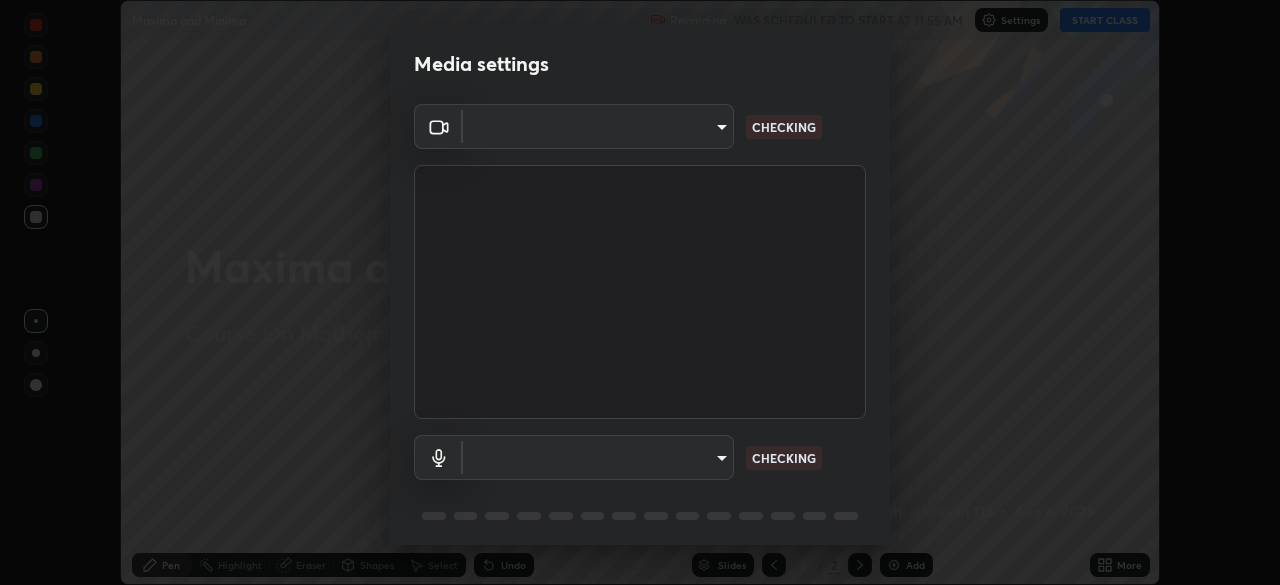 type on "b04d3f4aab0507a607fcb058103082b40897ea5b56942dd6fa8112f95d025699" 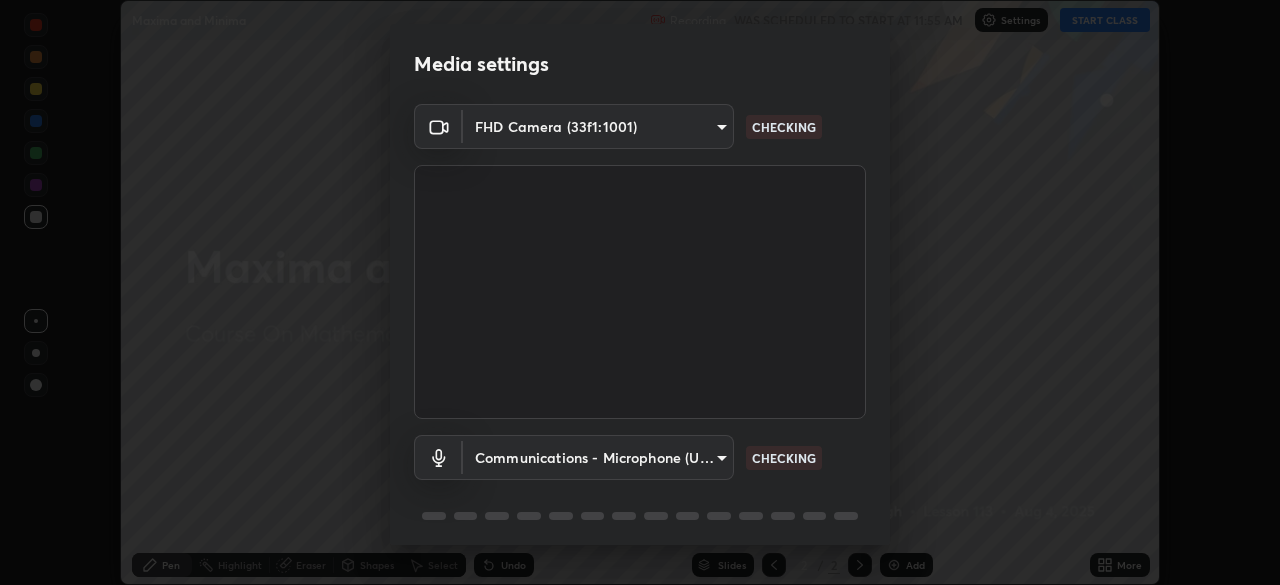 click on "Erase all Maxima and Minima Recording WAS SCHEDULED TO START AT  11:55 AM Settings START CLASS Setting up your live class Maxima and Minima • L113 of Course On Mathematics for JEE Excel 2 2026 Jagdish Singh Pen Highlight Eraser Shapes Select Undo Slides 2 / 2 Add More No doubts shared Encourage your learners to ask a doubt for better clarity Report an issue Reason for reporting Buffering Chat not working Audio - Video sync issue Educator video quality low ​ Attach an image Report Media settings FHD Camera (33f1:1001) b04d3f4aab0507a607fcb058103082b40897ea5b56942dd6fa8112f95d025699 CHECKING Communications - Microphone (USB PnP Sound Device) communications CHECKING 1 / 5 Next" at bounding box center [640, 292] 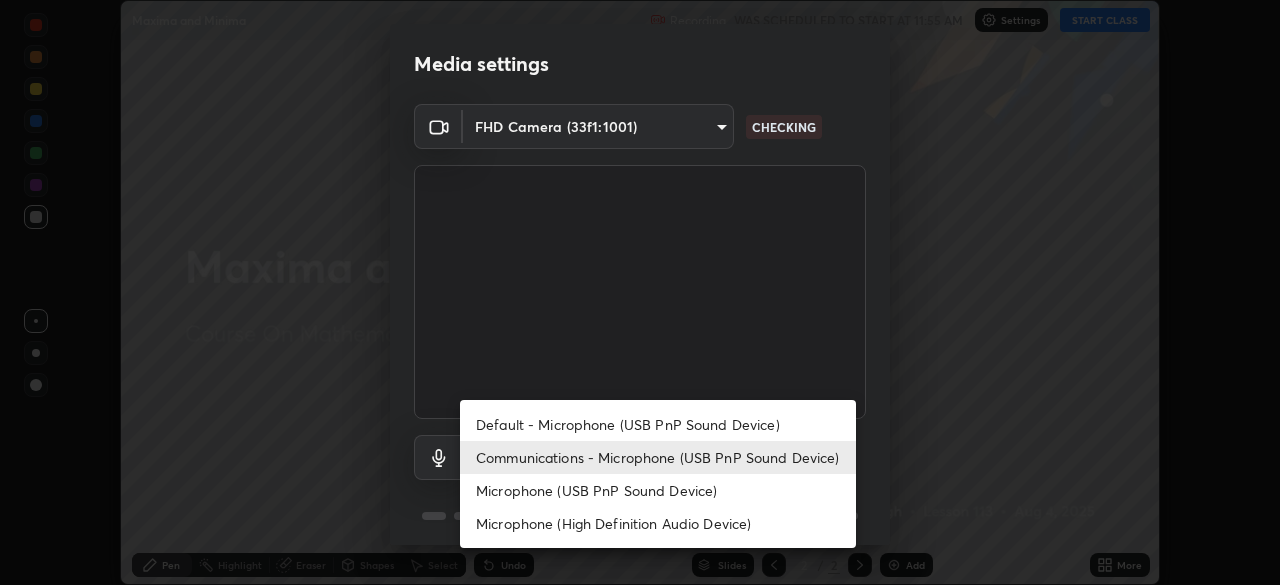 click on "Communications - Microphone (USB PnP Sound Device)" at bounding box center (658, 457) 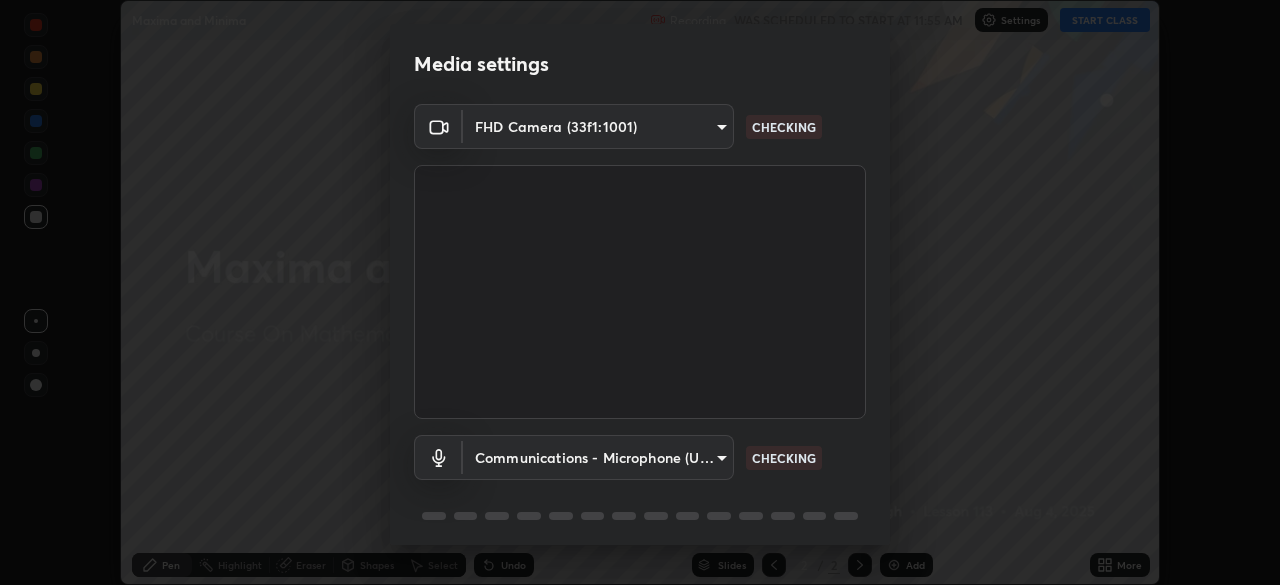 scroll, scrollTop: 71, scrollLeft: 0, axis: vertical 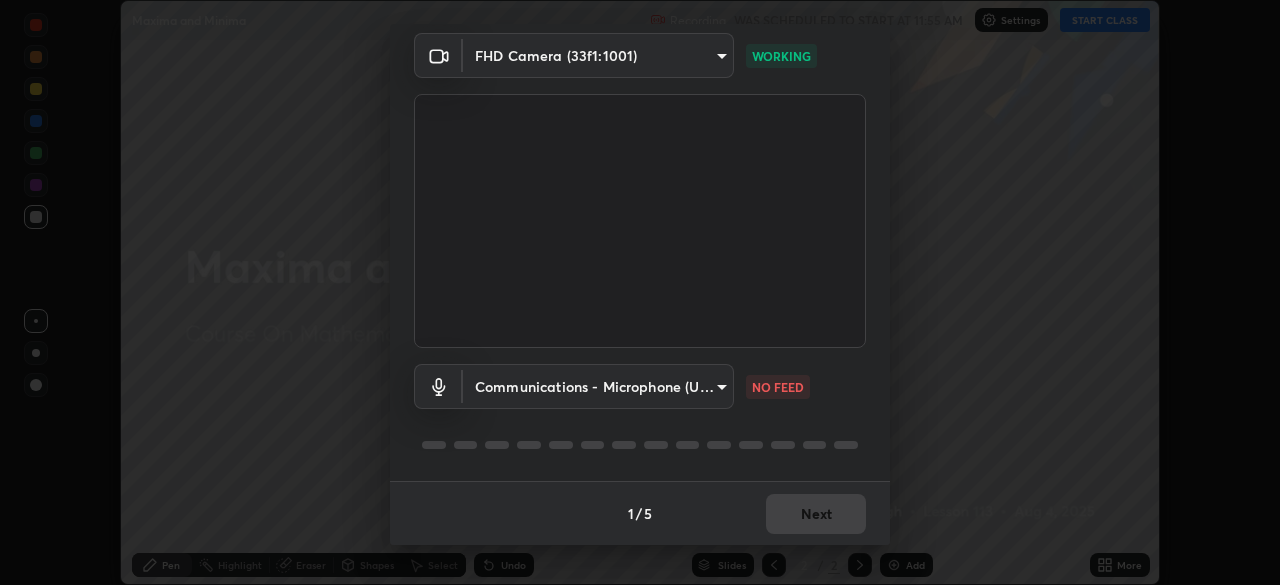 click on "Erase all Maxima and Minima Recording WAS SCHEDULED TO START AT  11:55 AM Settings START CLASS Setting up your live class Maxima and Minima • L113 of Course On Mathematics for JEE Excel 2 2026 Jagdish Singh Pen Highlight Eraser Shapes Select Undo Slides 2 / 2 Add More No doubts shared Encourage your learners to ask a doubt for better clarity Report an issue Reason for reporting Buffering Chat not working Audio - Video sync issue Educator video quality low ​ Attach an image Report Media settings FHD Camera (33f1:1001) b04d3f4aab0507a607fcb058103082b40897ea5b56942dd6fa8112f95d025699 WORKING Communications - Microphone (USB PnP Sound Device) communications NO FEED 1 / 5 Next" at bounding box center (640, 292) 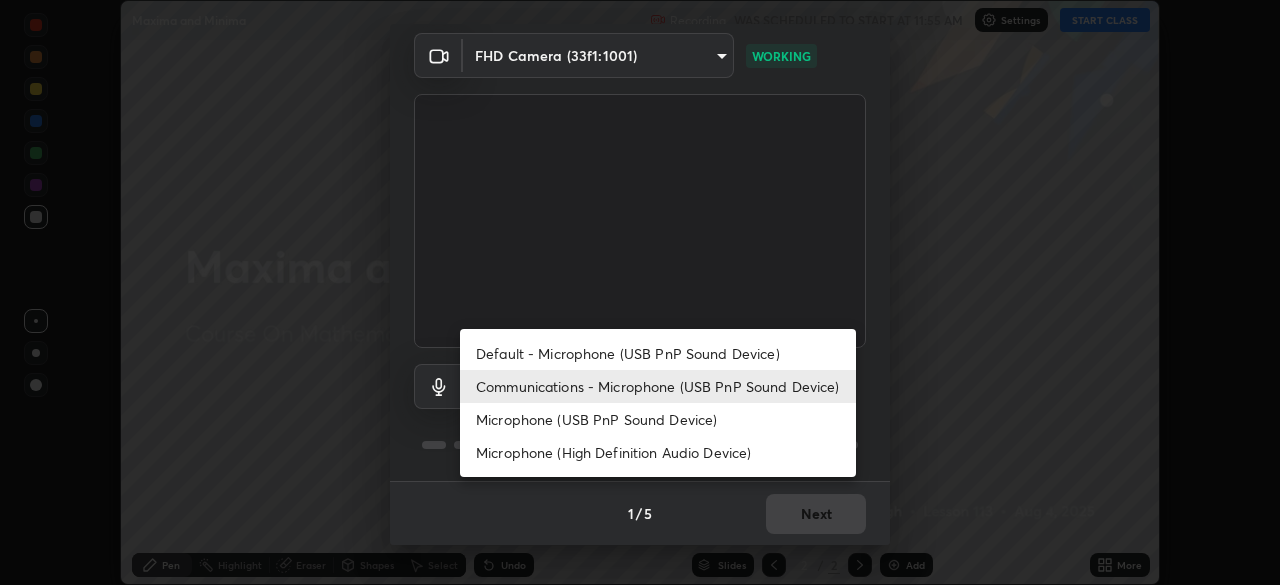 click on "Communications - Microphone (USB PnP Sound Device)" at bounding box center [658, 386] 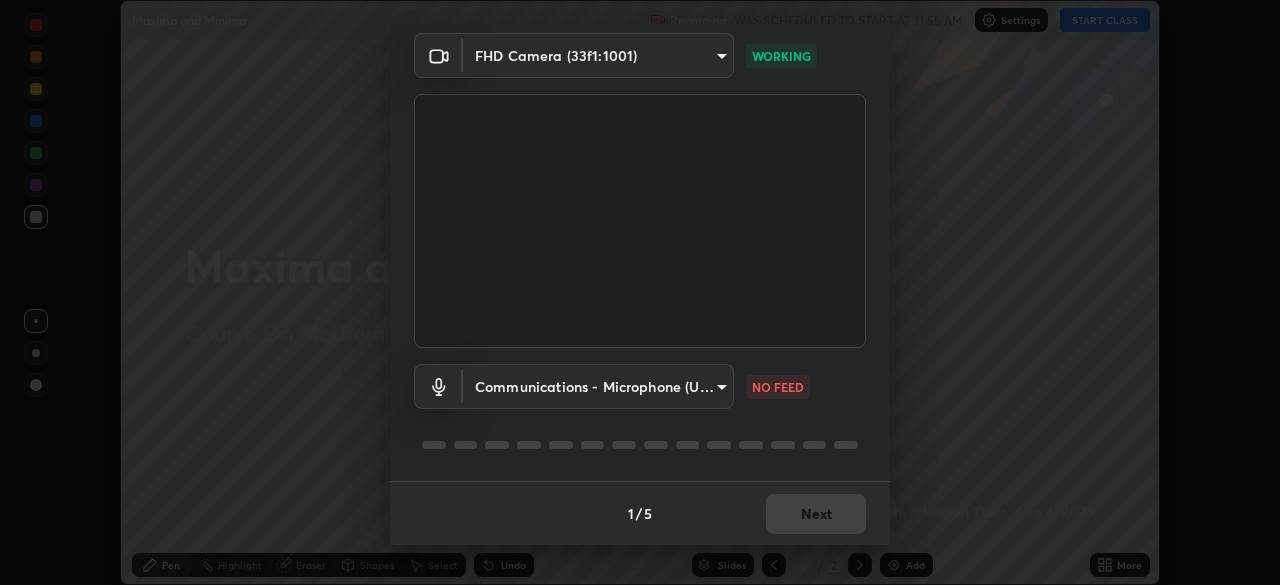 click on "Erase all Maxima and Minima Recording WAS SCHEDULED TO START AT  11:55 AM Settings START CLASS Setting up your live class Maxima and Minima • L113 of Course On Mathematics for JEE Excel 2 2026 Jagdish Singh Pen Highlight Eraser Shapes Select Undo Slides 2 / 2 Add More No doubts shared Encourage your learners to ask a doubt for better clarity Report an issue Reason for reporting Buffering Chat not working Audio - Video sync issue Educator video quality low ​ Attach an image Report Media settings FHD Camera (33f1:1001) b04d3f4aab0507a607fcb058103082b40897ea5b56942dd6fa8112f95d025699 WORKING Communications - Microphone (USB PnP Sound Device) communications NO FEED 1 / 5 Next" at bounding box center (640, 292) 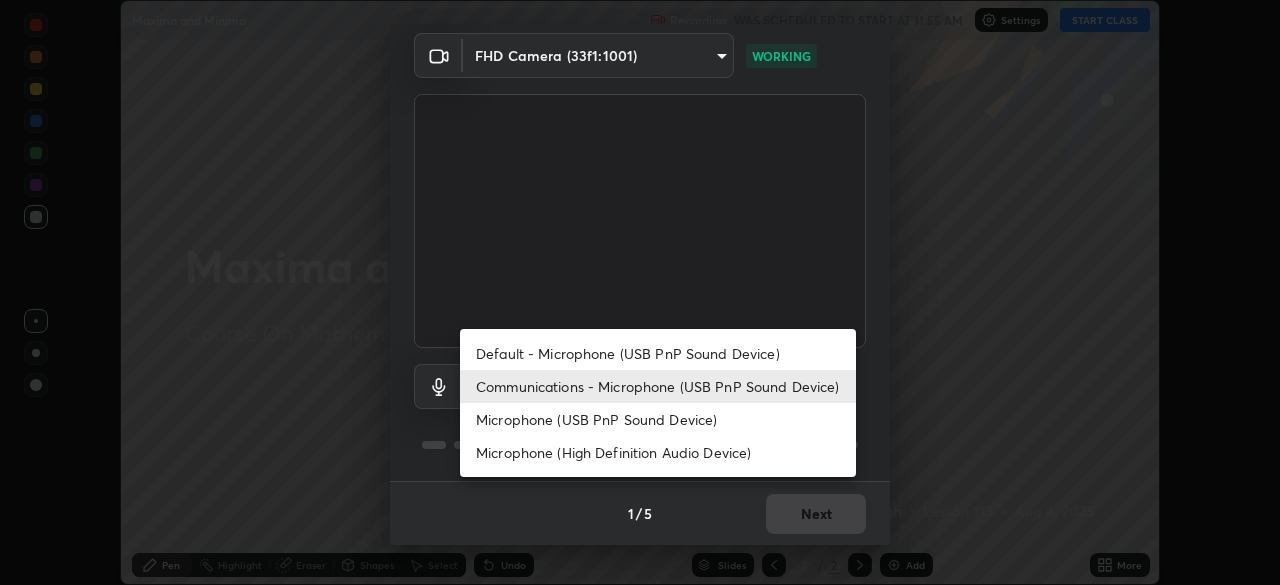 click on "Default - Microphone (USB PnP Sound Device)" at bounding box center (658, 353) 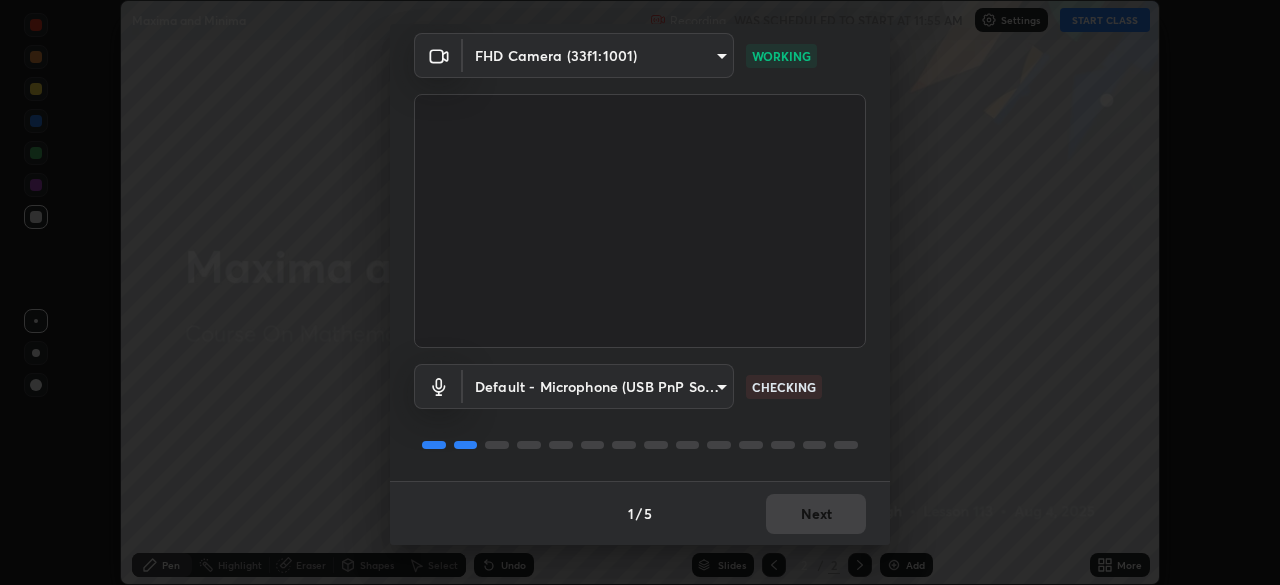 click on "Erase all Maxima and Minima Recording WAS SCHEDULED TO START AT  11:55 AM Settings START CLASS Setting up your live class Maxima and Minima • L113 of Course On Mathematics for JEE Excel 2 2026 Jagdish Singh Pen Highlight Eraser Shapes Select Undo Slides 2 / 2 Add More No doubts shared Encourage your learners to ask a doubt for better clarity Report an issue Reason for reporting Buffering Chat not working Audio - Video sync issue Educator video quality low ​ Attach an image Report Media settings FHD Camera (33f1:1001) b04d3f4aab0507a607fcb058103082b40897ea5b56942dd6fa8112f95d025699 WORKING Default - Microphone (USB PnP Sound Device) default CHECKING 1 / 5 Next" at bounding box center (640, 292) 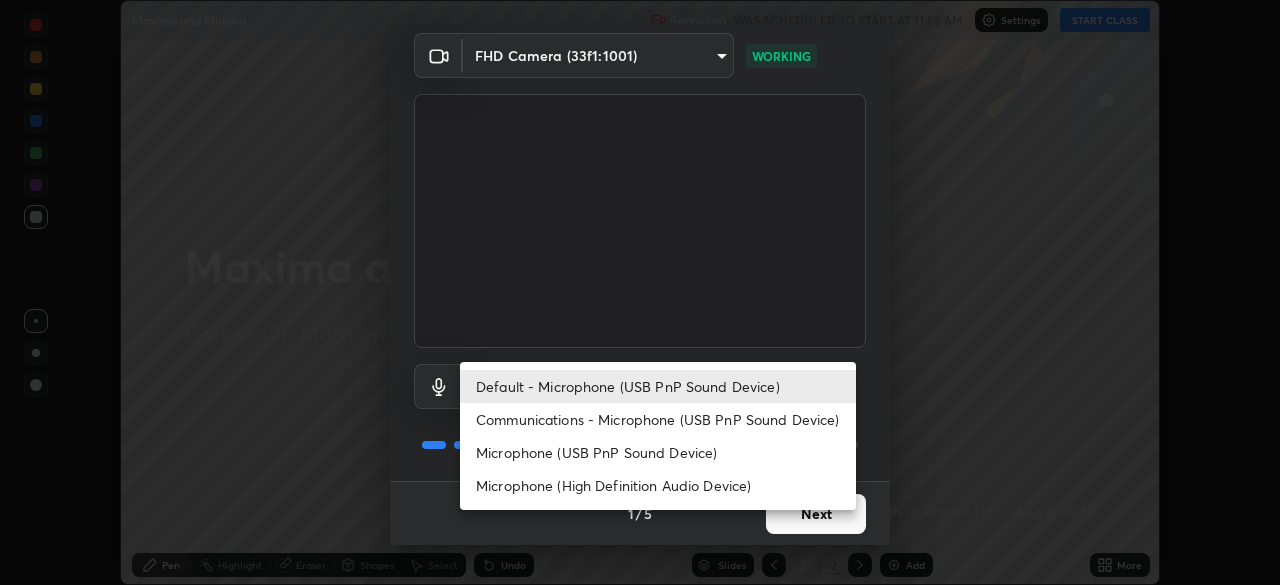 click on "Communications - Microphone (USB PnP Sound Device)" at bounding box center [658, 419] 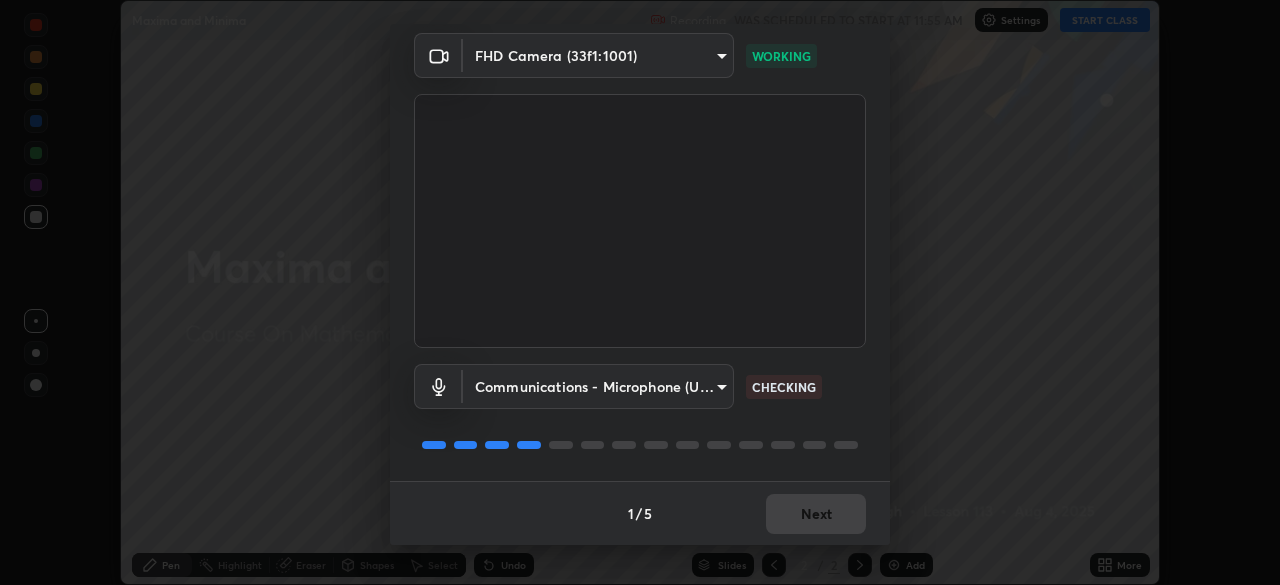 click on "1 / 5 Next" at bounding box center (640, 513) 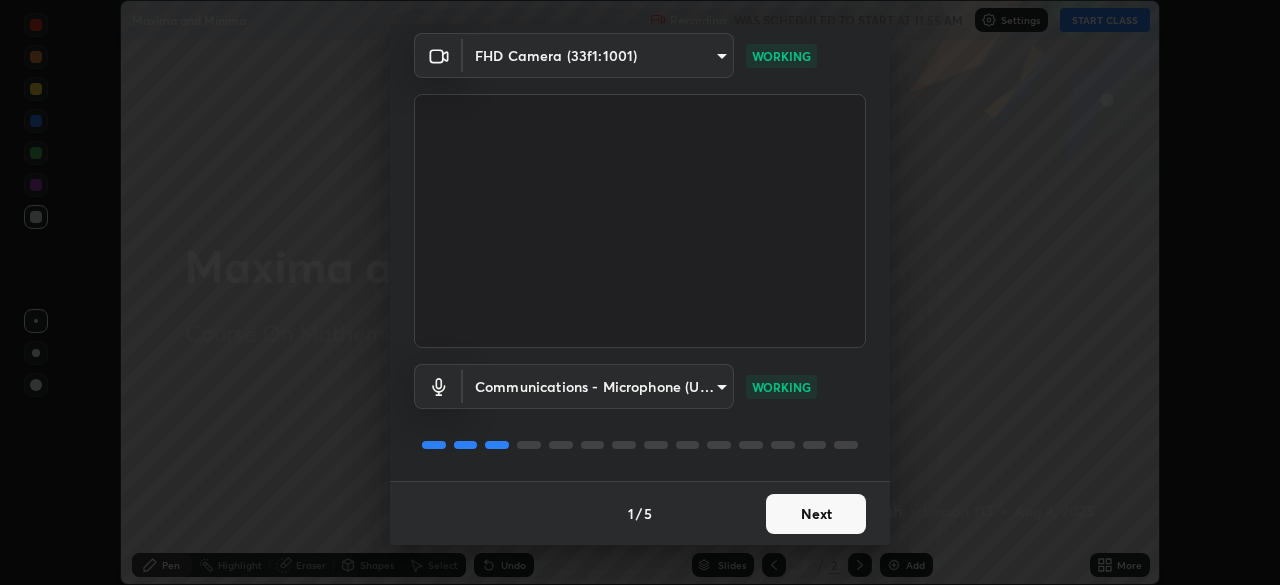 click on "Next" at bounding box center [816, 514] 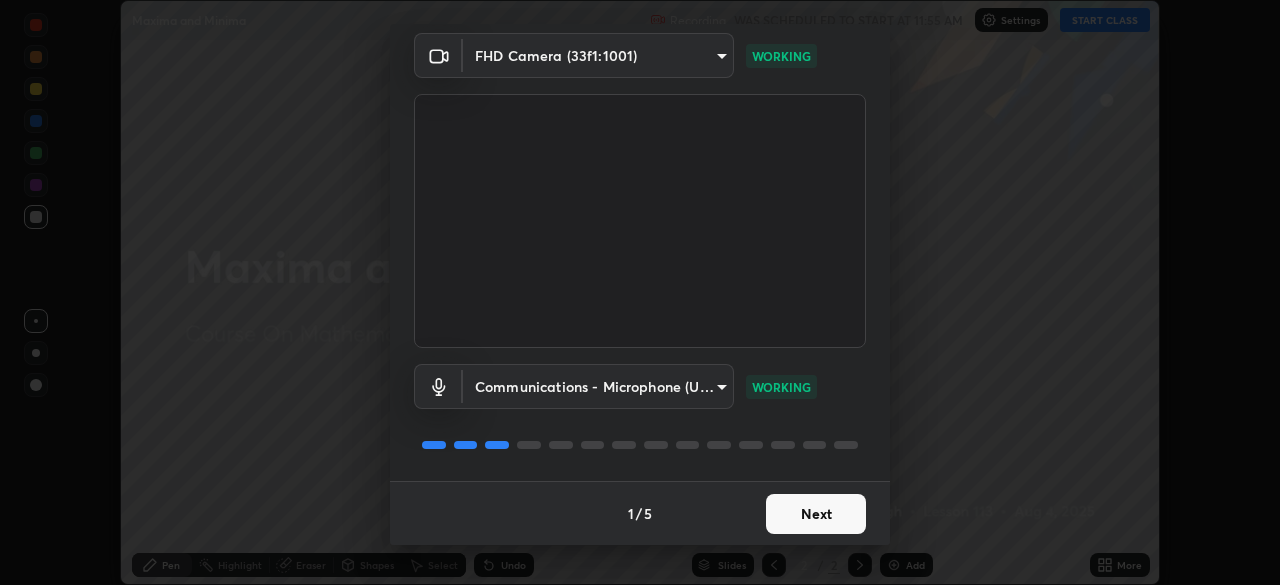 scroll, scrollTop: 0, scrollLeft: 0, axis: both 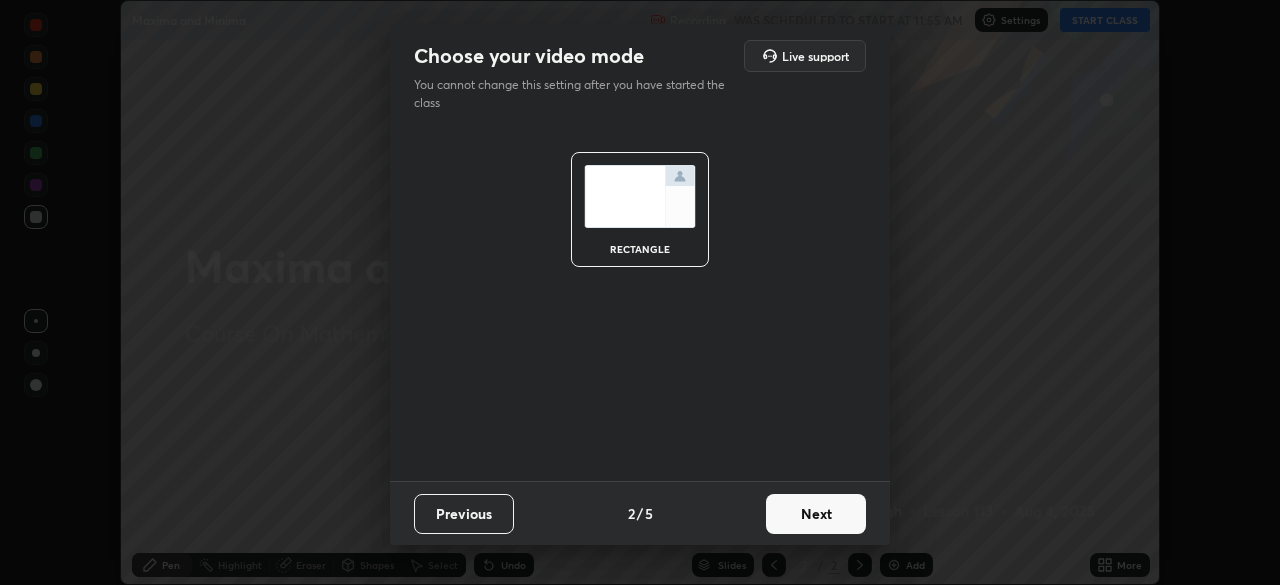 click on "Next" at bounding box center [816, 514] 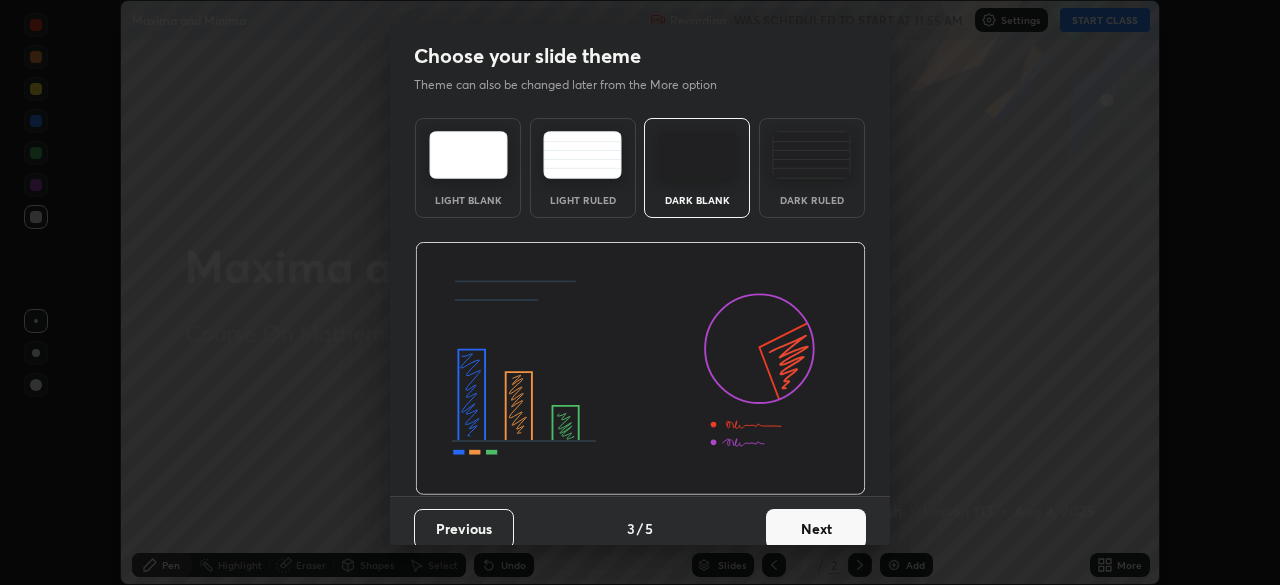 click on "Next" at bounding box center [816, 529] 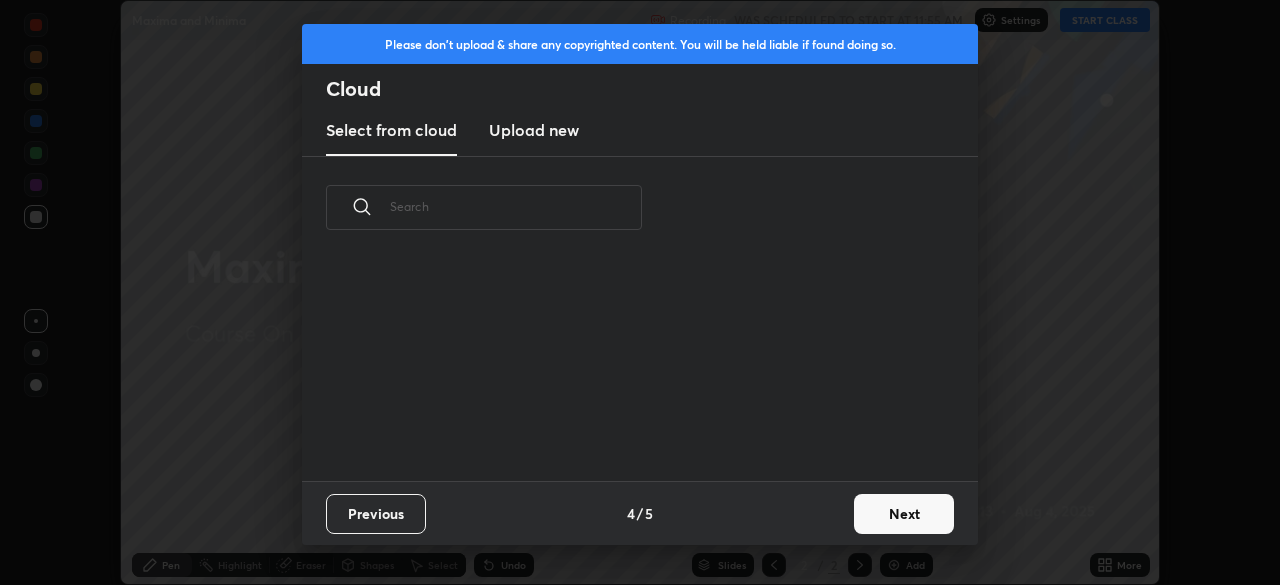click on "Next" at bounding box center [904, 514] 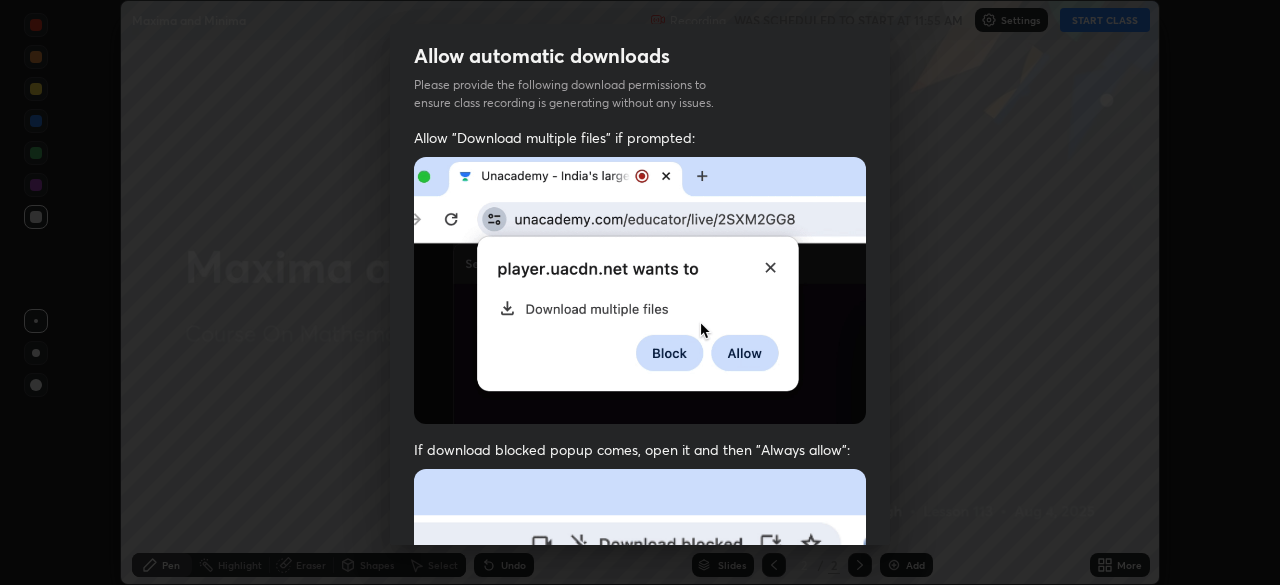 click on "Previous 5 / 5 Done" at bounding box center [640, 1002] 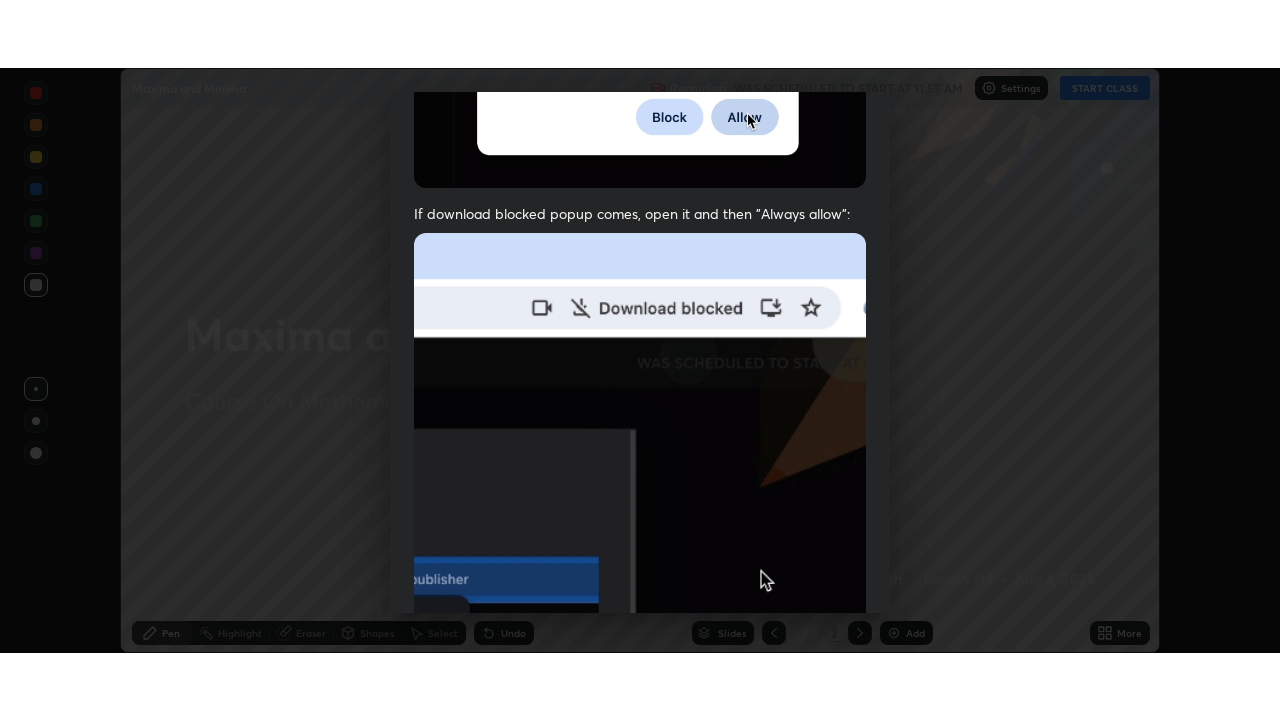 scroll, scrollTop: 479, scrollLeft: 0, axis: vertical 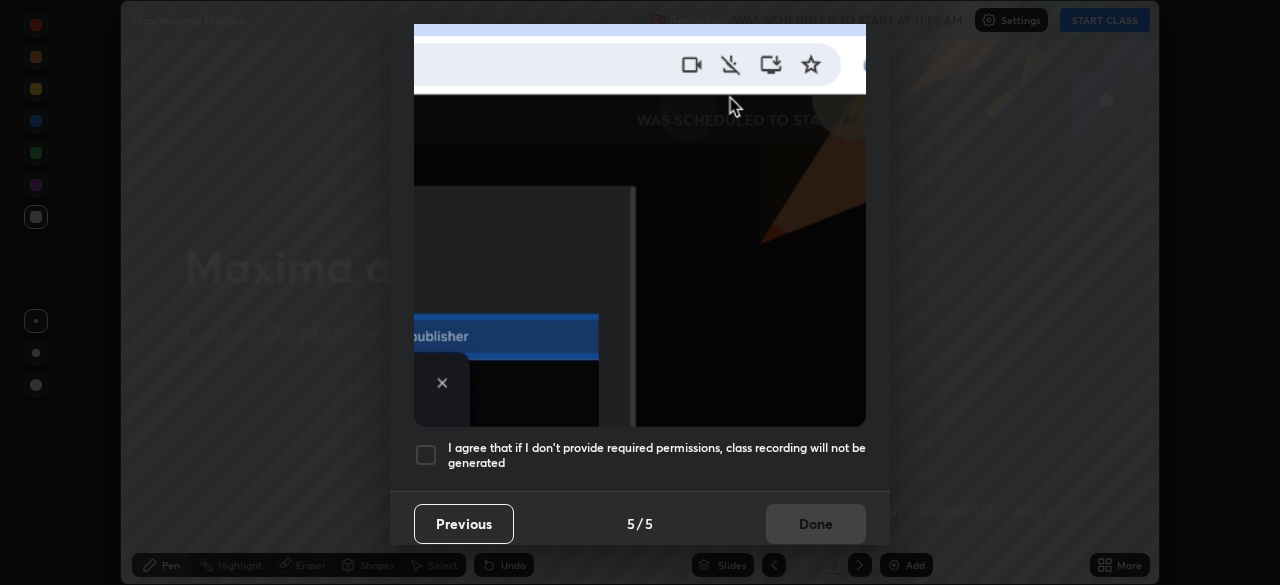 click at bounding box center [426, 455] 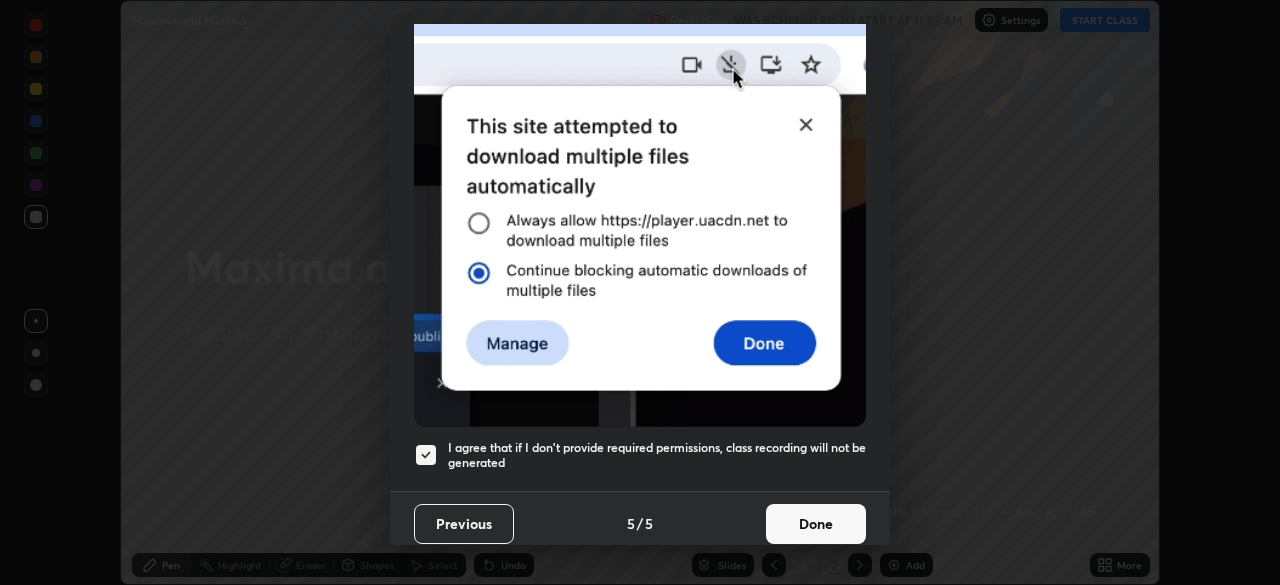 click on "Done" at bounding box center (816, 524) 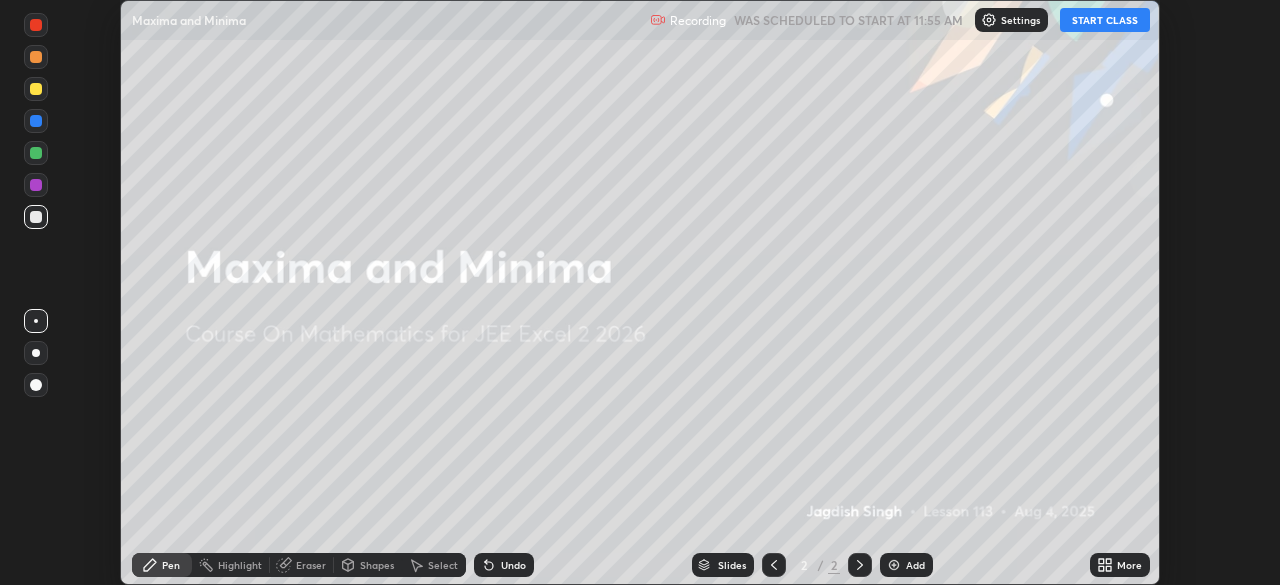 click 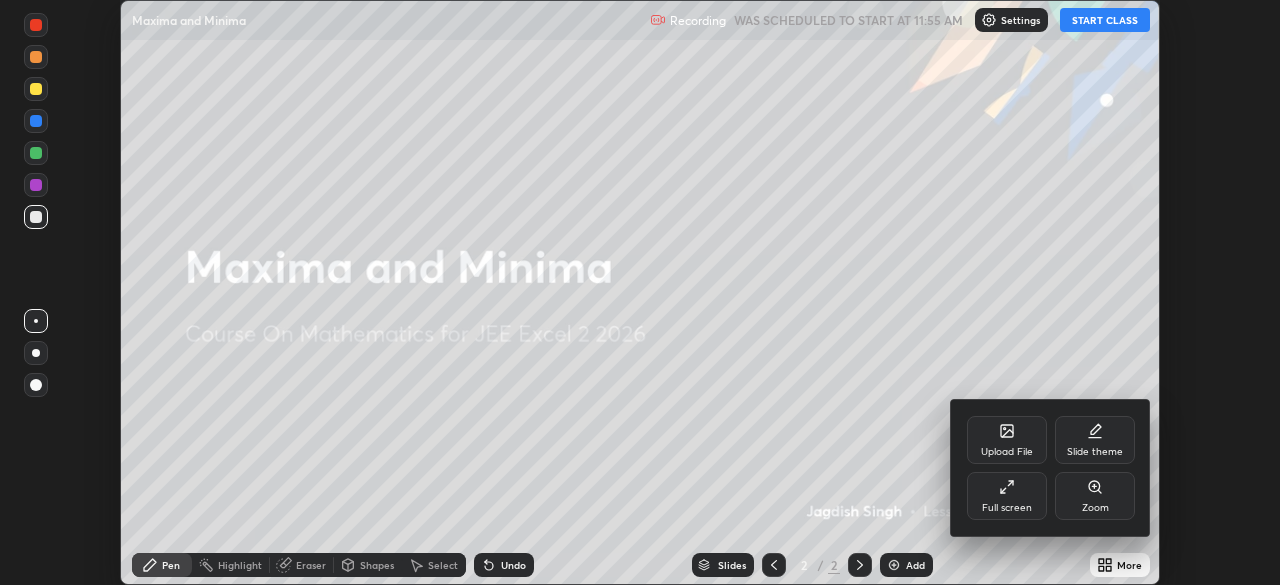 click on "Full screen" at bounding box center [1007, 496] 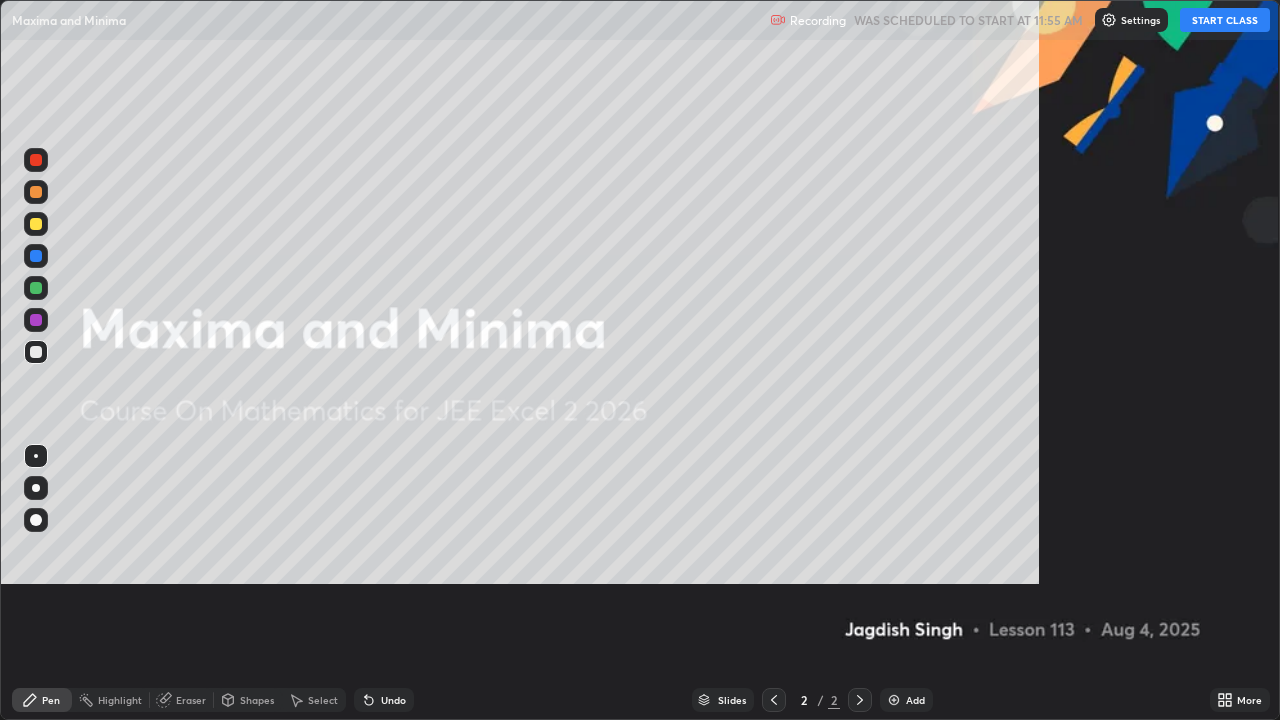 scroll, scrollTop: 99280, scrollLeft: 98720, axis: both 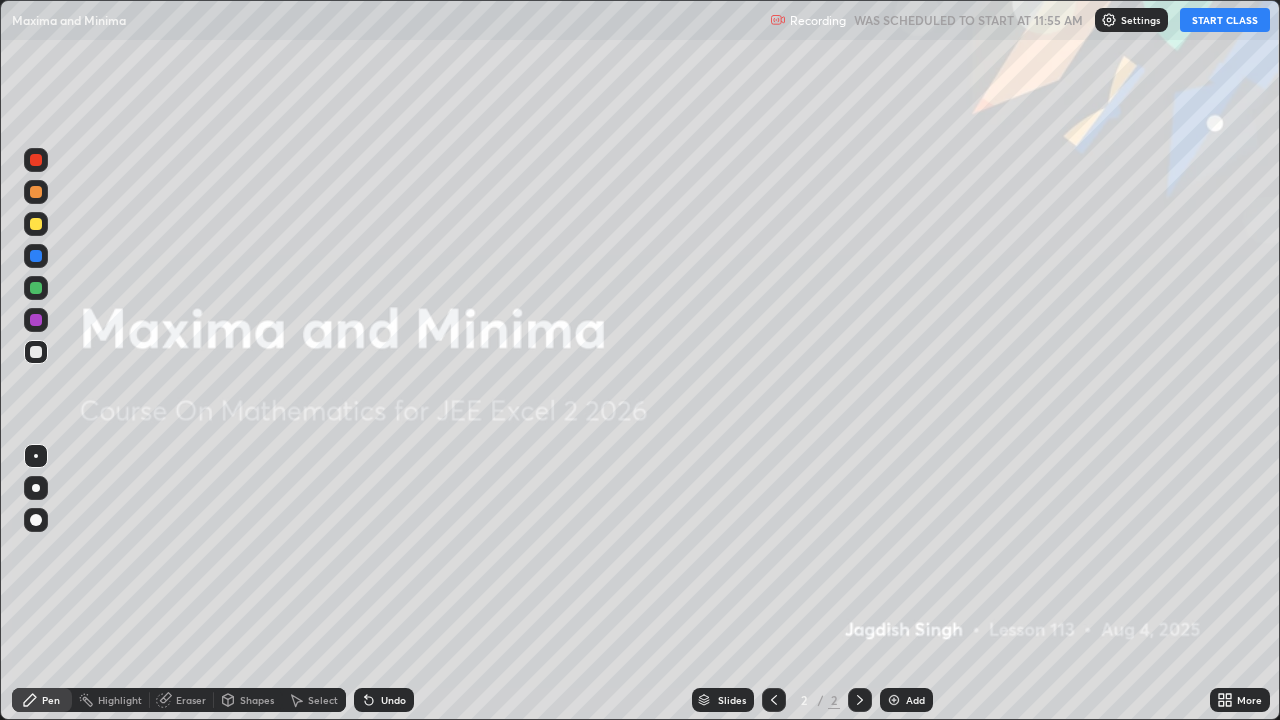 click on "Add" at bounding box center (906, 700) 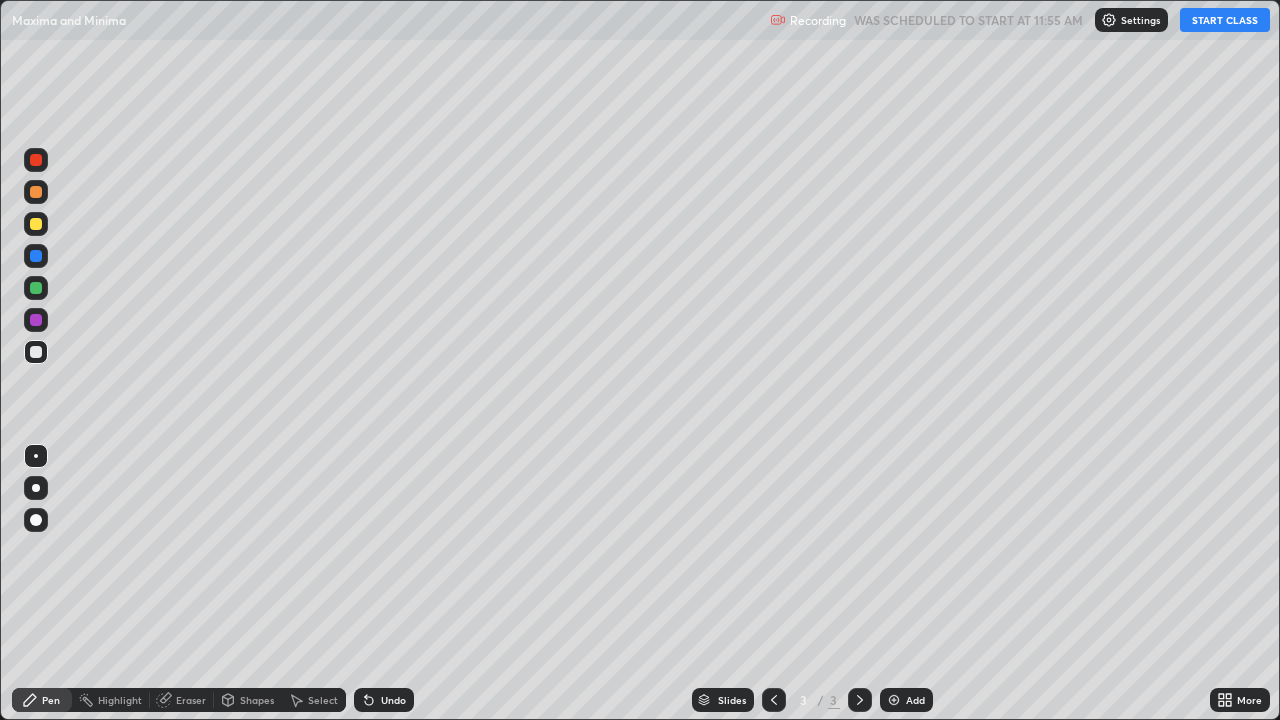 click on "START CLASS" at bounding box center [1225, 20] 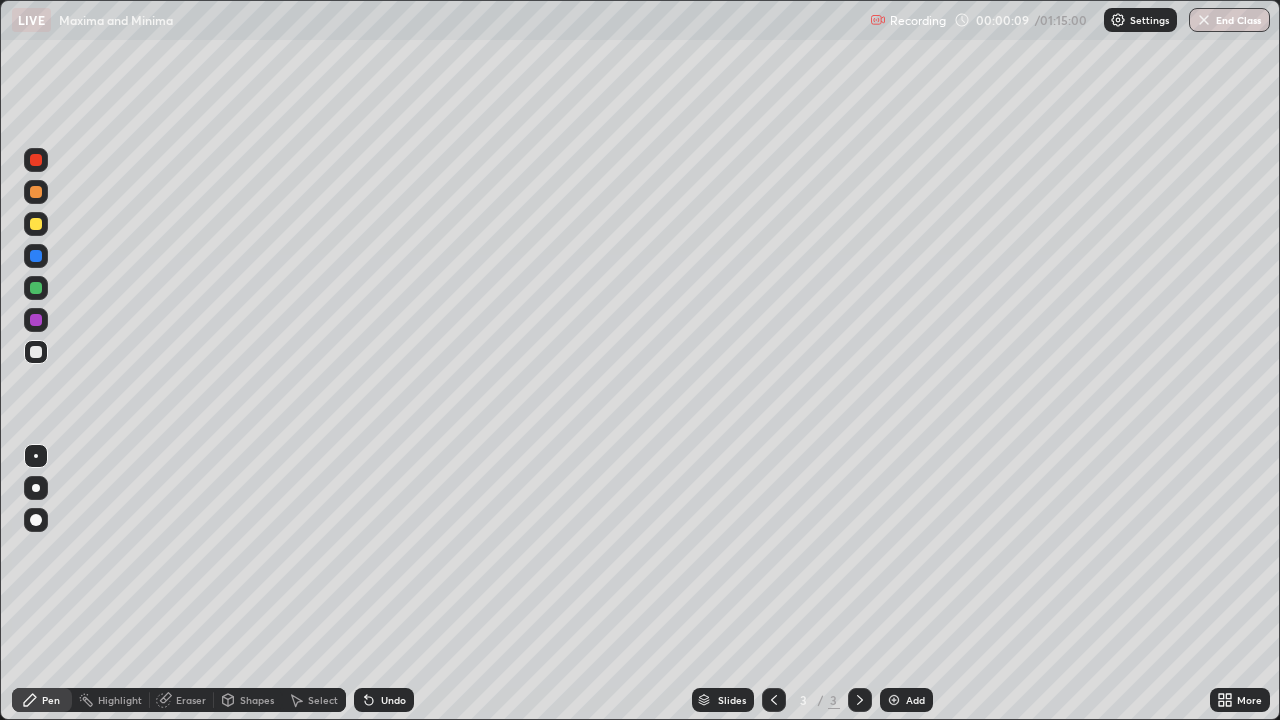 click at bounding box center (36, 224) 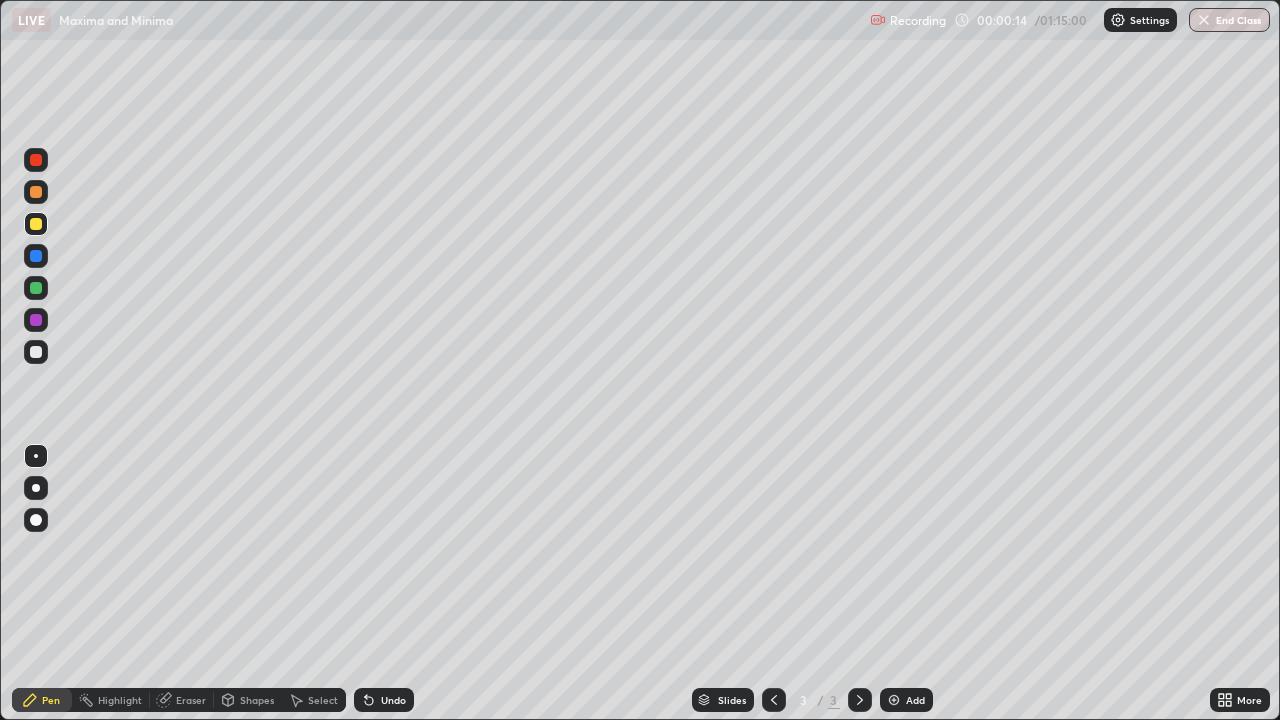 click at bounding box center [36, 352] 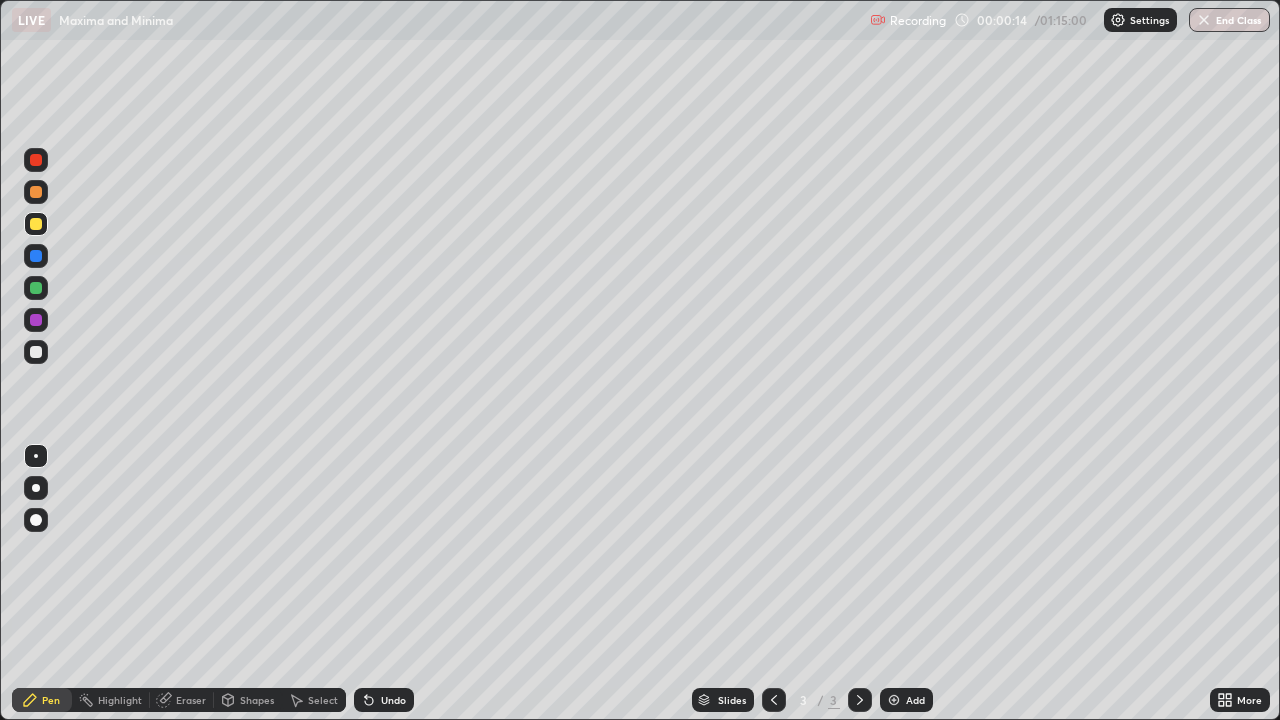 click at bounding box center [36, 352] 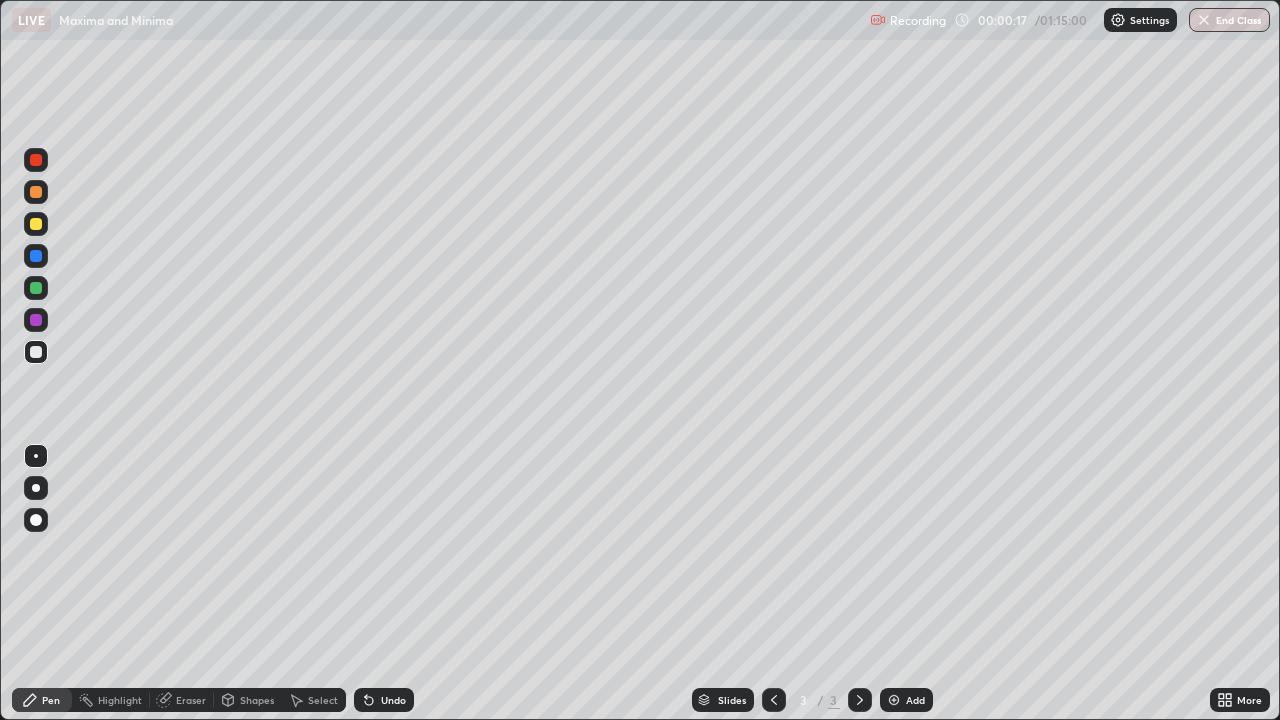 click on "Eraser" at bounding box center (182, 700) 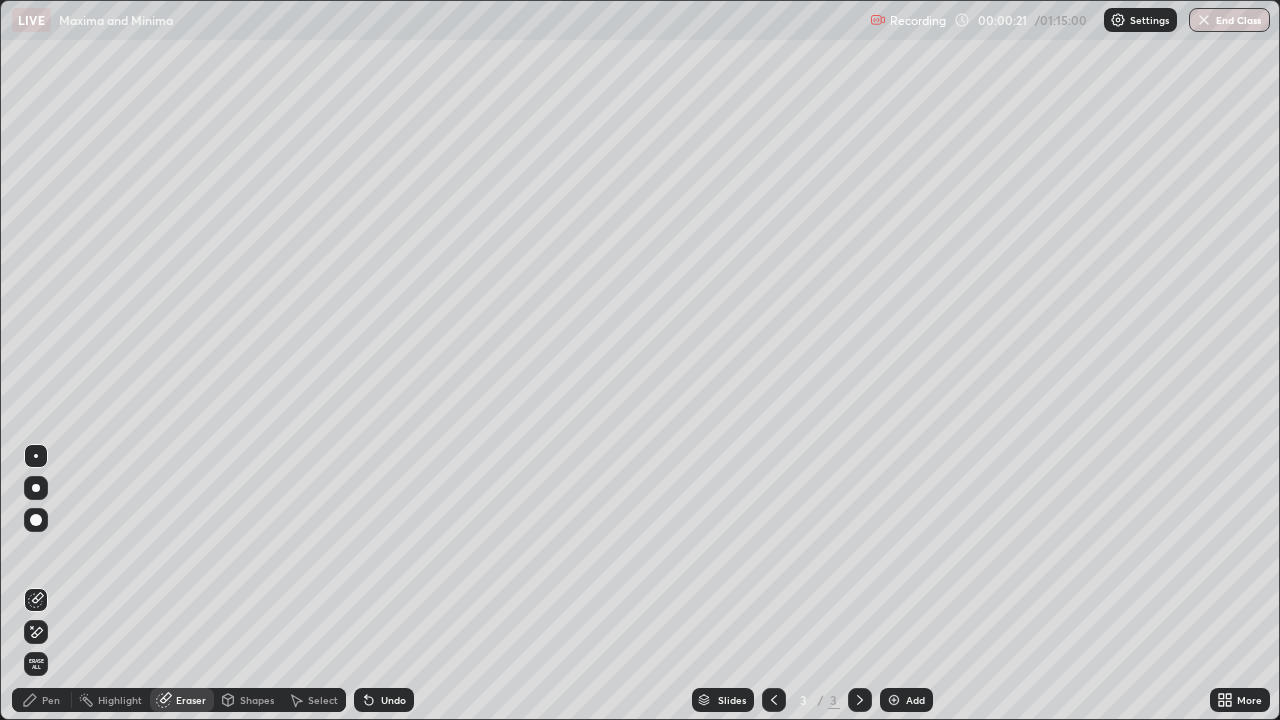 click on "Pen" at bounding box center (42, 700) 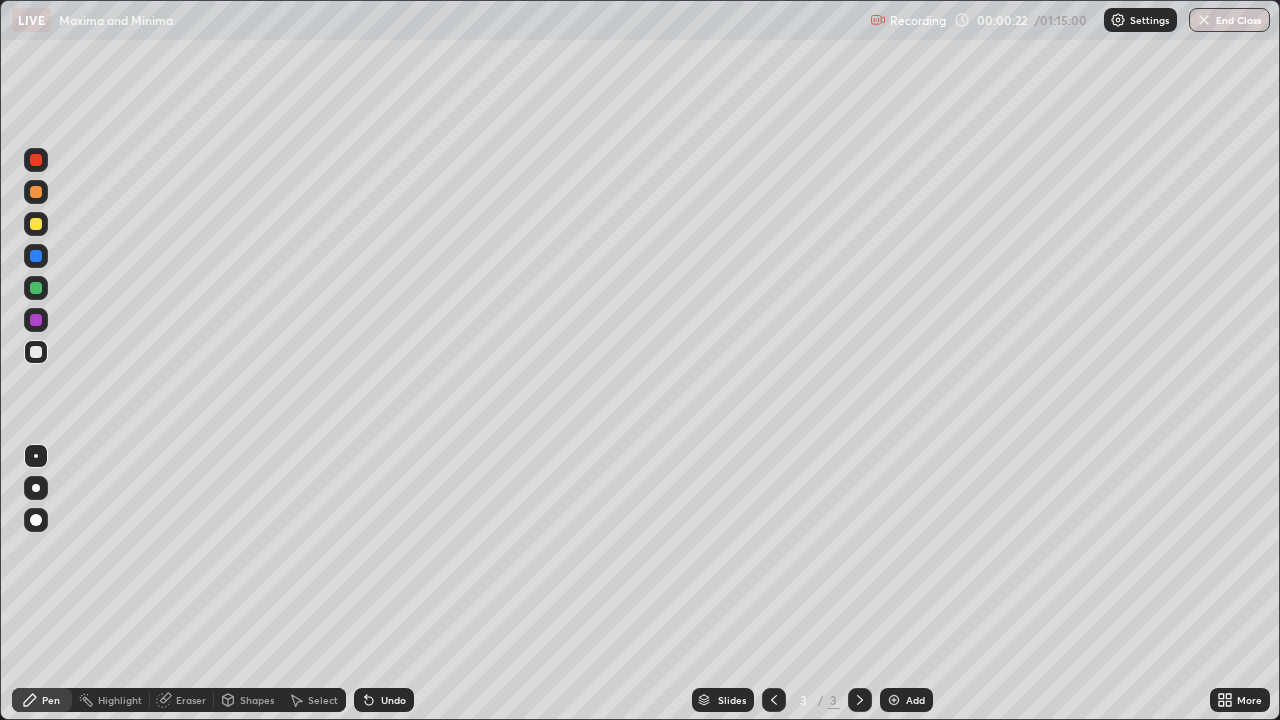 click at bounding box center [36, 288] 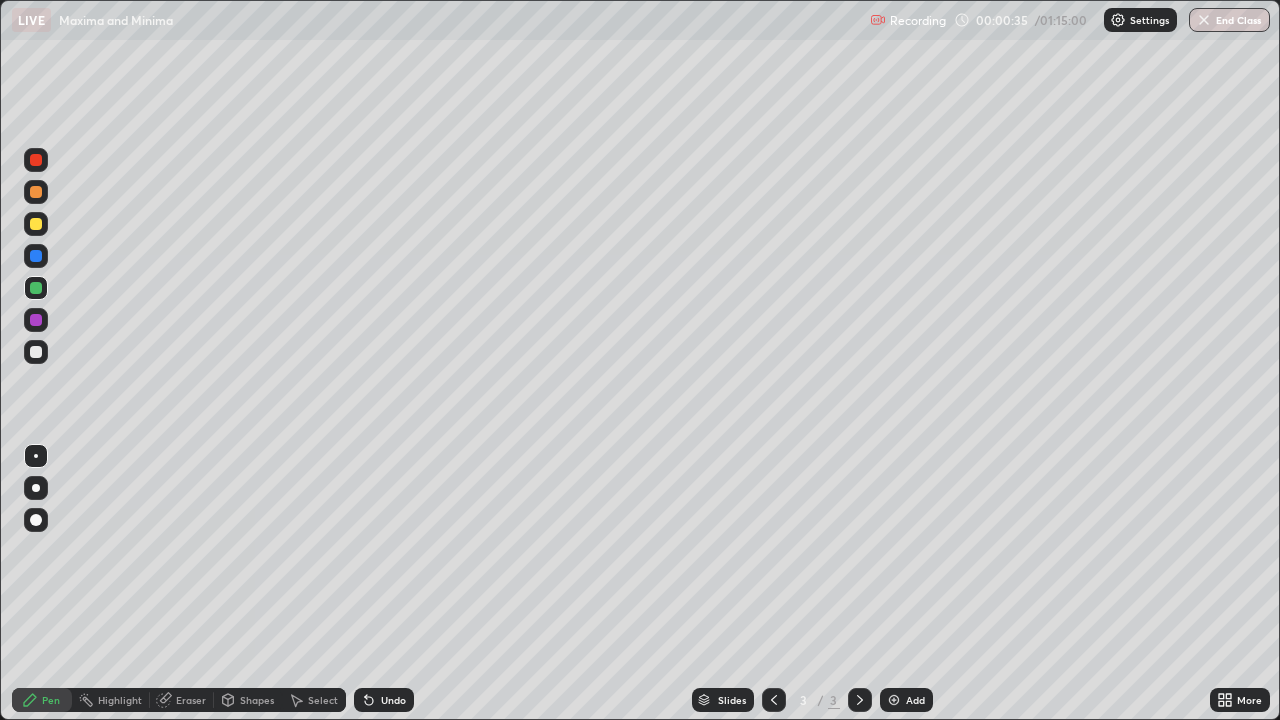 click at bounding box center (36, 320) 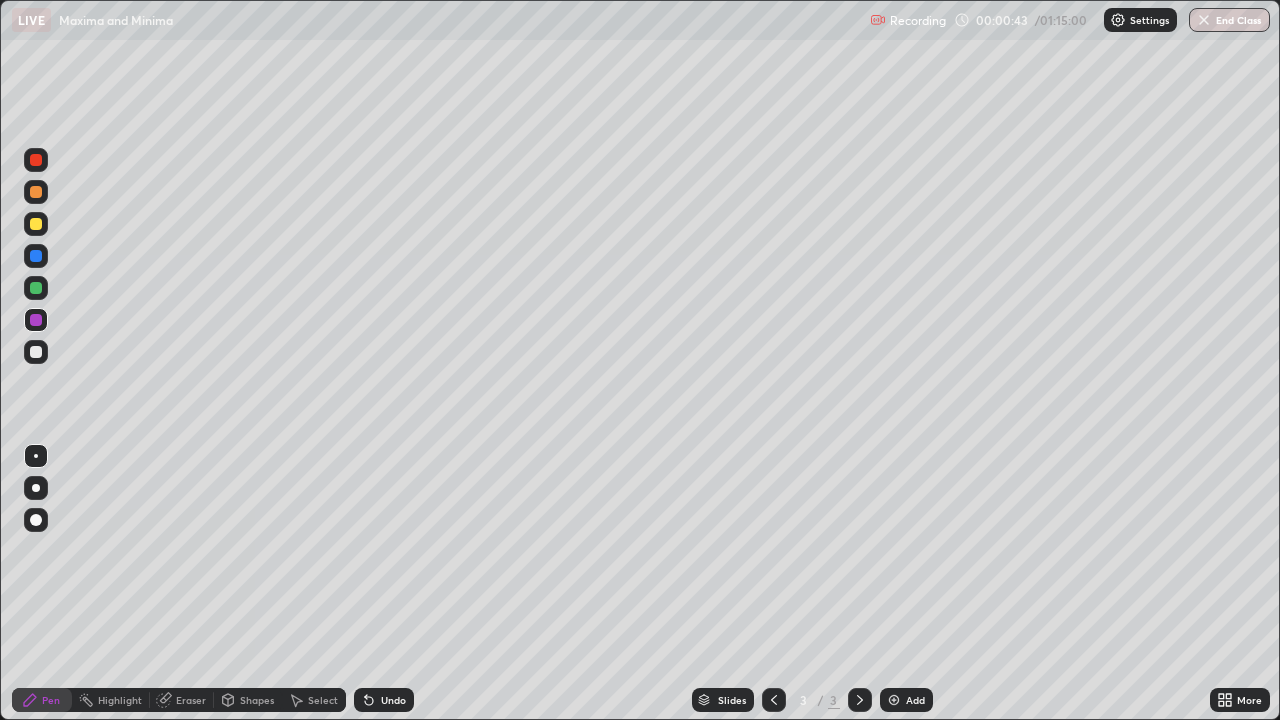 click at bounding box center (36, 352) 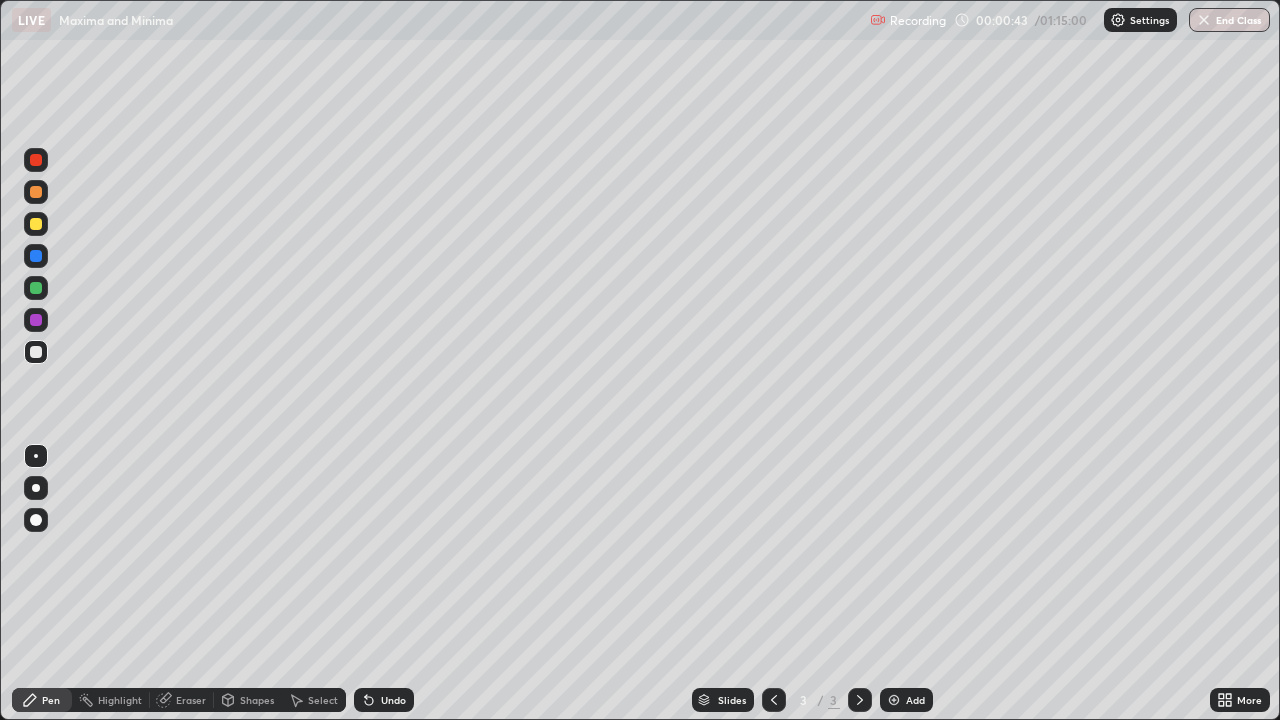 click at bounding box center [36, 352] 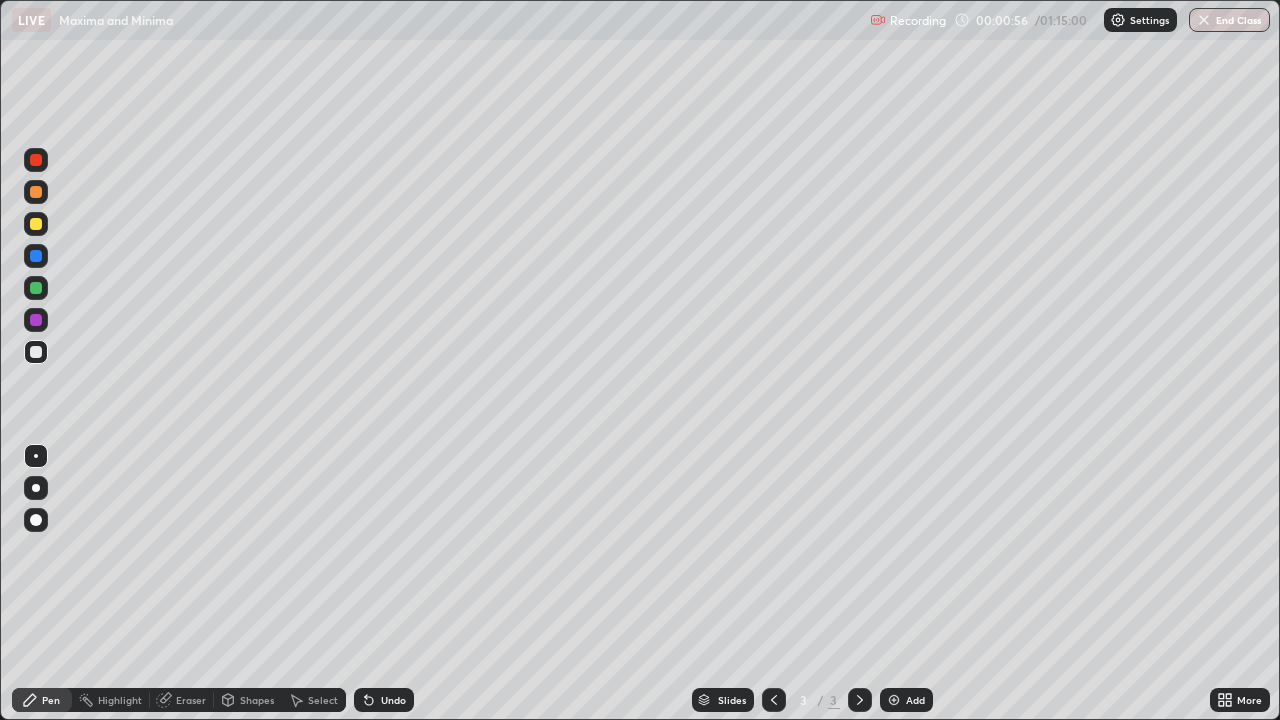 click at bounding box center (36, 288) 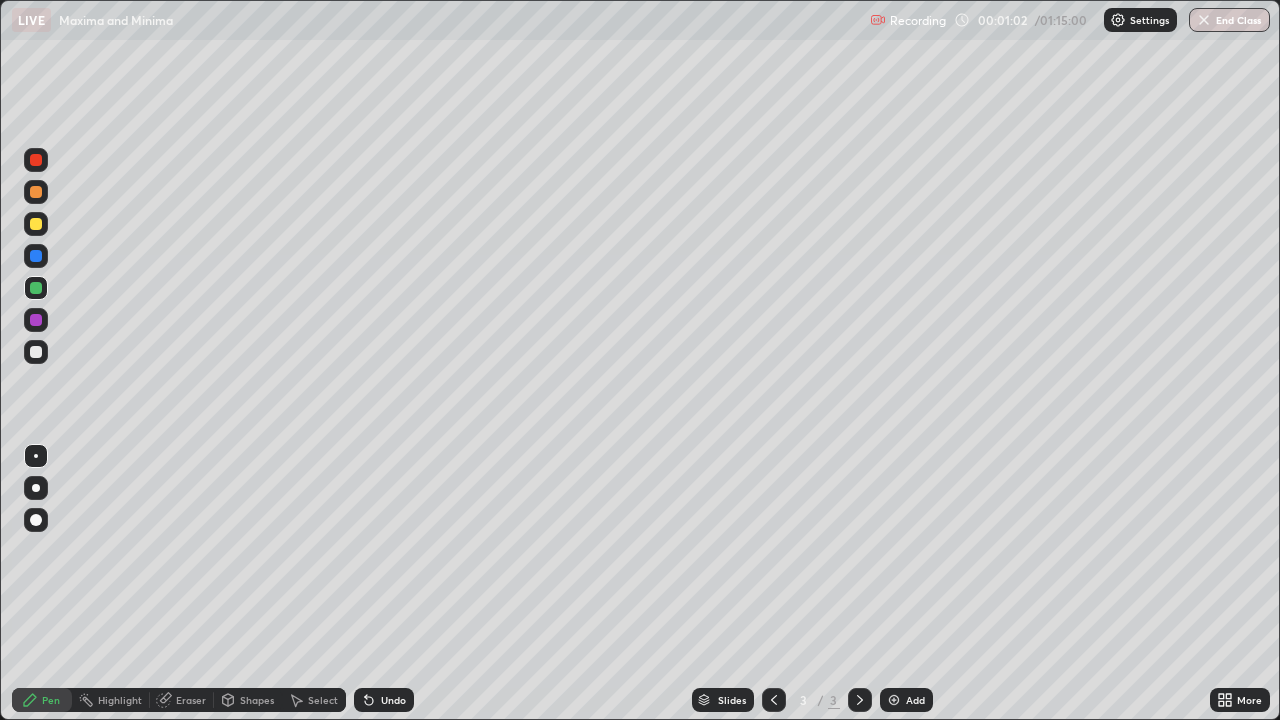 click at bounding box center [36, 352] 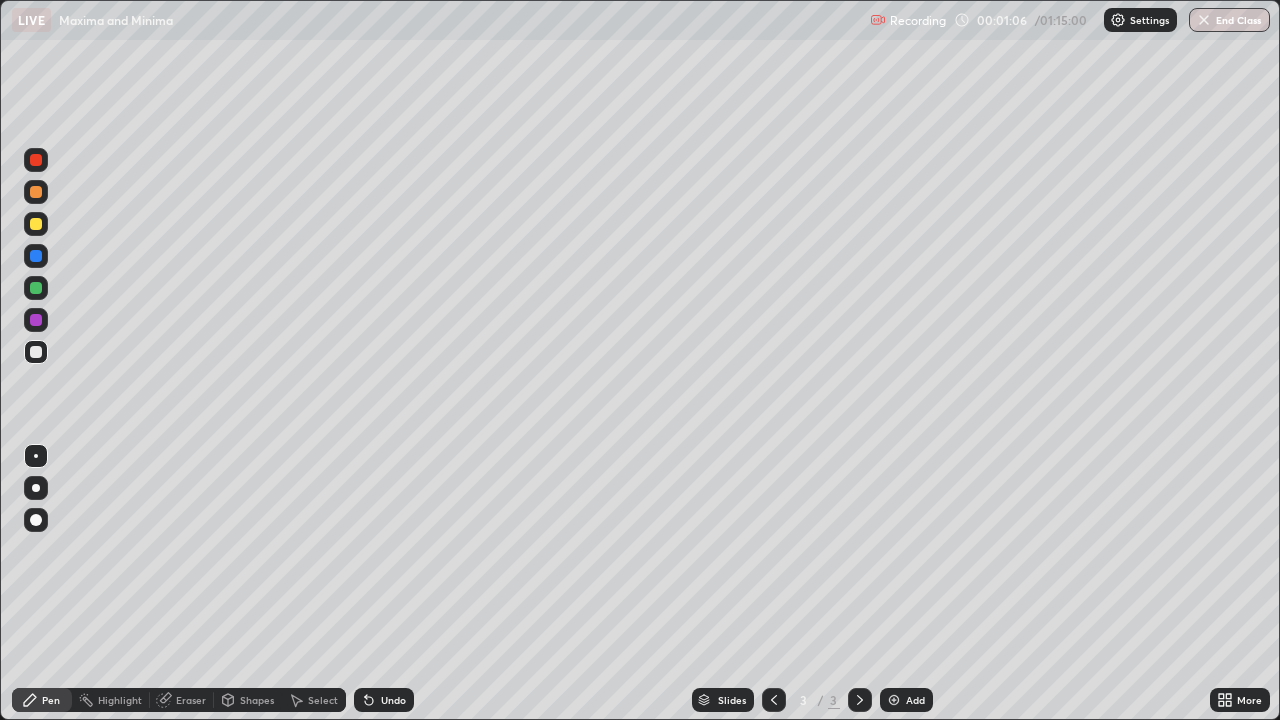 click at bounding box center (36, 192) 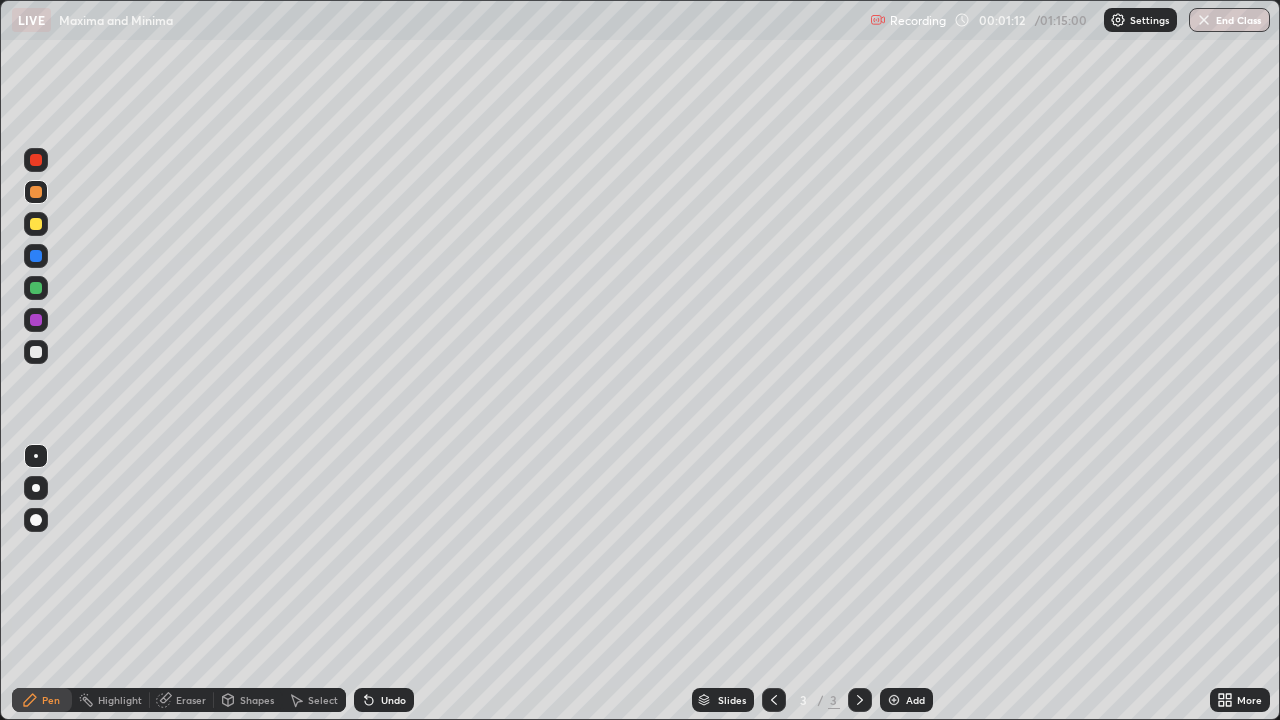 click at bounding box center (36, 352) 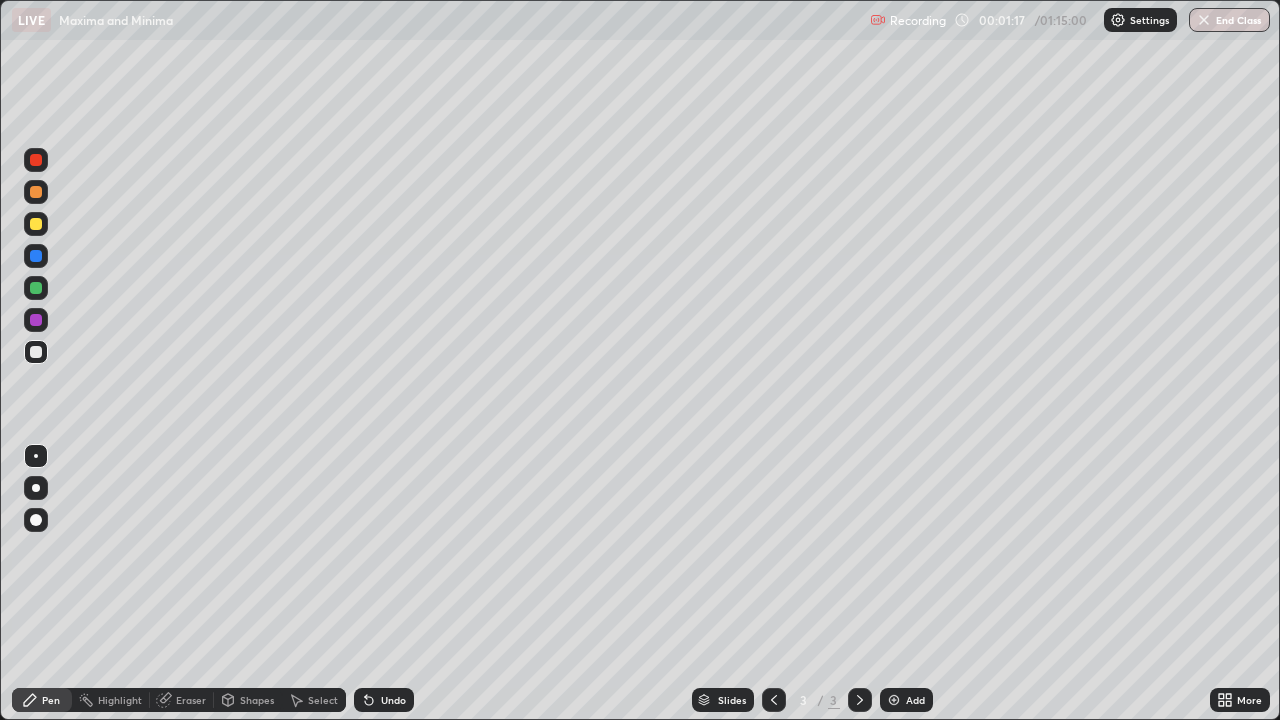 click on "Erase all" at bounding box center [36, 360] 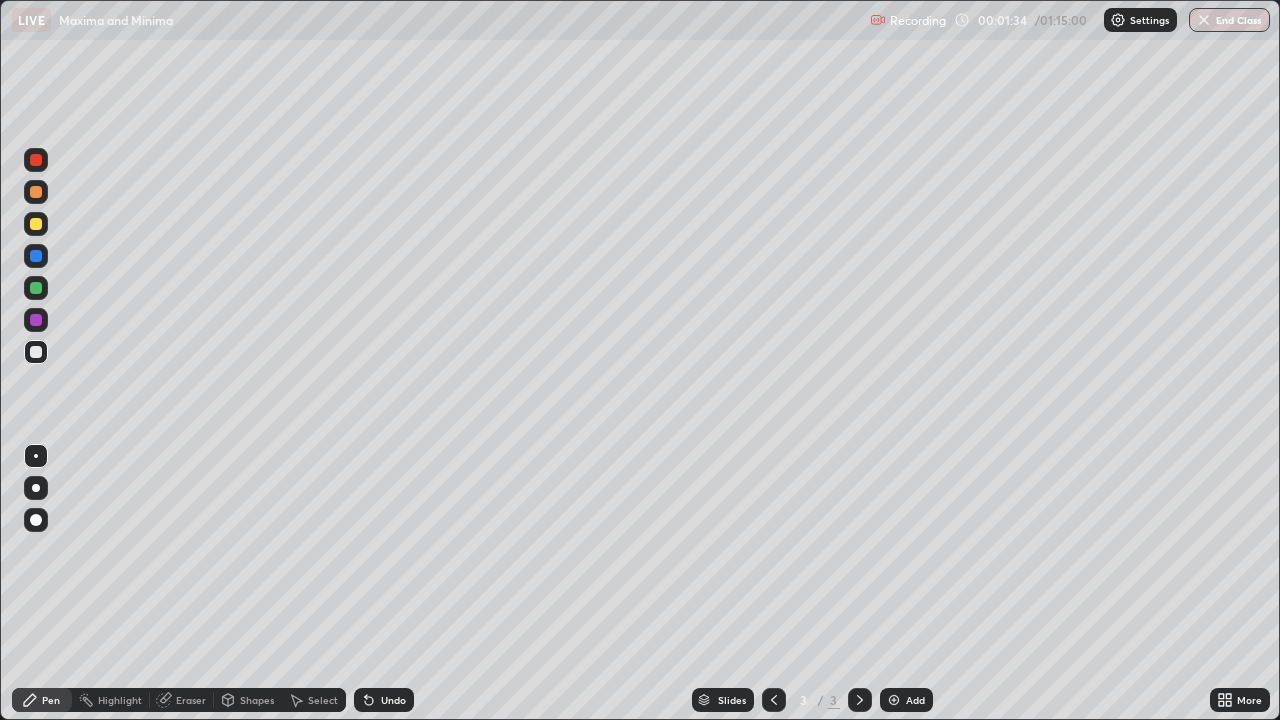 click at bounding box center (36, 288) 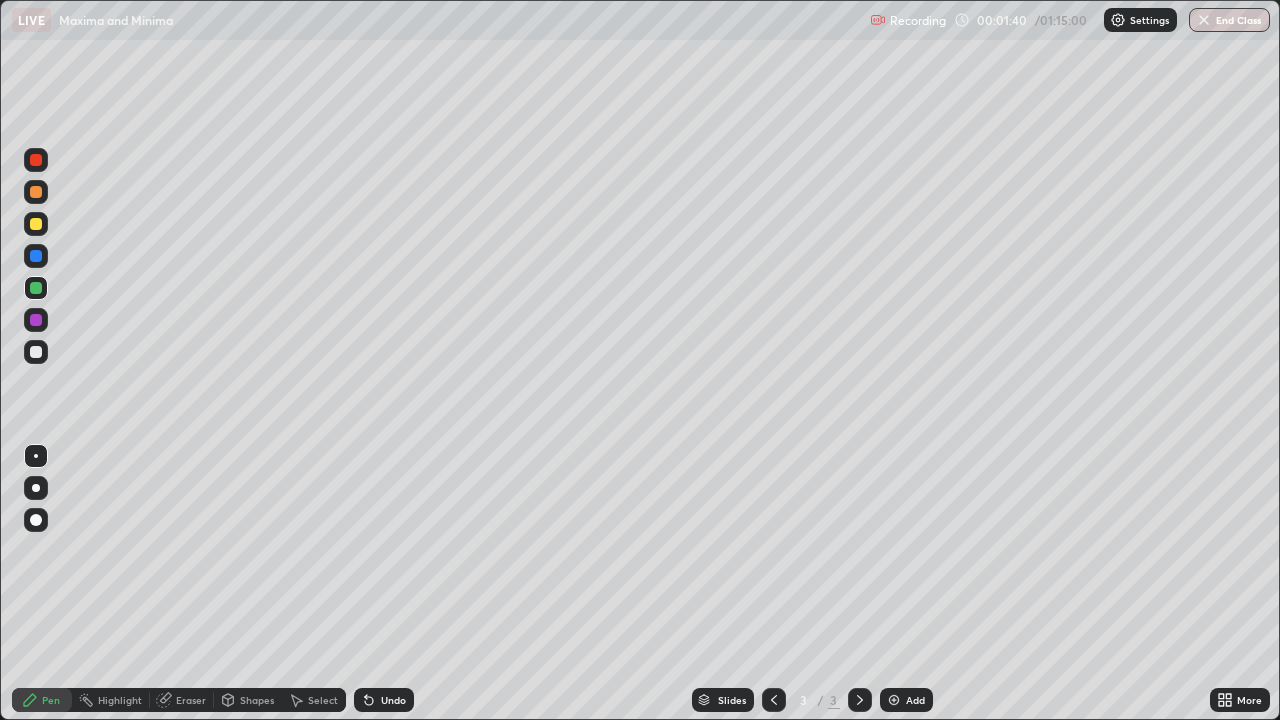 click on "Eraser" at bounding box center [191, 700] 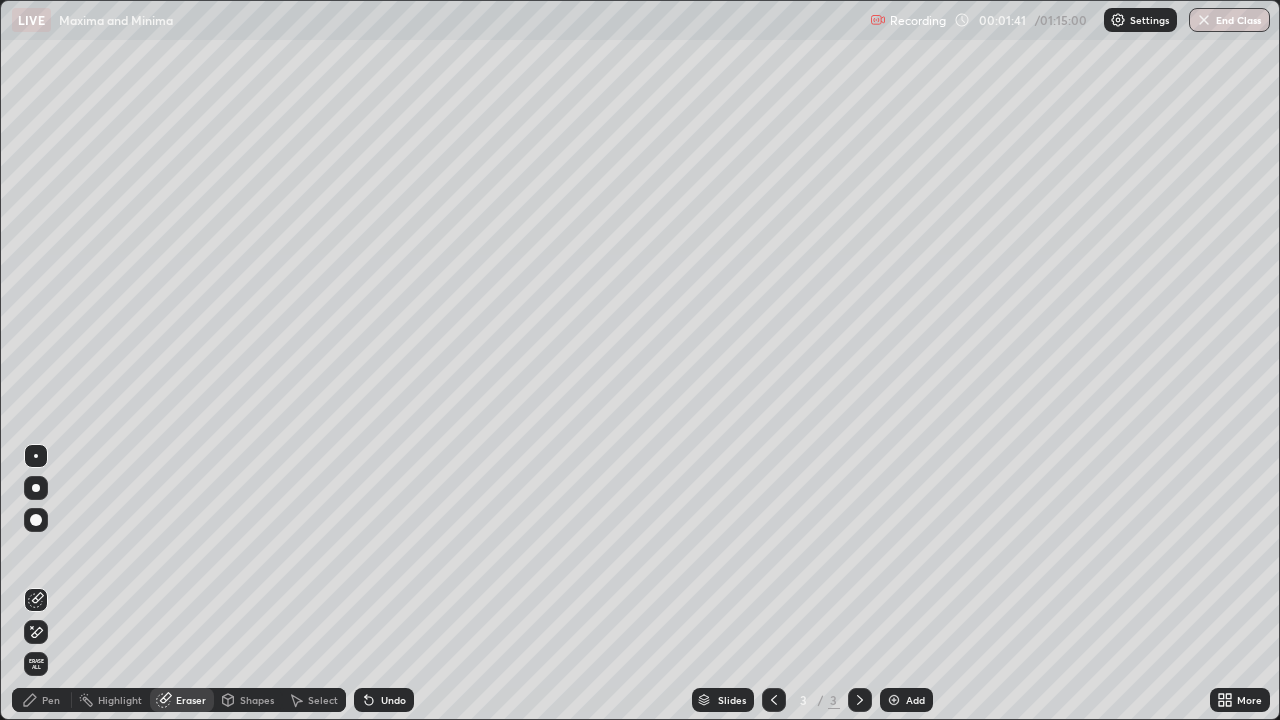 click on "Pen" at bounding box center (51, 700) 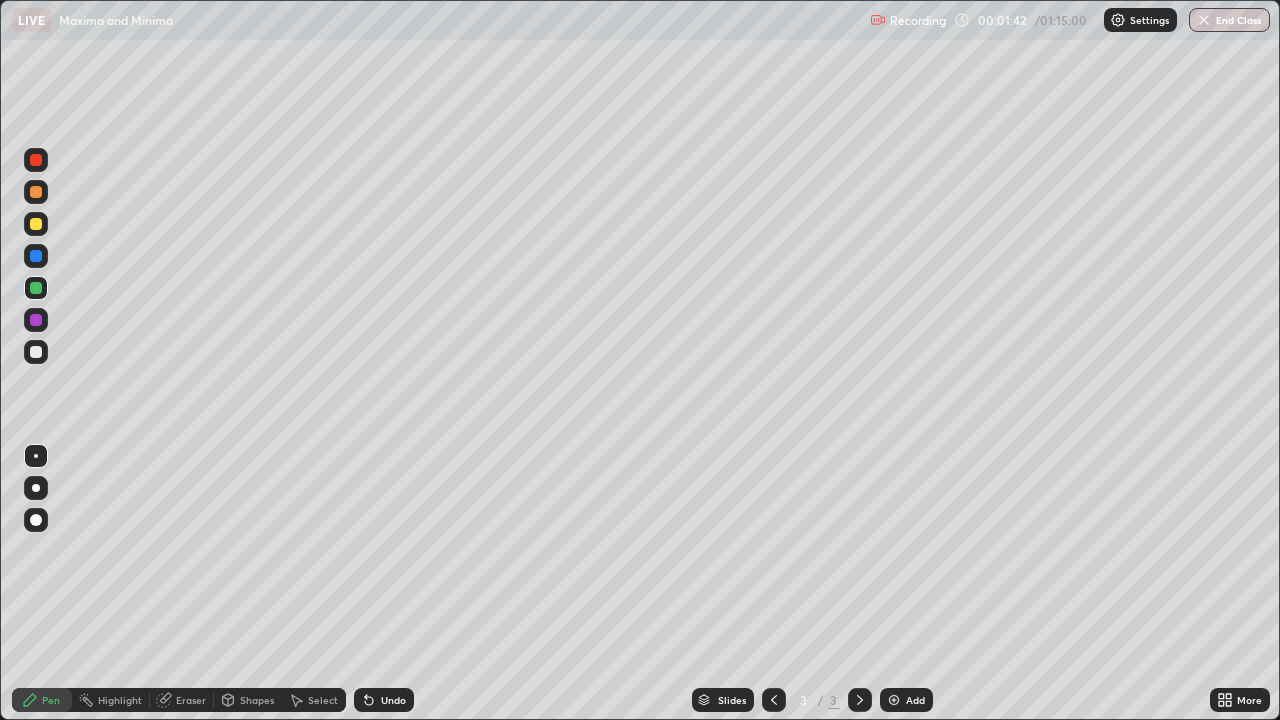 click at bounding box center (36, 288) 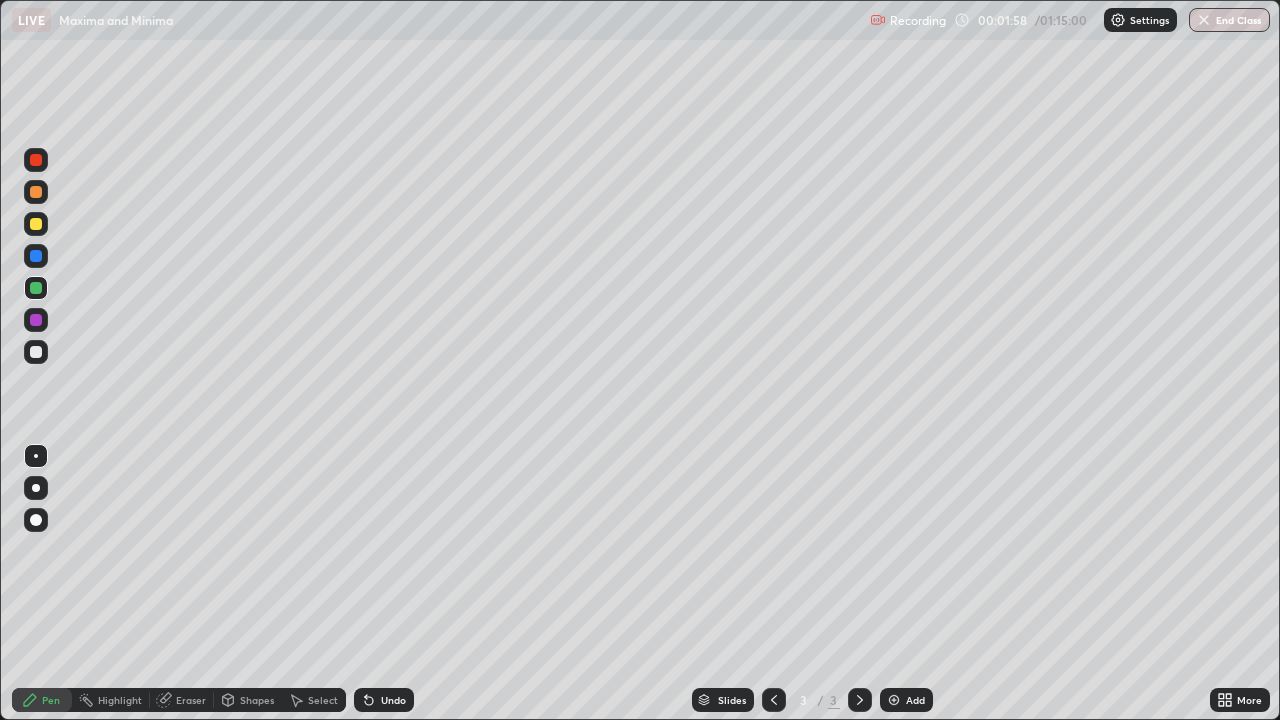 click at bounding box center (36, 160) 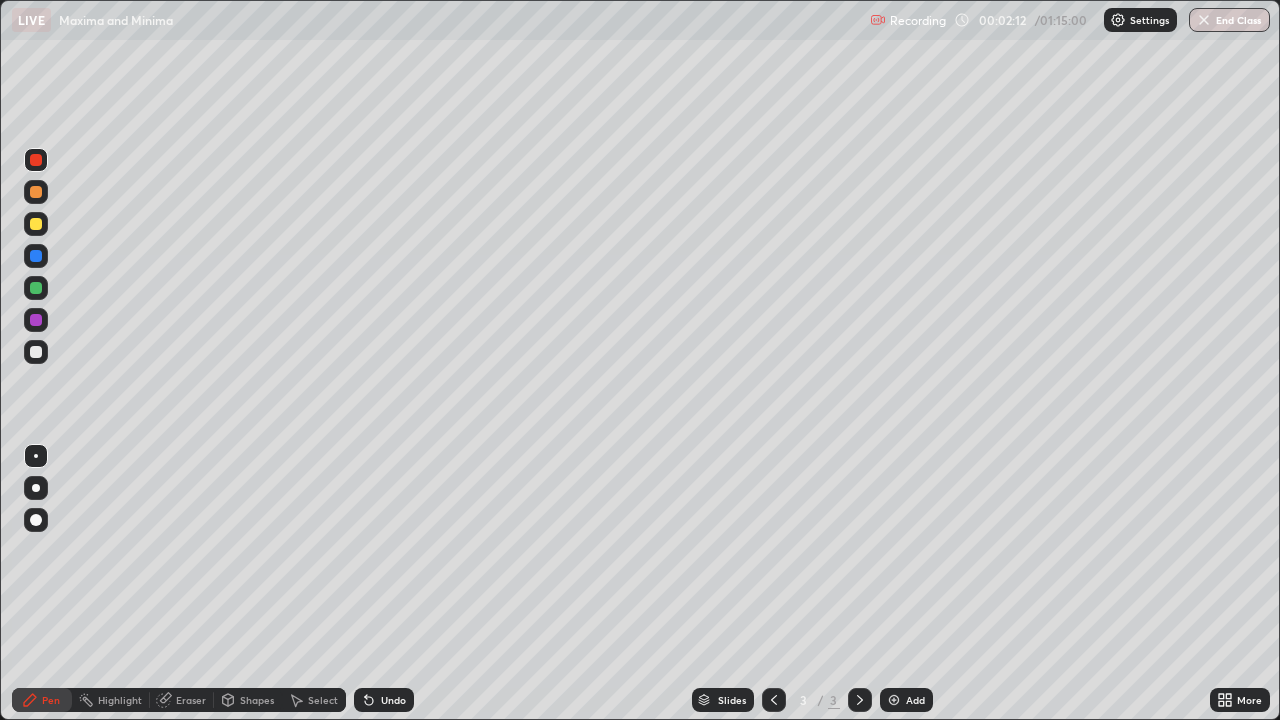 click at bounding box center [36, 352] 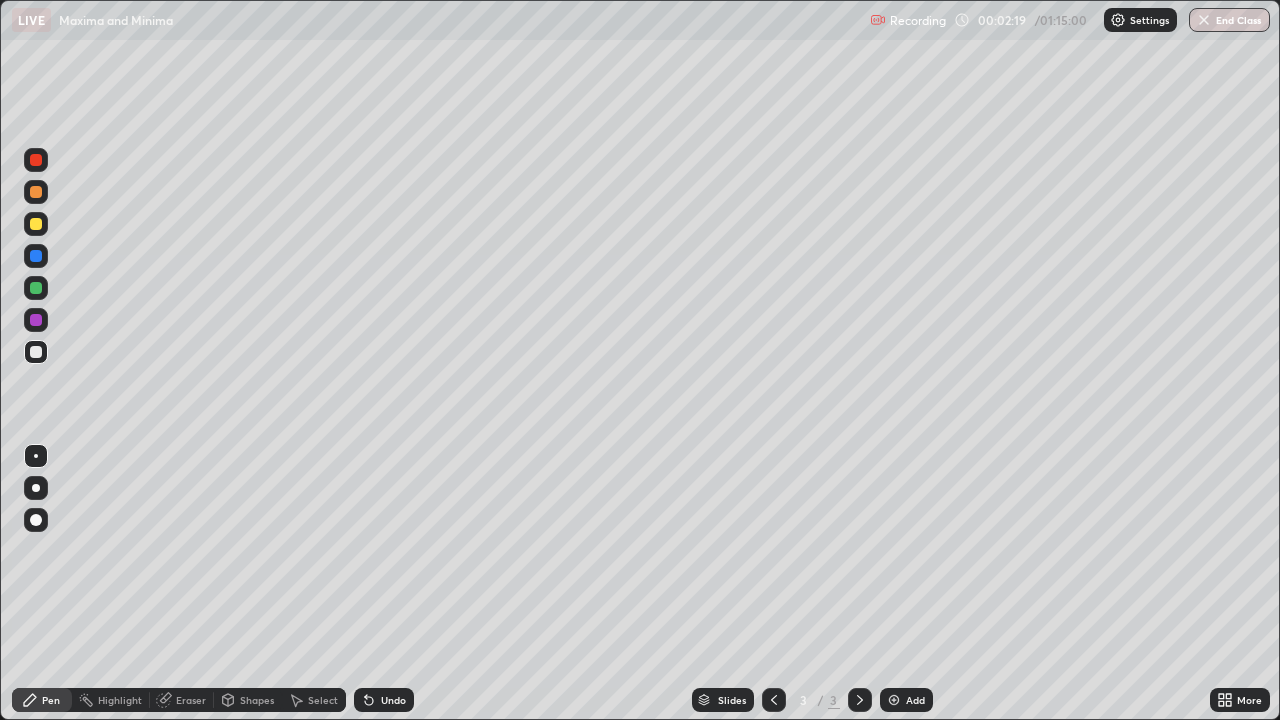 click at bounding box center (36, 352) 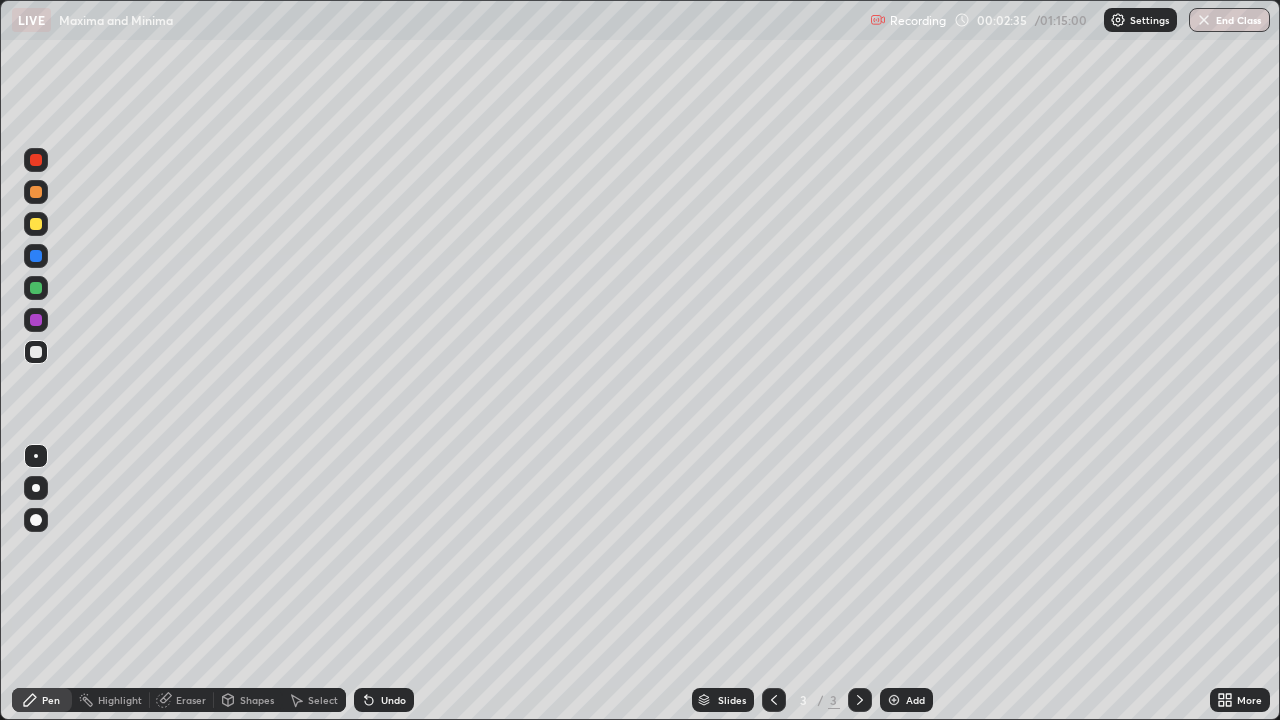 click at bounding box center [36, 352] 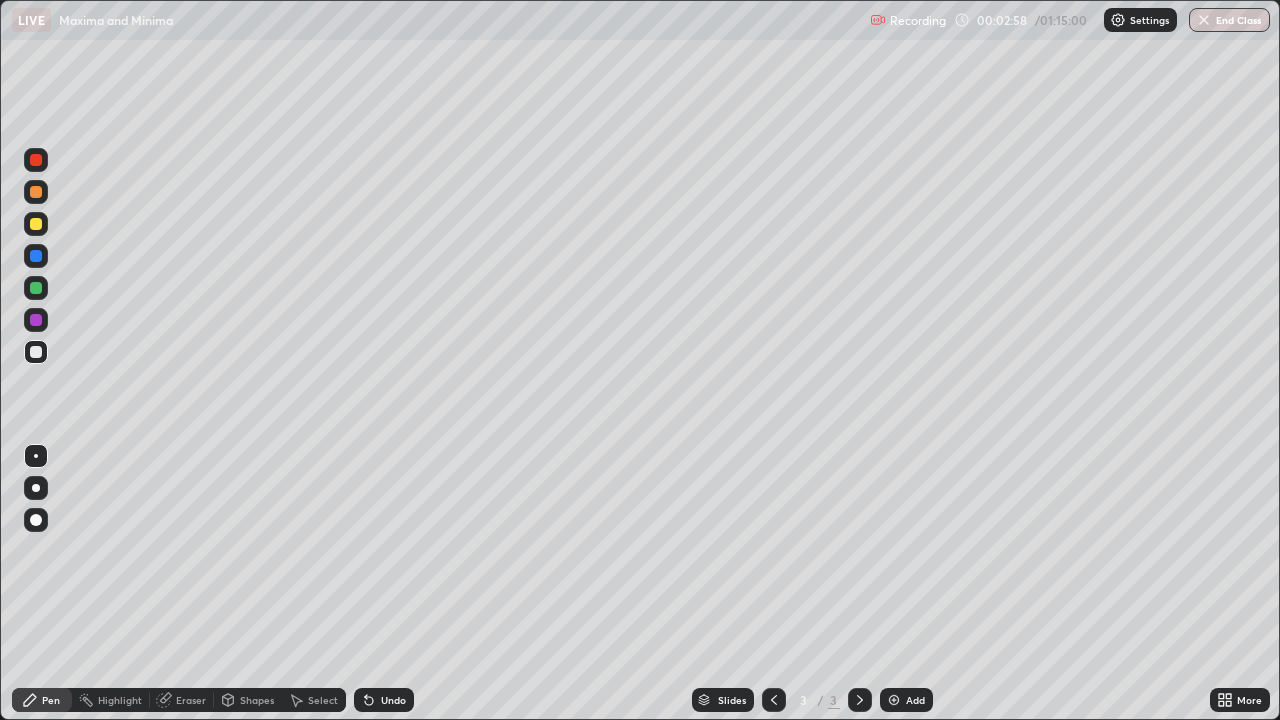 click at bounding box center [36, 224] 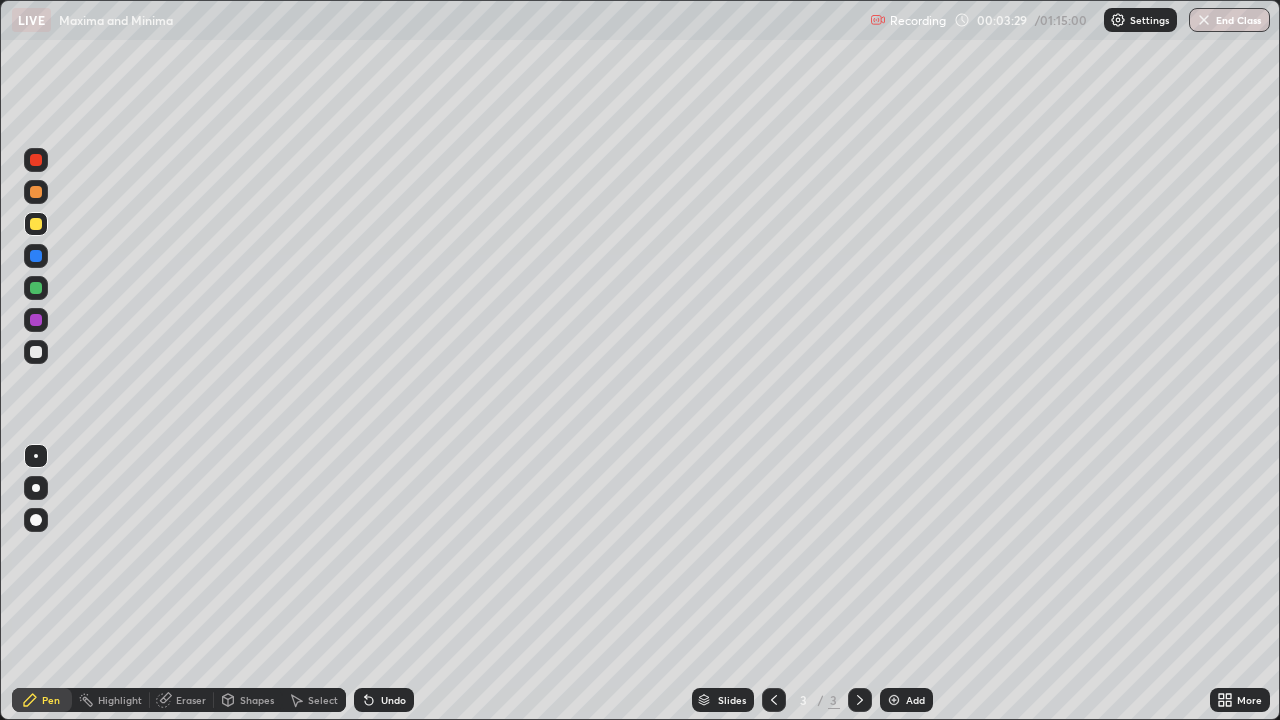 click at bounding box center (36, 352) 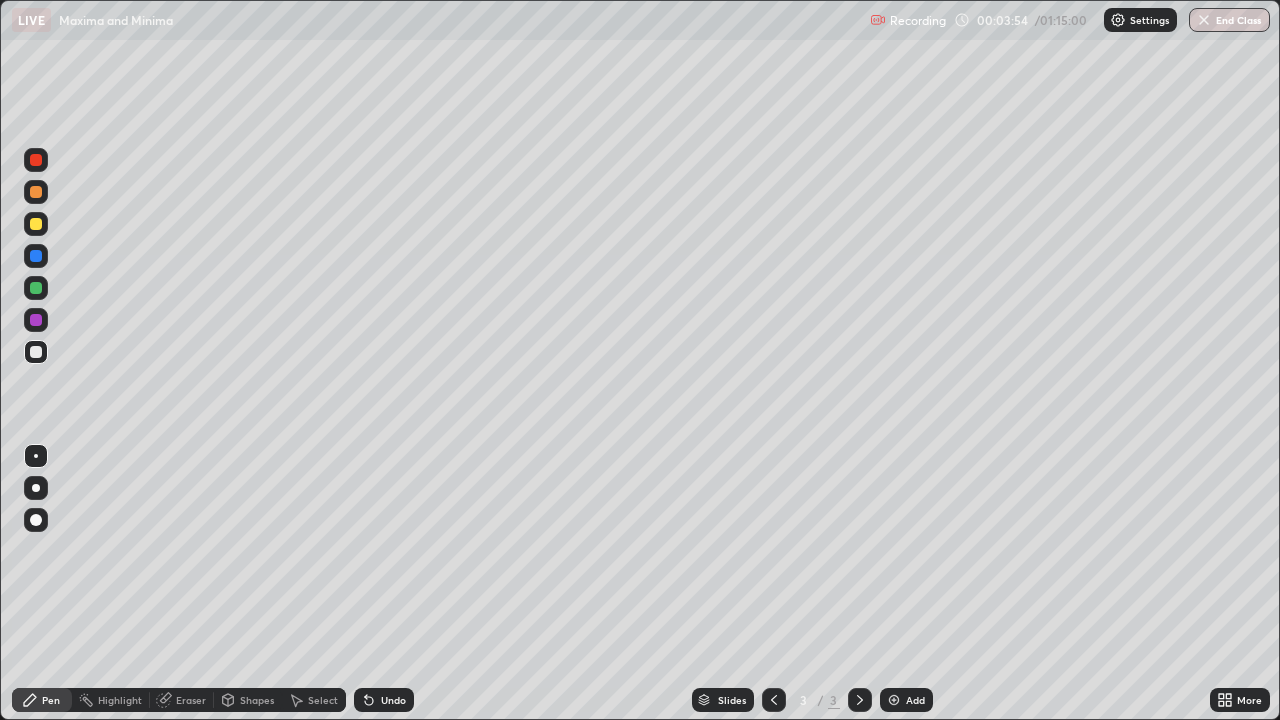 click at bounding box center [36, 160] 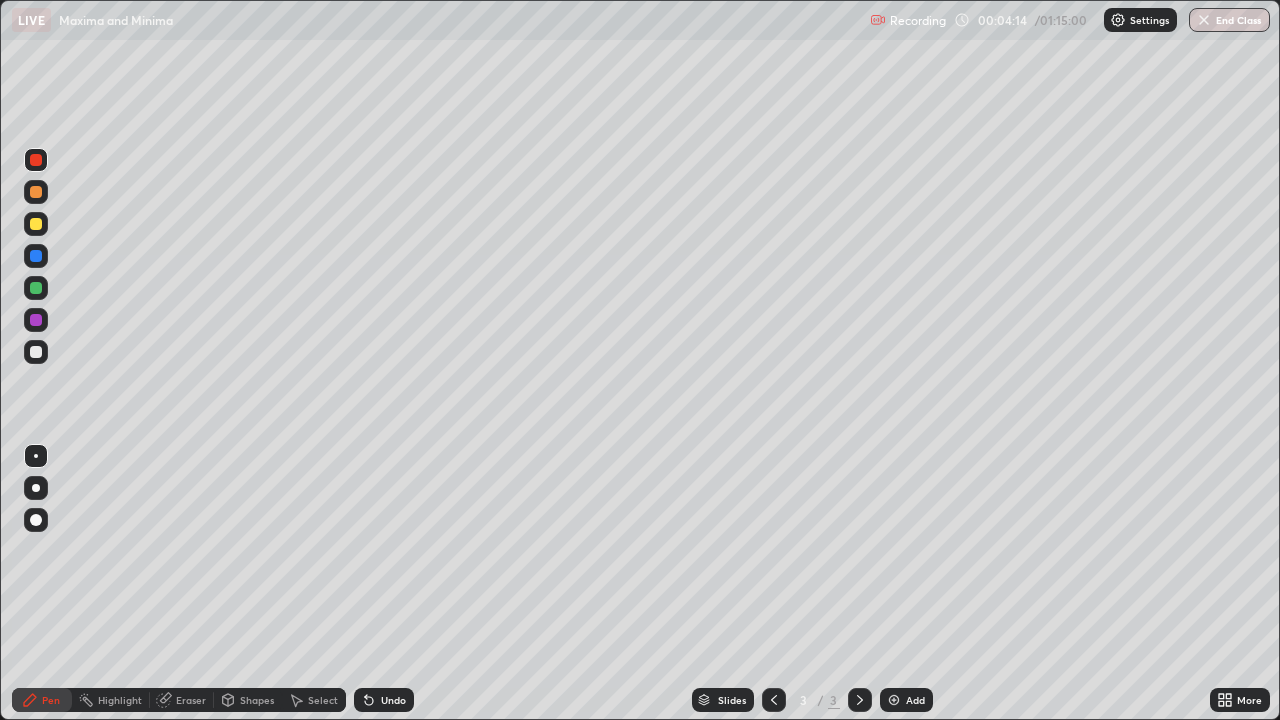 click at bounding box center (36, 352) 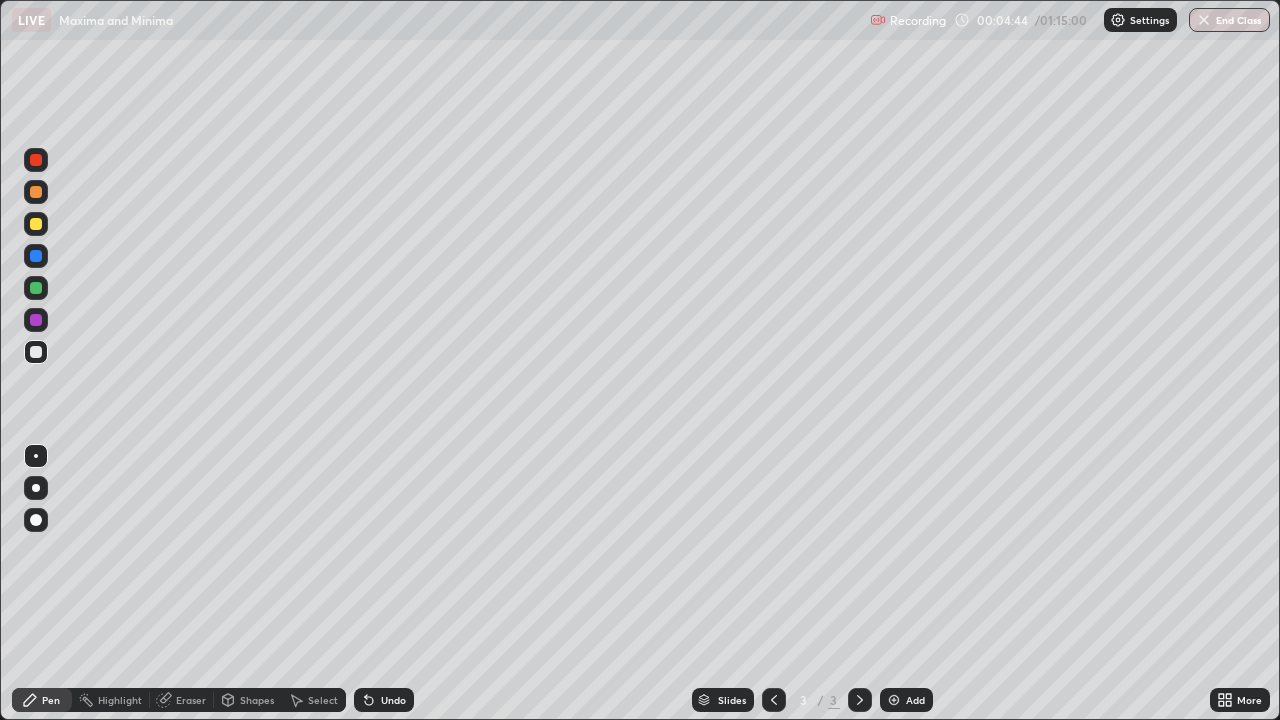 click on "Eraser" at bounding box center (191, 700) 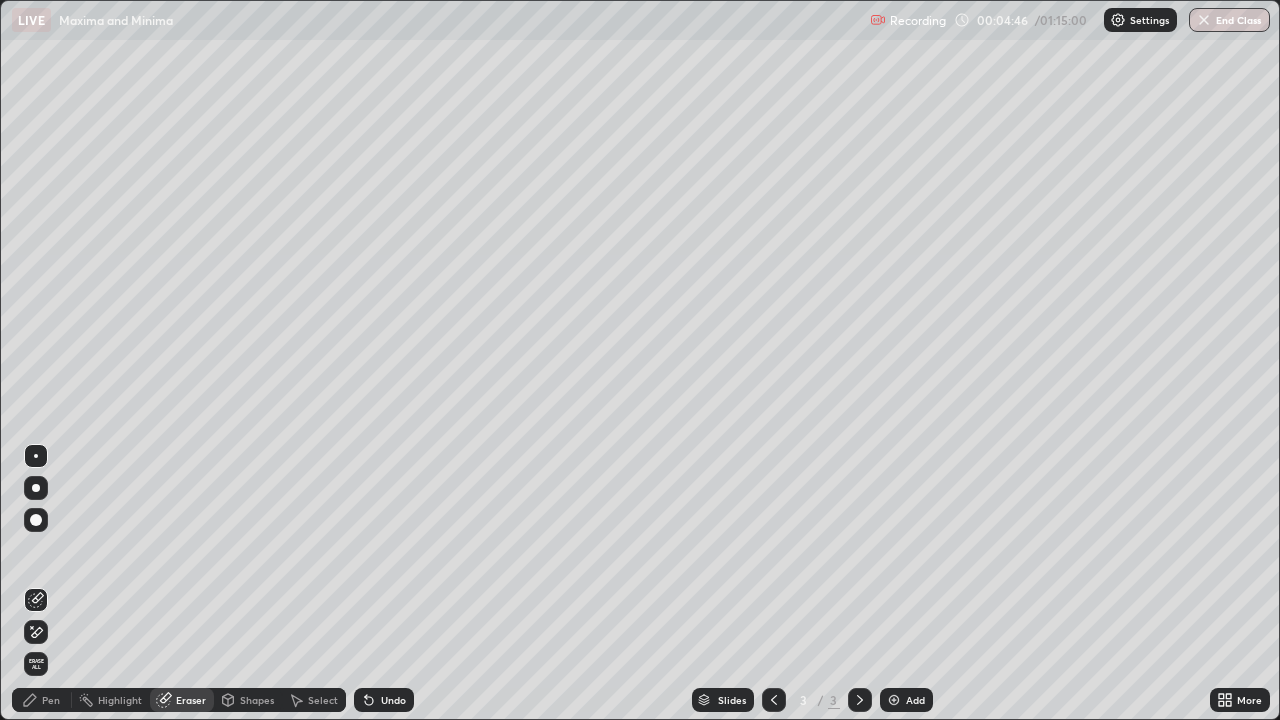 click on "Pen" at bounding box center [42, 700] 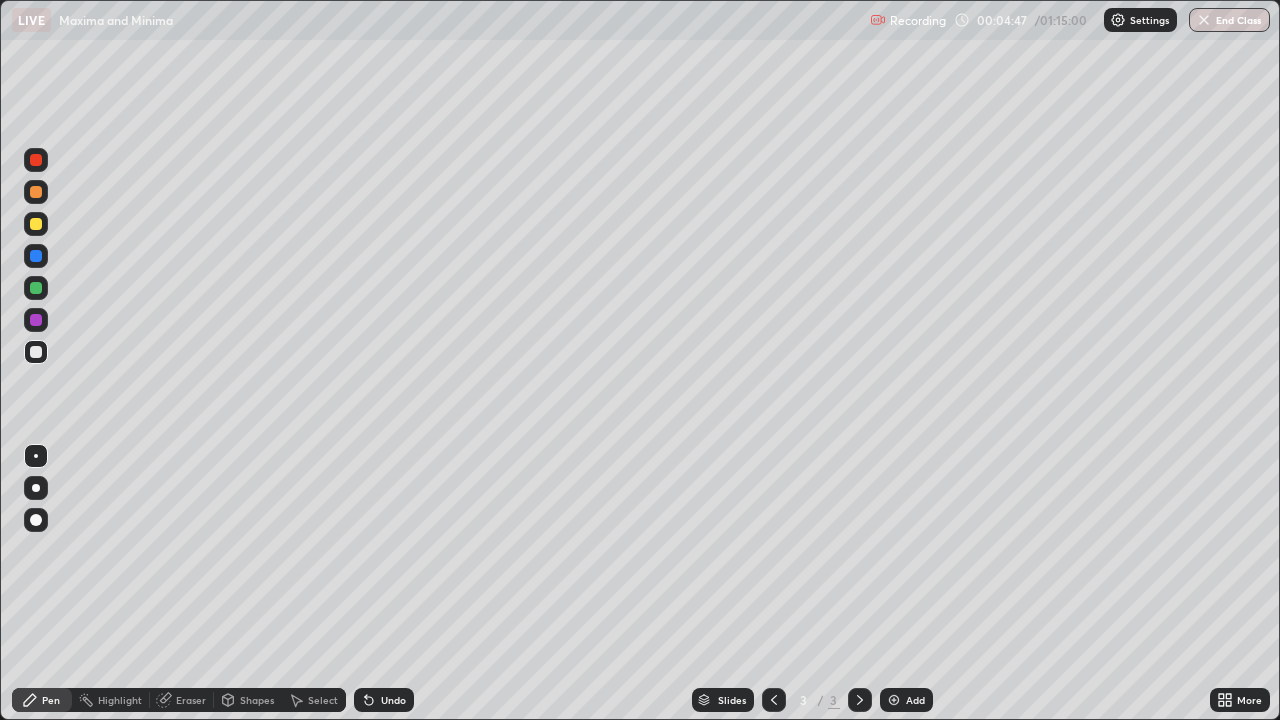 click at bounding box center (36, 352) 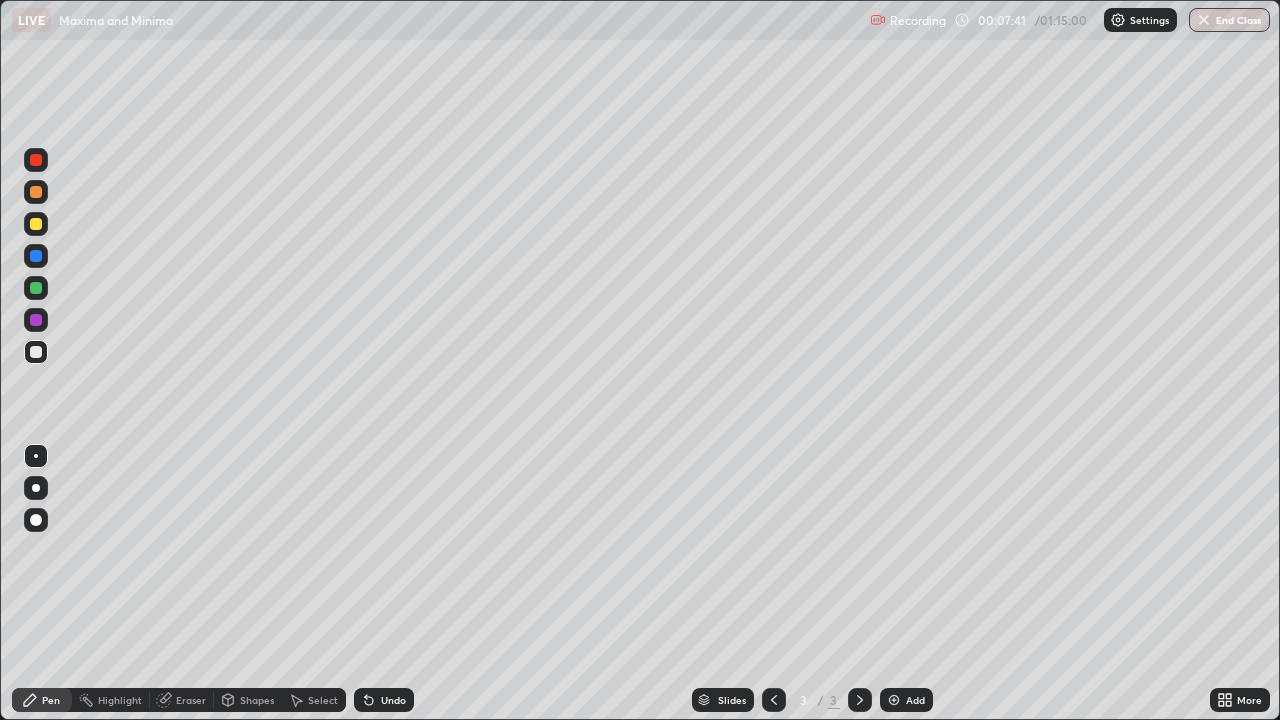click on "Add" at bounding box center (906, 700) 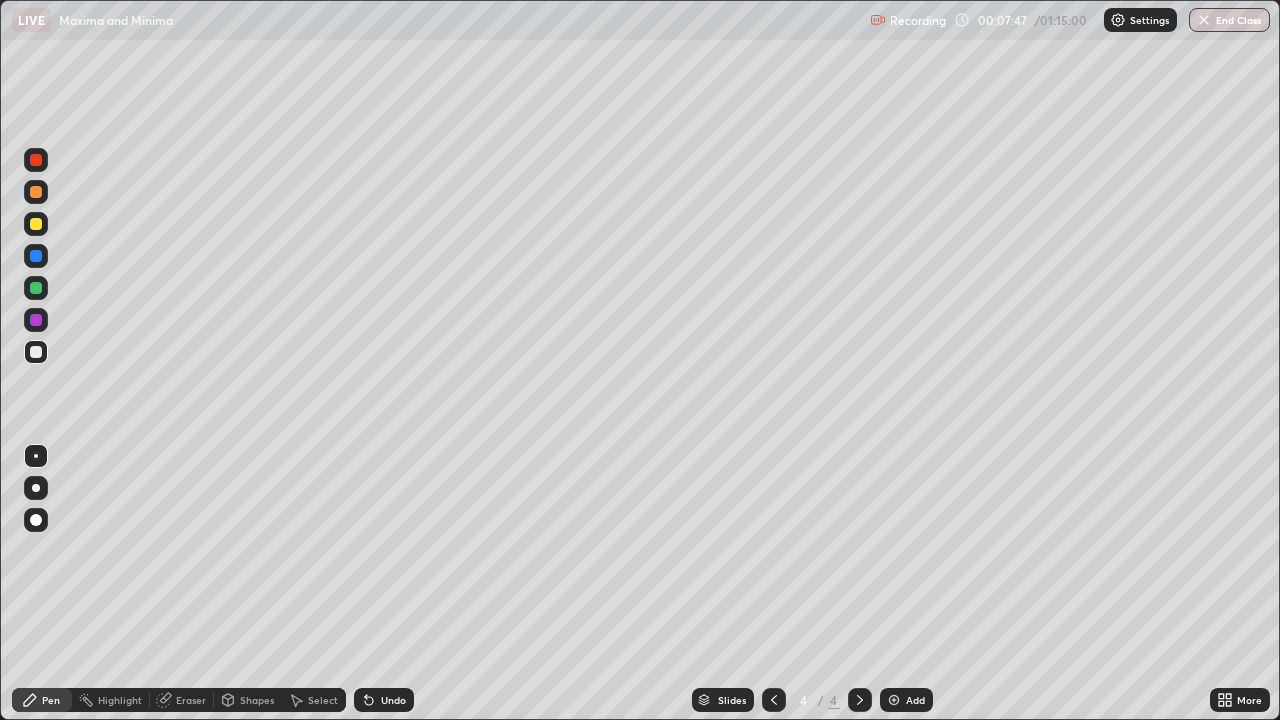 click at bounding box center [36, 224] 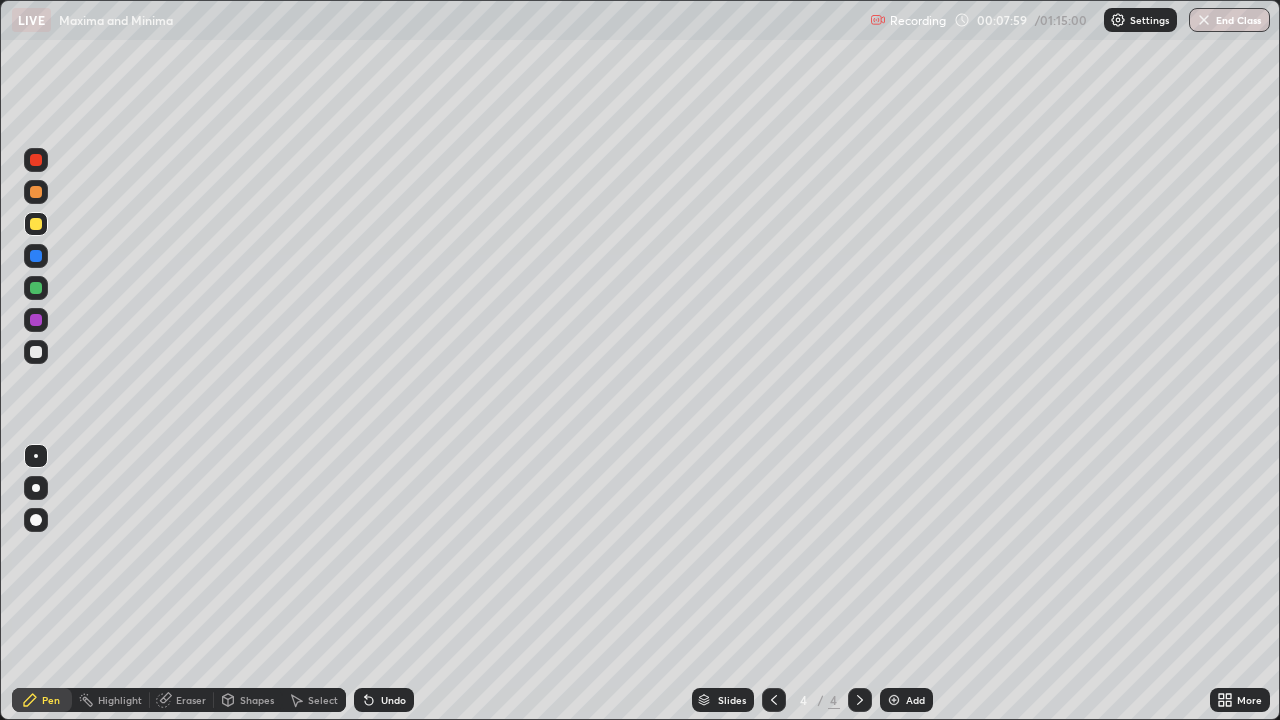 click at bounding box center (36, 352) 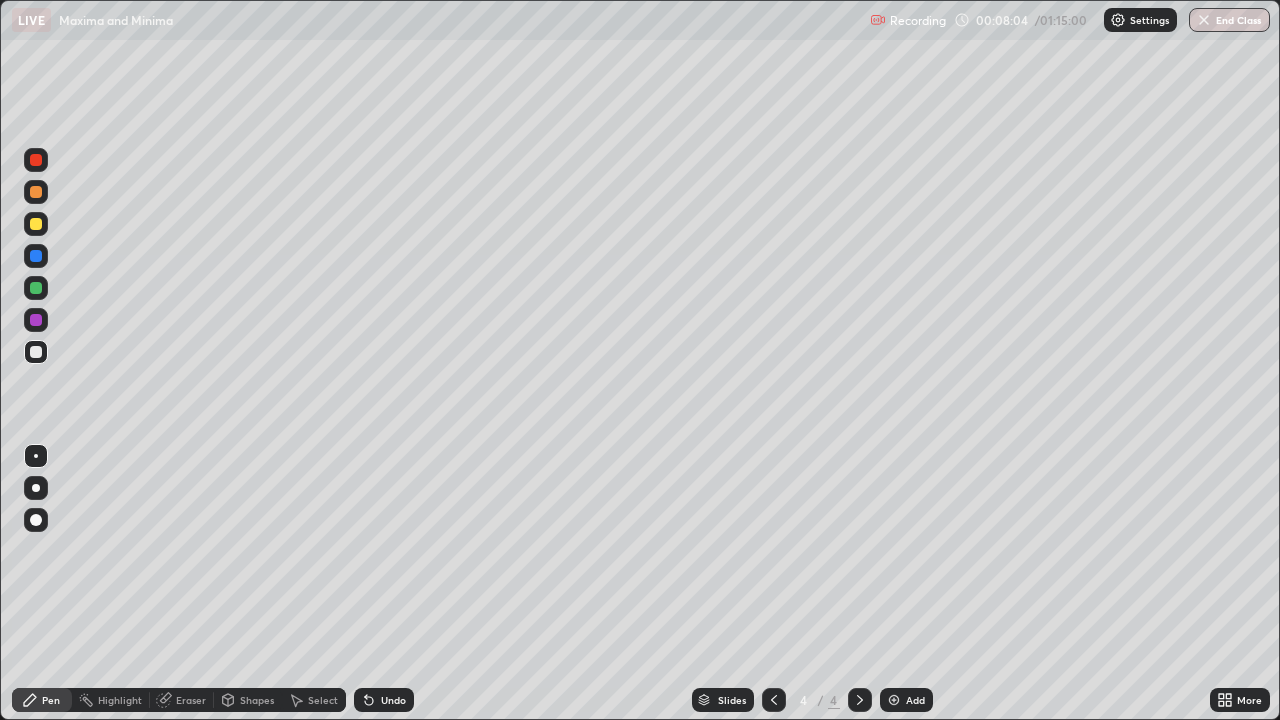 click at bounding box center (36, 320) 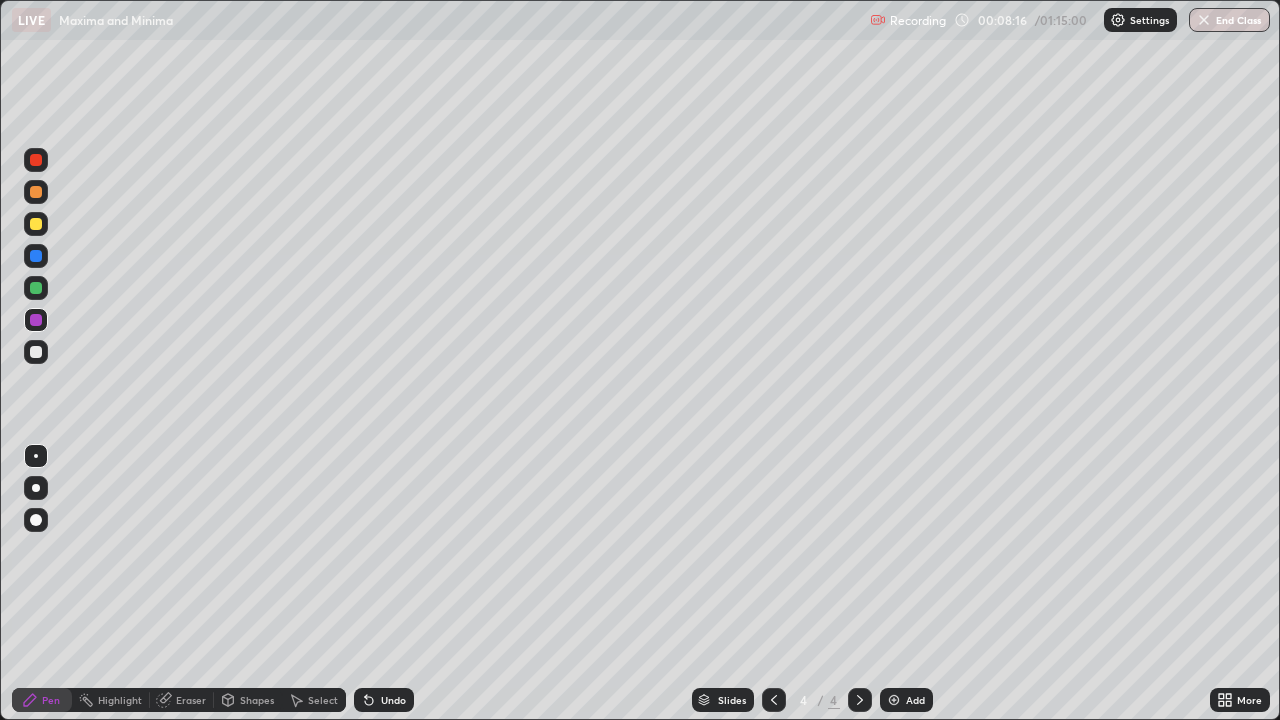click at bounding box center (36, 352) 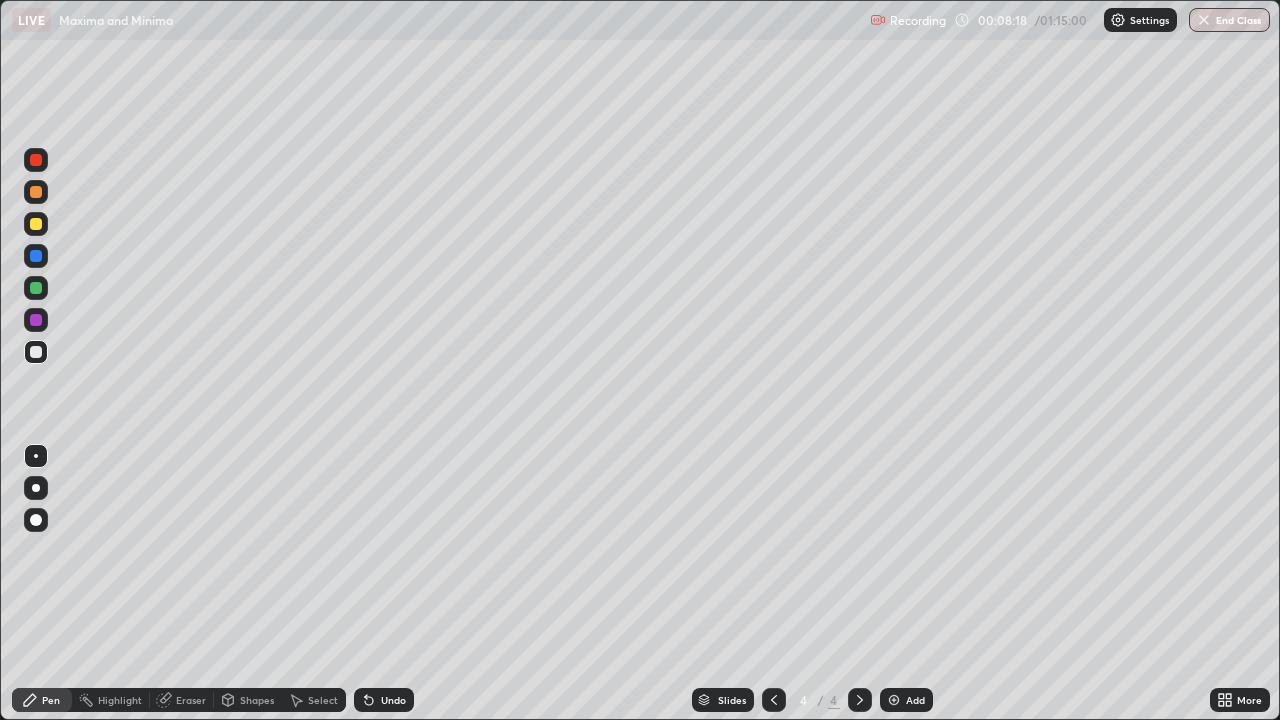 click at bounding box center [36, 224] 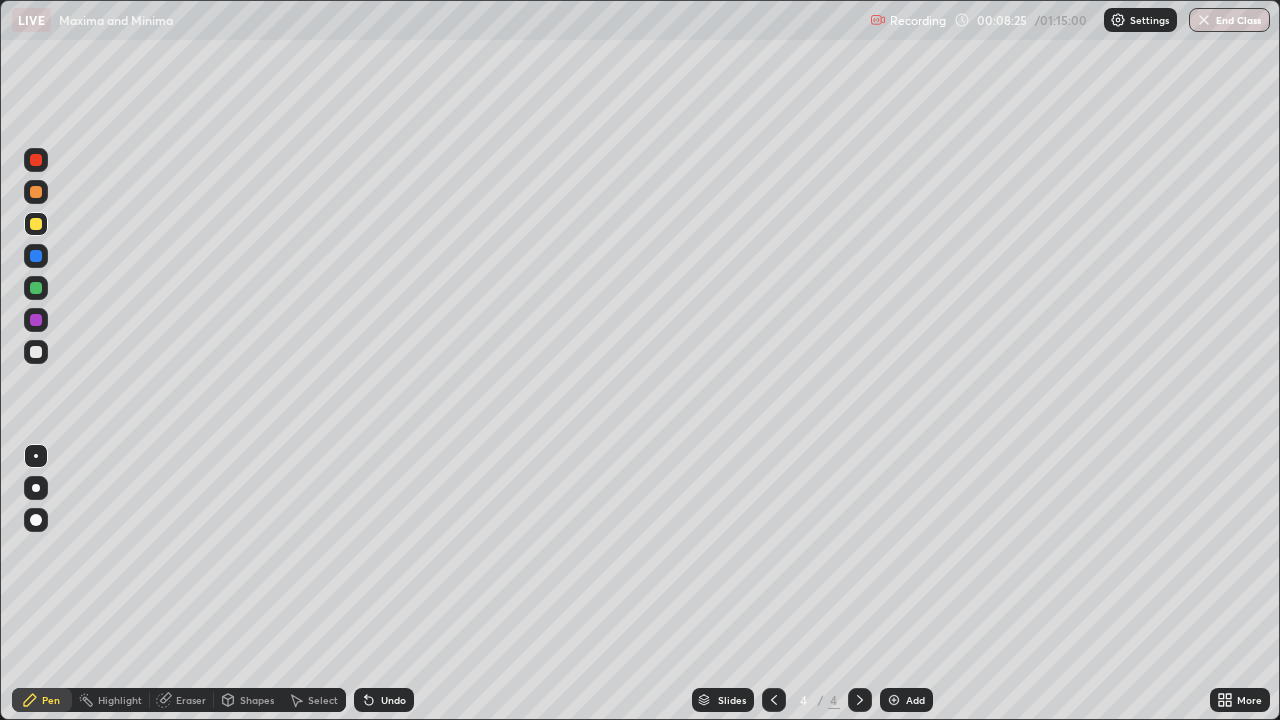 click at bounding box center [36, 352] 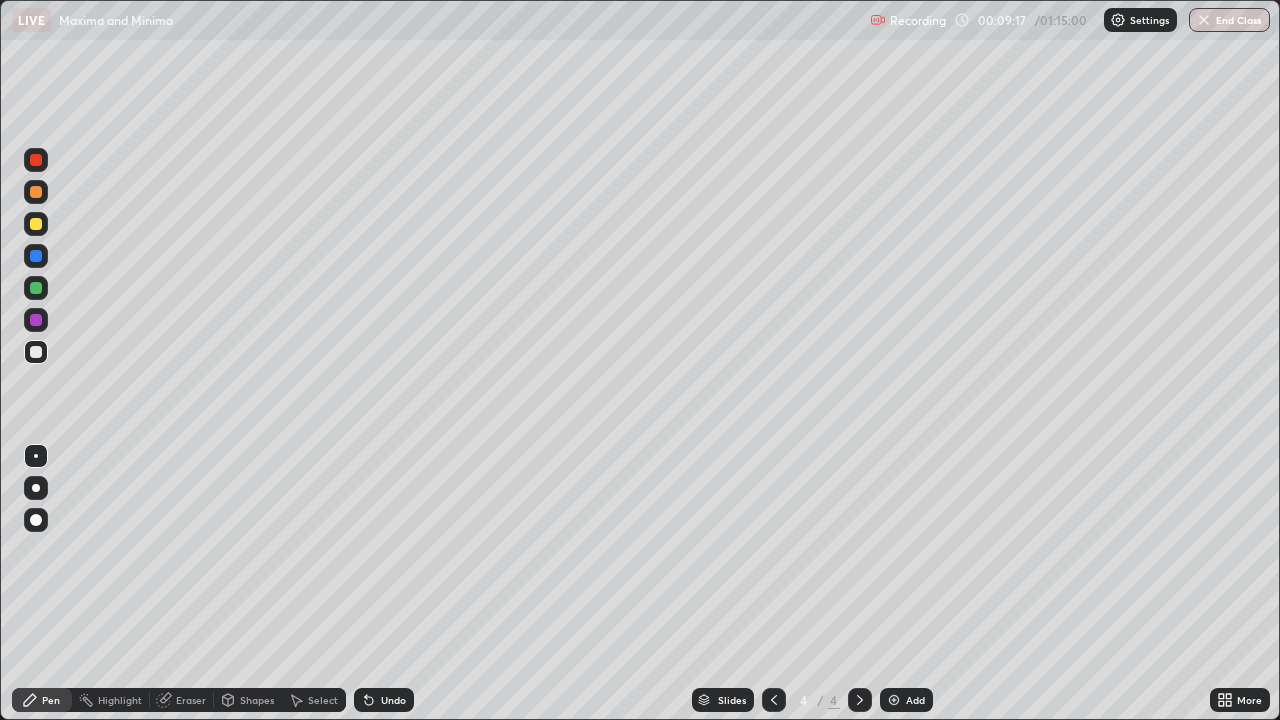 click at bounding box center [36, 352] 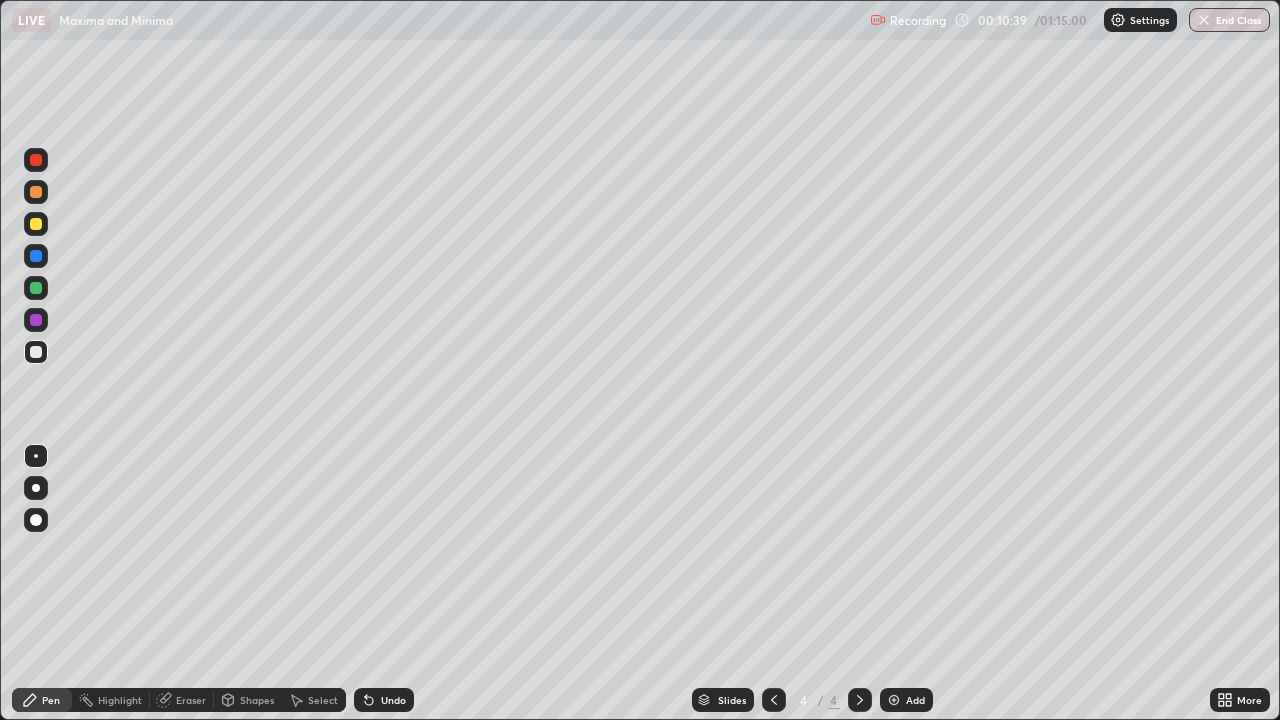 click on "Eraser" at bounding box center (182, 700) 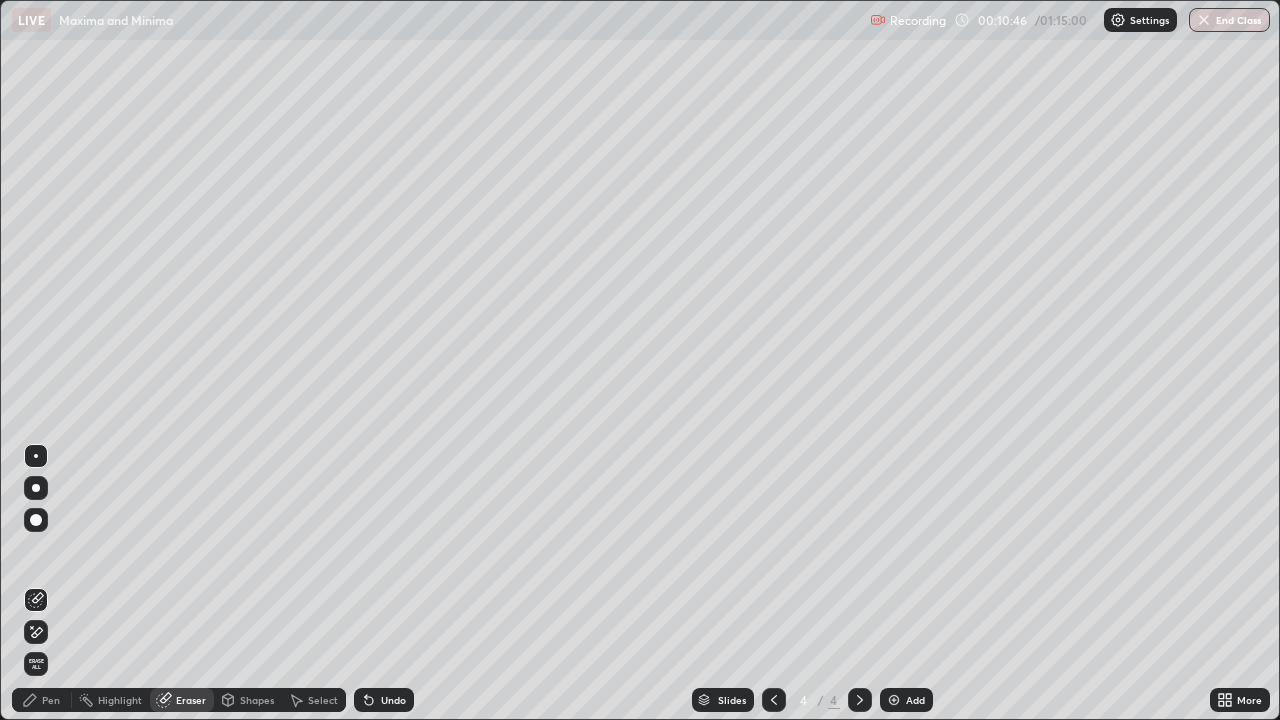 click on "Pen" at bounding box center [51, 700] 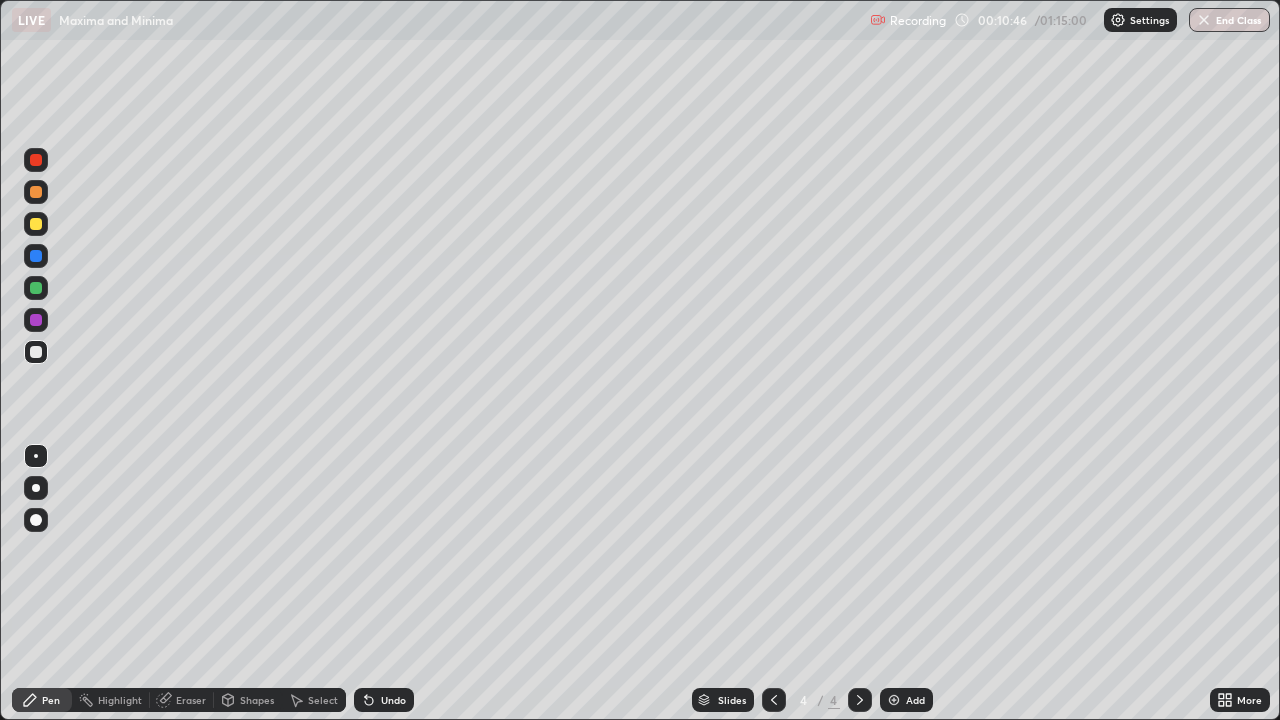 click at bounding box center [36, 352] 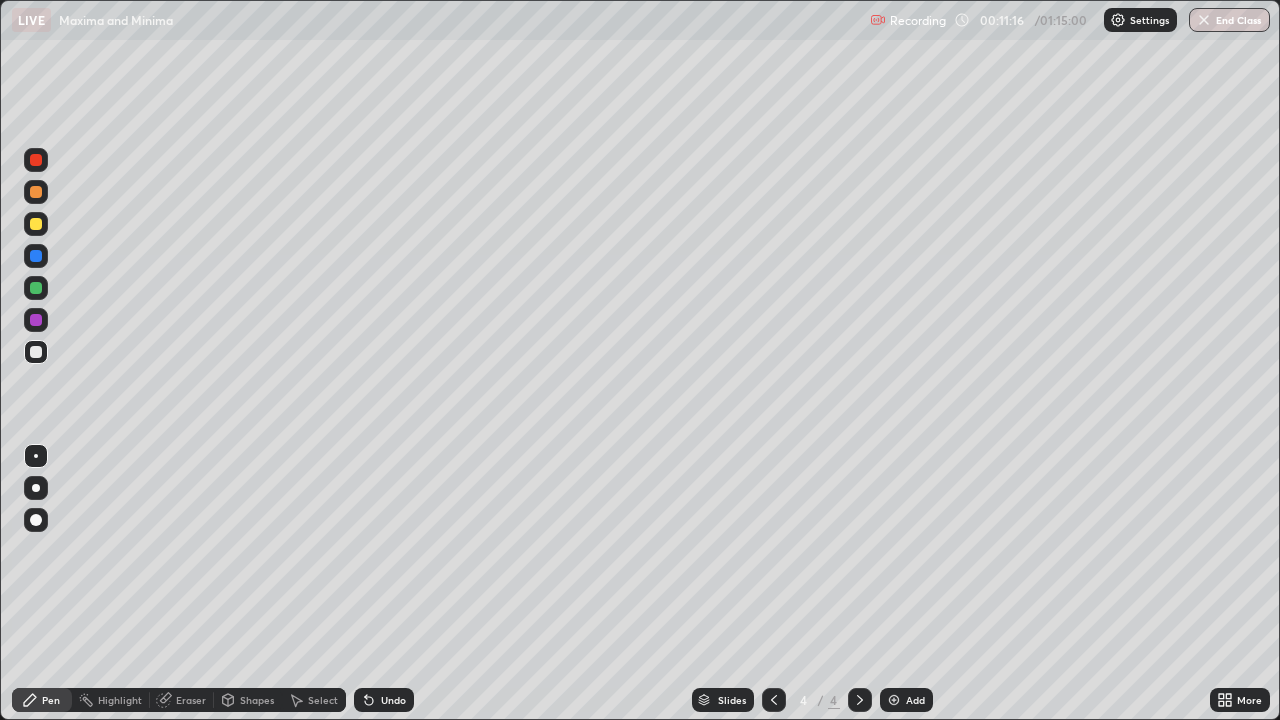 click at bounding box center (36, 288) 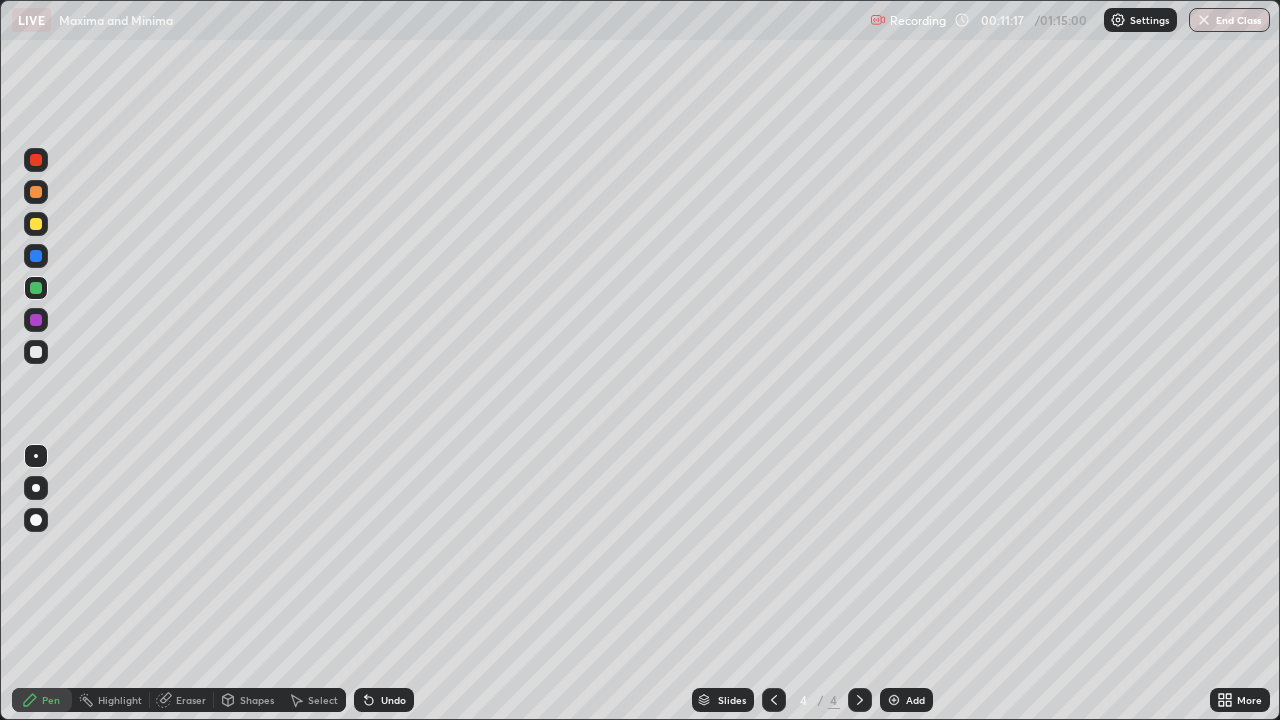 click at bounding box center (36, 320) 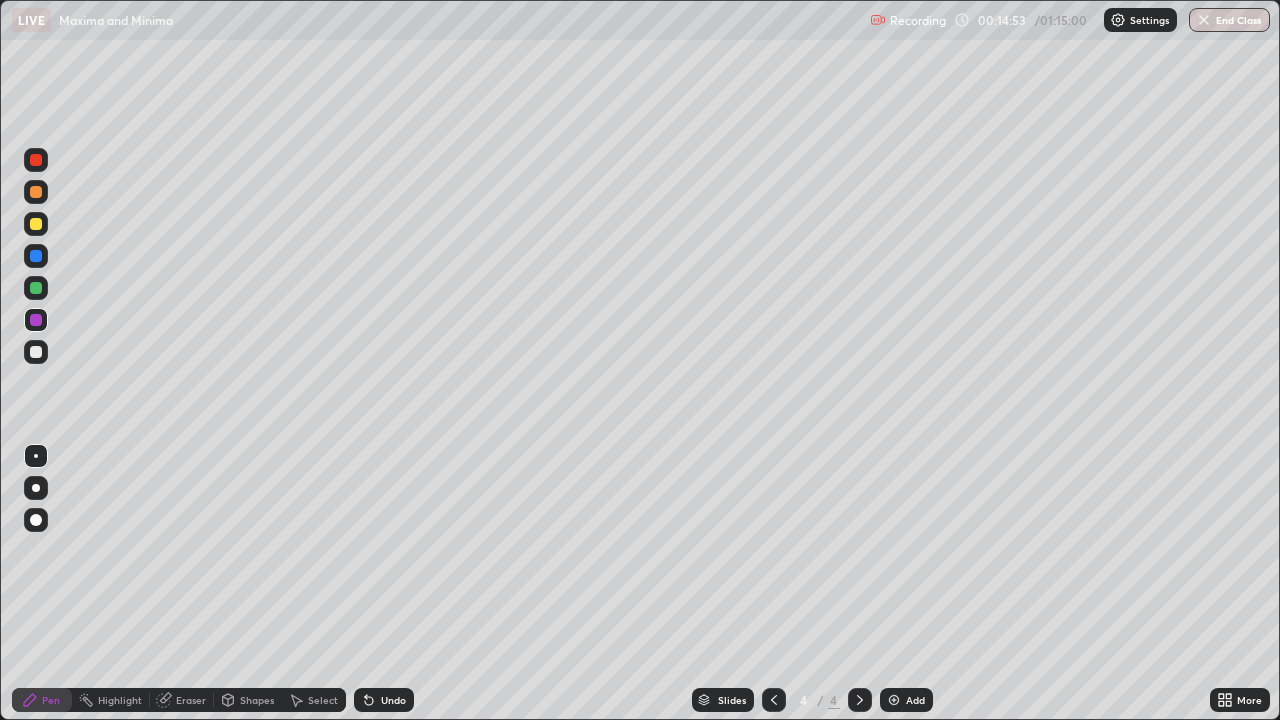 click on "Add" at bounding box center [906, 700] 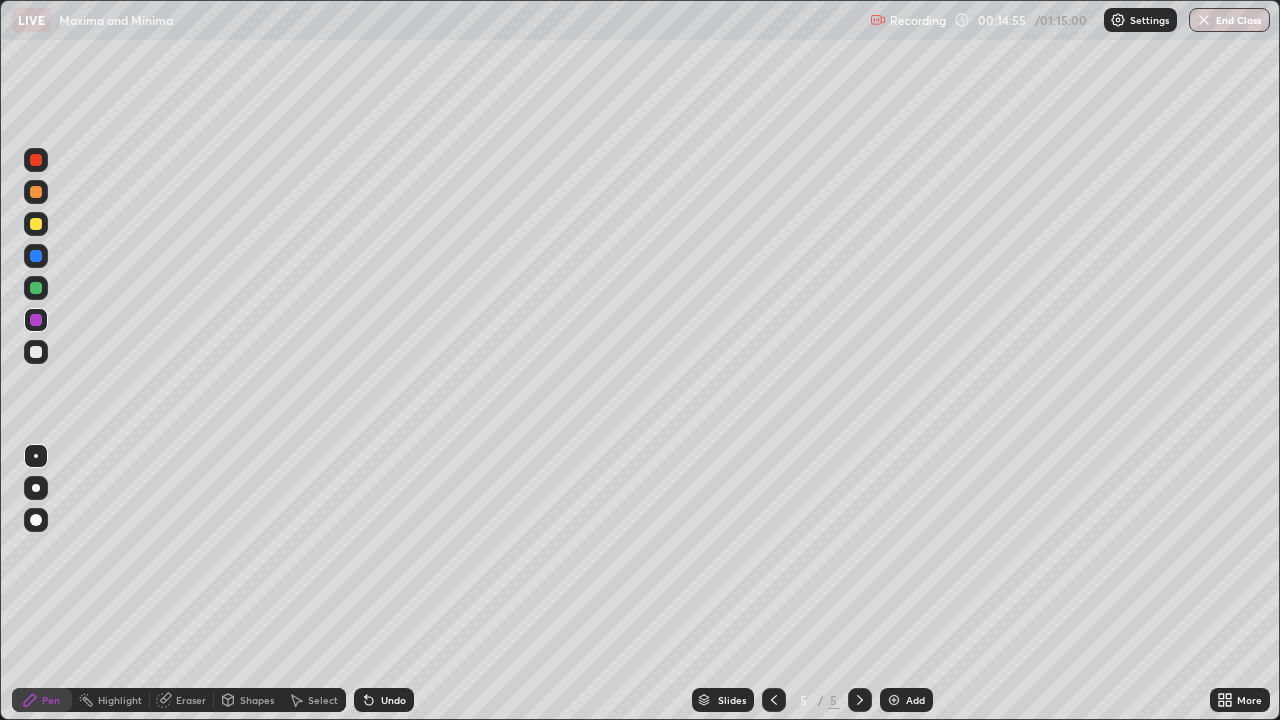 click at bounding box center [36, 352] 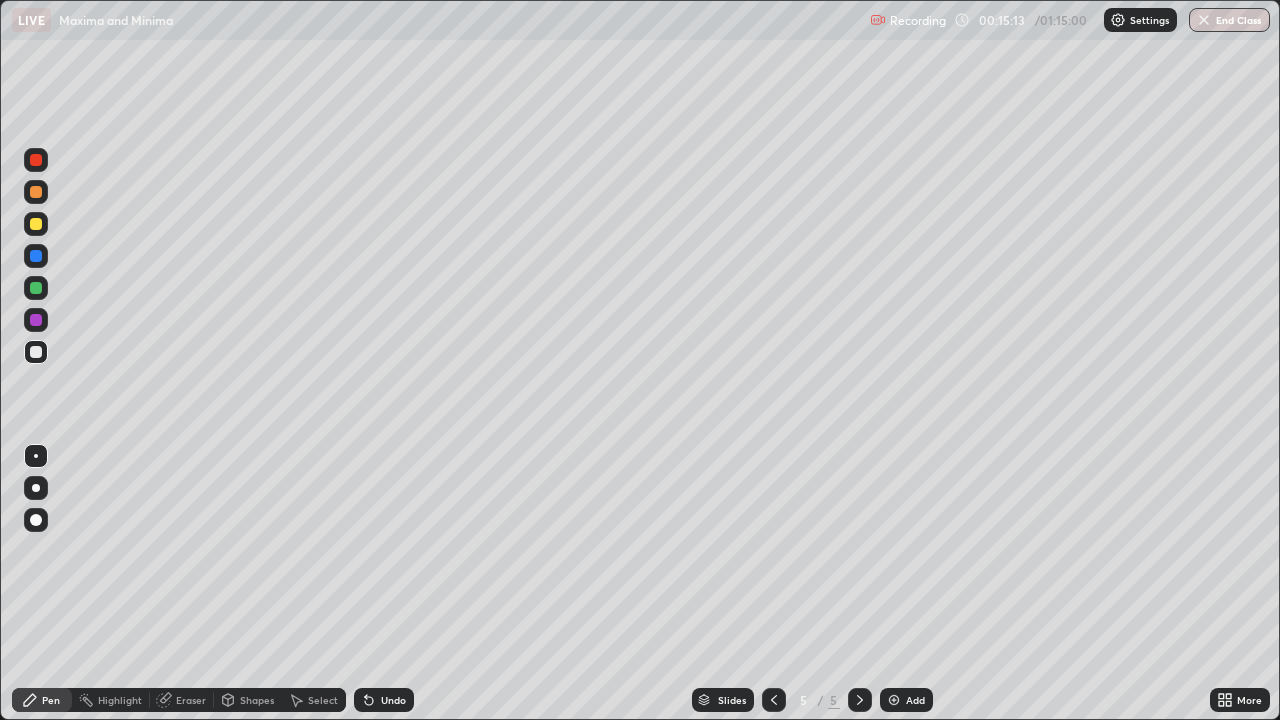 click at bounding box center [36, 352] 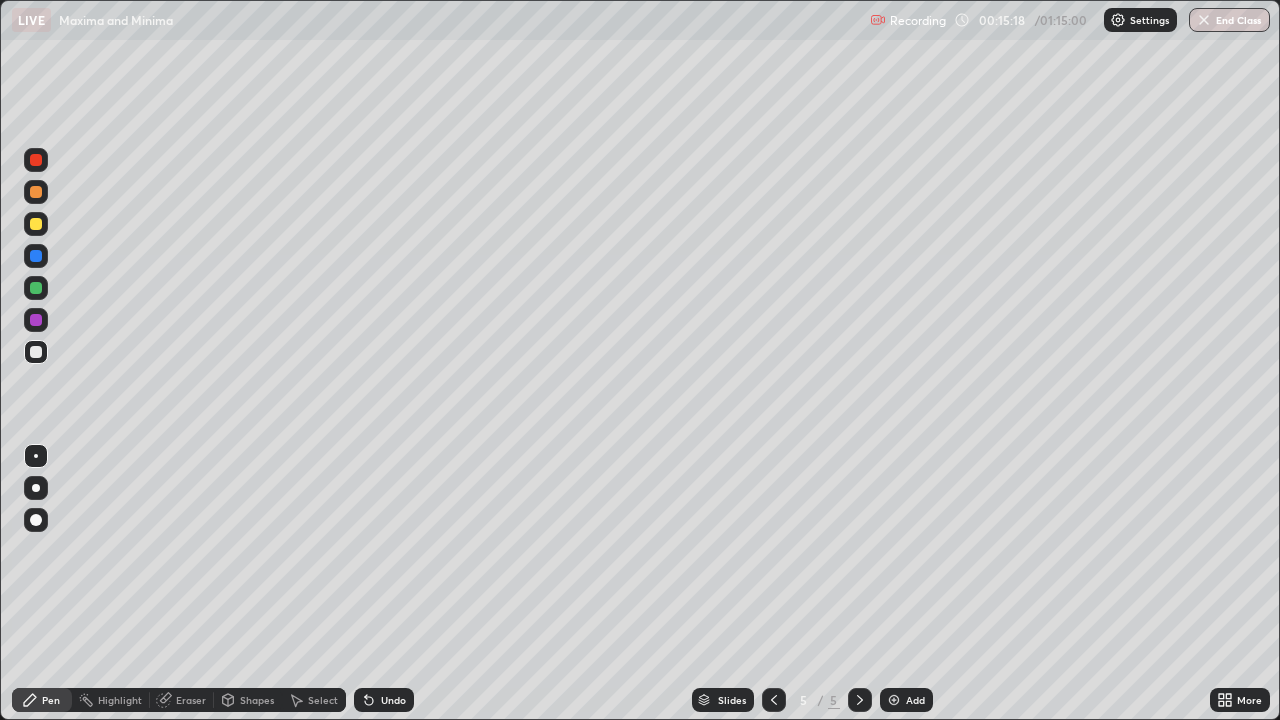 click at bounding box center (36, 224) 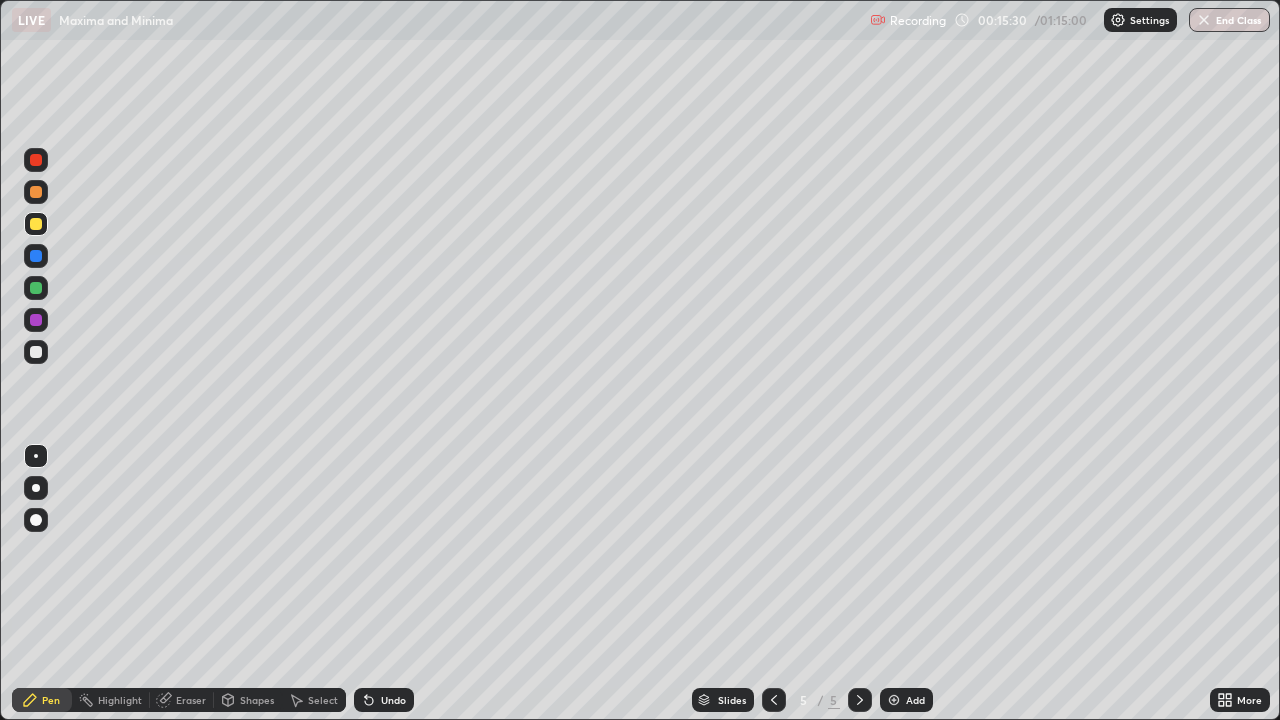 click at bounding box center (36, 320) 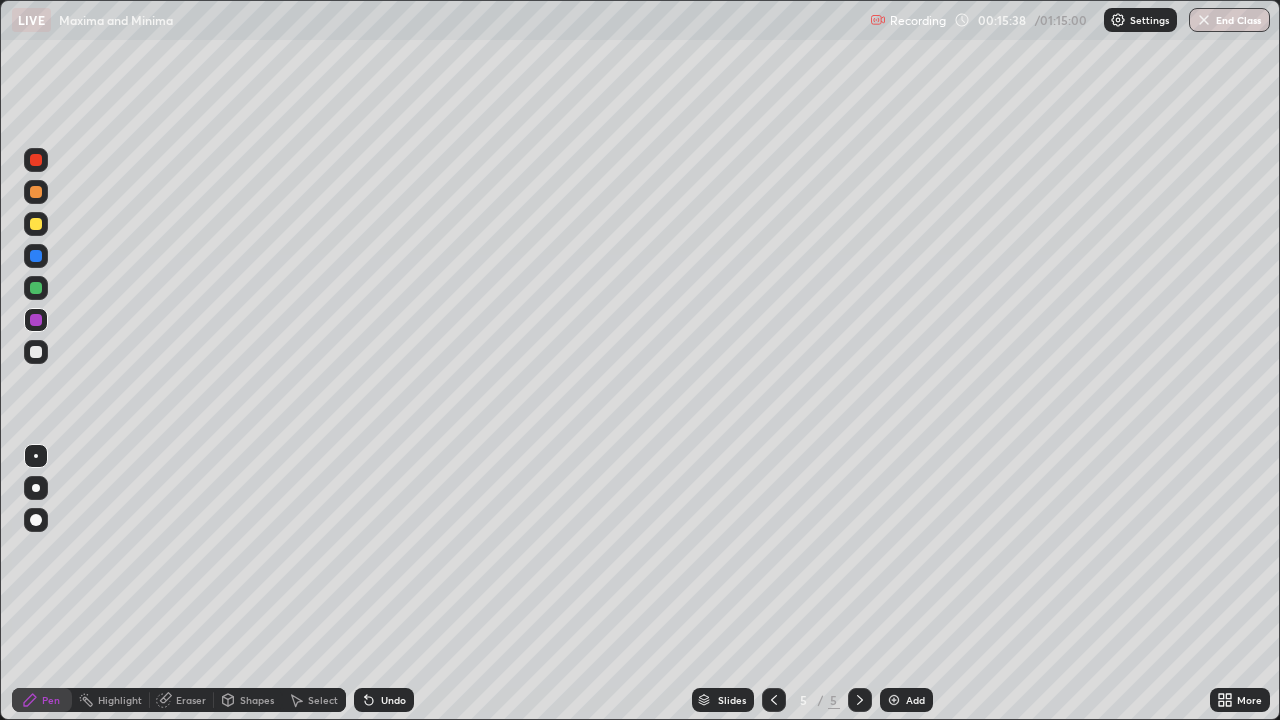 click at bounding box center (36, 192) 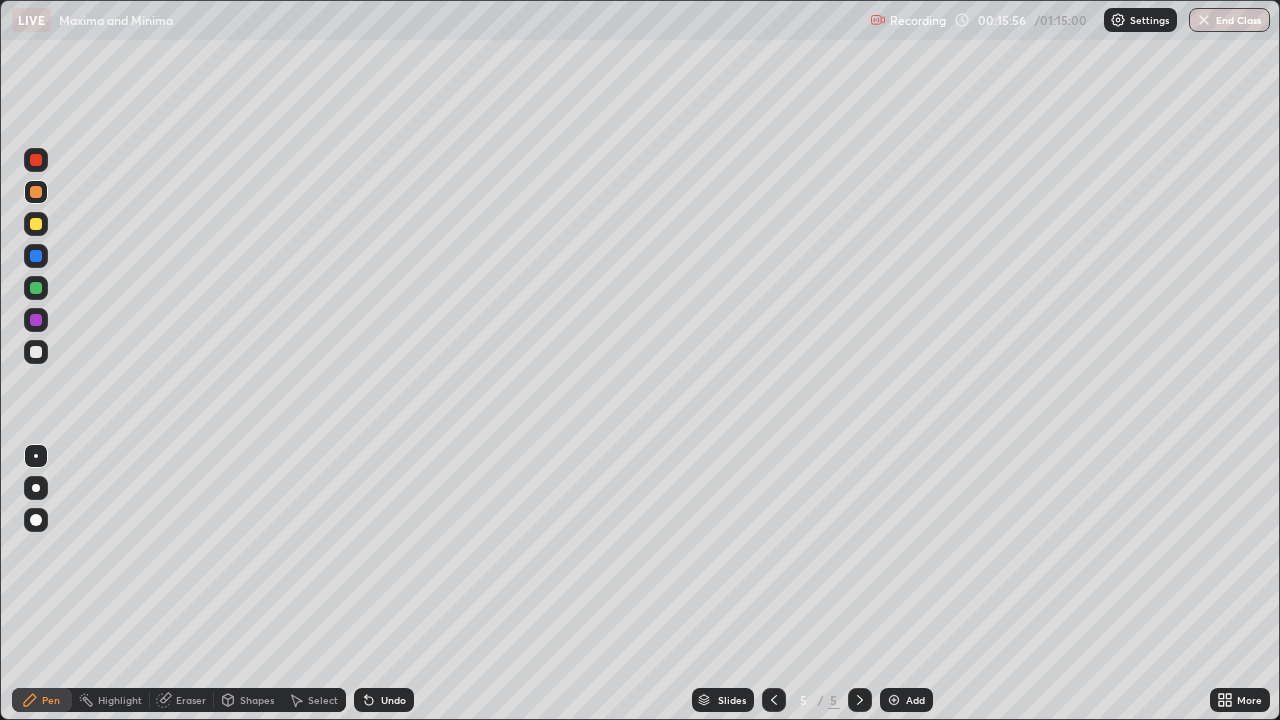 click at bounding box center [36, 352] 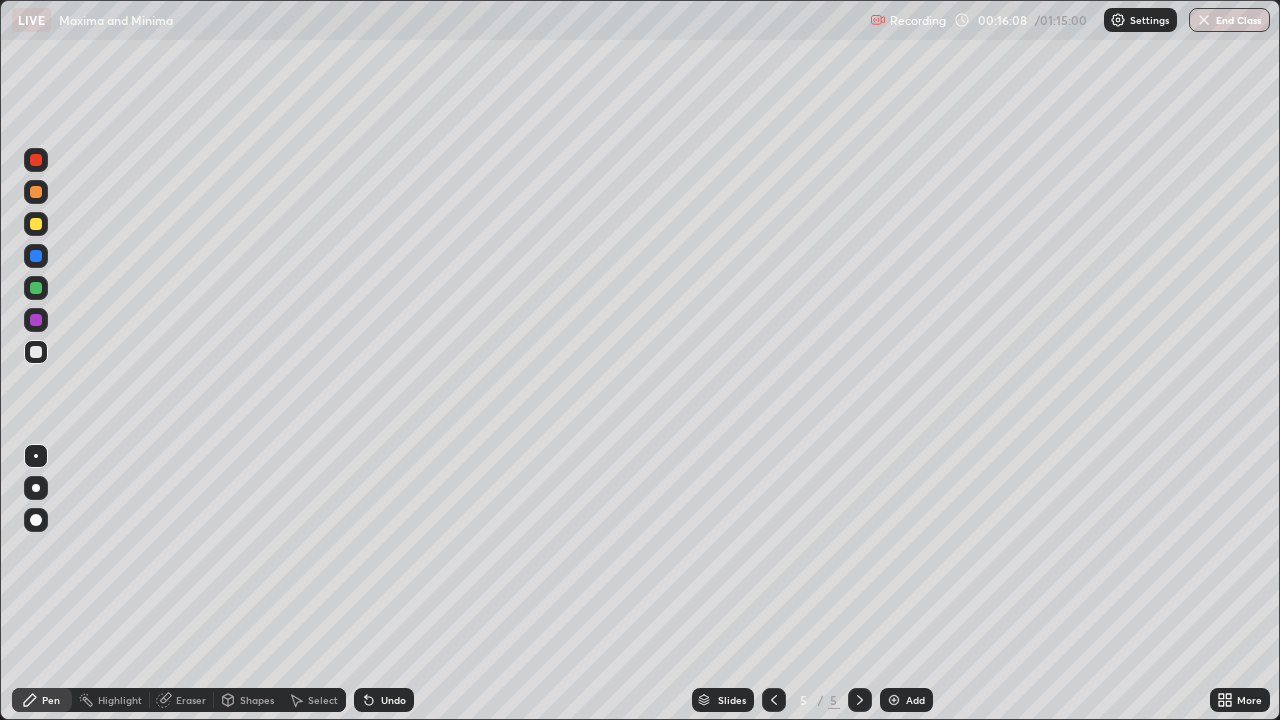 click at bounding box center [36, 192] 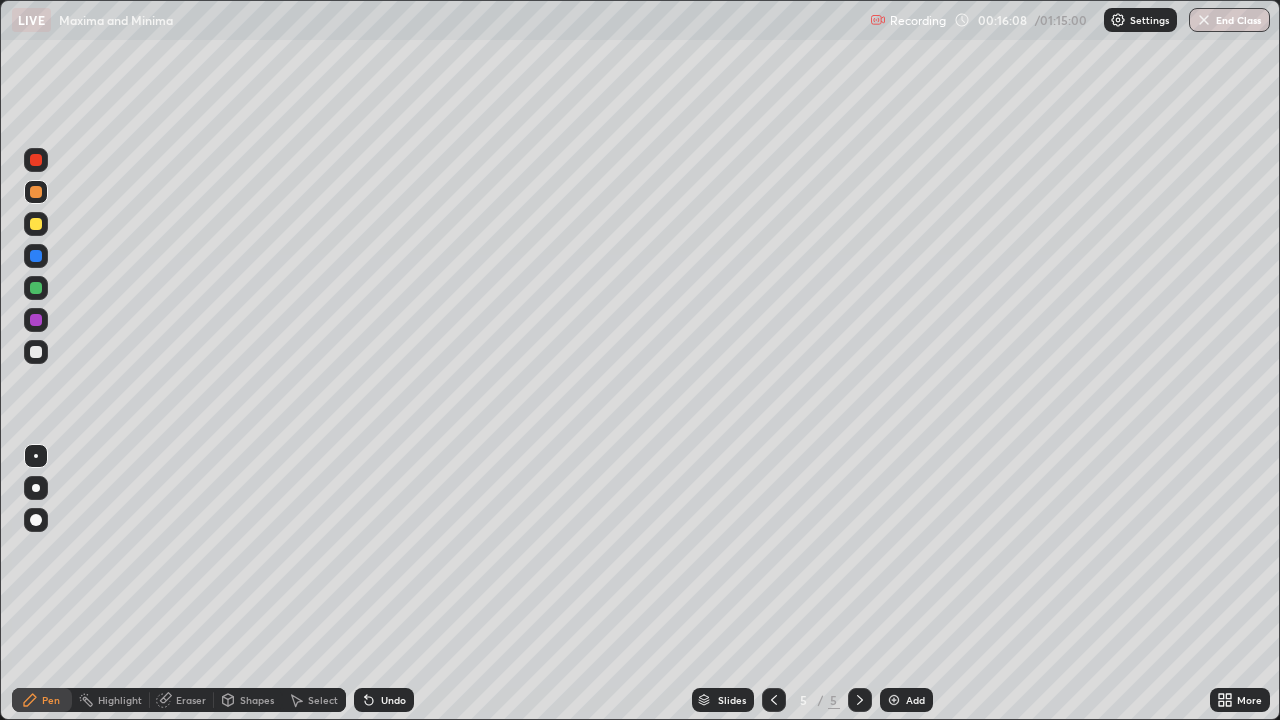 click at bounding box center (36, 192) 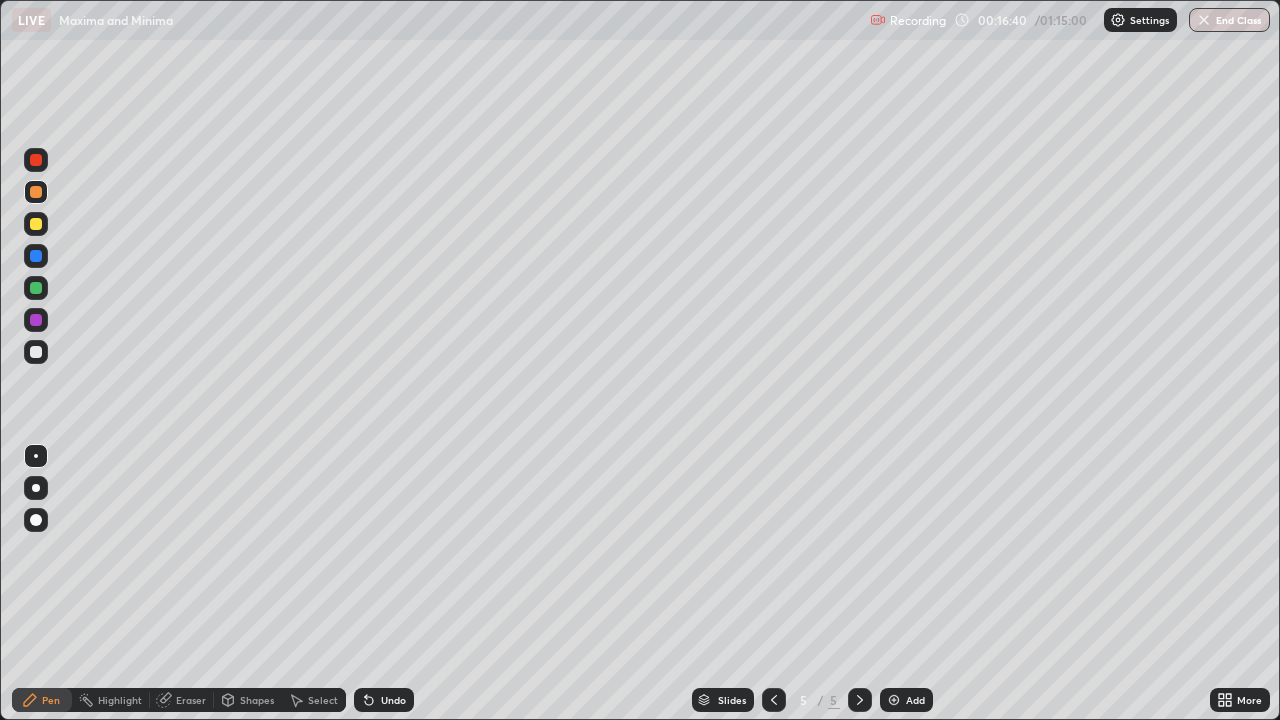click at bounding box center [36, 352] 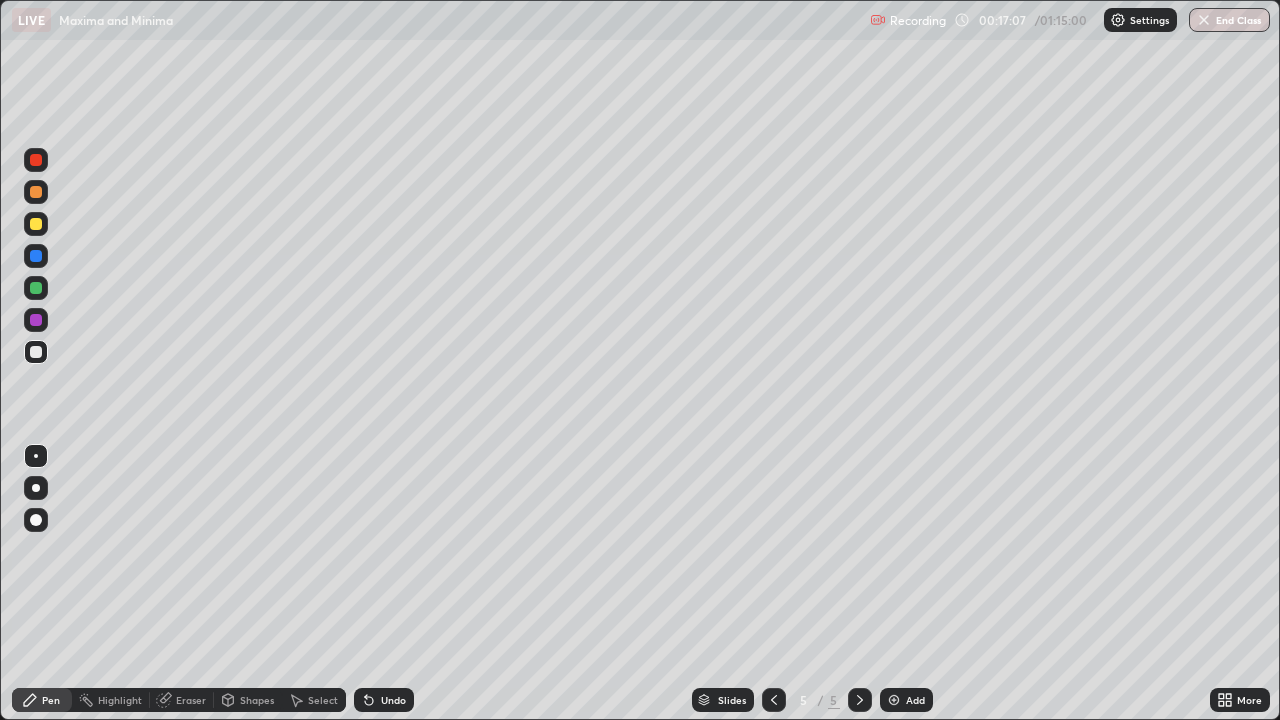 click at bounding box center (36, 160) 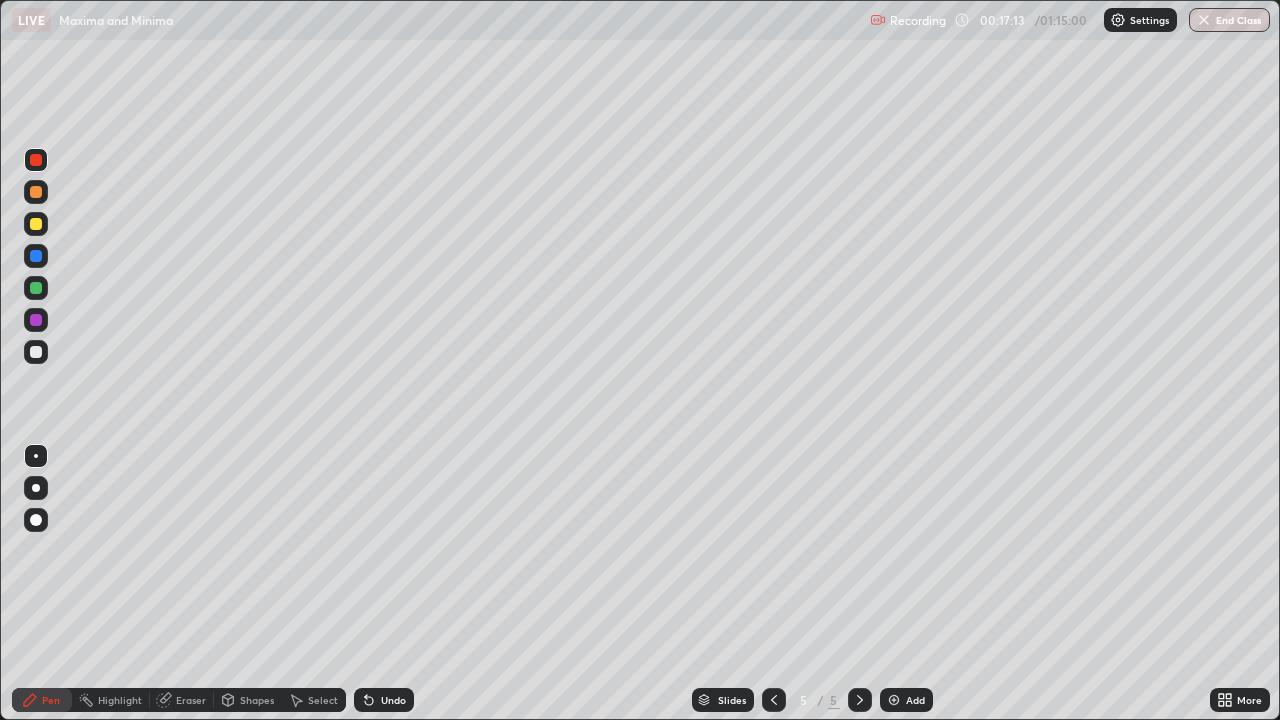 click at bounding box center (36, 352) 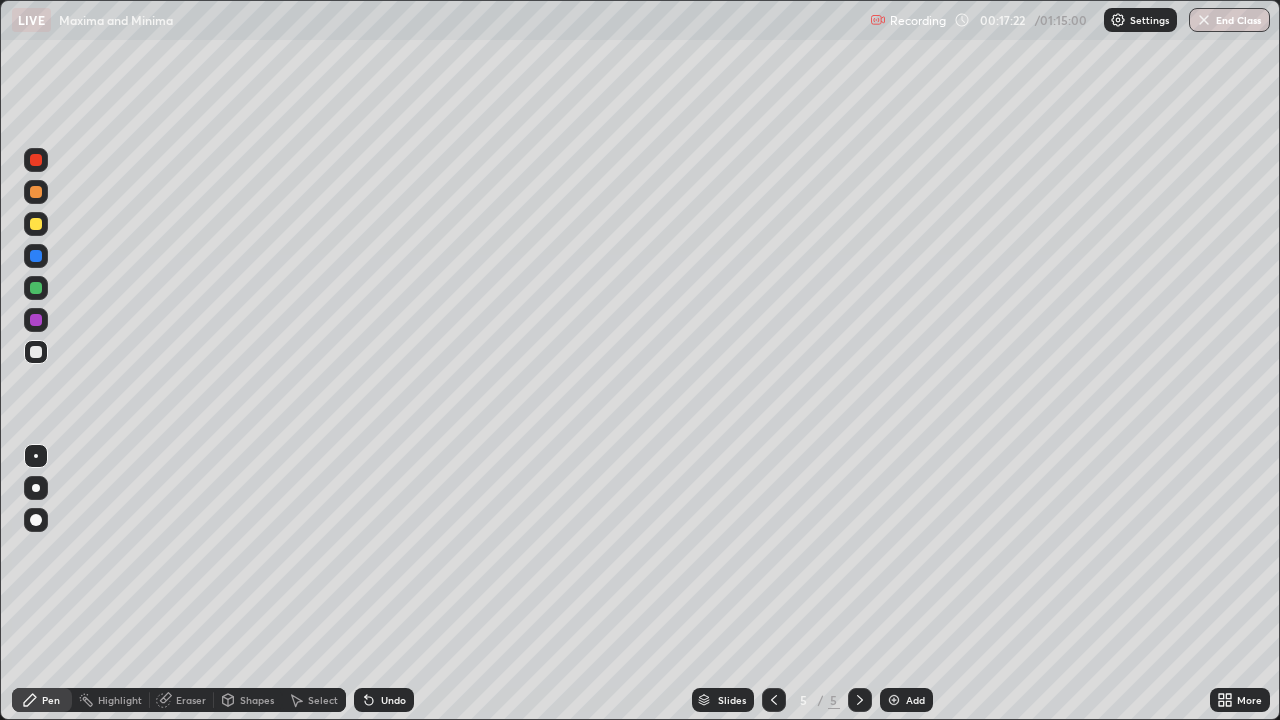 click at bounding box center (36, 160) 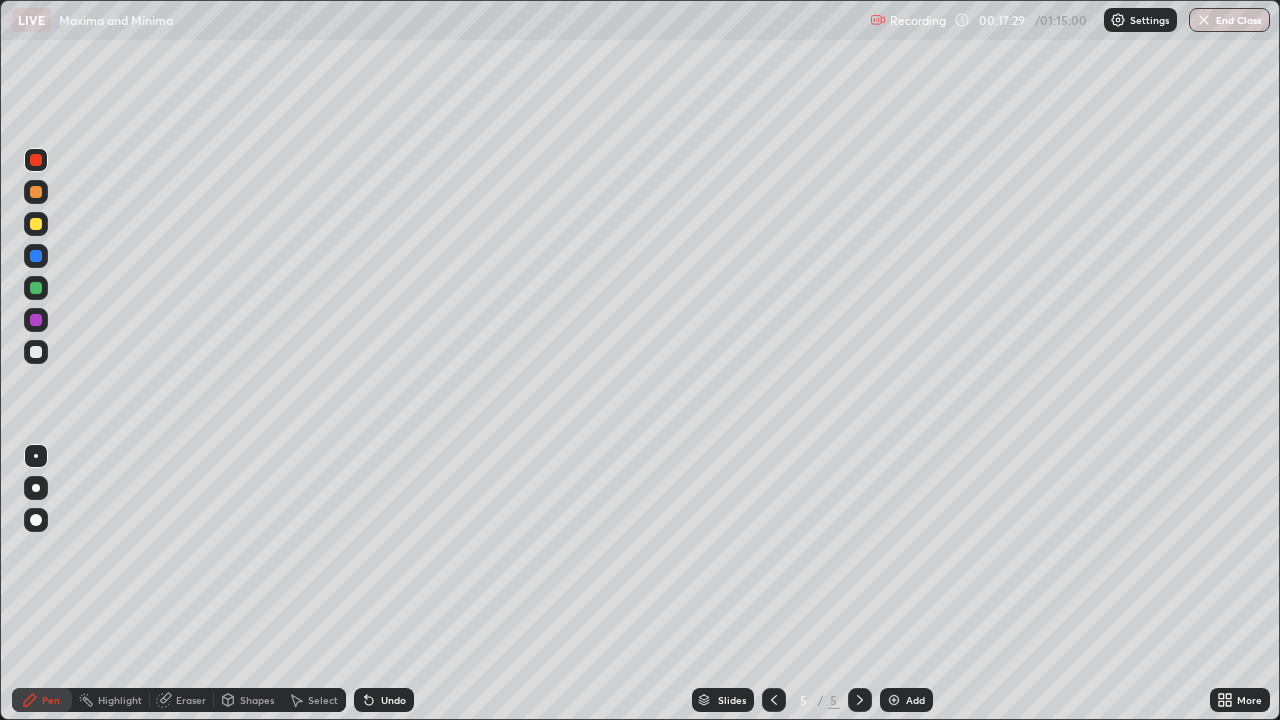click at bounding box center [36, 352] 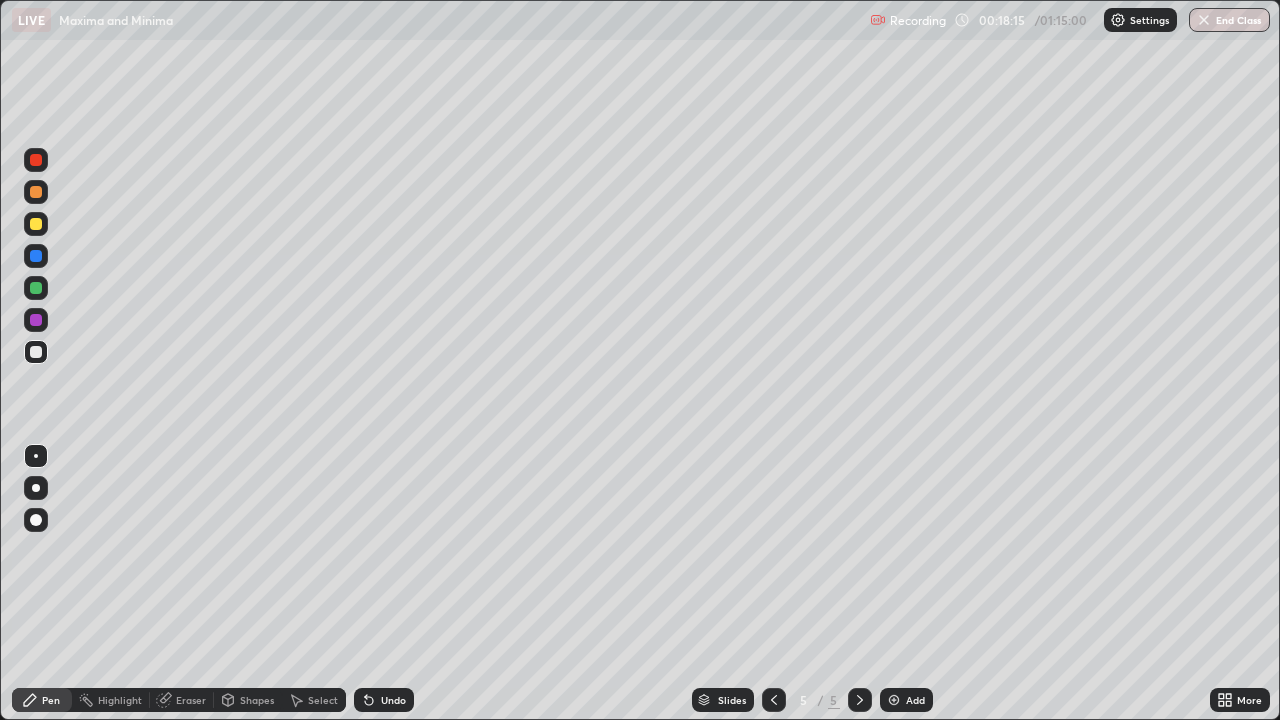 click at bounding box center (36, 352) 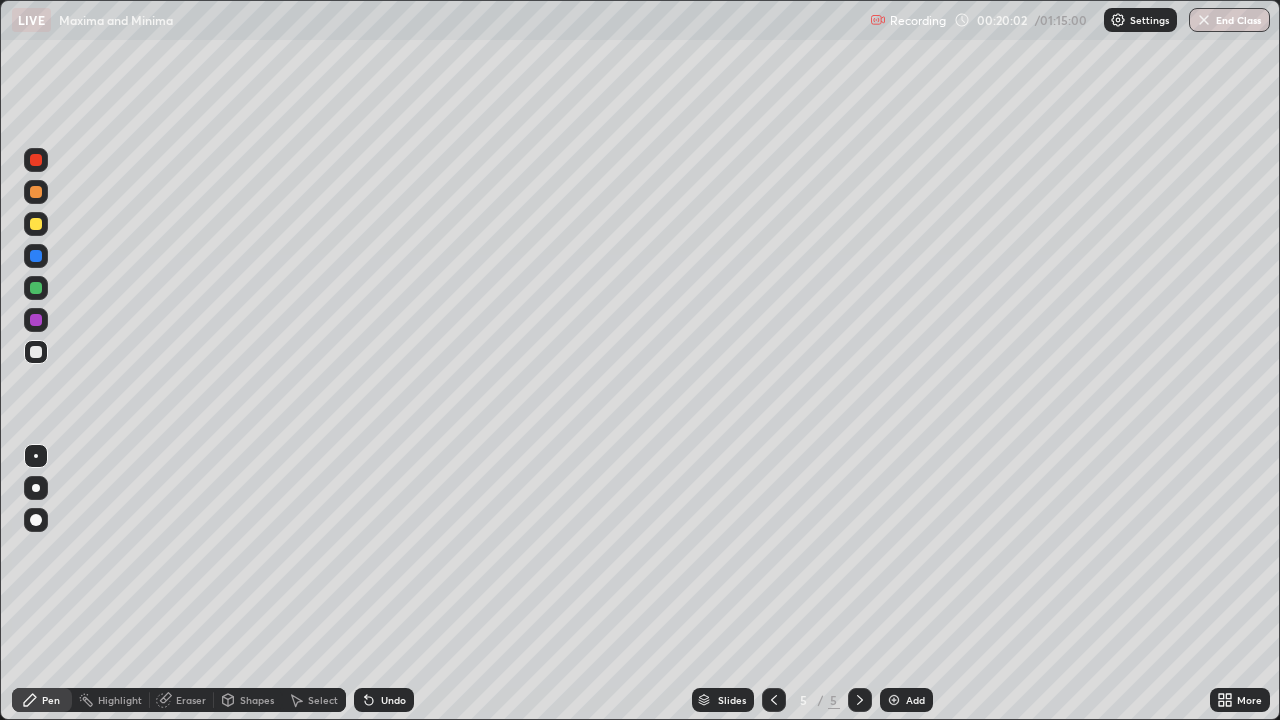 click on "Add" at bounding box center [906, 700] 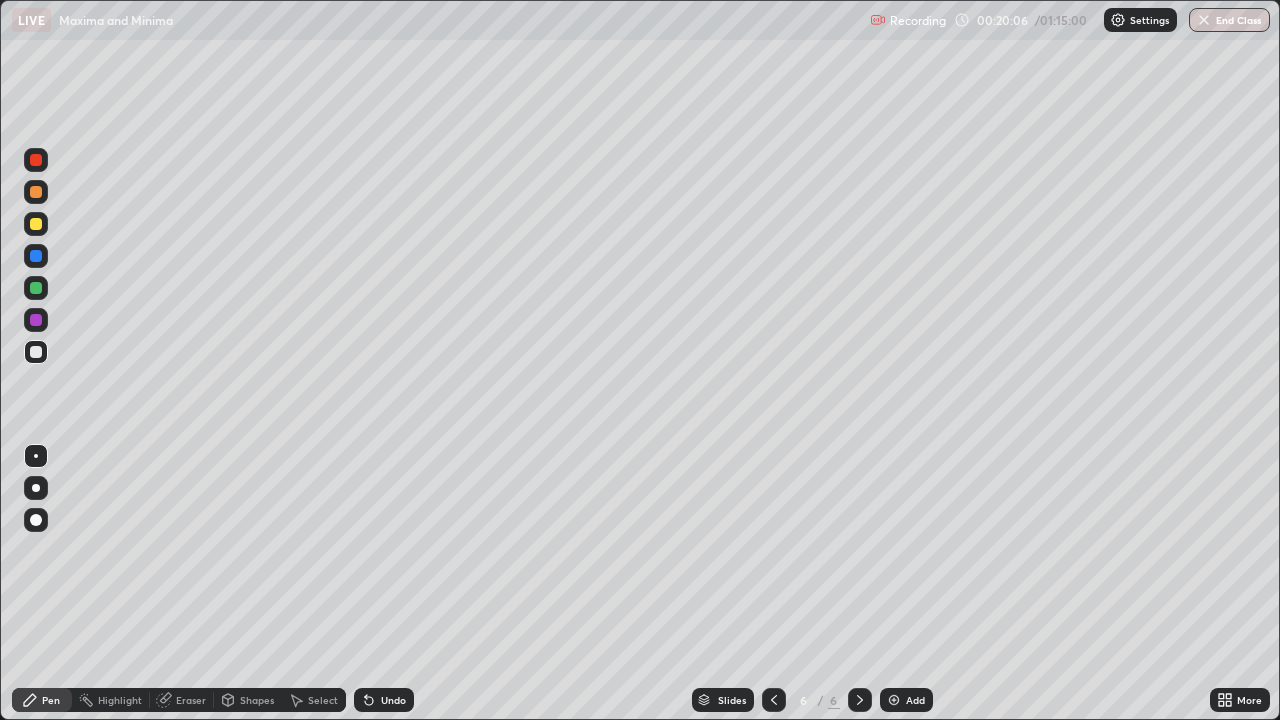 click at bounding box center [36, 352] 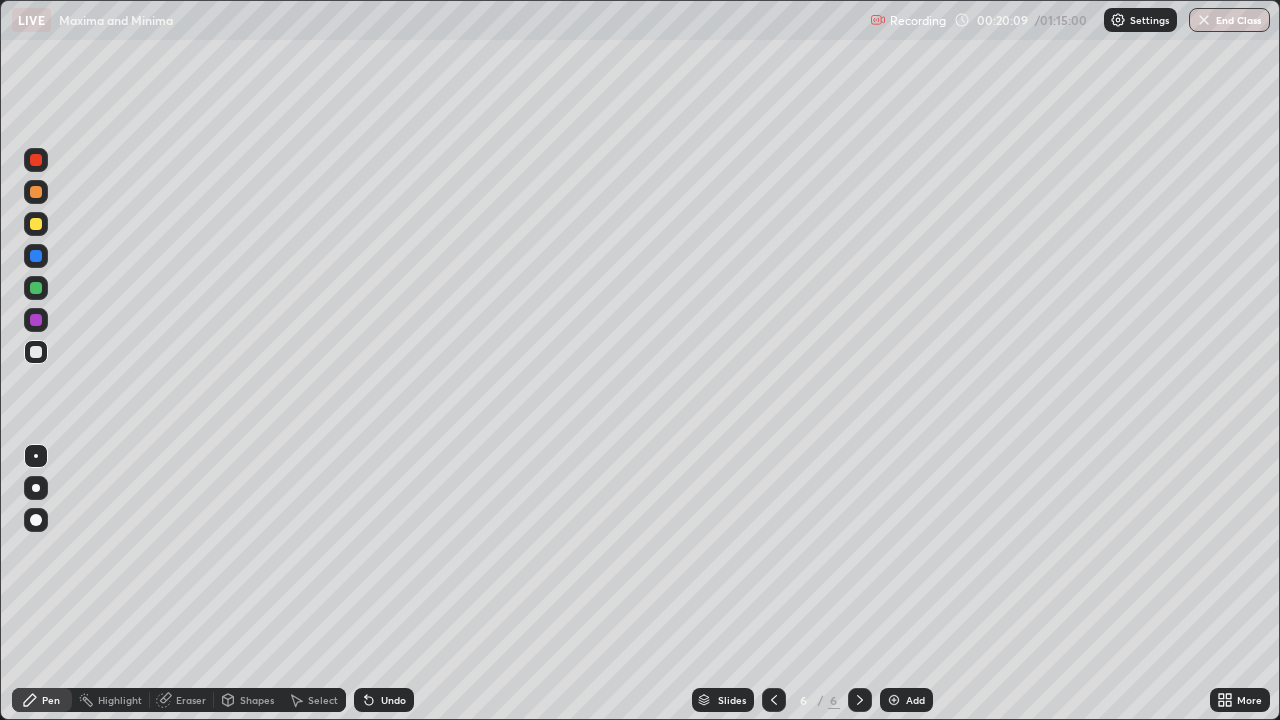 click at bounding box center [36, 192] 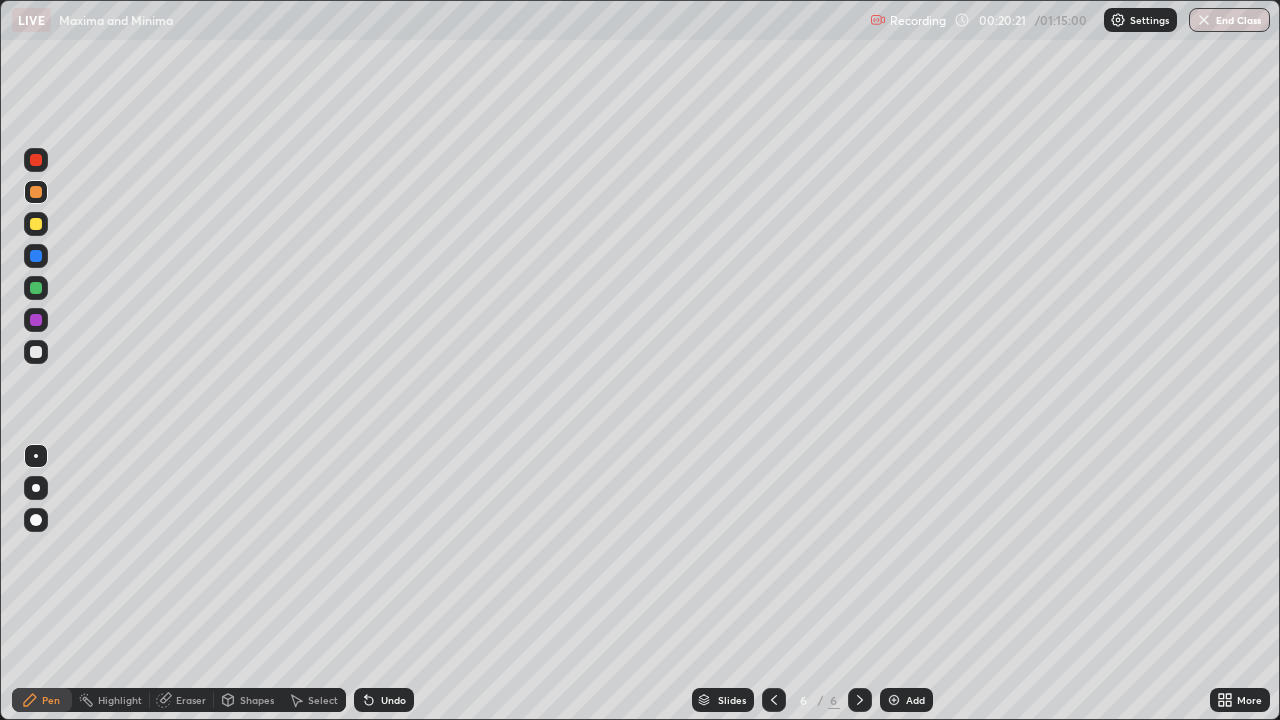 click at bounding box center [36, 288] 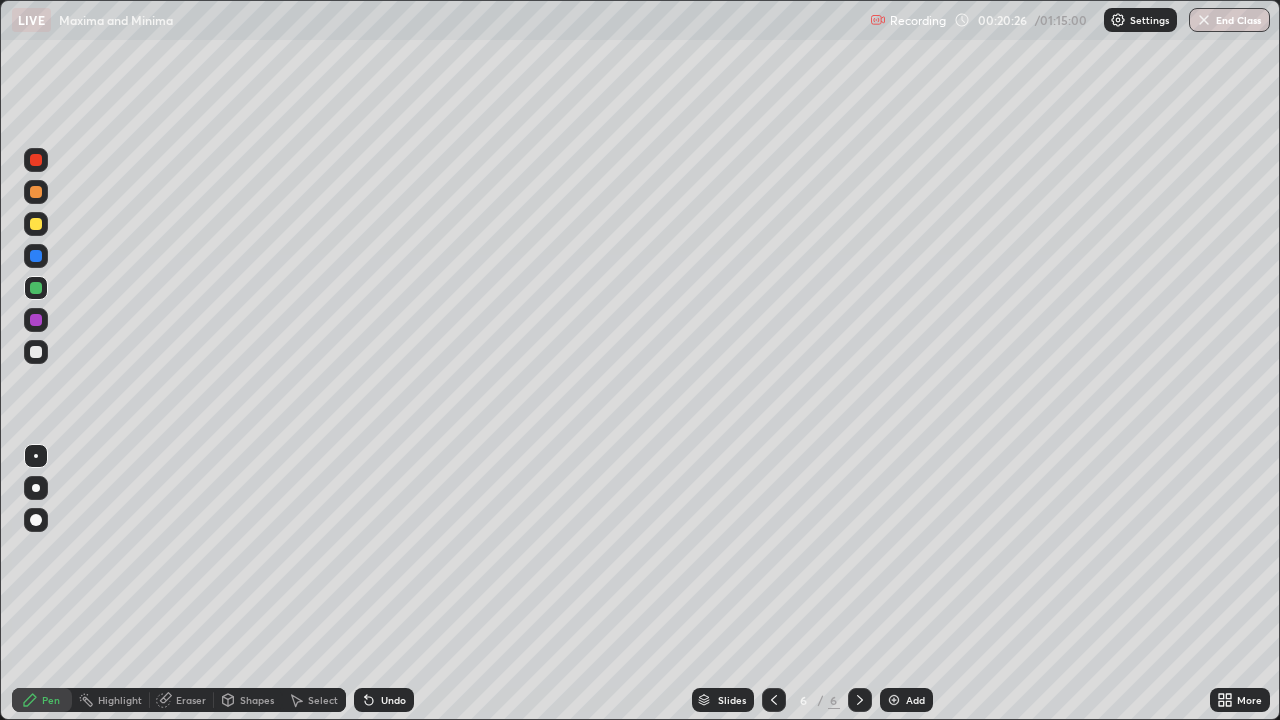 click at bounding box center [36, 352] 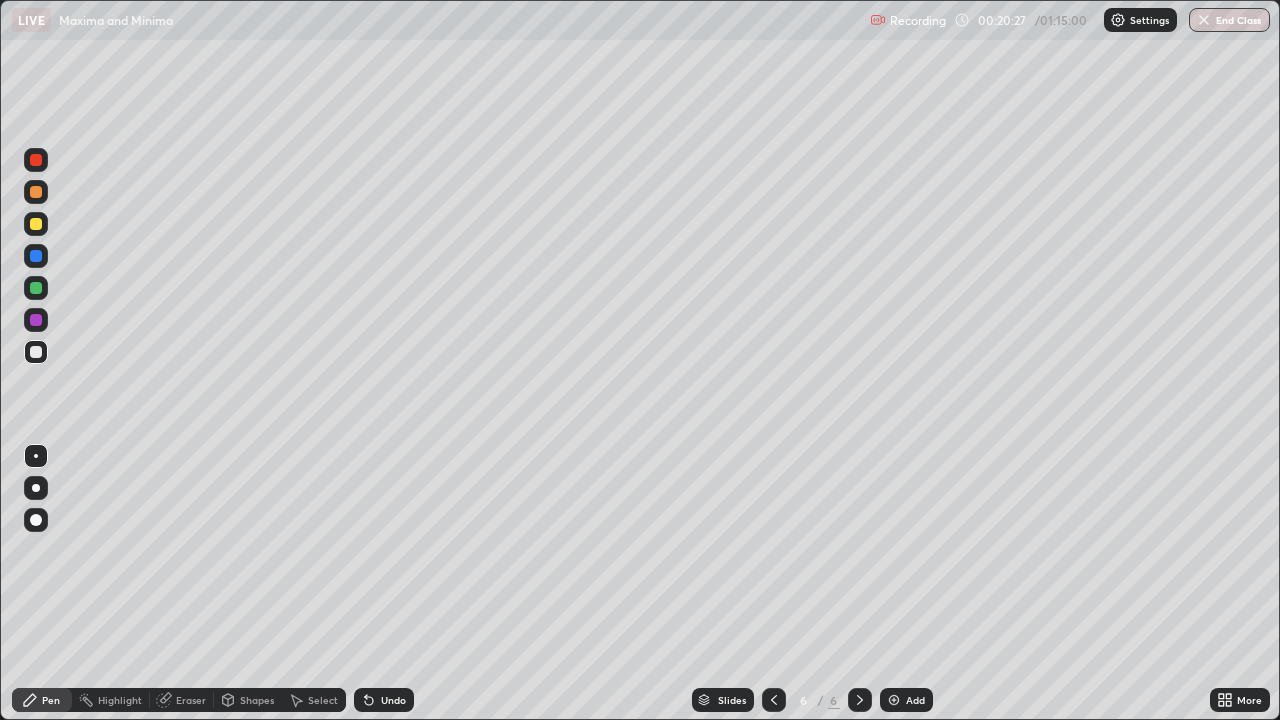 click at bounding box center (36, 192) 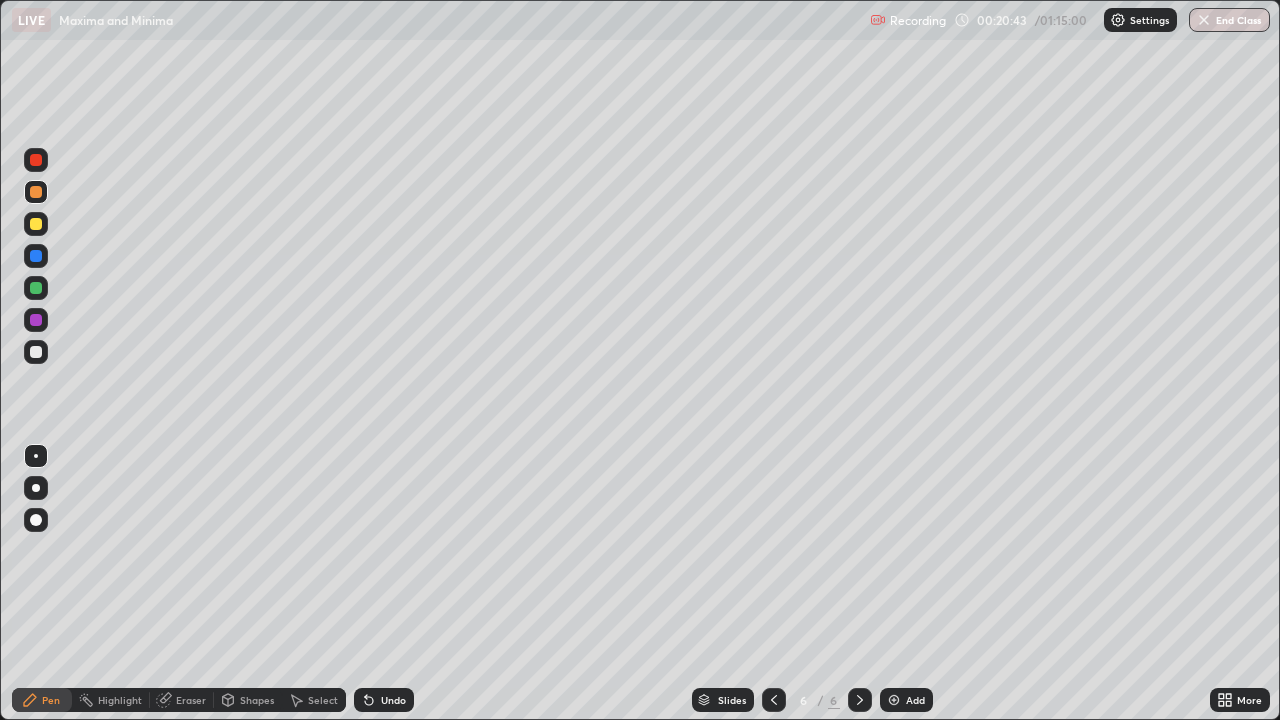 click at bounding box center (36, 352) 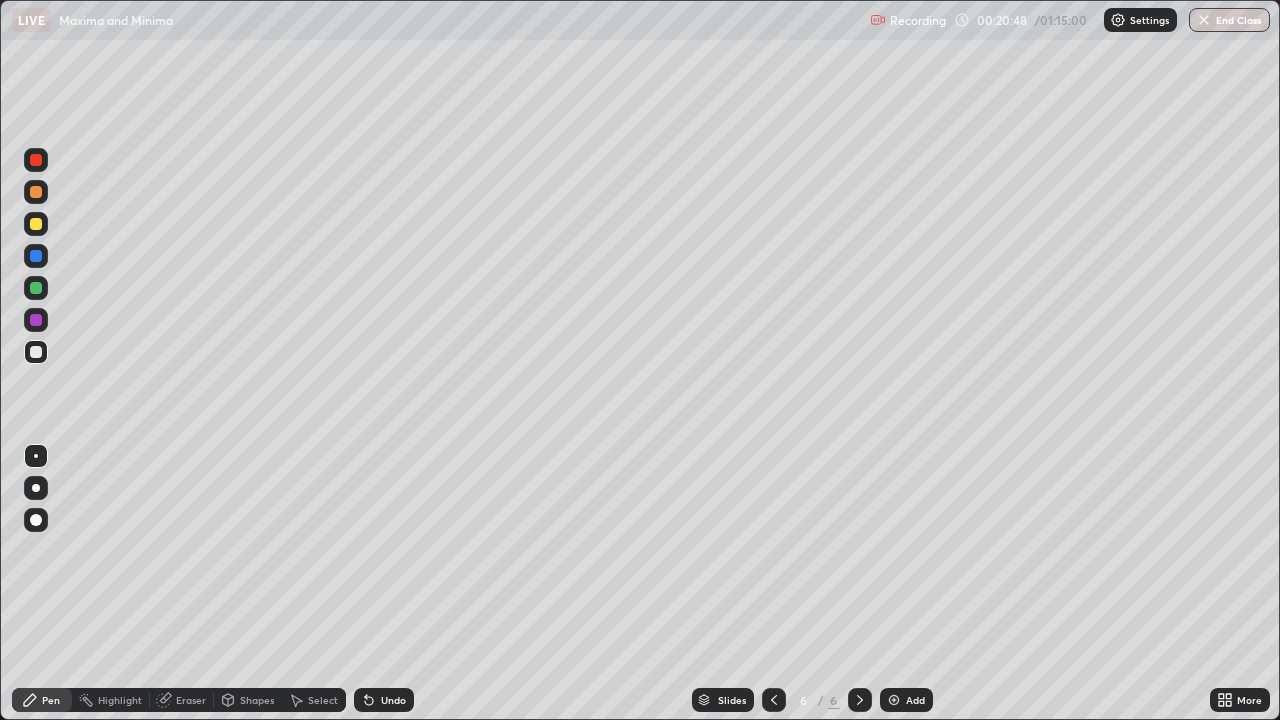 click at bounding box center (36, 192) 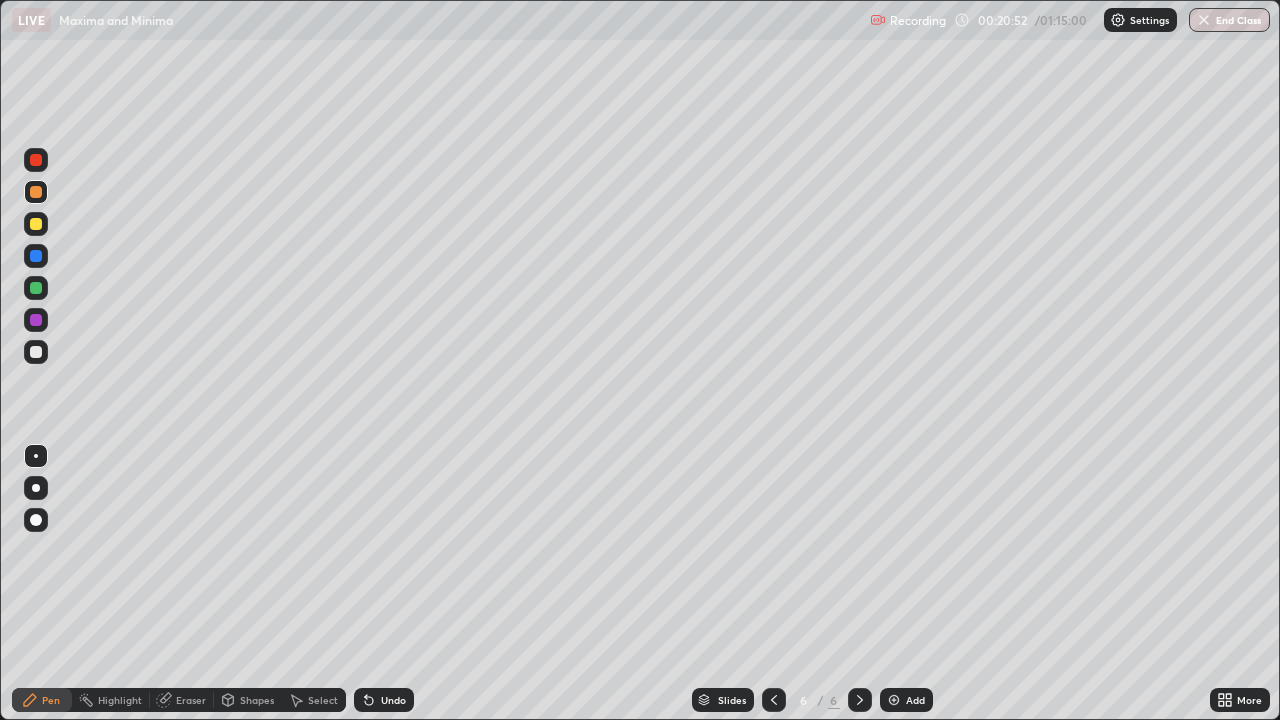 click at bounding box center (36, 352) 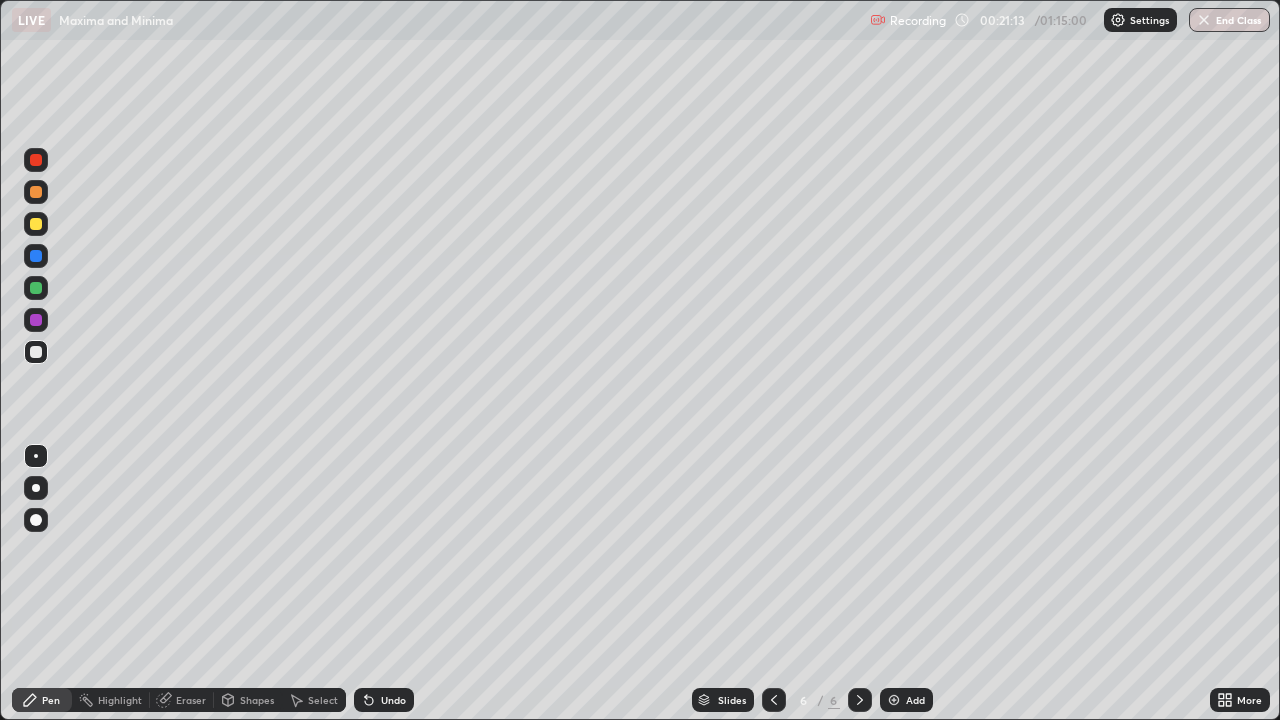 click at bounding box center [36, 352] 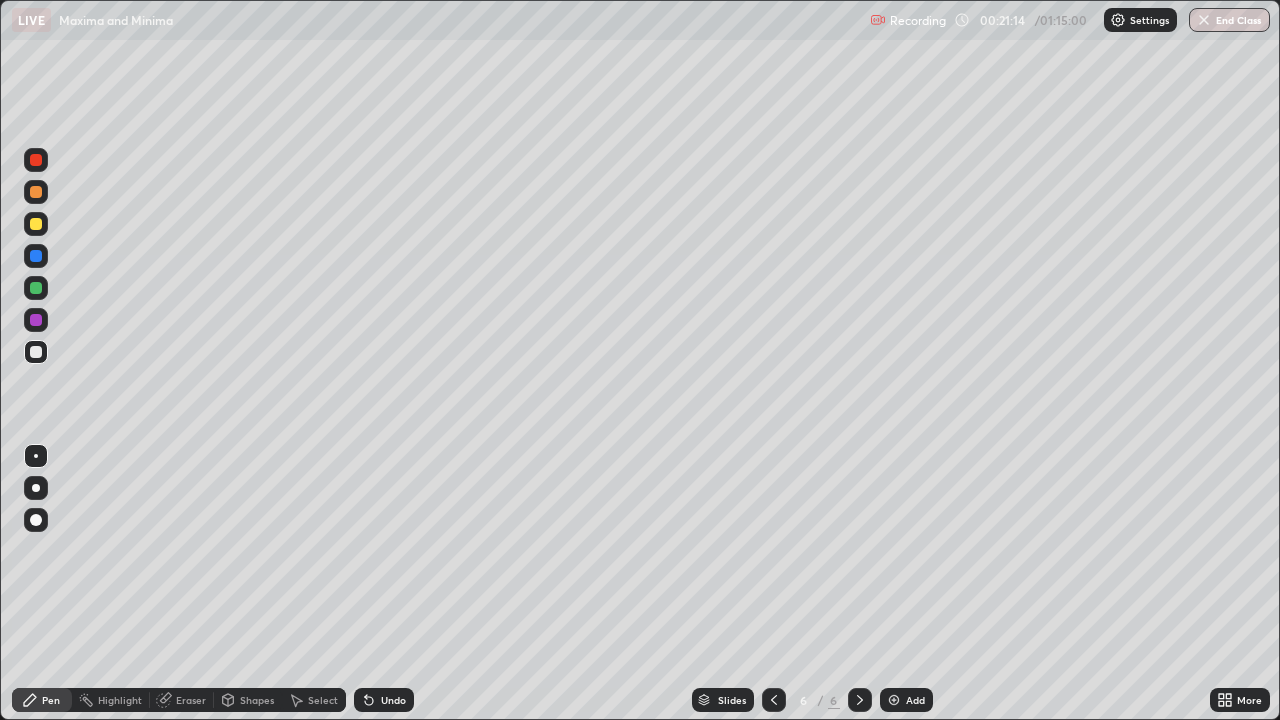 click at bounding box center [36, 288] 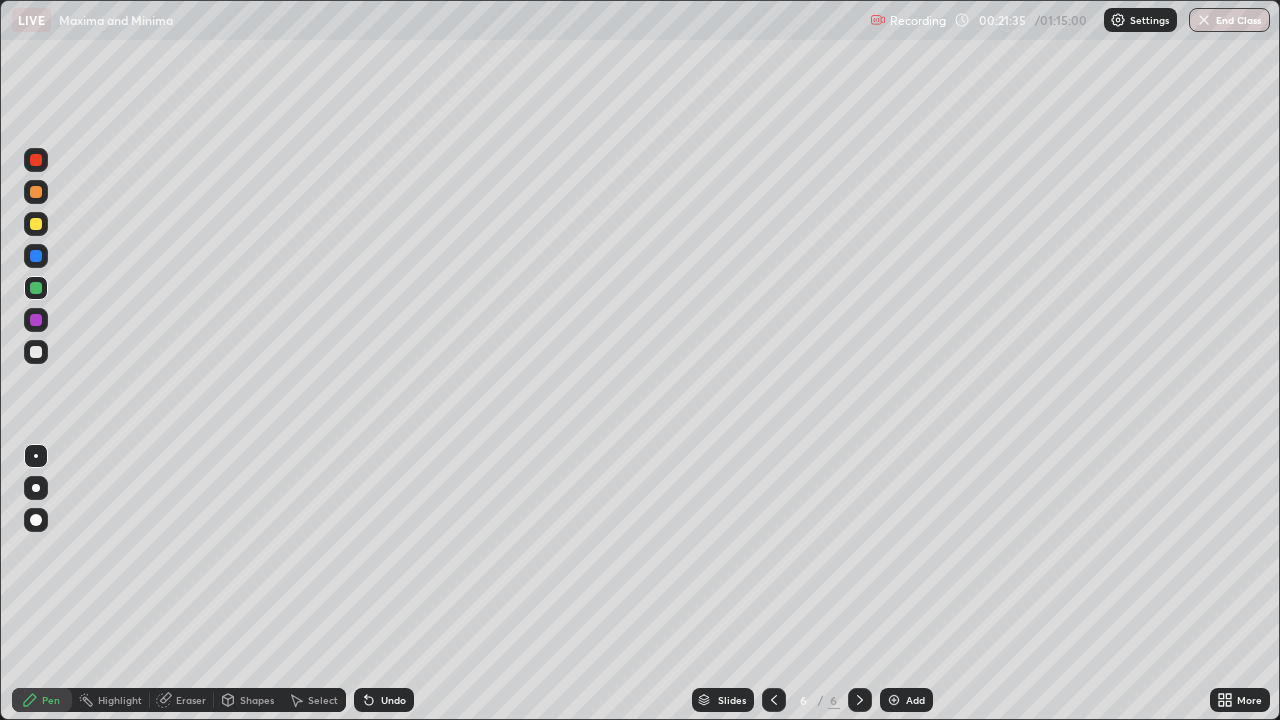 click at bounding box center [36, 352] 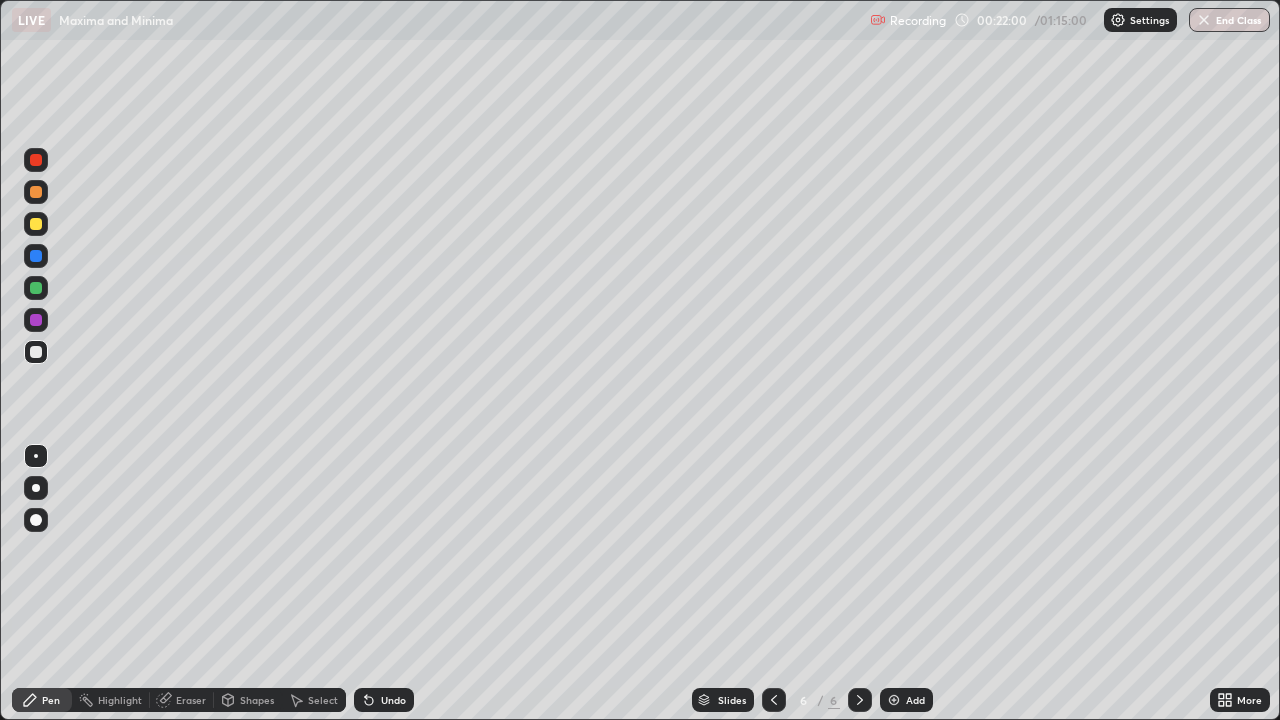 click on "Eraser" at bounding box center (182, 700) 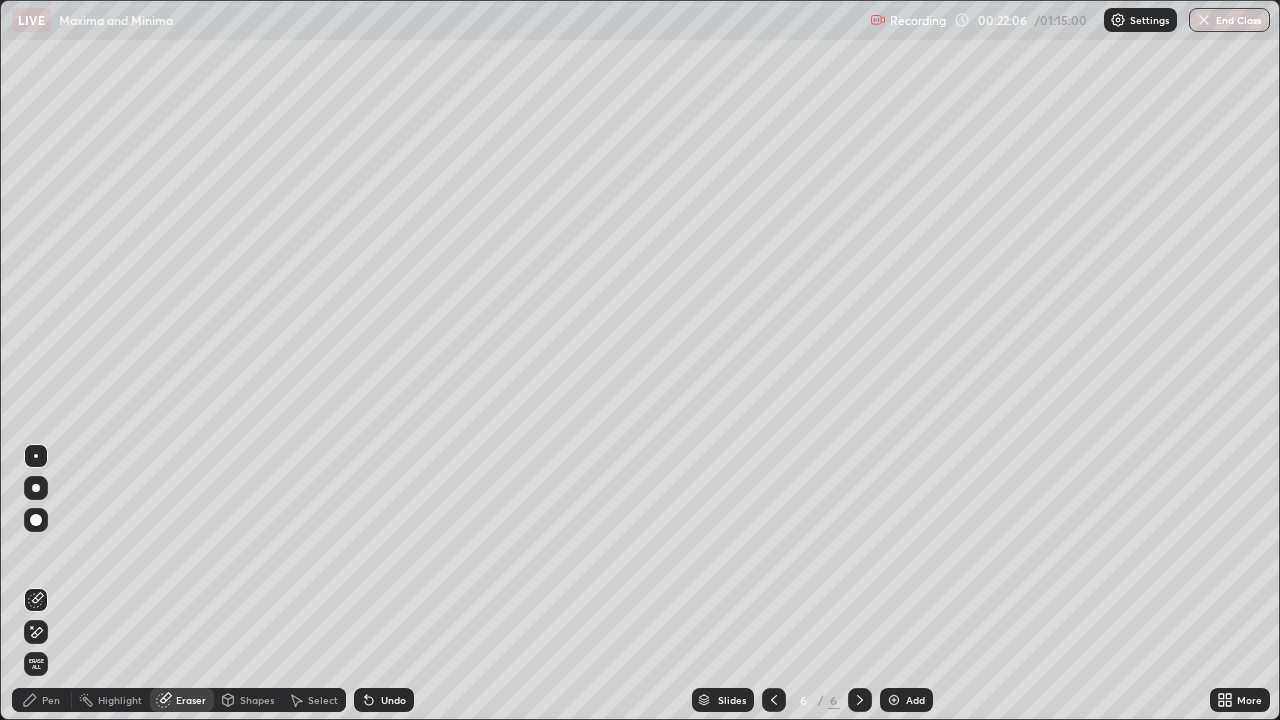 click on "Pen" at bounding box center (42, 700) 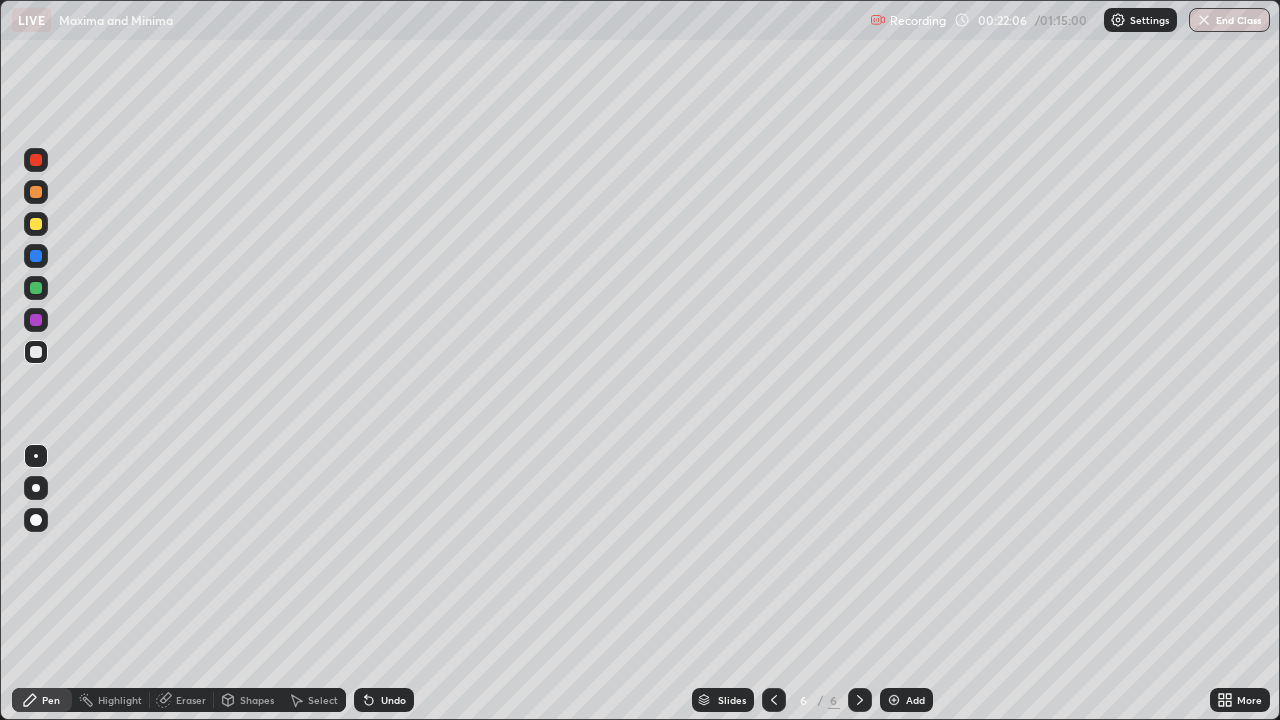 click at bounding box center (36, 352) 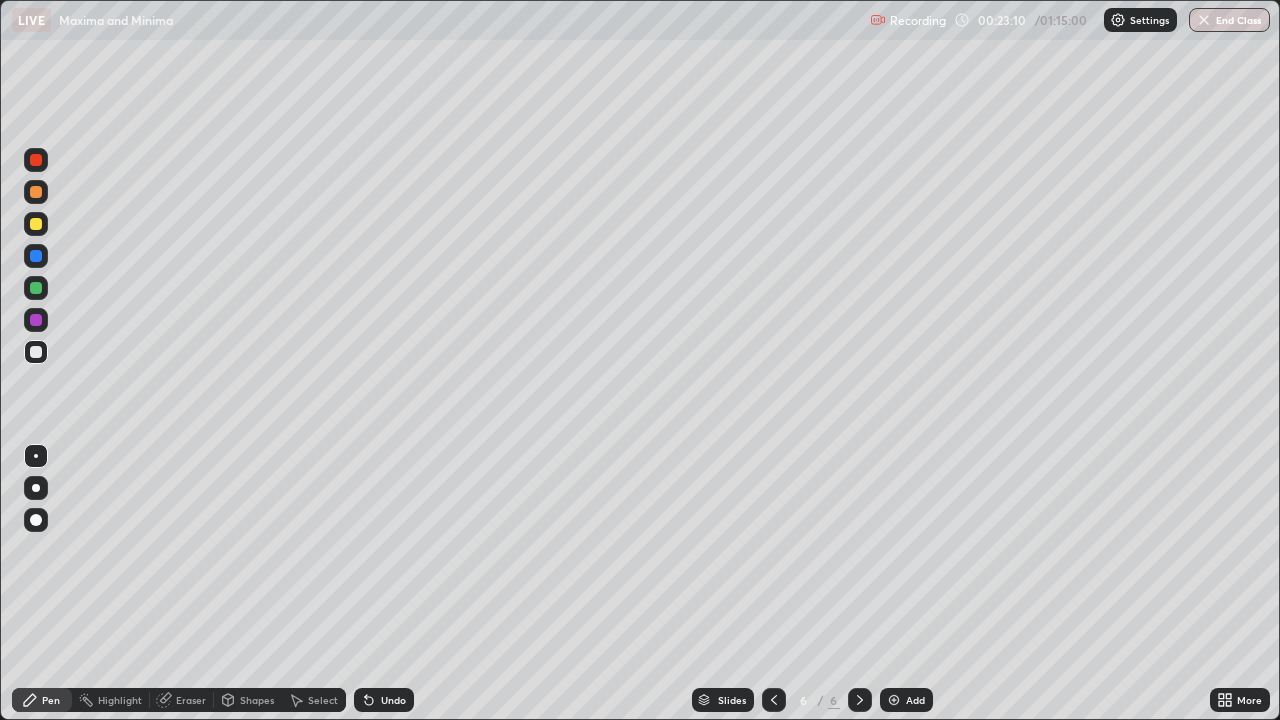 click at bounding box center [36, 160] 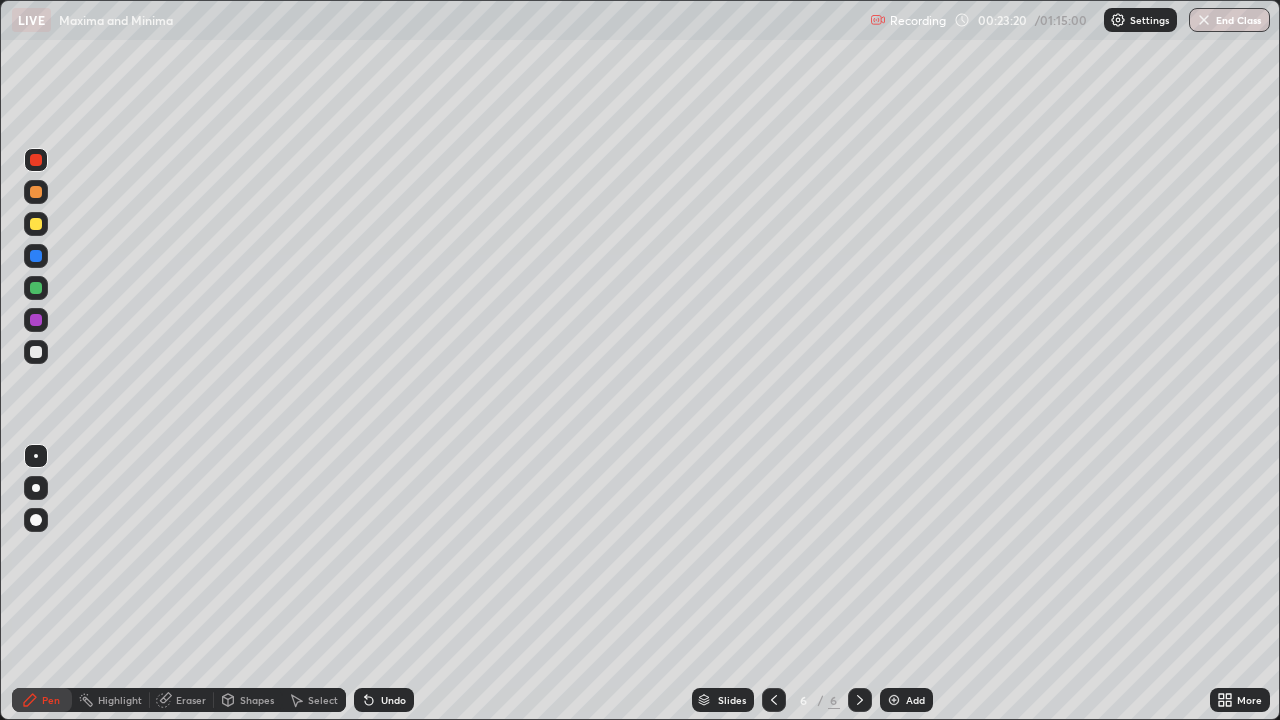 click on "Setting up your live class" at bounding box center (640, 360) 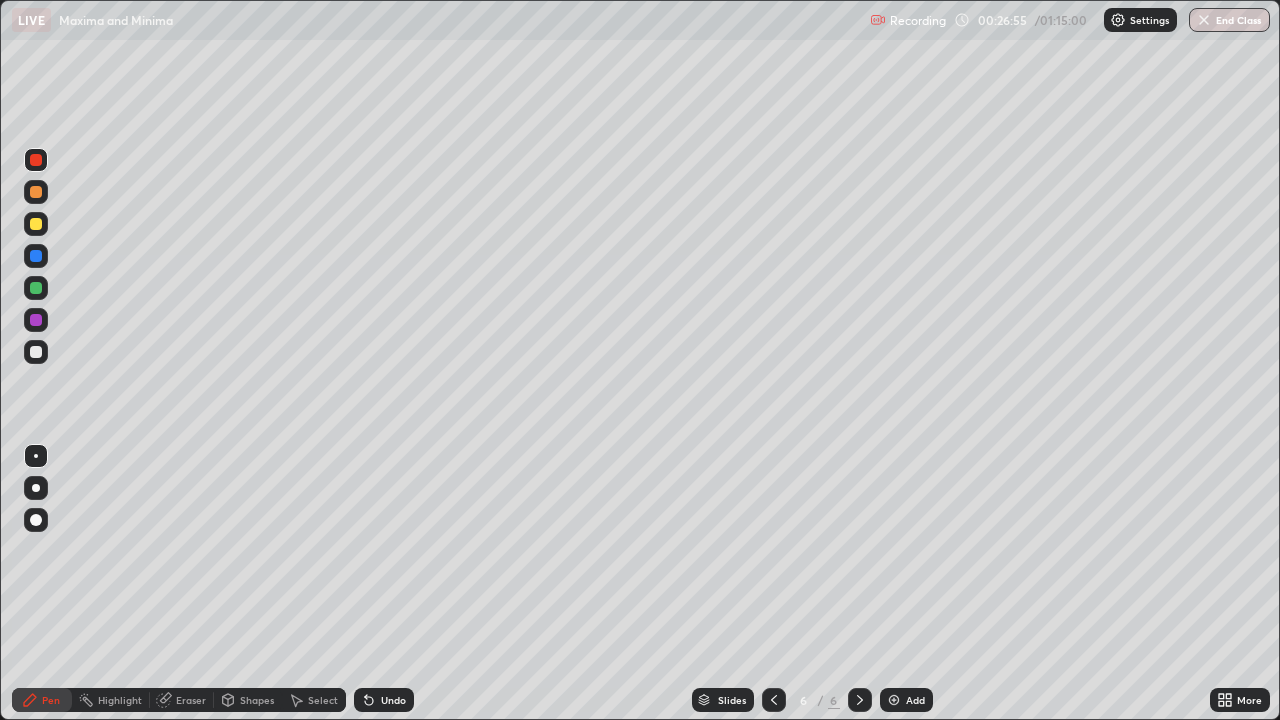 click on "Eraser" at bounding box center [182, 700] 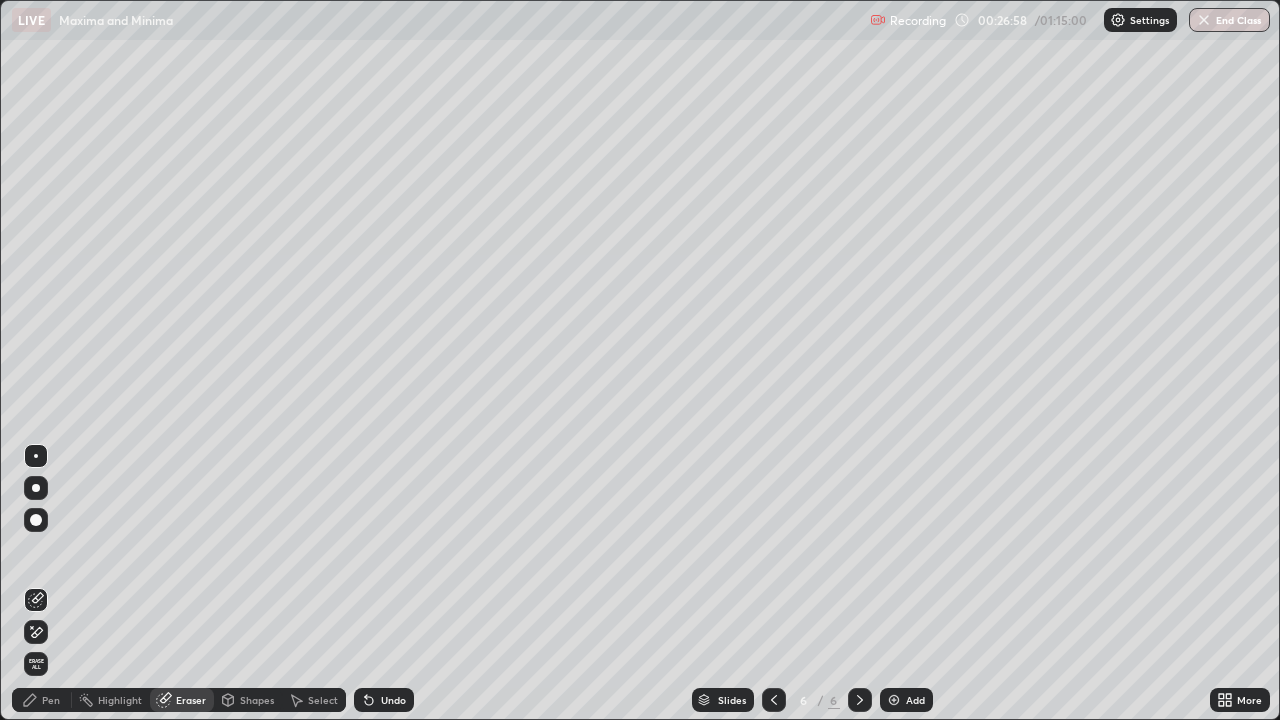 click on "Pen" at bounding box center [42, 700] 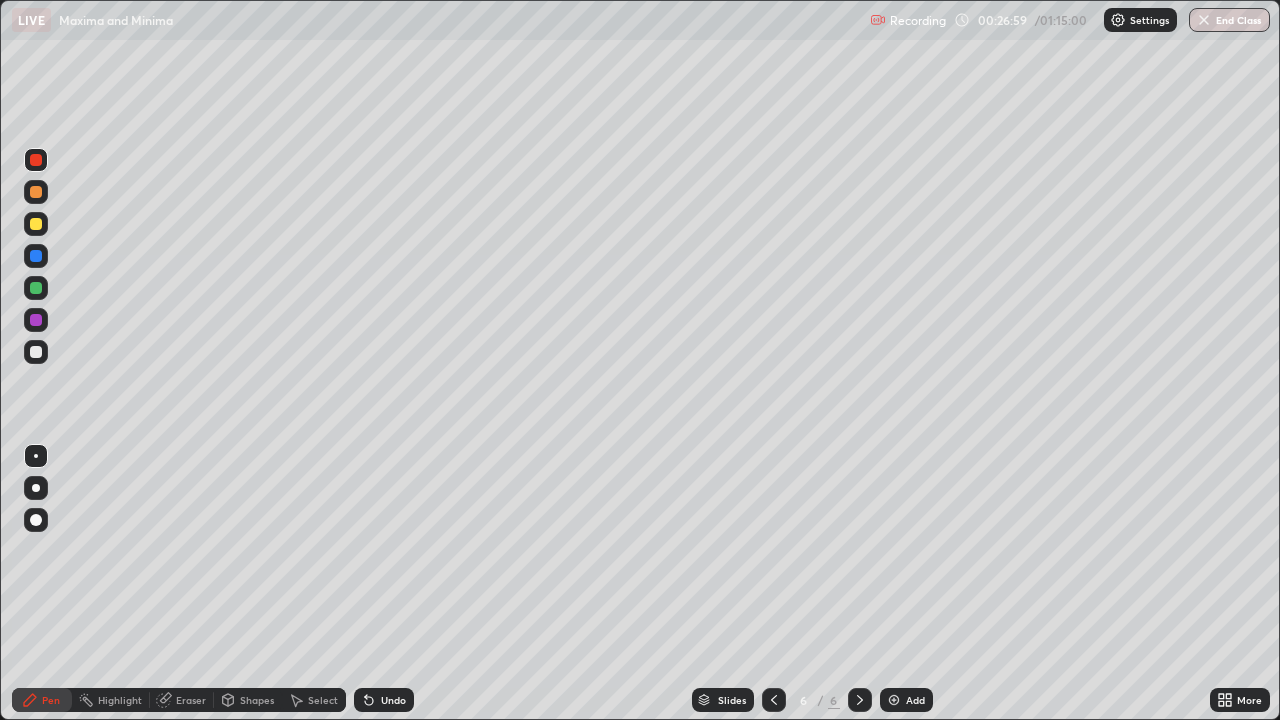click at bounding box center (36, 352) 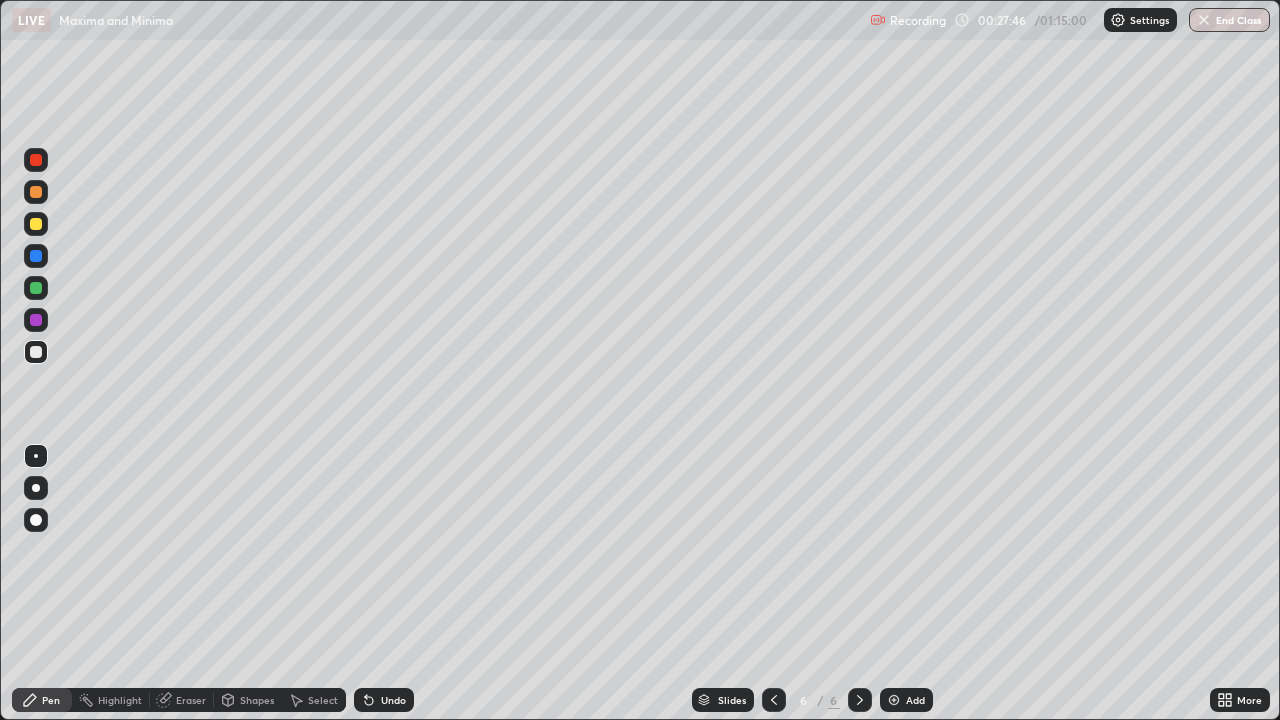 click at bounding box center [36, 352] 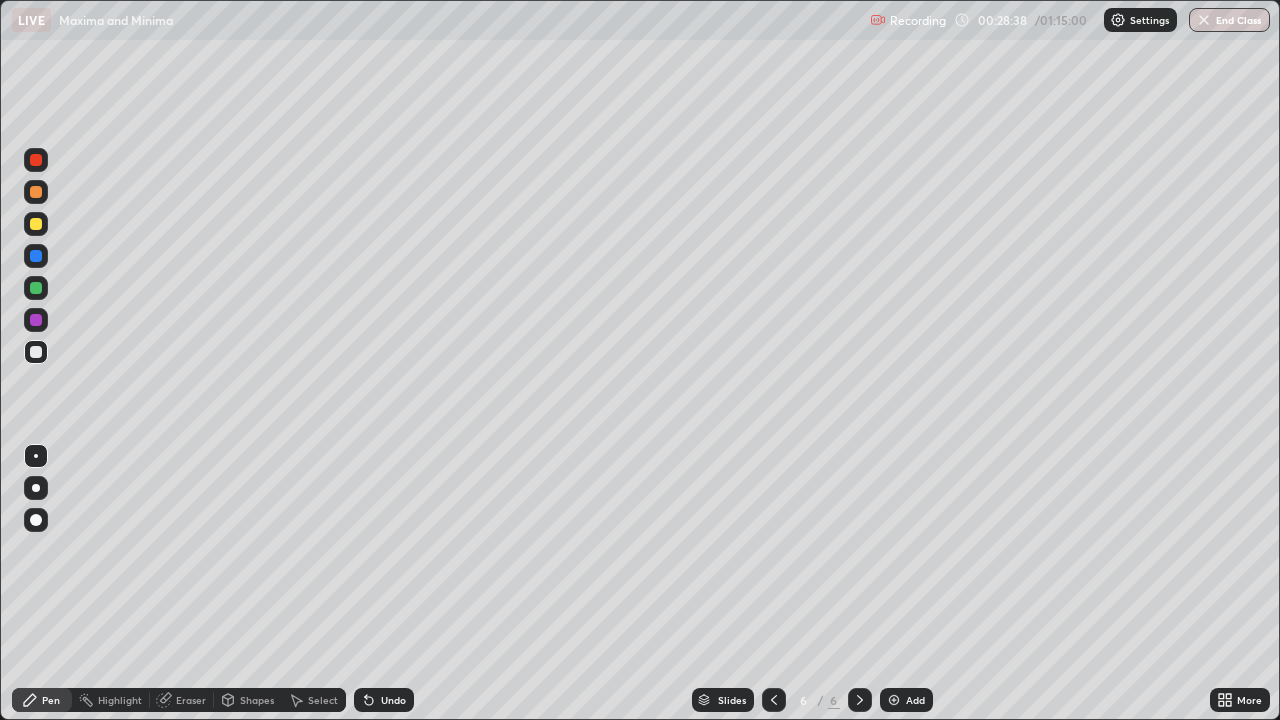 click at bounding box center (774, 700) 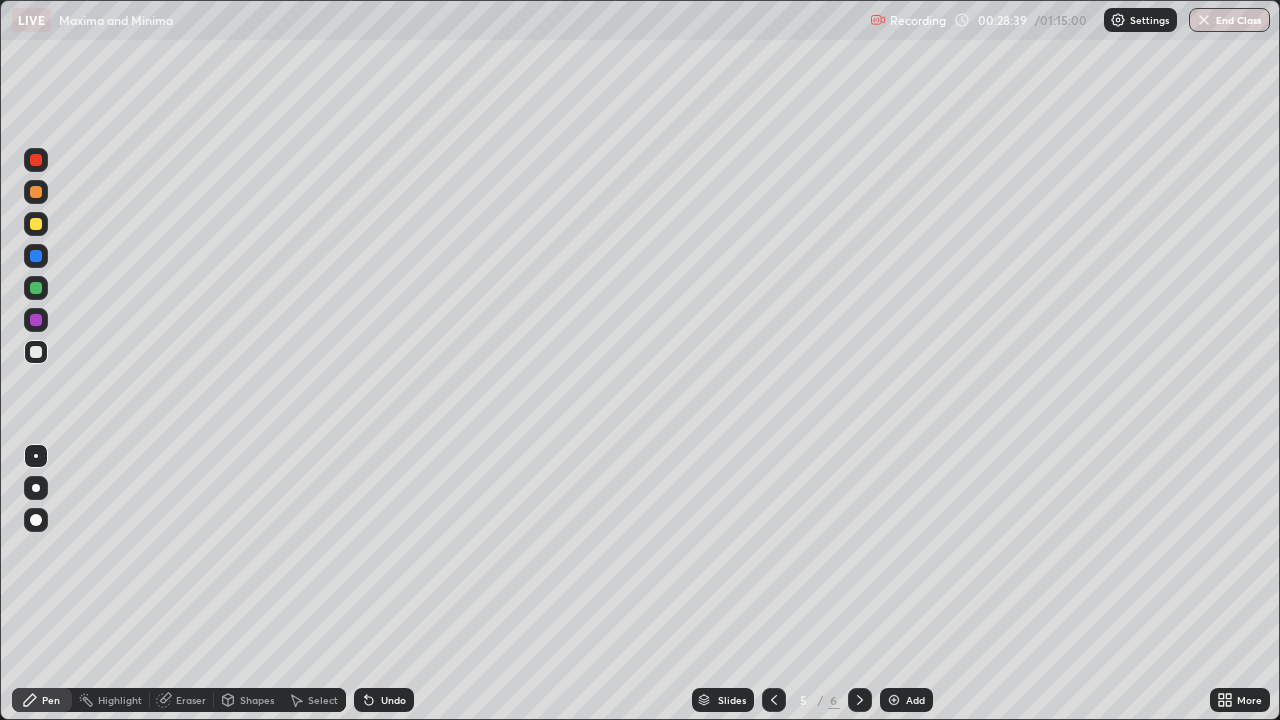 click 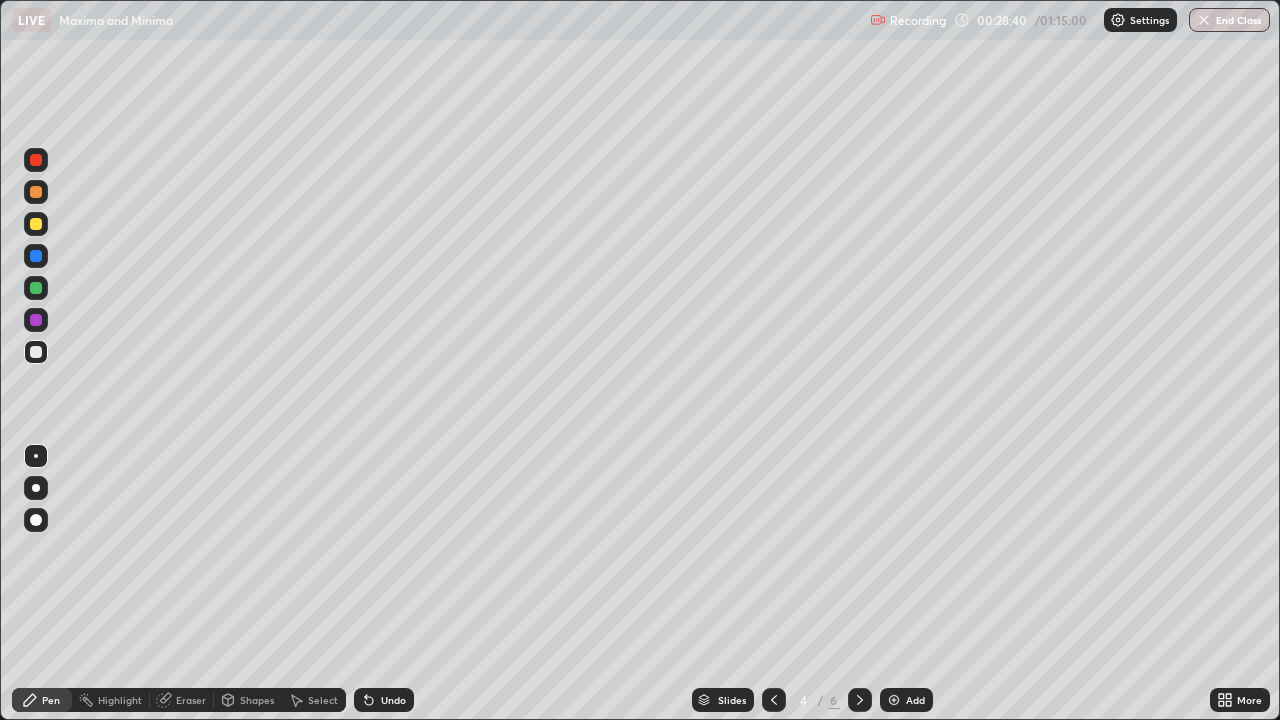 click 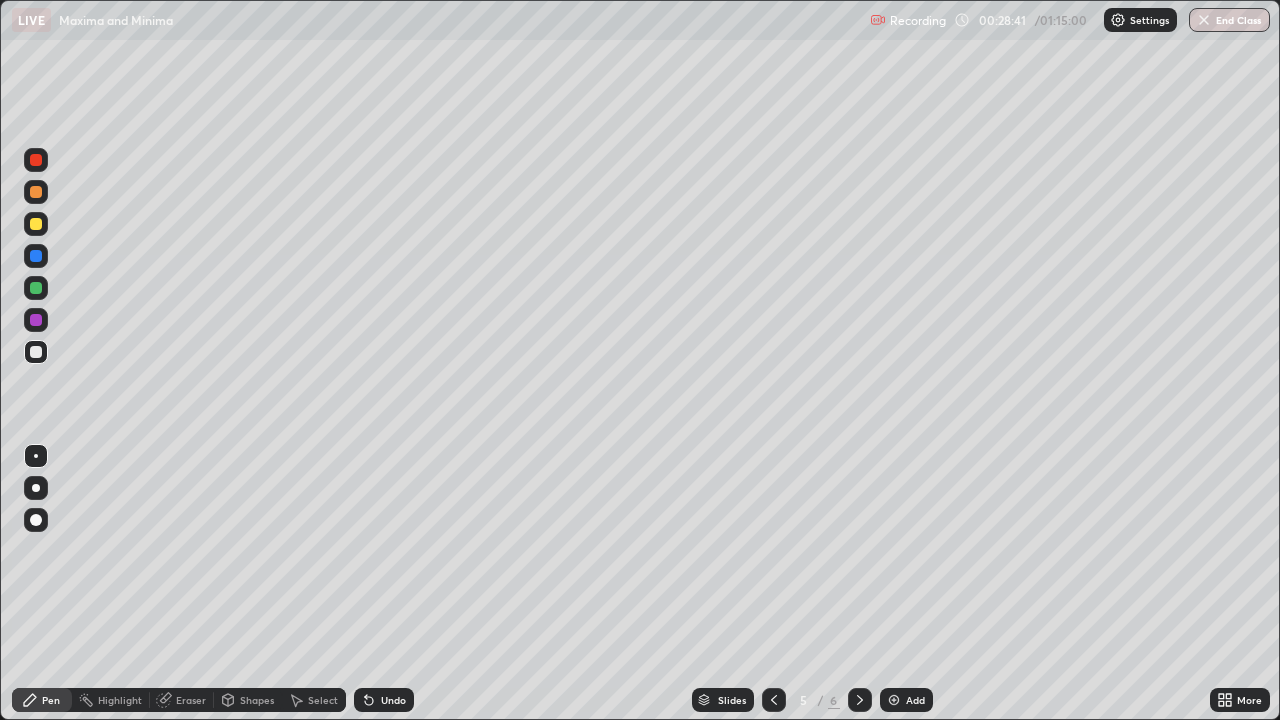 click 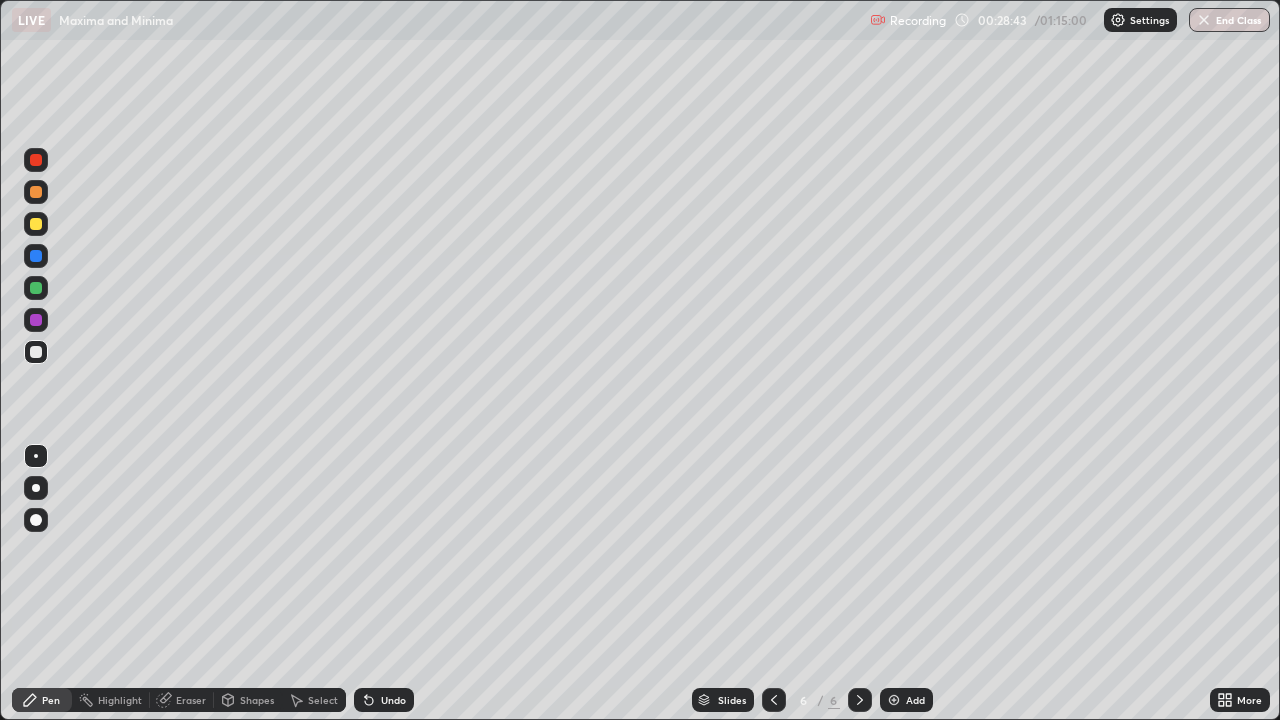 click at bounding box center (860, 700) 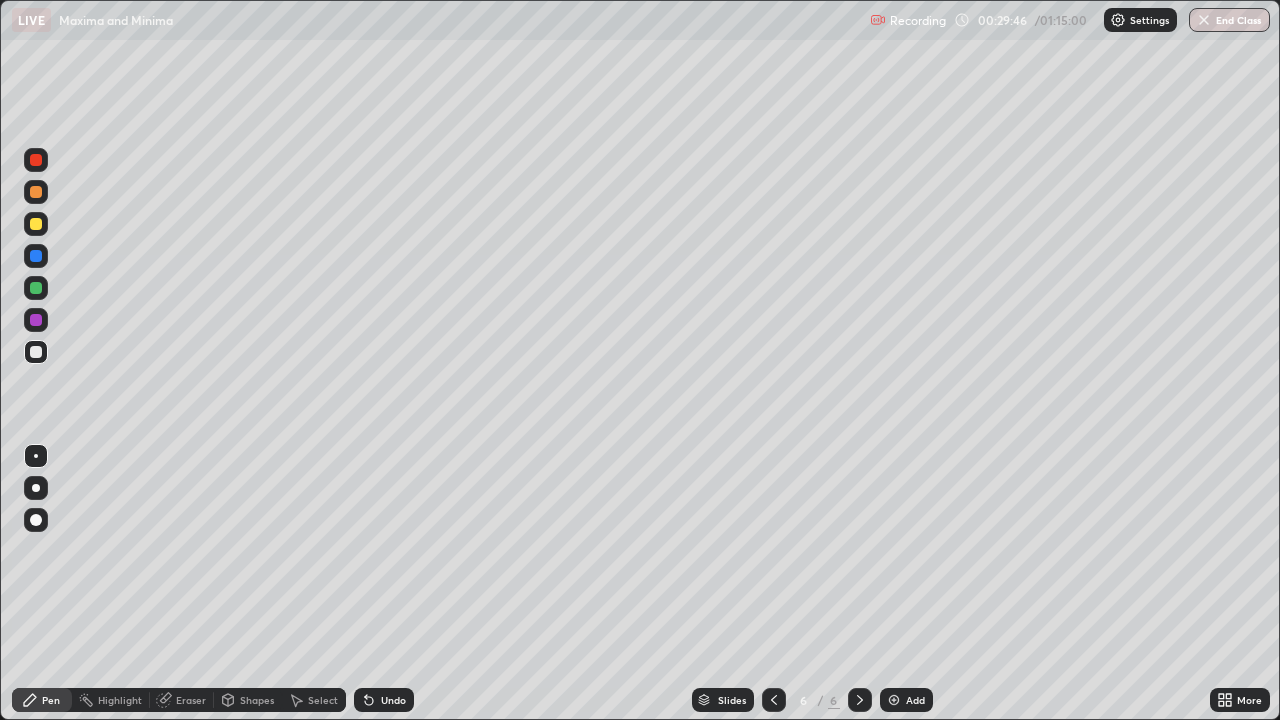 click at bounding box center (36, 352) 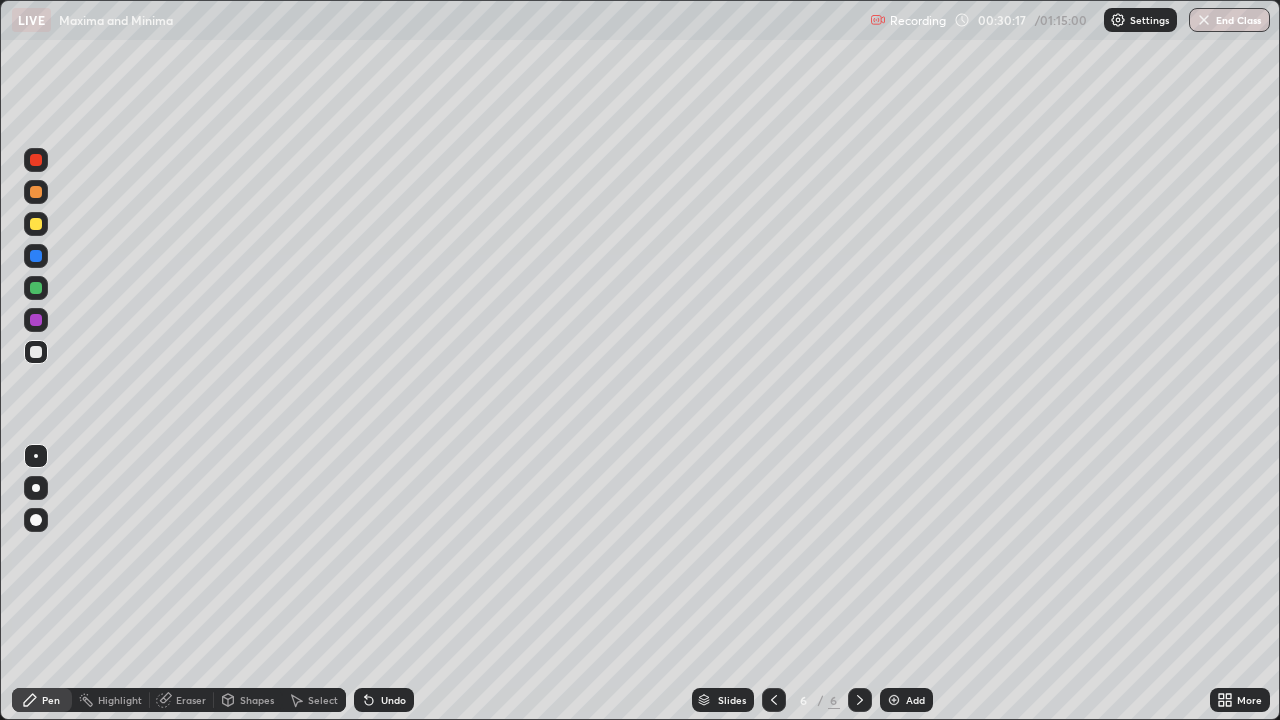 click on "Add" at bounding box center [915, 700] 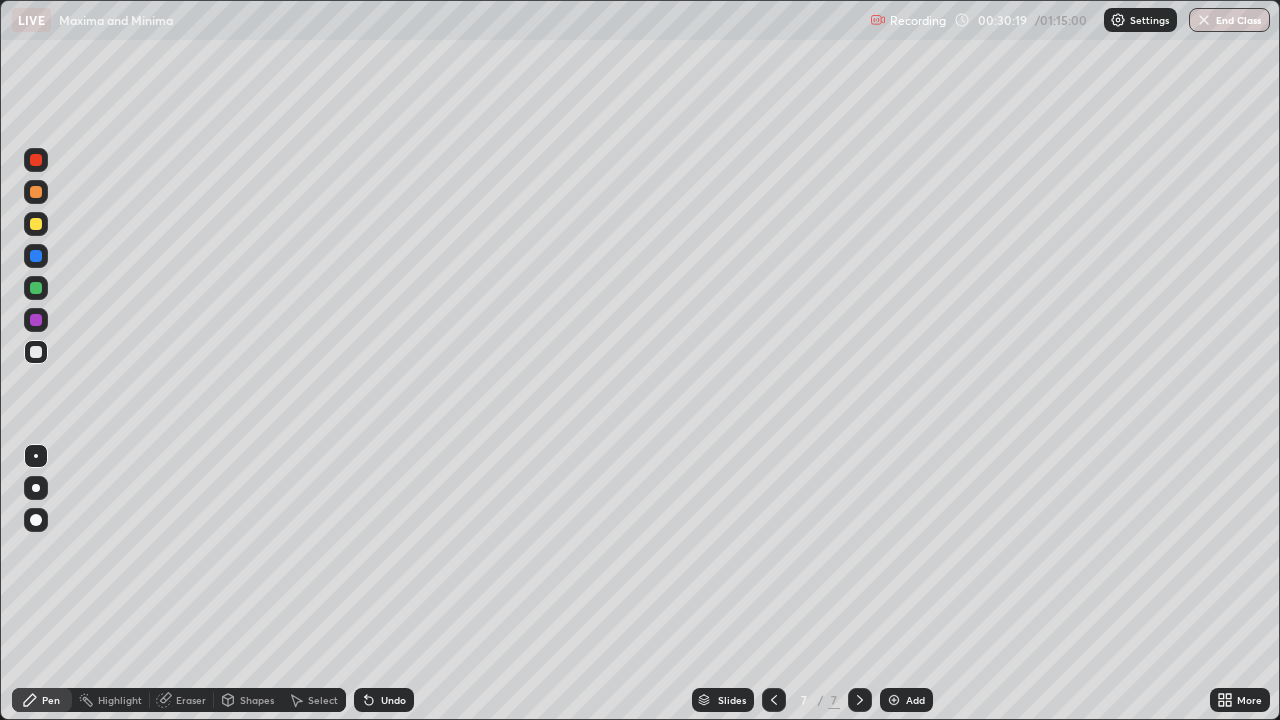 click at bounding box center [36, 352] 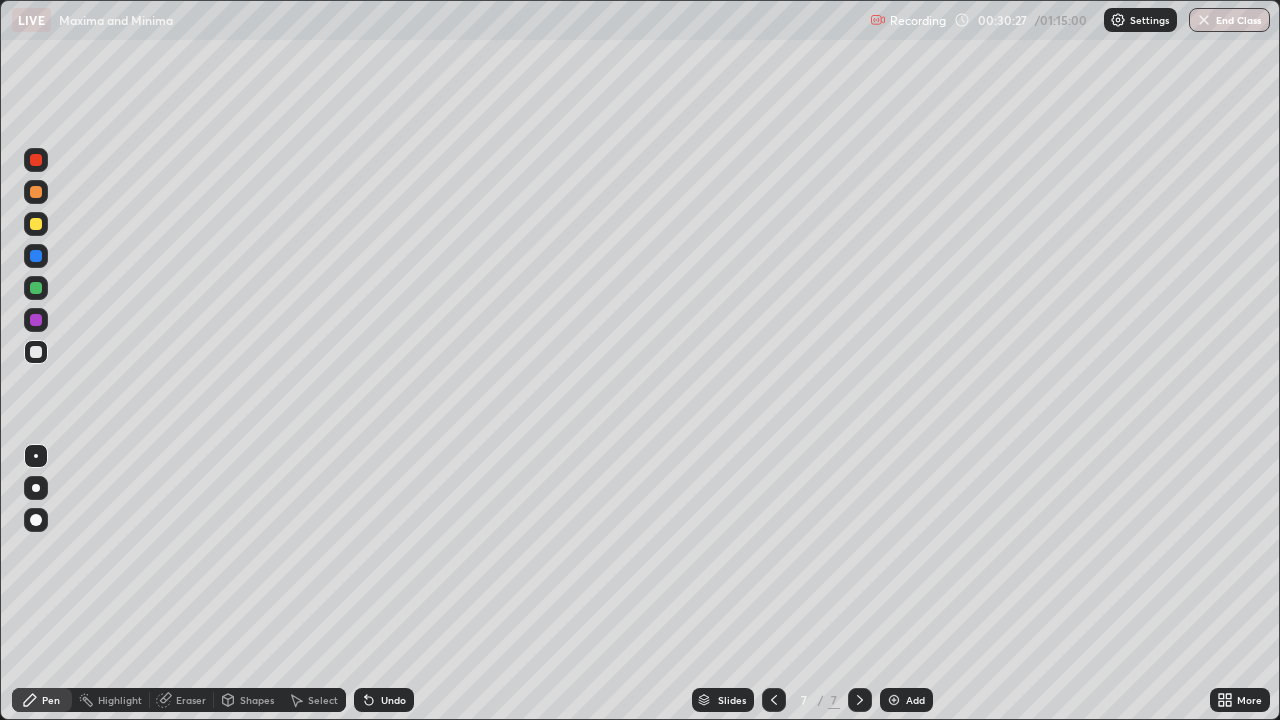 click at bounding box center [774, 700] 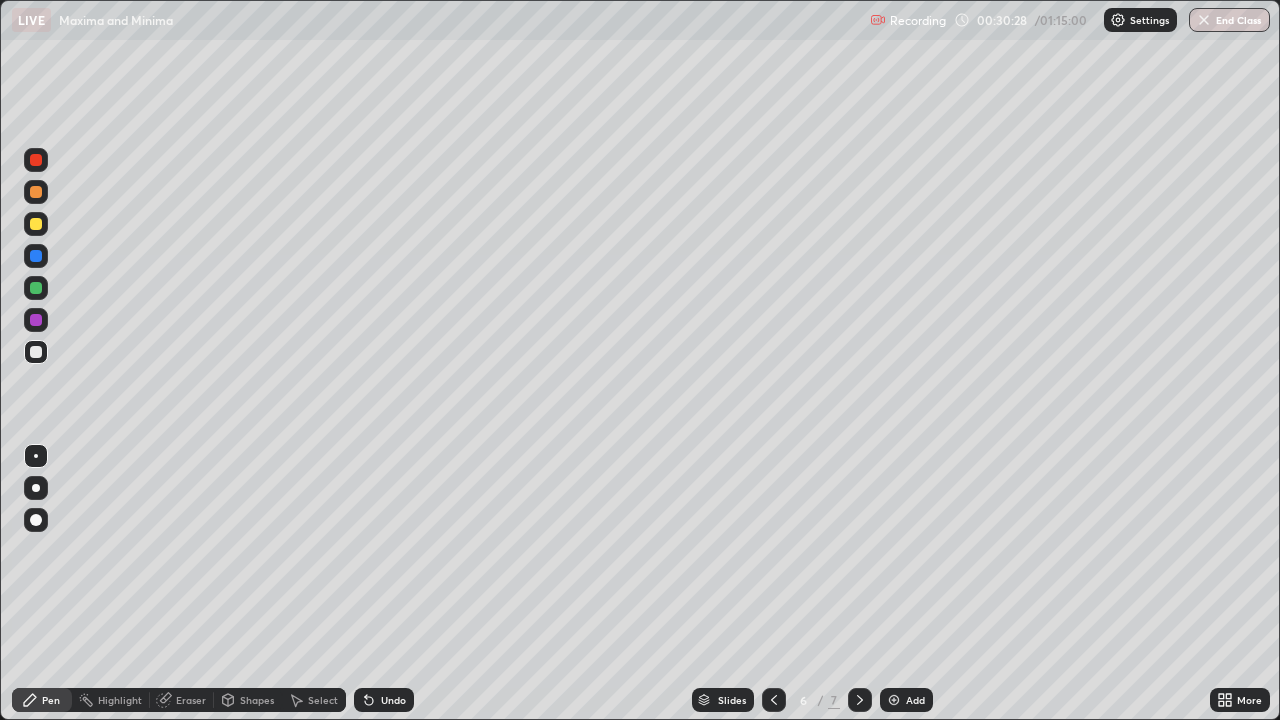 click 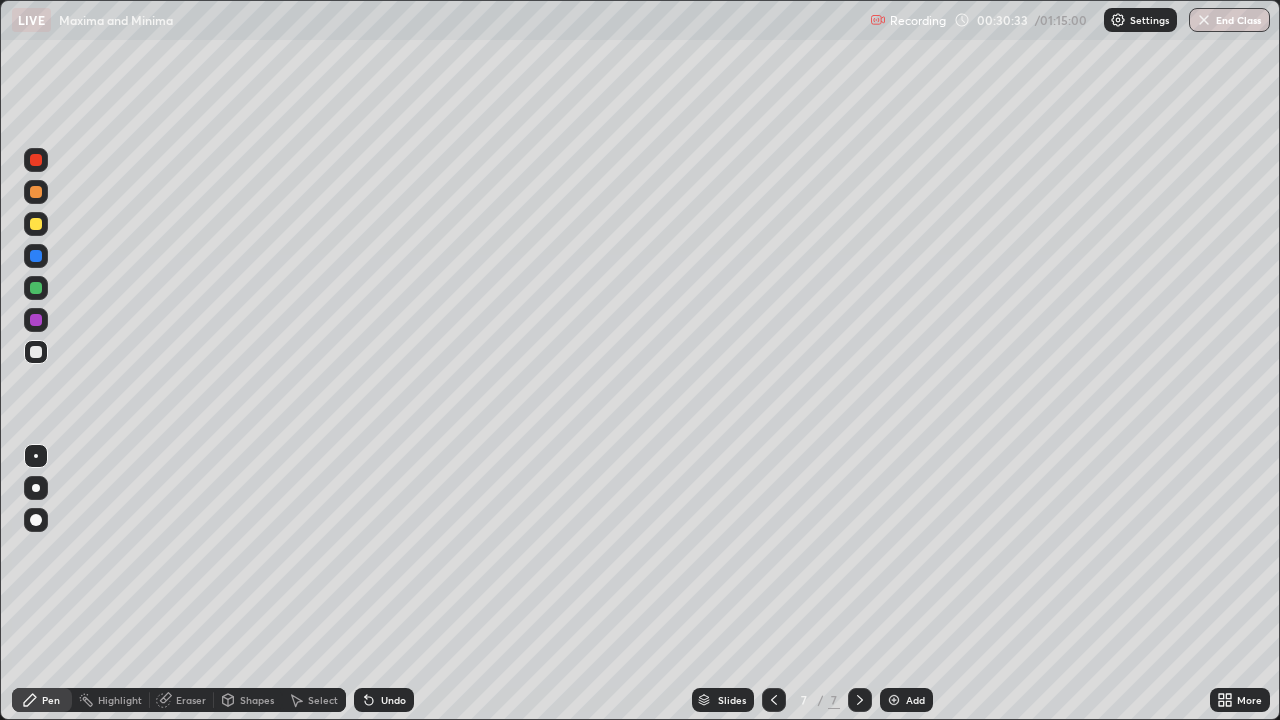 click 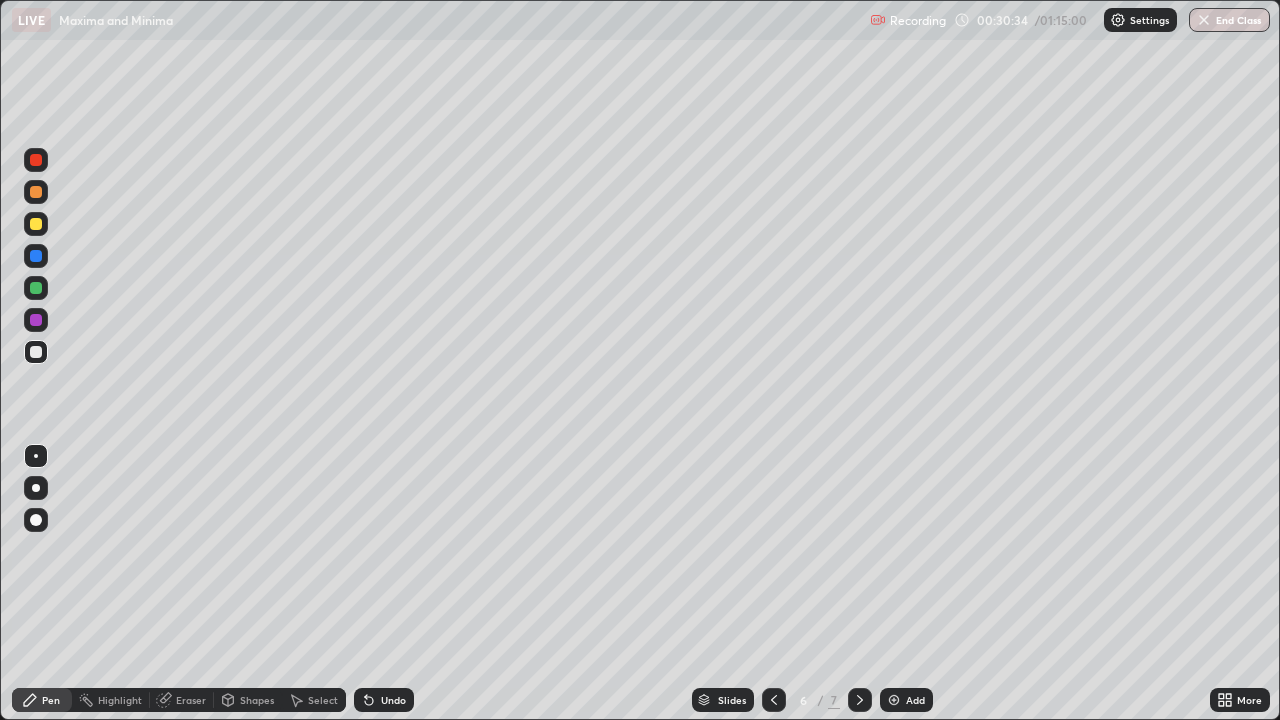 click 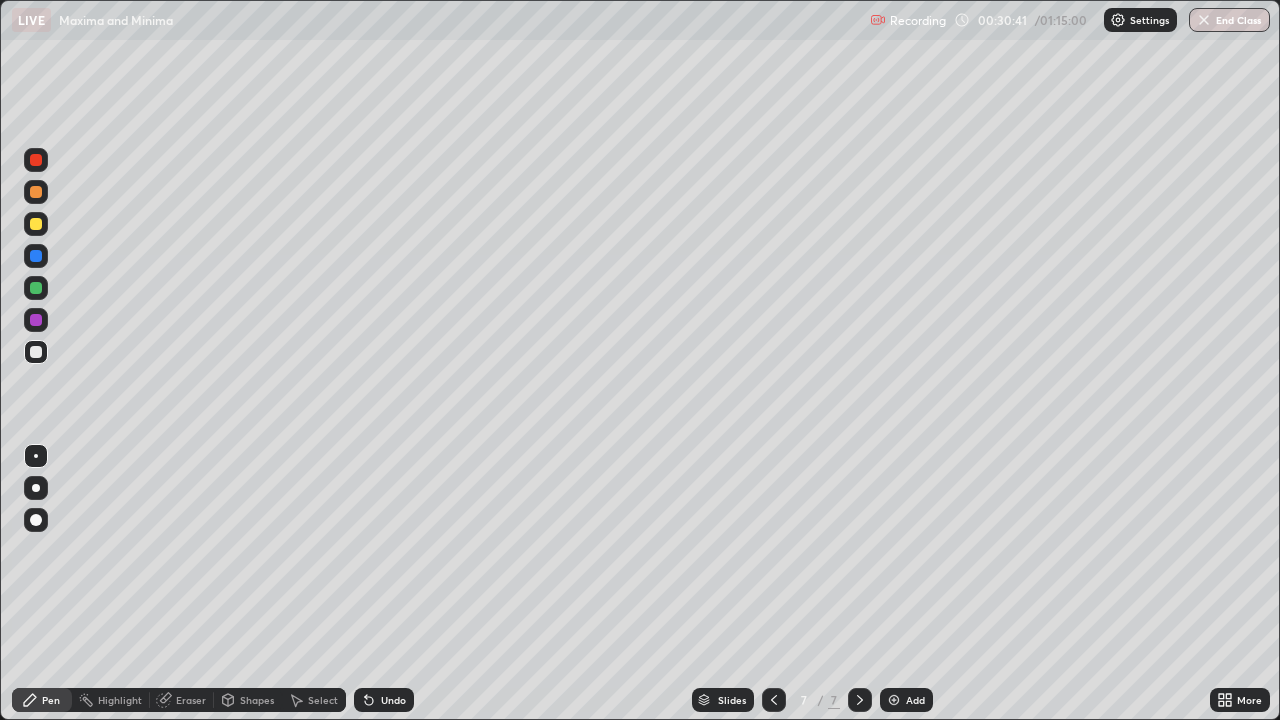 click at bounding box center (36, 352) 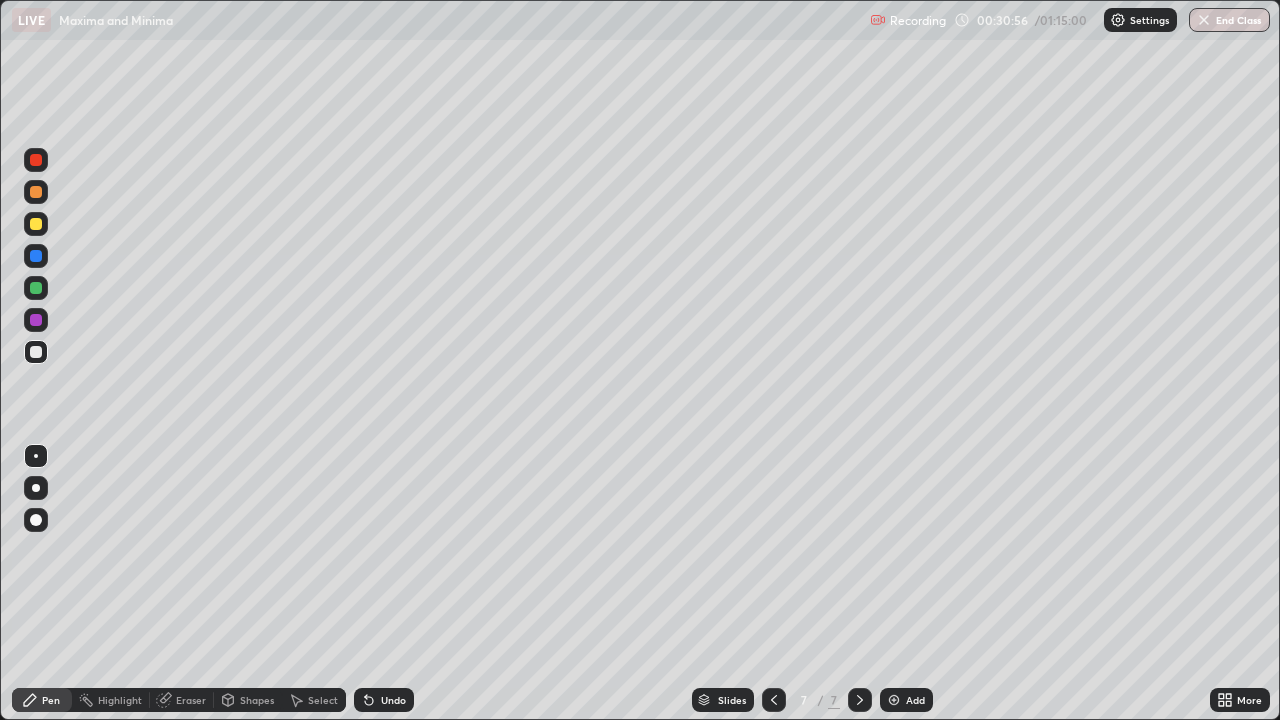 click on "Eraser" at bounding box center (182, 700) 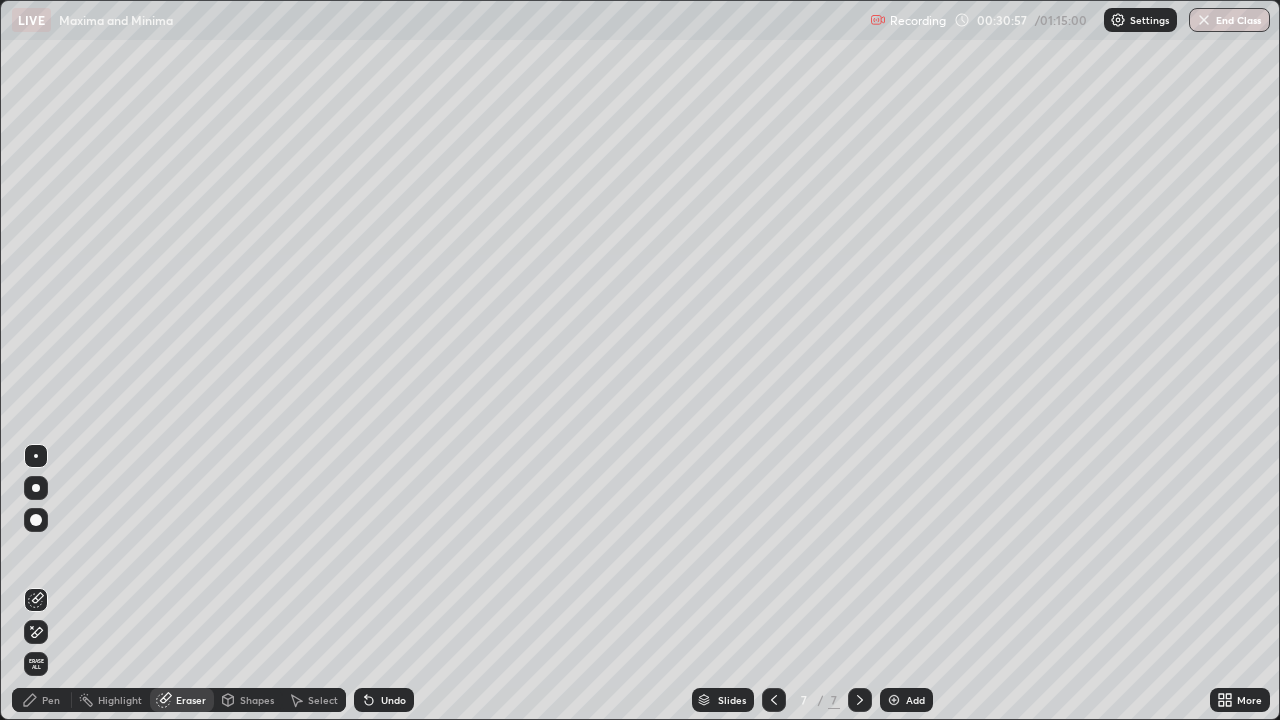 click on "Pen" at bounding box center (42, 700) 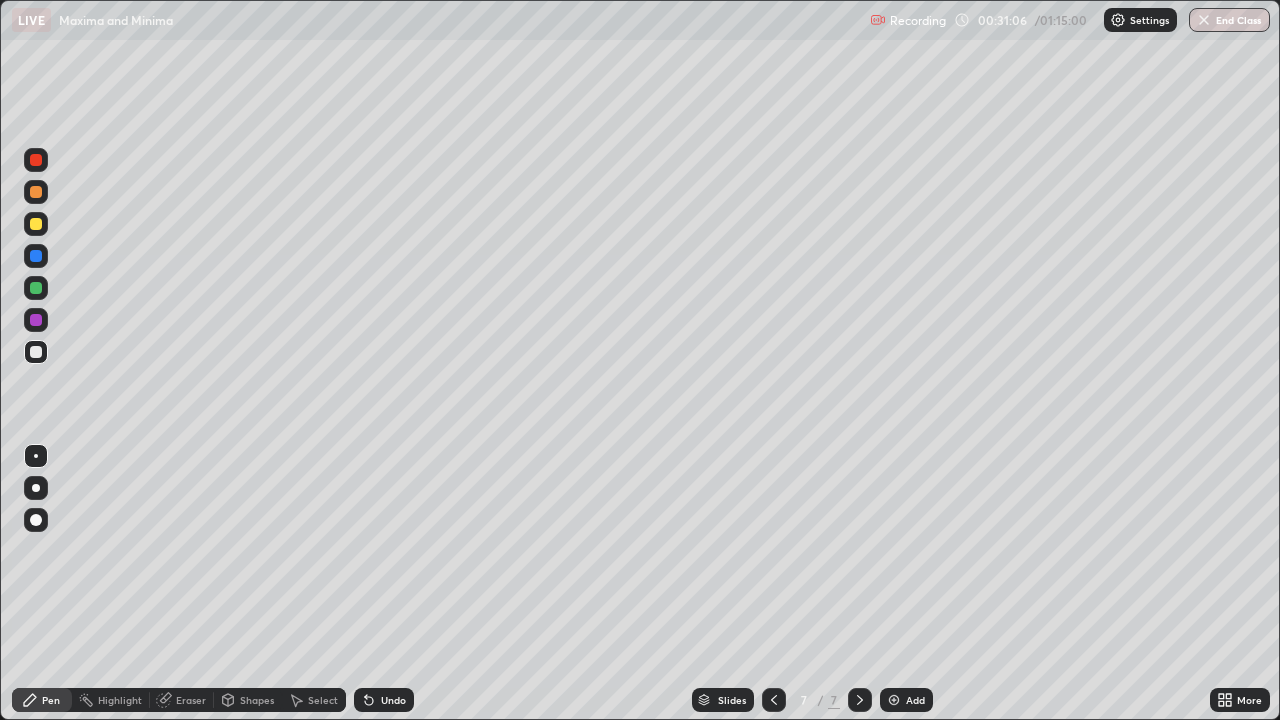 click on "Eraser" at bounding box center (182, 700) 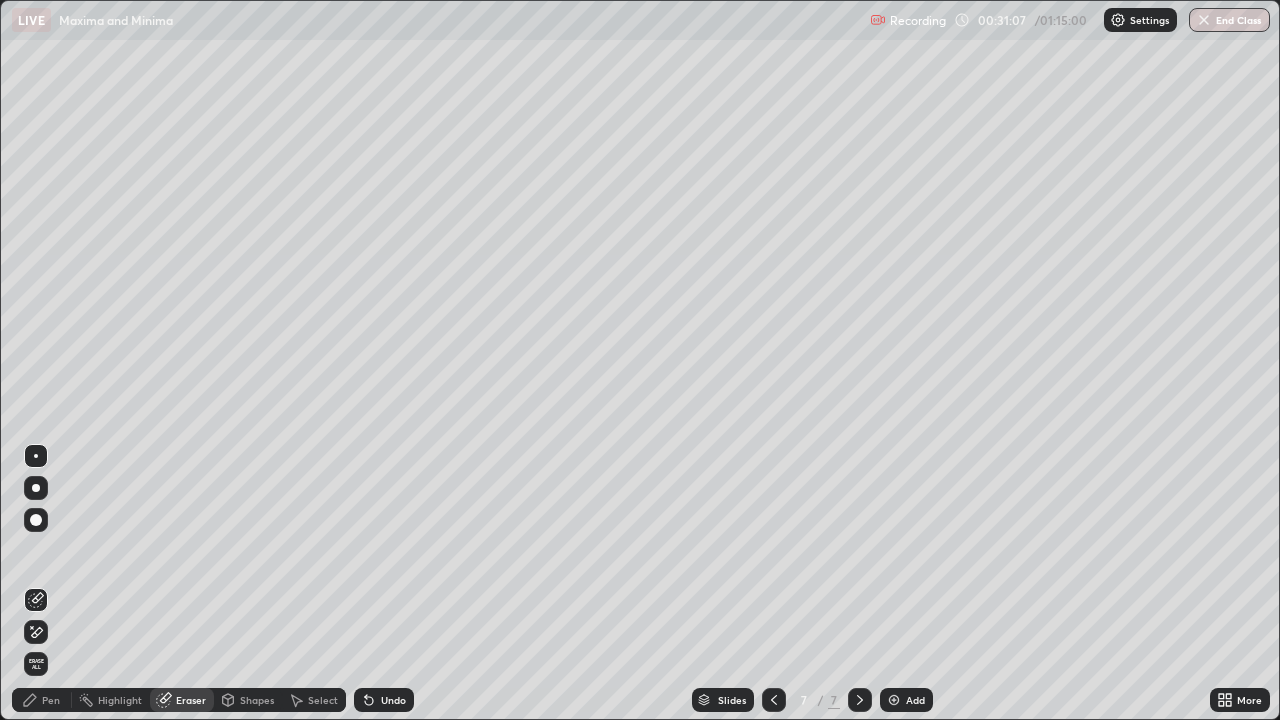 click on "Pen" at bounding box center (42, 700) 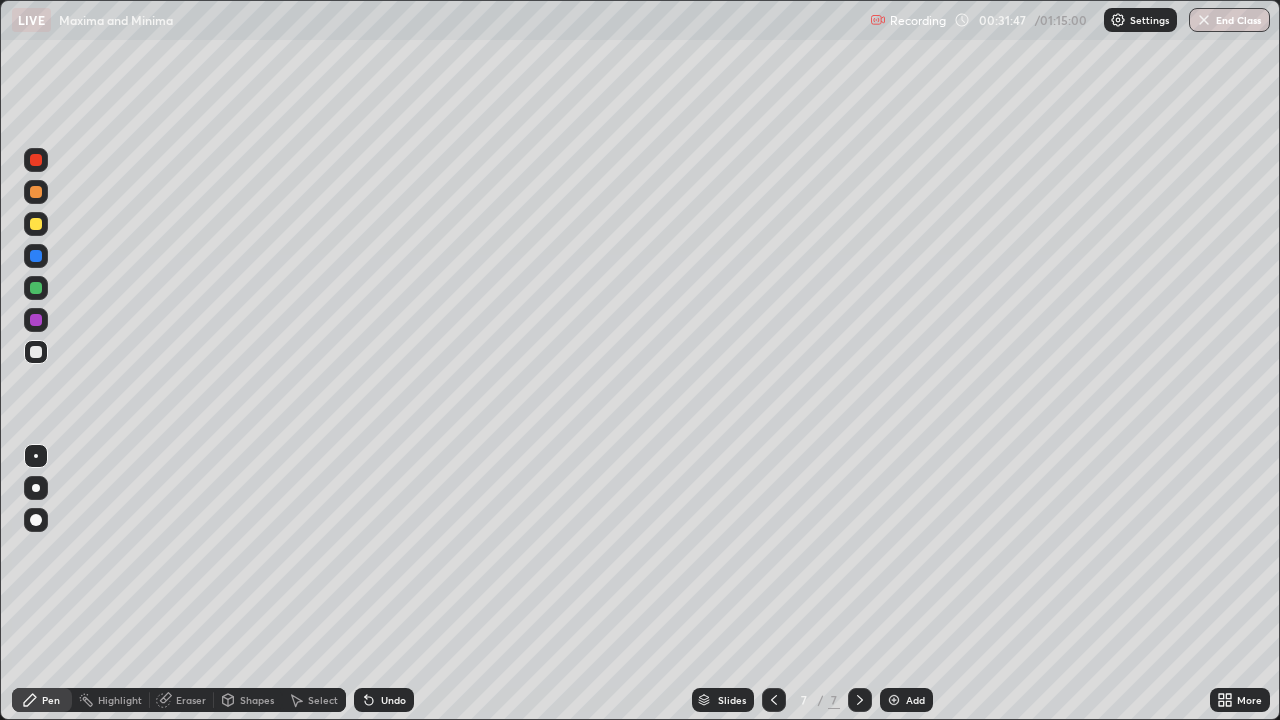 click 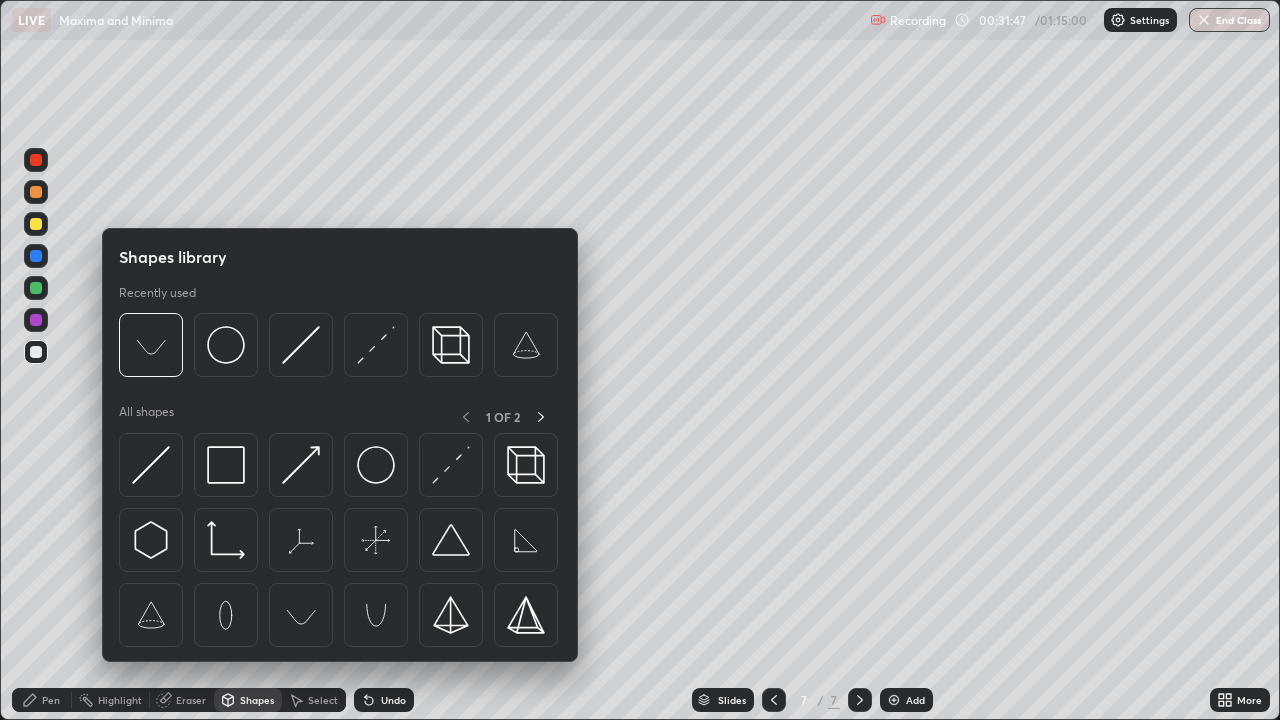 click on "Eraser" at bounding box center [182, 700] 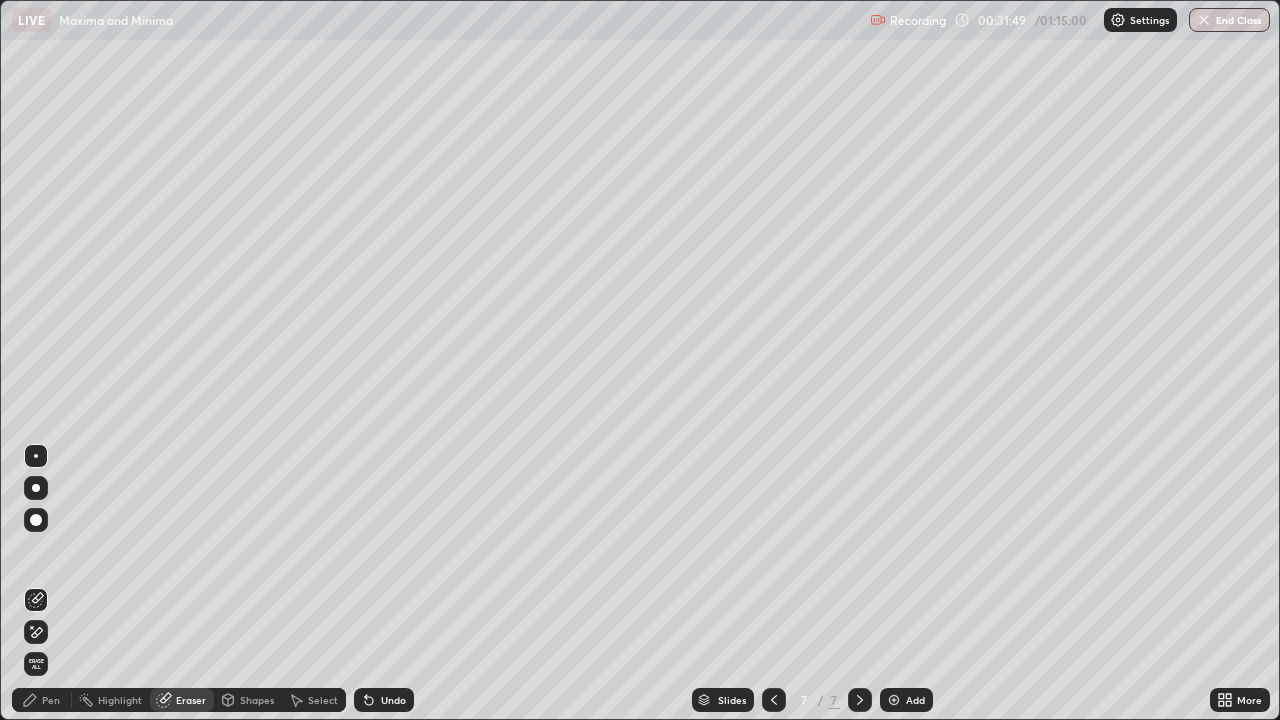 click on "Pen" at bounding box center (42, 700) 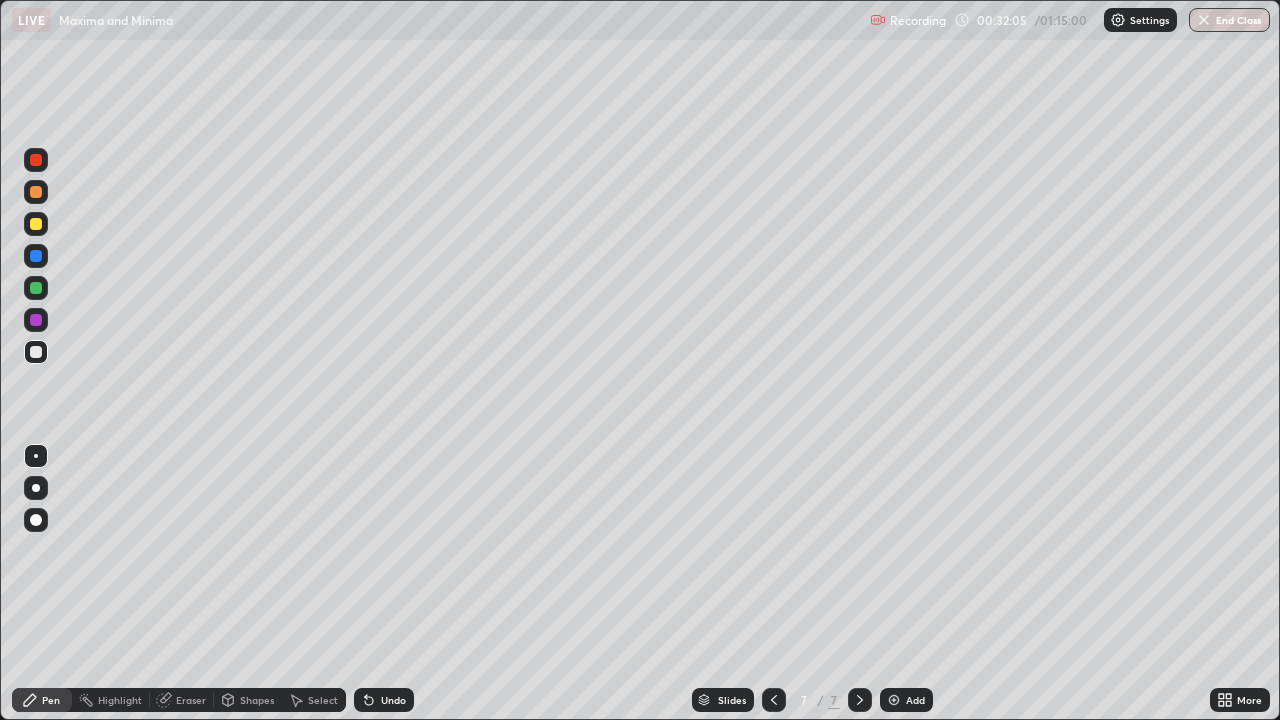 click at bounding box center [36, 288] 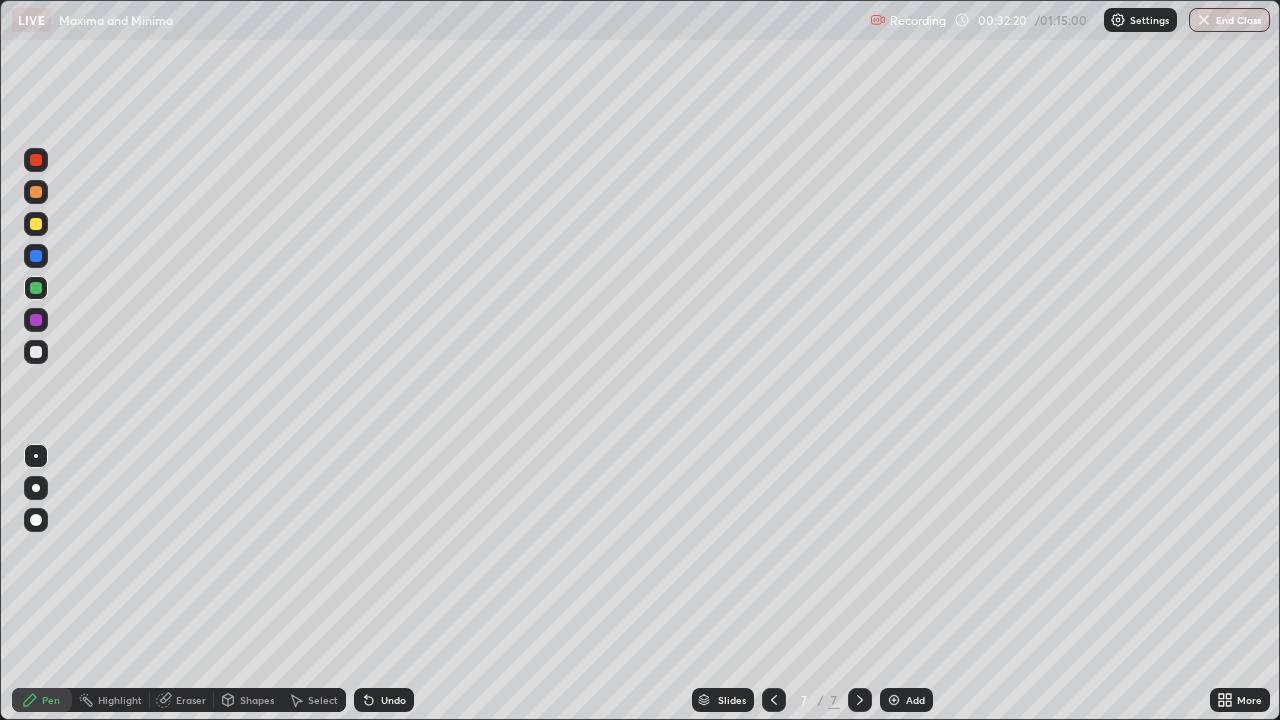 click at bounding box center (36, 352) 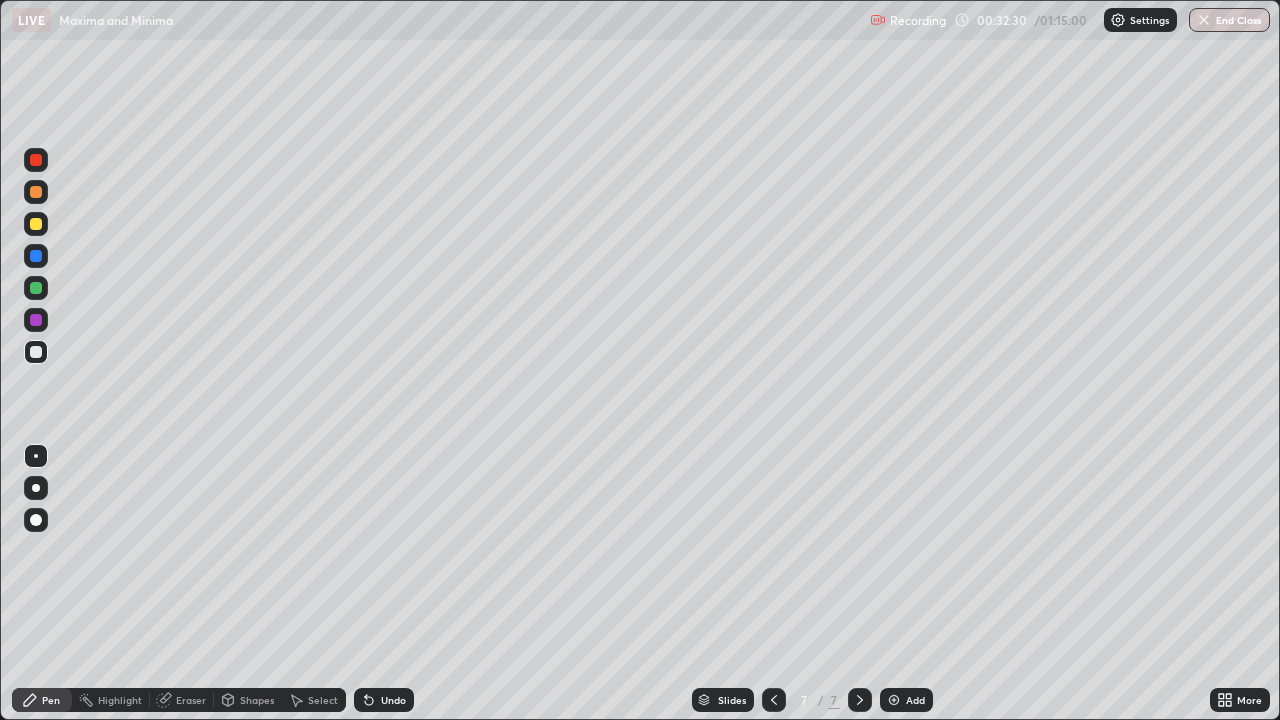 click at bounding box center [36, 320] 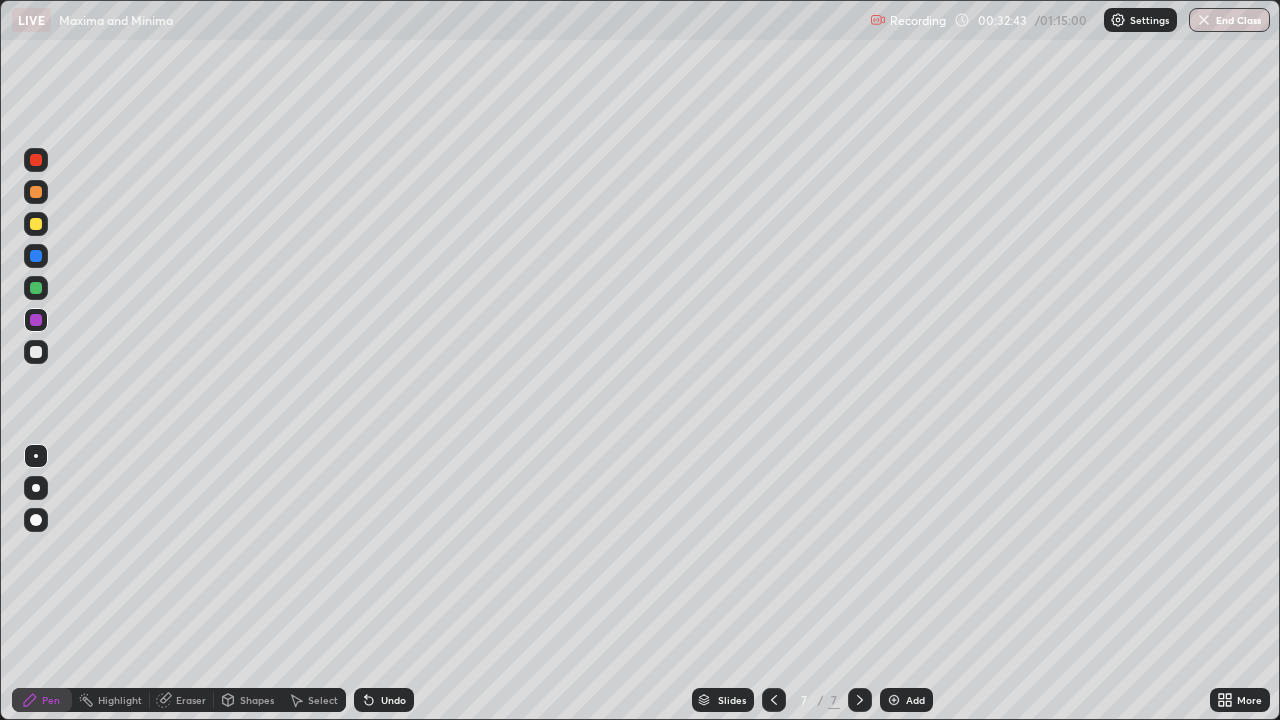 click at bounding box center [36, 256] 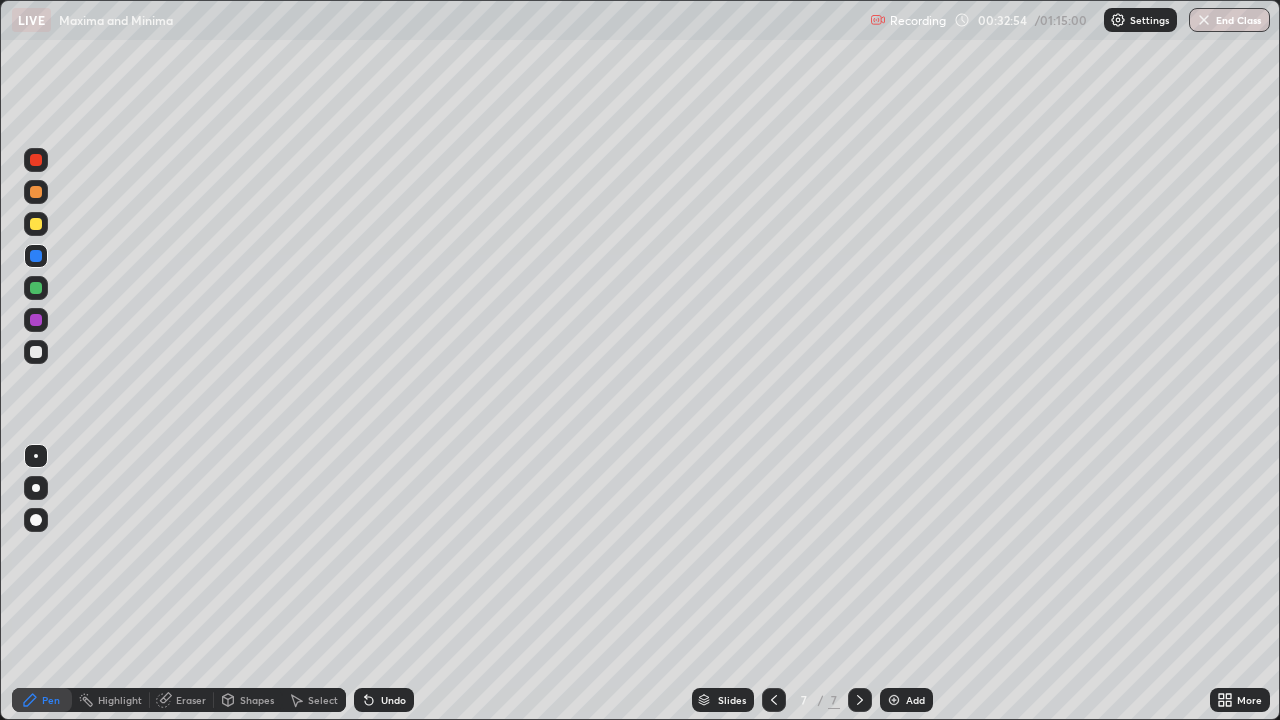 click at bounding box center [36, 352] 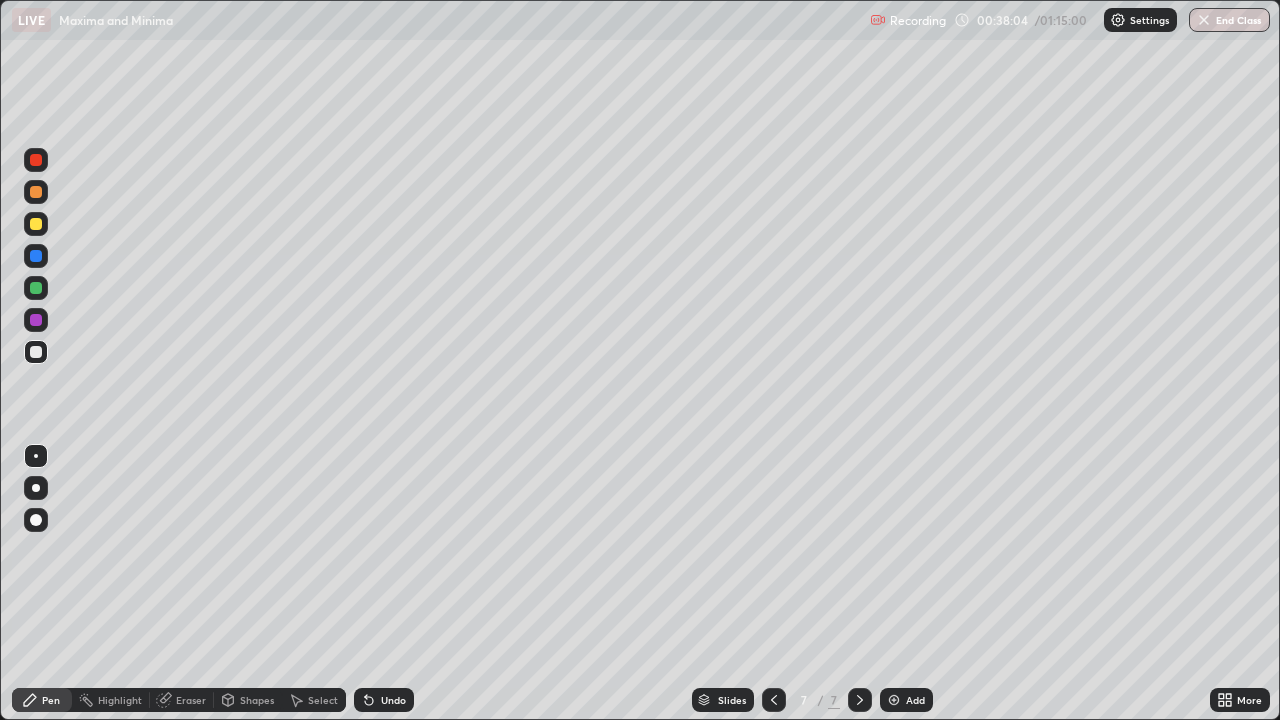 click on "Add" at bounding box center [906, 700] 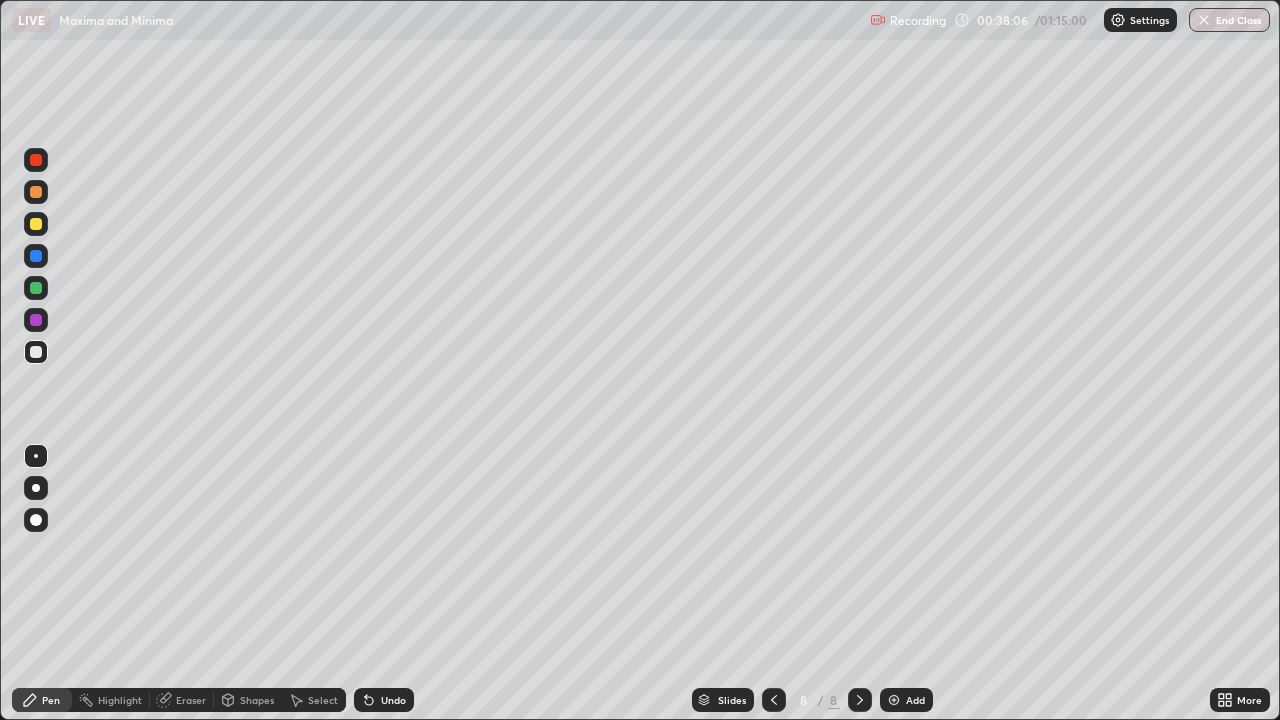 click at bounding box center (36, 352) 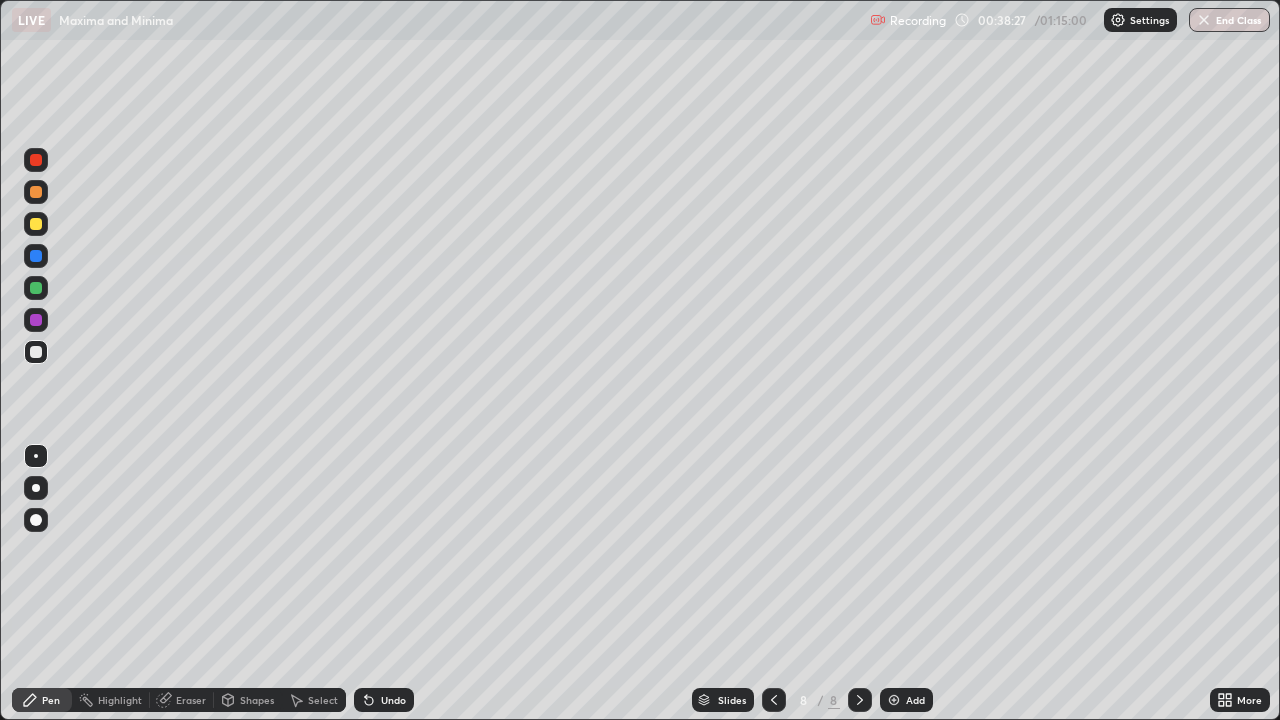 click on "Setting up your live class" at bounding box center [640, 360] 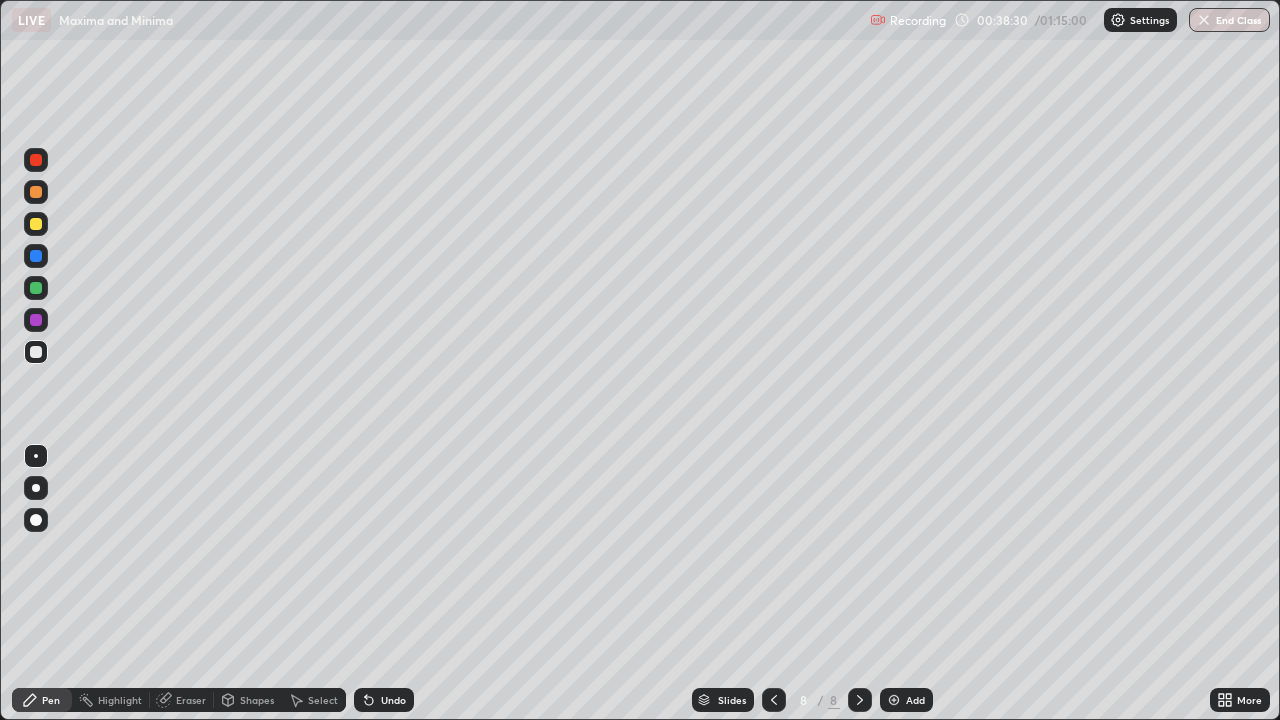 click at bounding box center [36, 224] 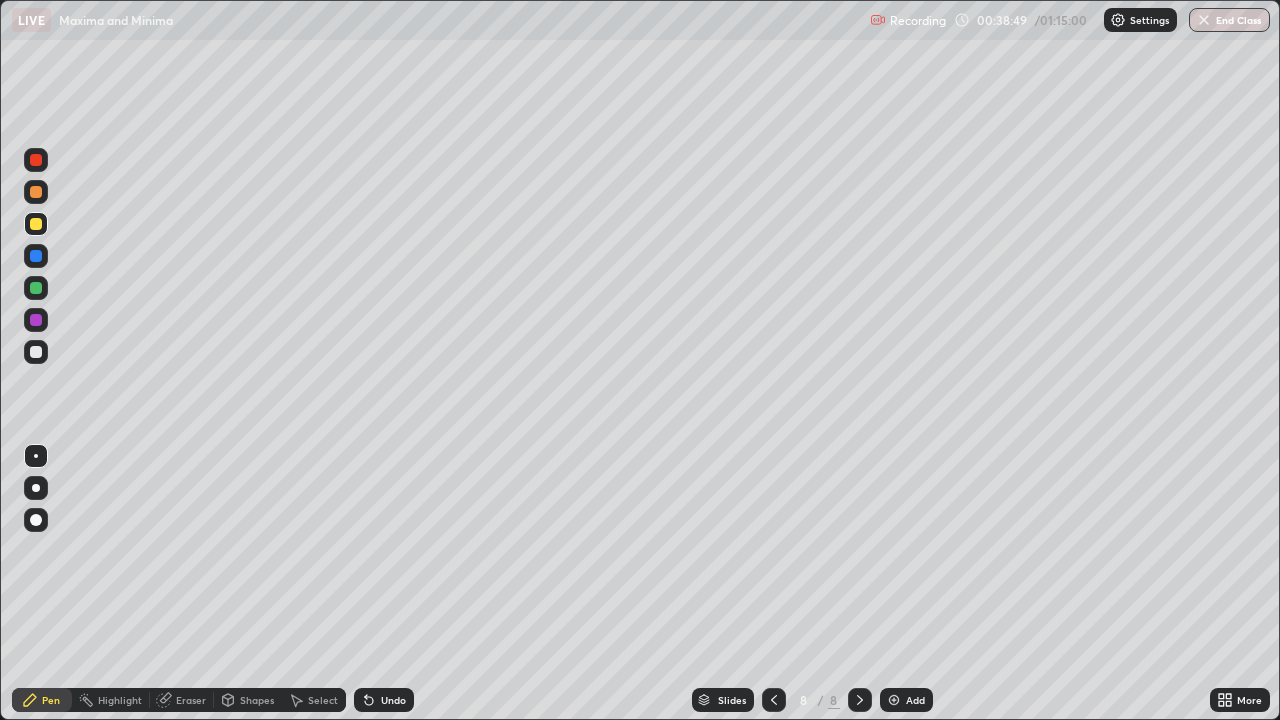 click at bounding box center [36, 352] 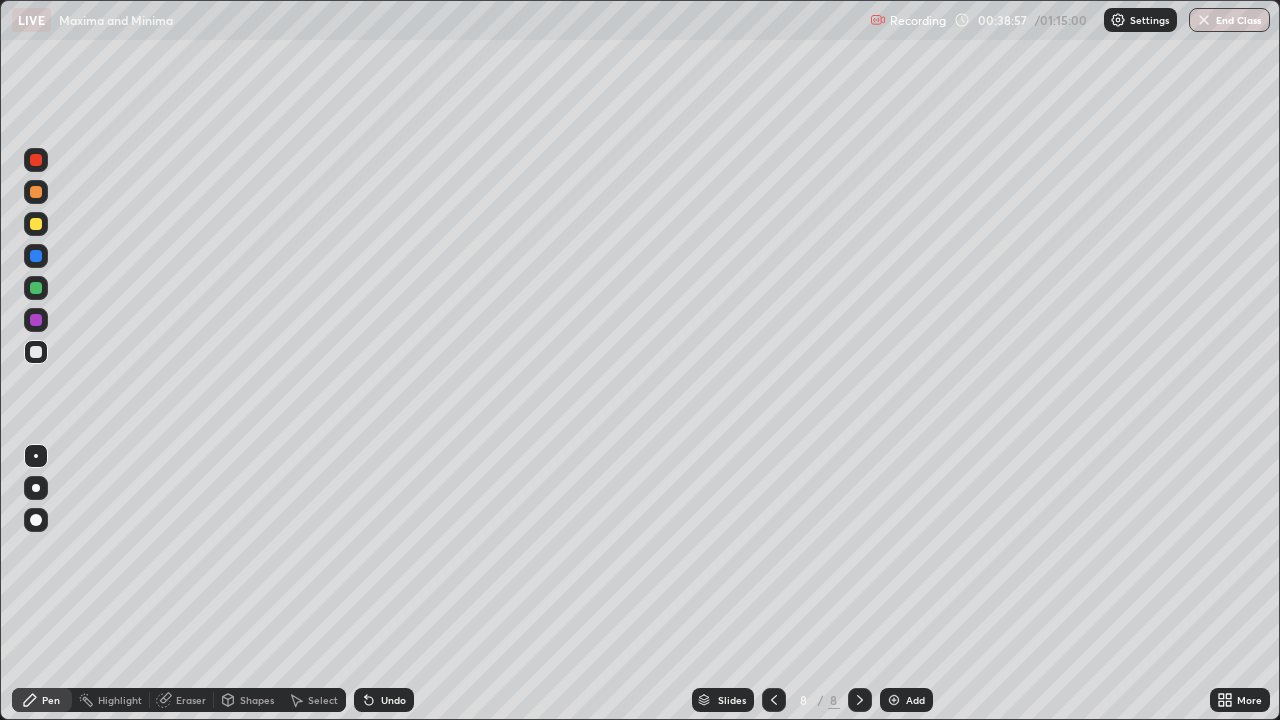 click at bounding box center [36, 352] 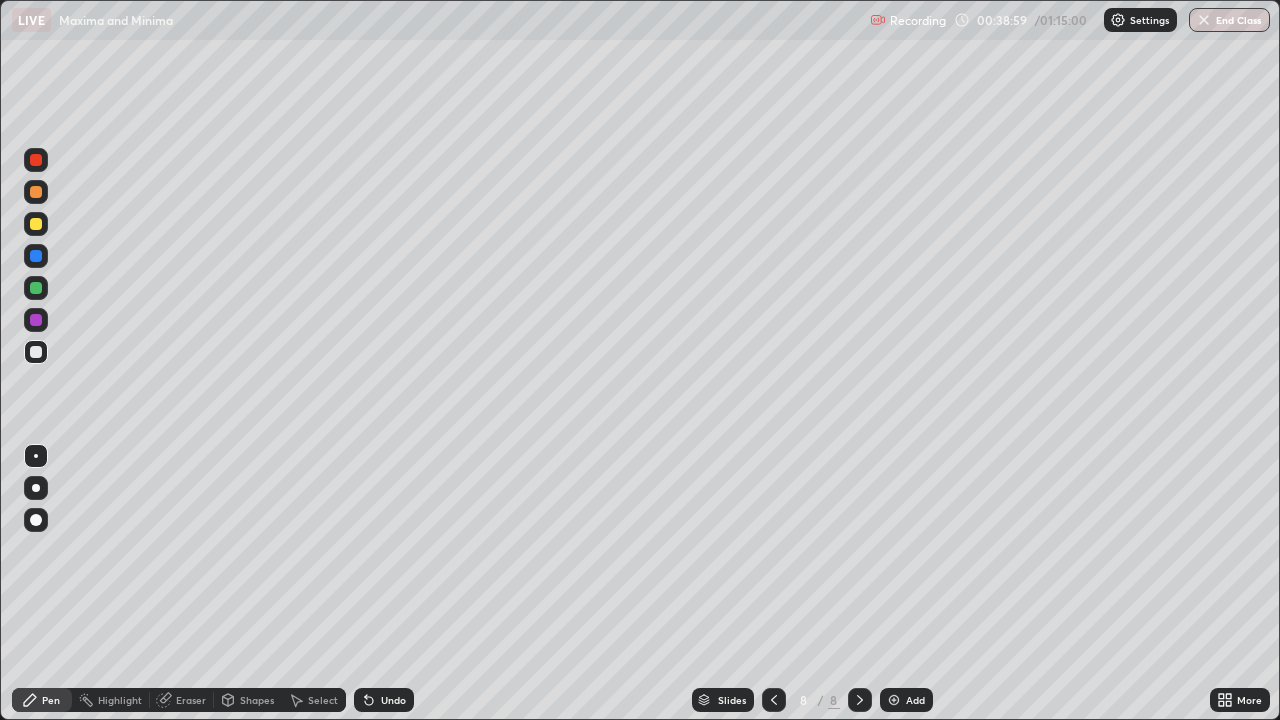 click on "Highlight" at bounding box center [120, 700] 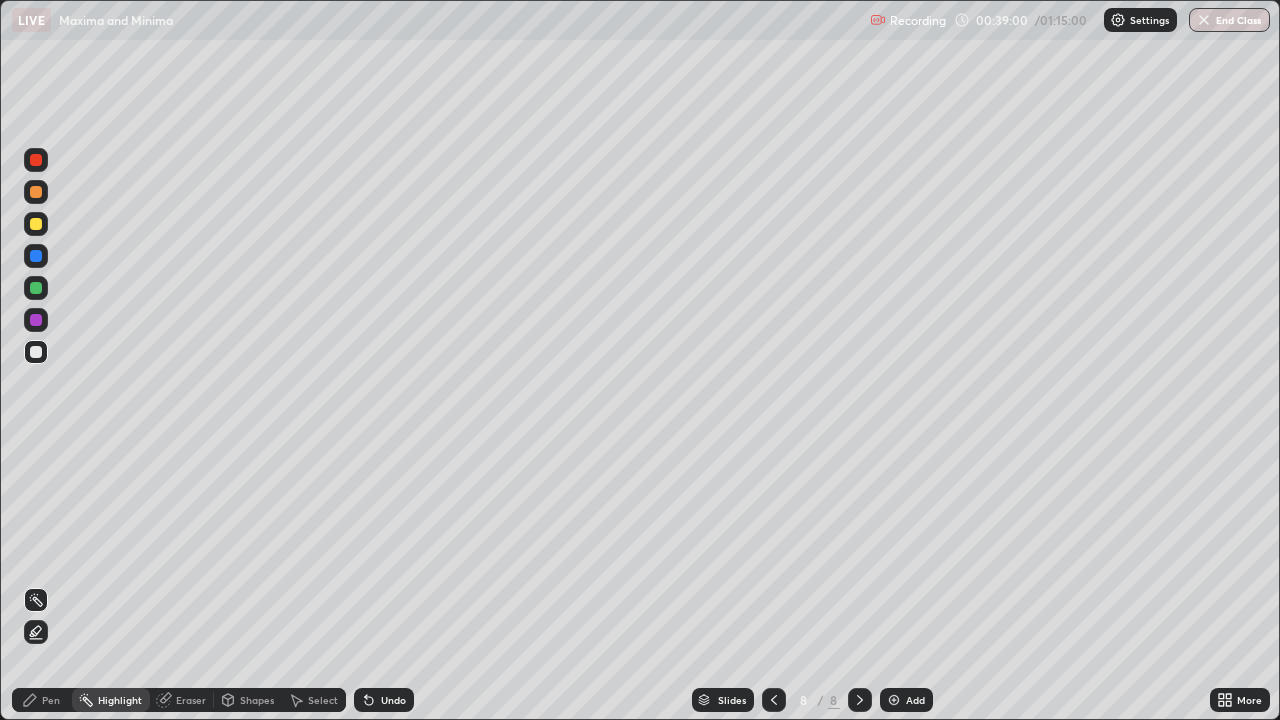 click on "Eraser" at bounding box center [182, 700] 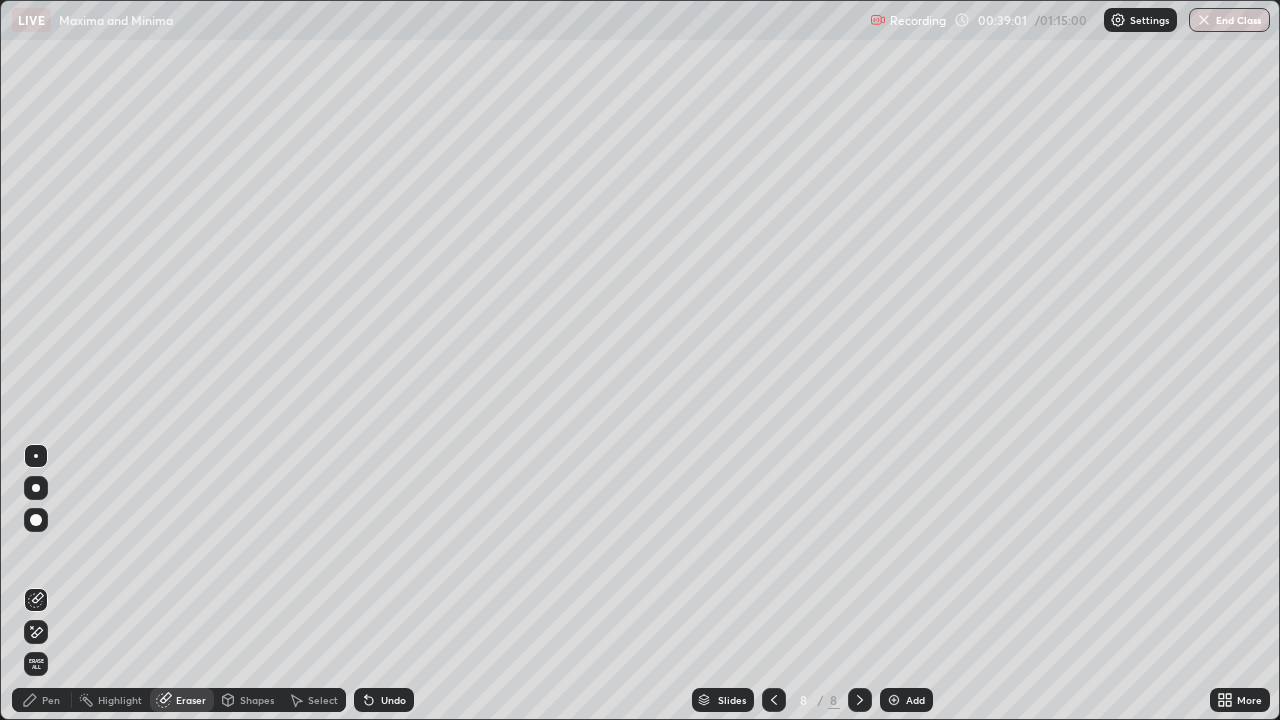 click on "Pen" at bounding box center (42, 700) 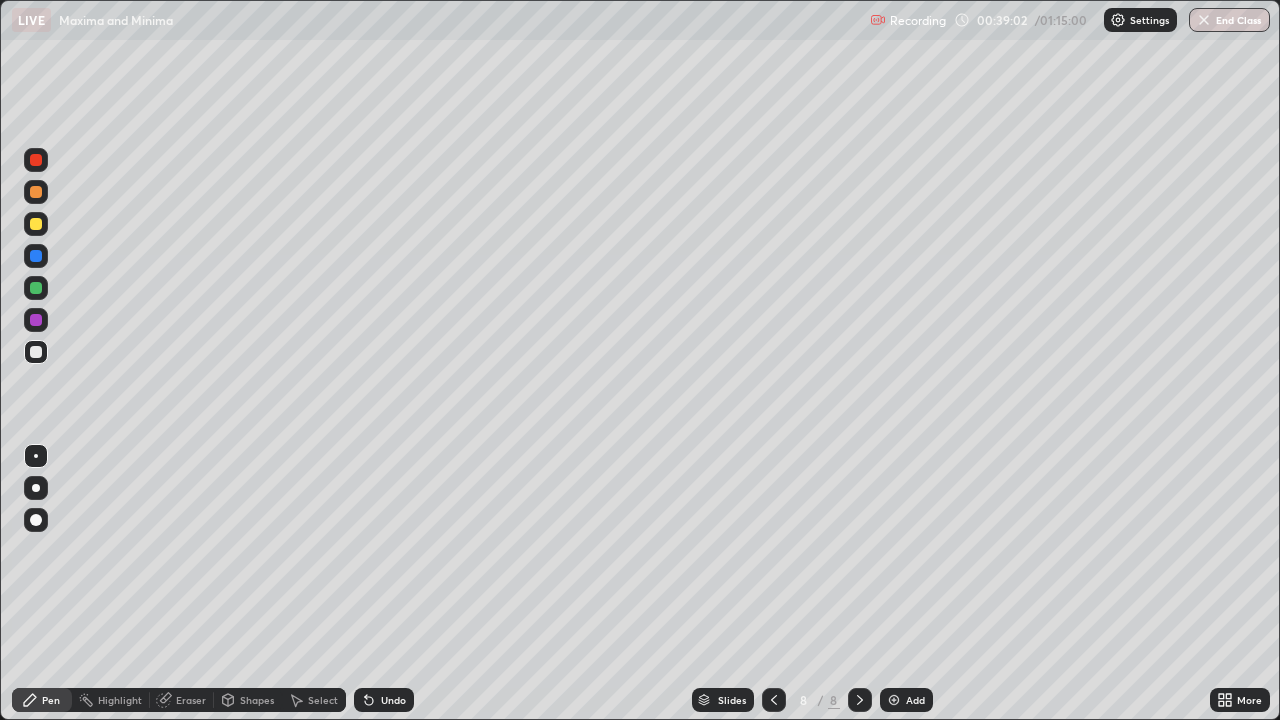 click at bounding box center (36, 352) 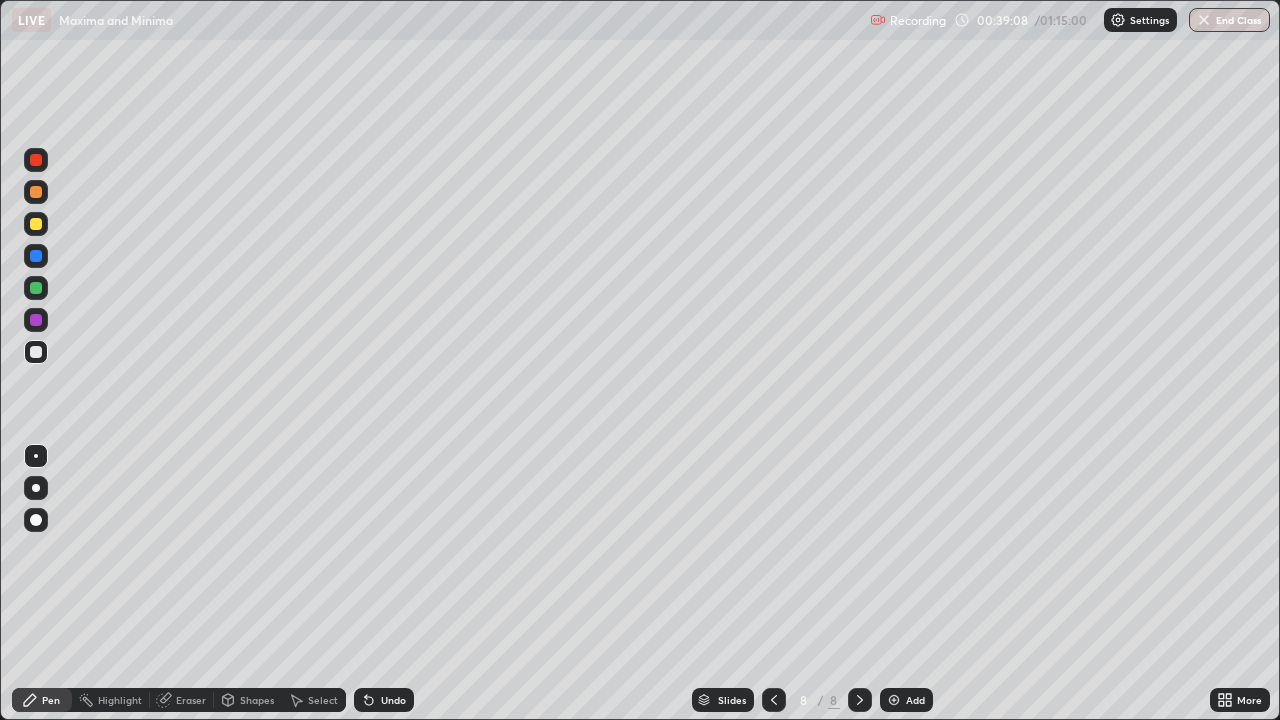 click at bounding box center (36, 456) 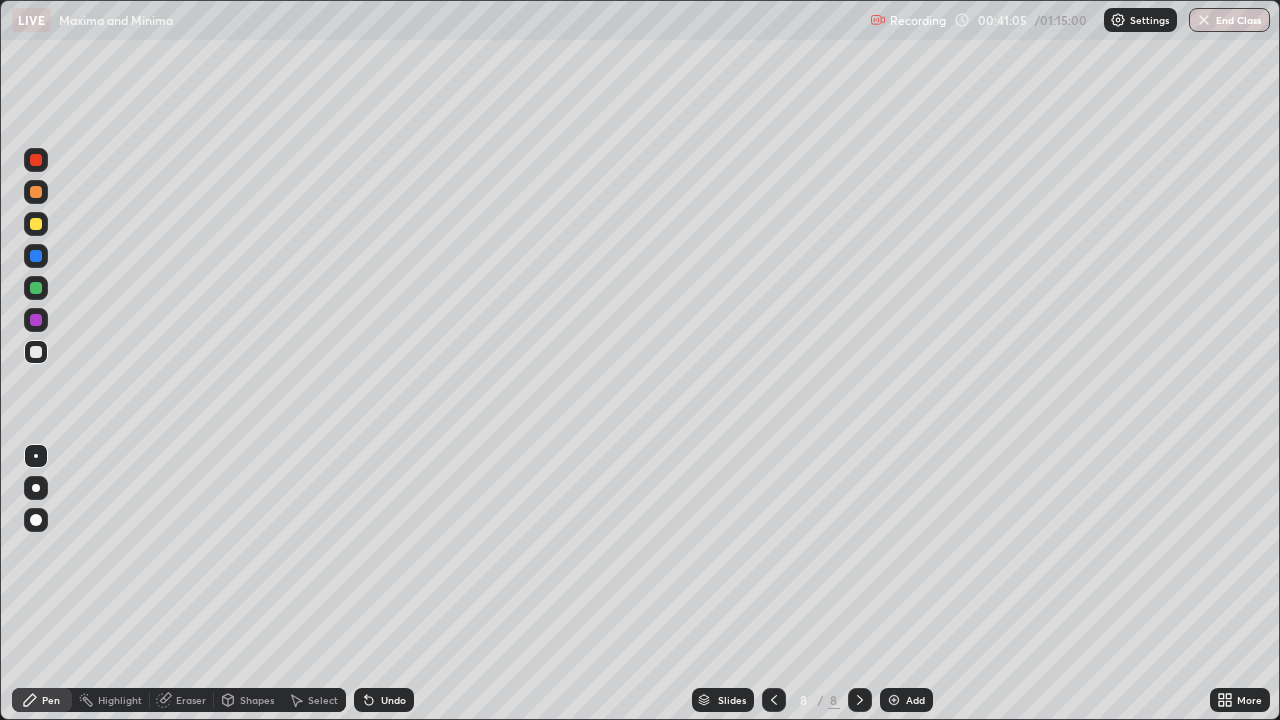 click at bounding box center (36, 352) 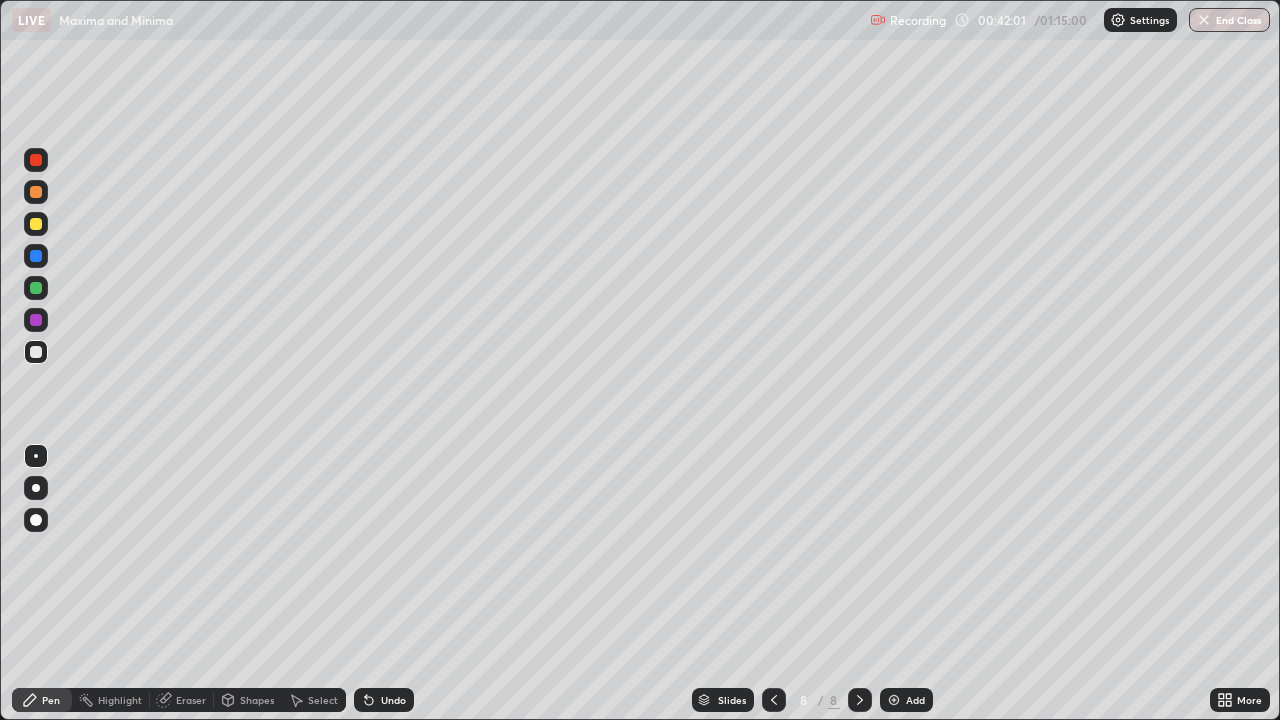click at bounding box center (36, 352) 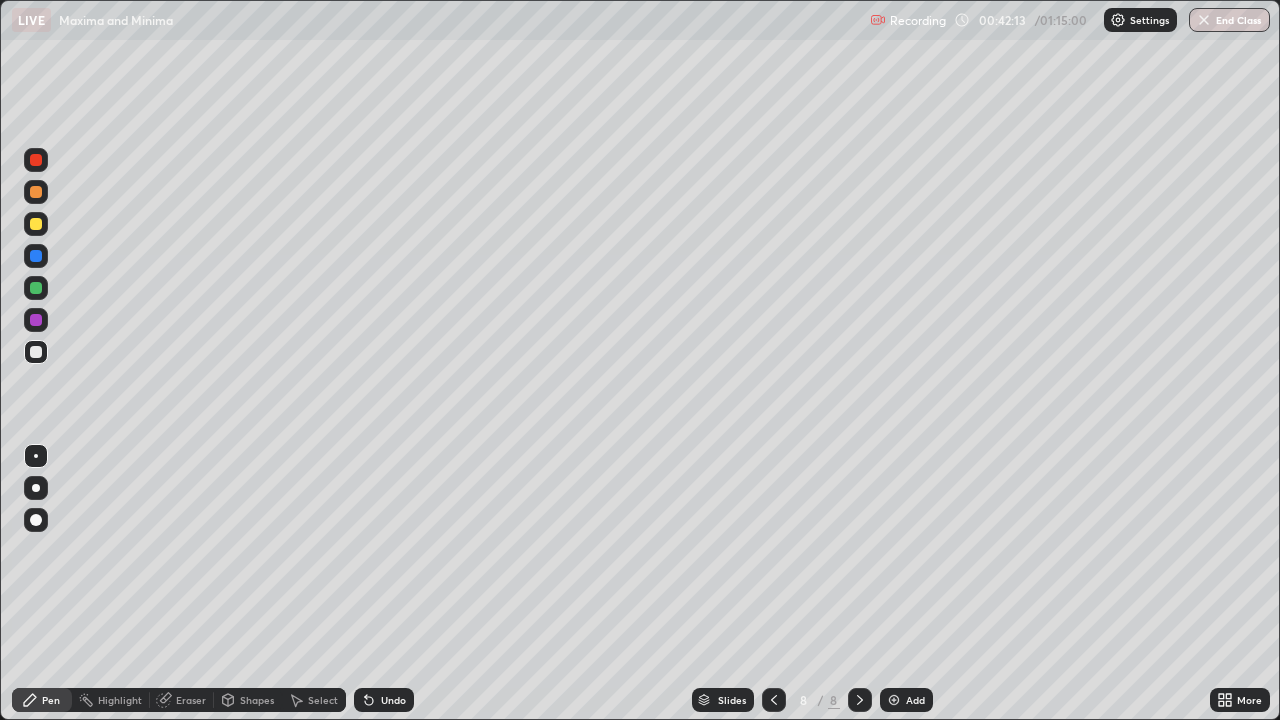 click at bounding box center (36, 224) 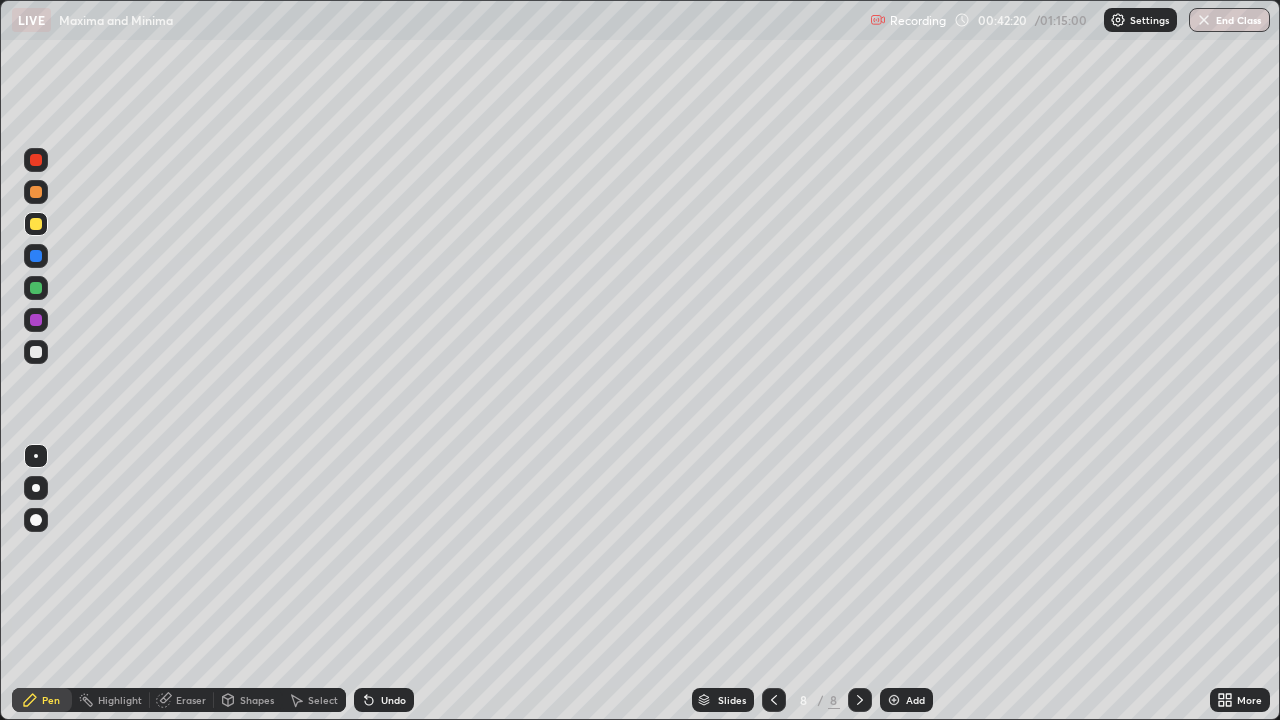 click at bounding box center [36, 352] 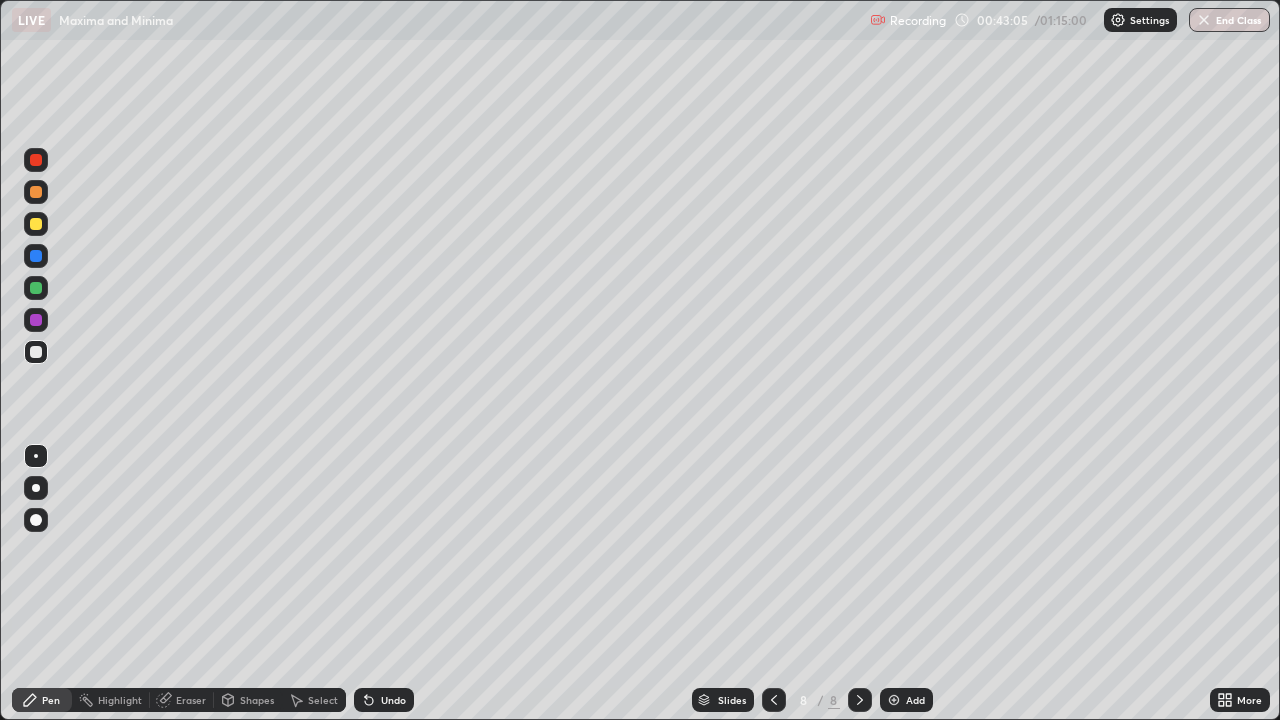 click at bounding box center (36, 352) 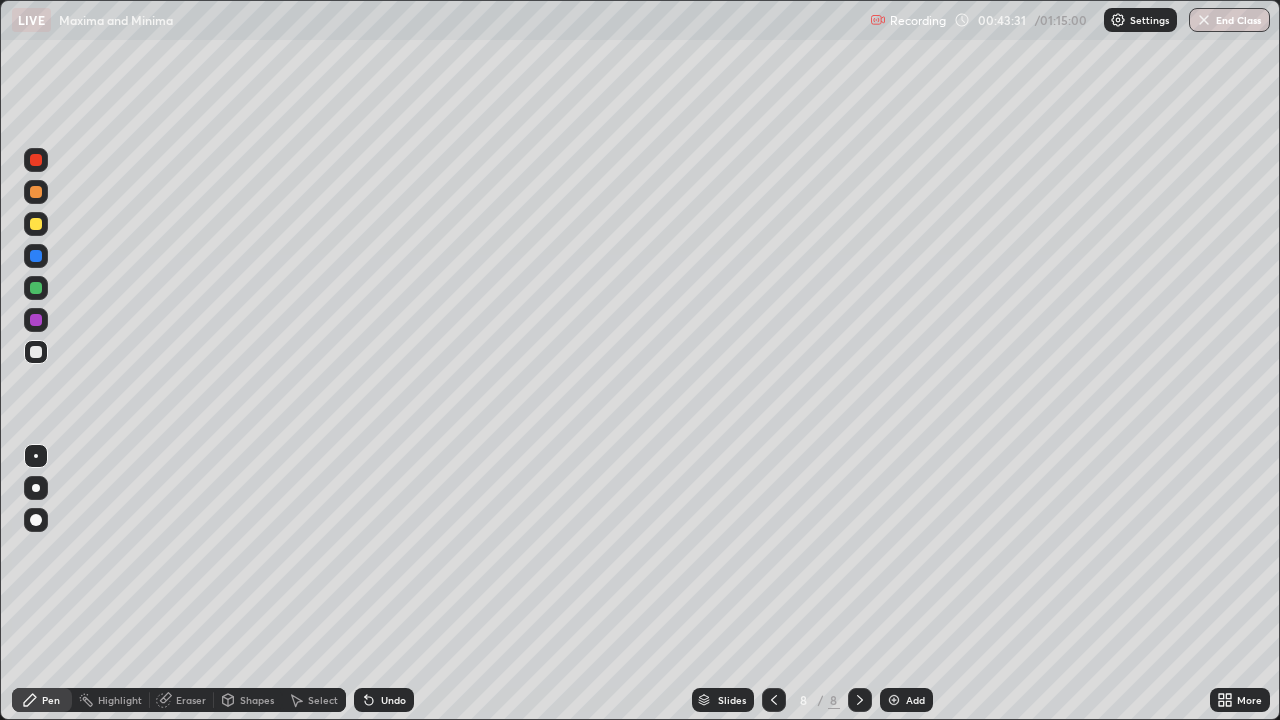 click at bounding box center [36, 352] 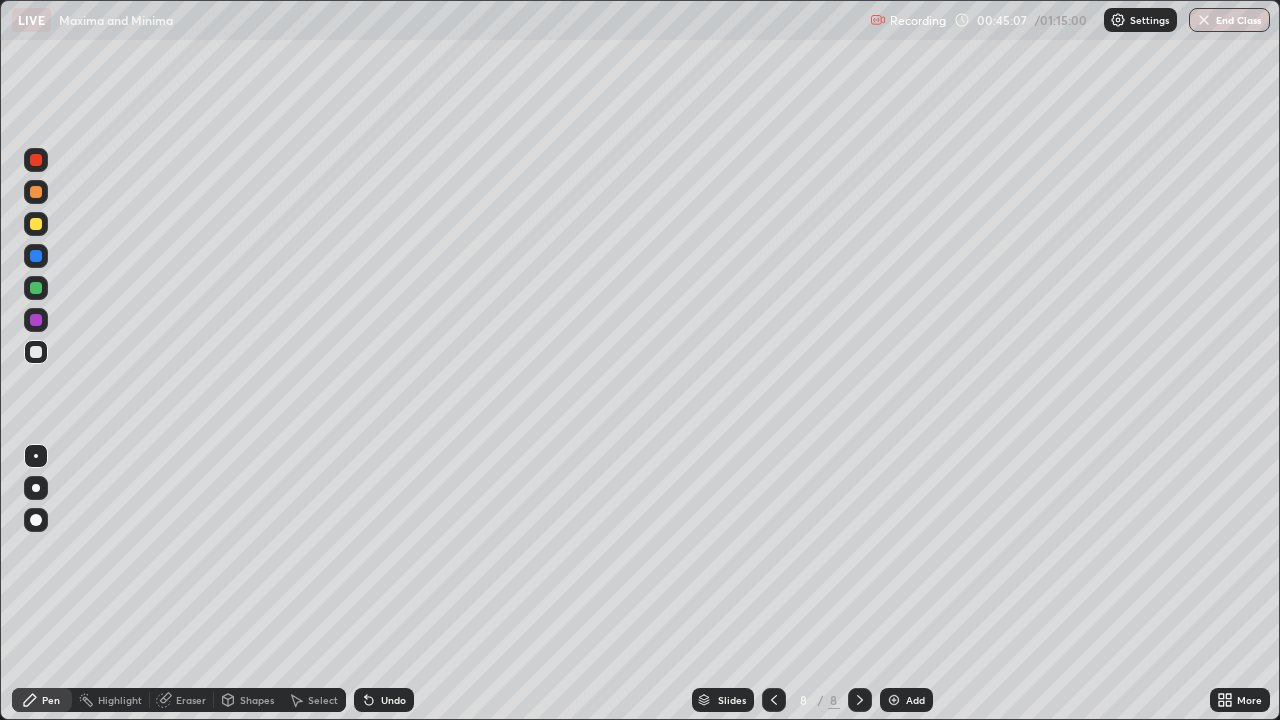 click on "Eraser" at bounding box center [191, 700] 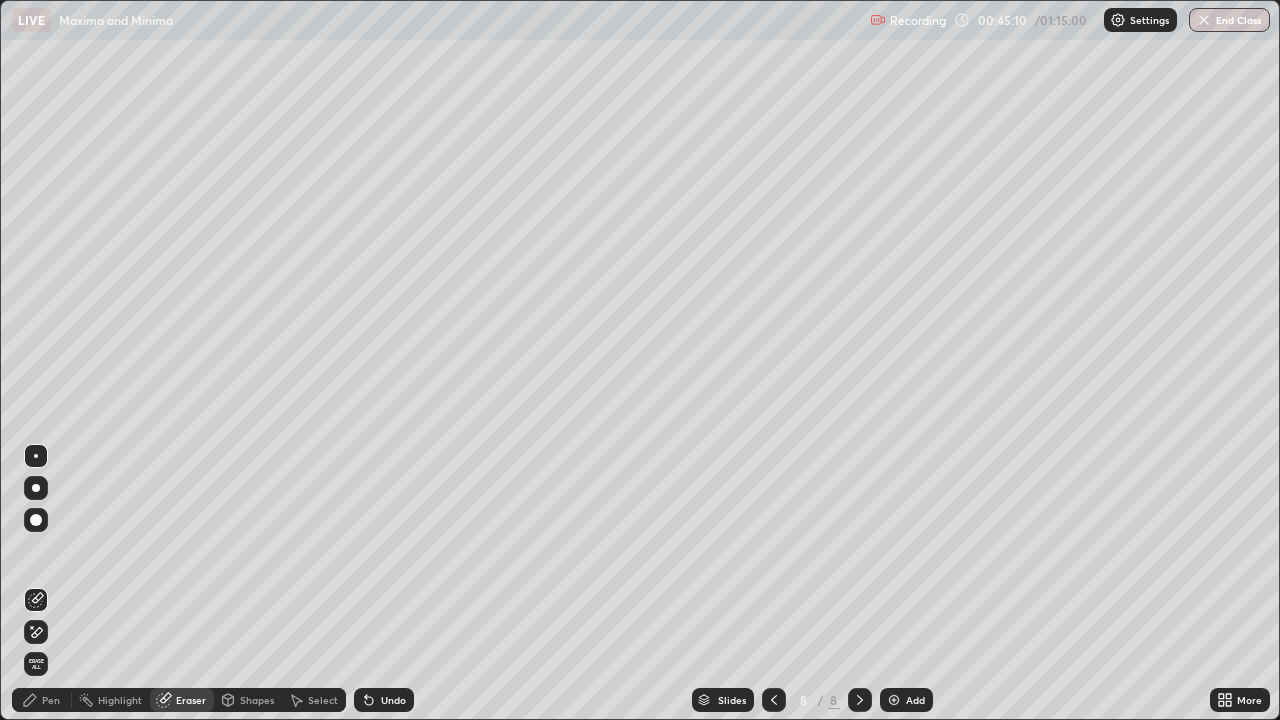 click on "Pen" at bounding box center (51, 700) 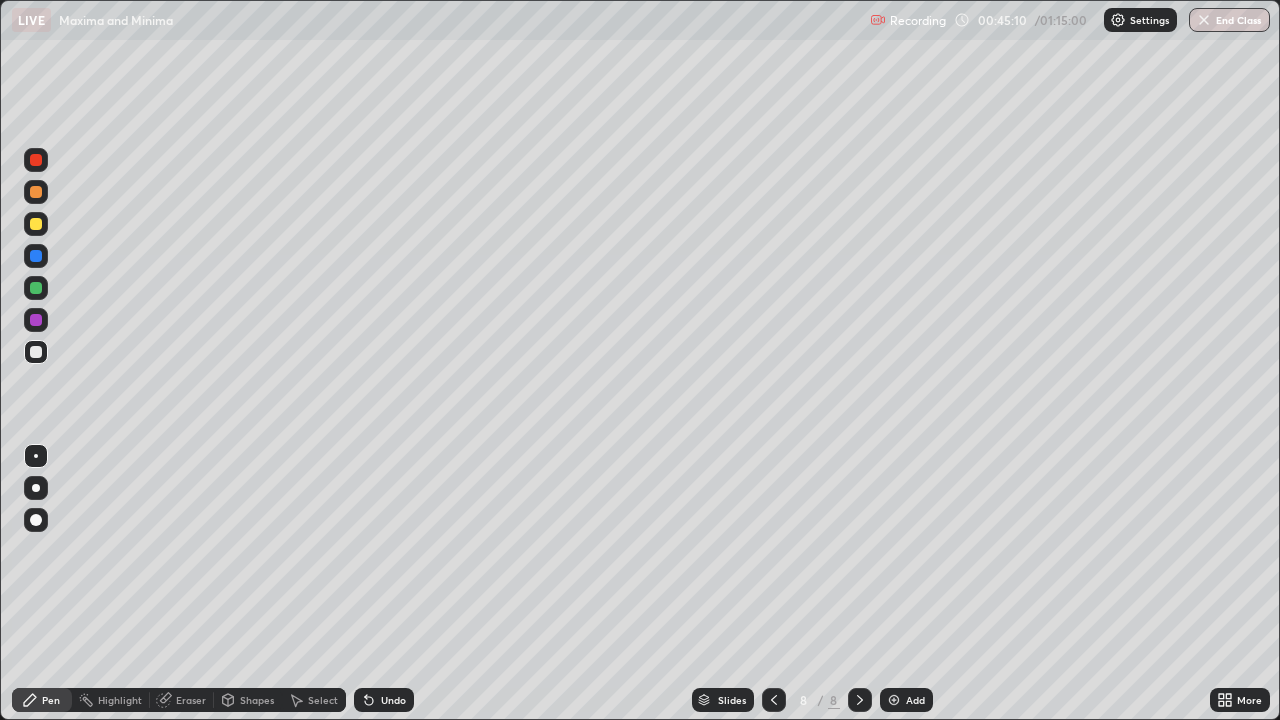 click at bounding box center (36, 352) 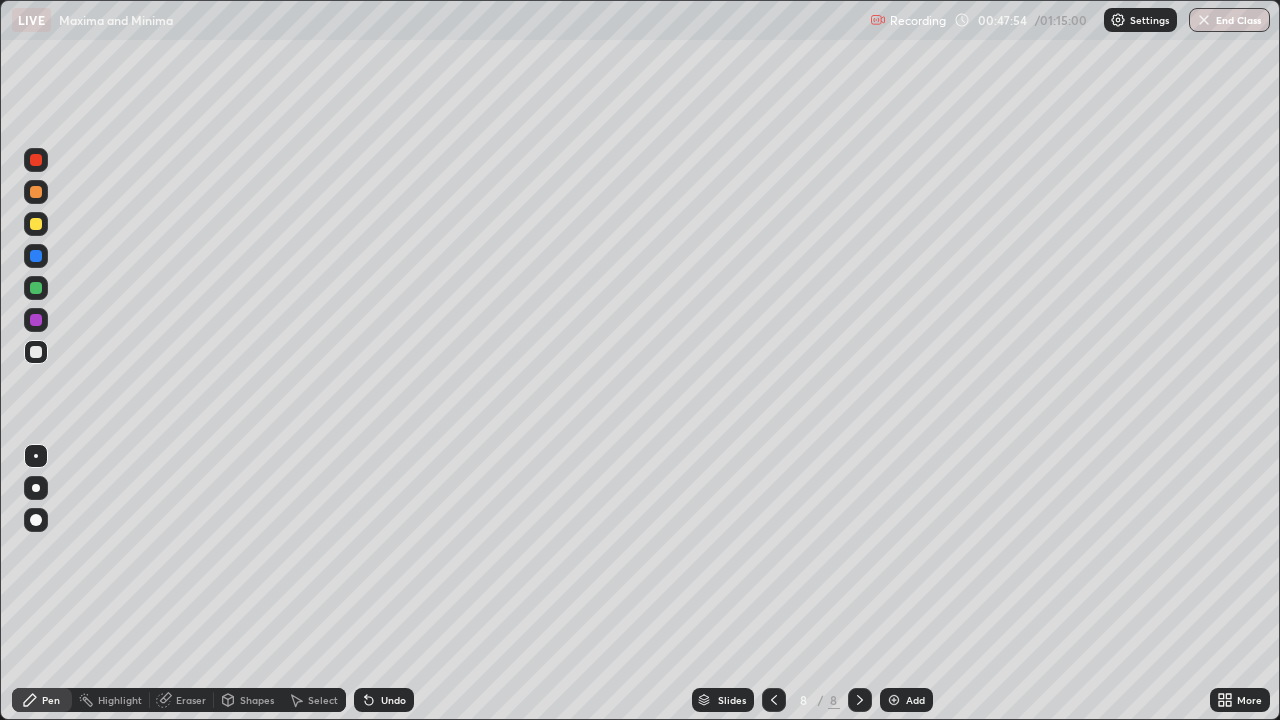 click on "Add" at bounding box center [906, 700] 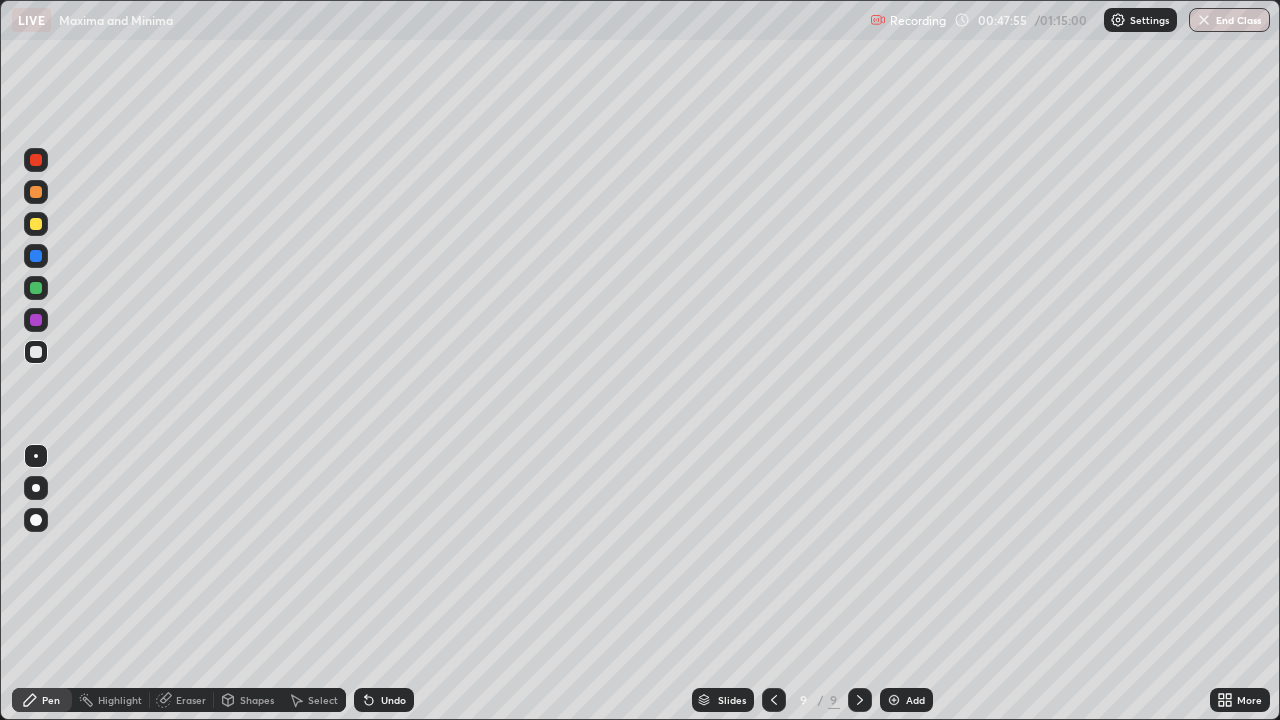 click at bounding box center [36, 352] 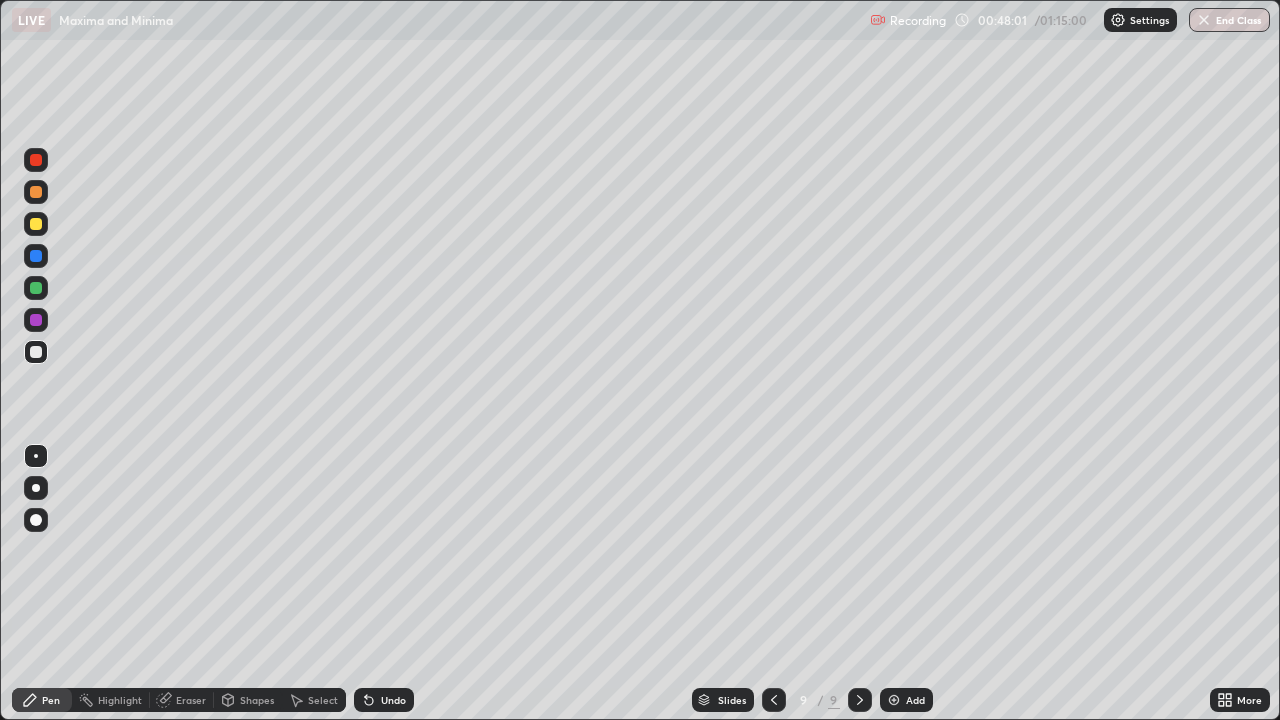 click 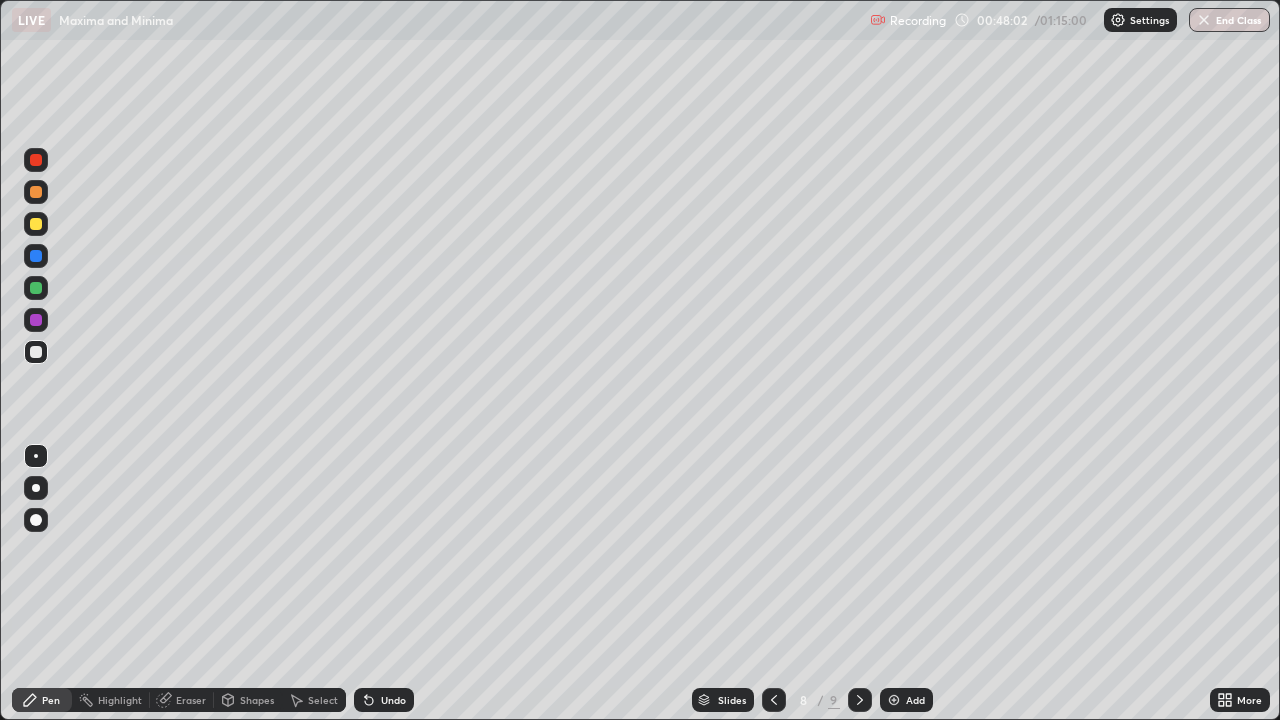 click at bounding box center [860, 700] 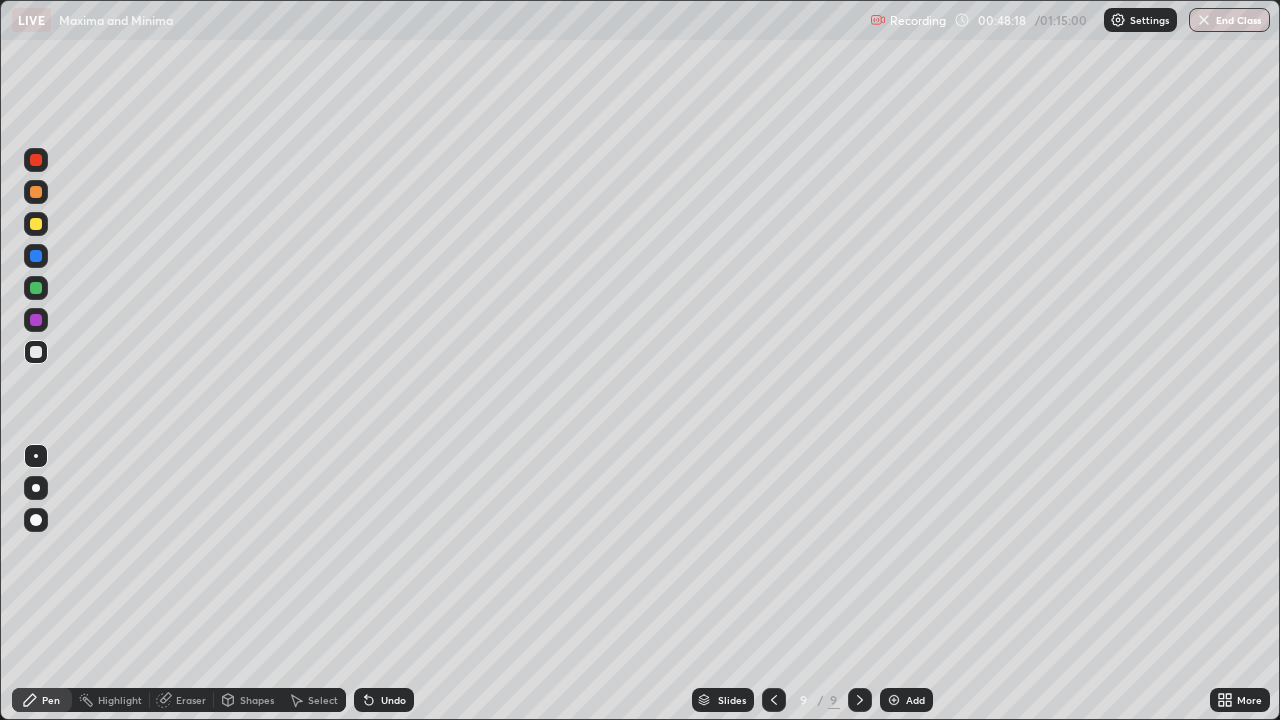 click at bounding box center [36, 352] 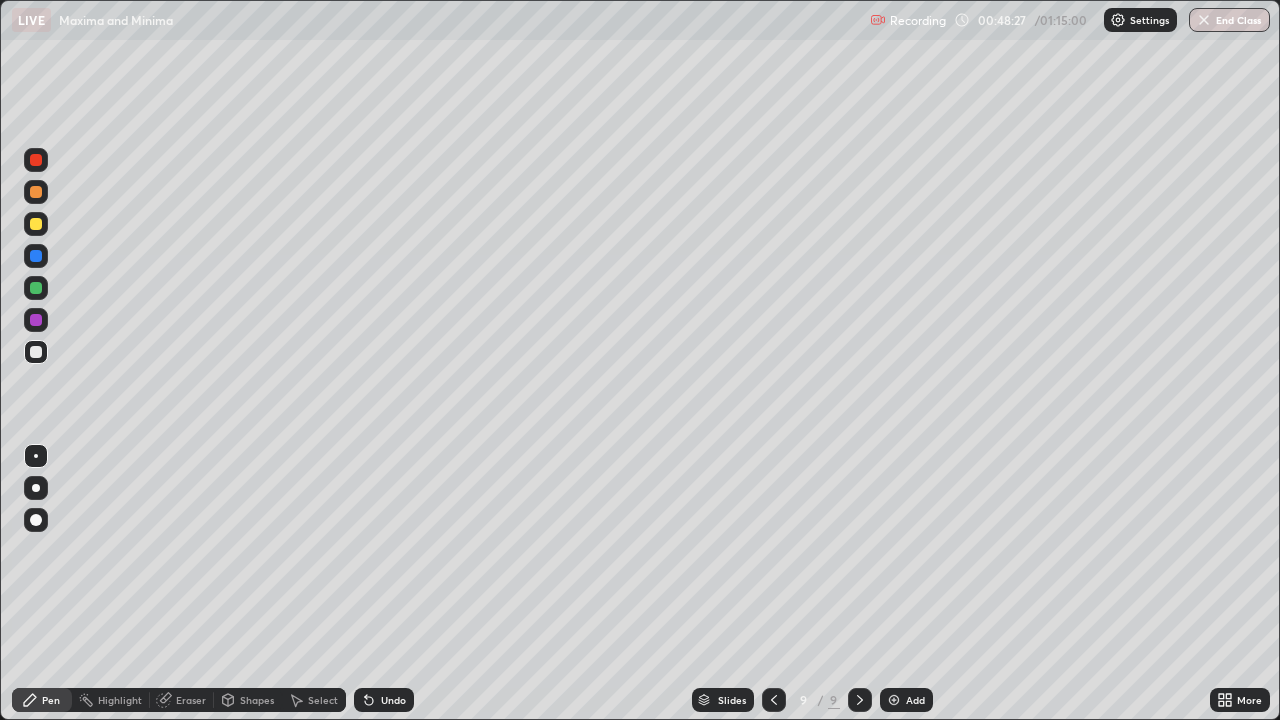 click at bounding box center [36, 352] 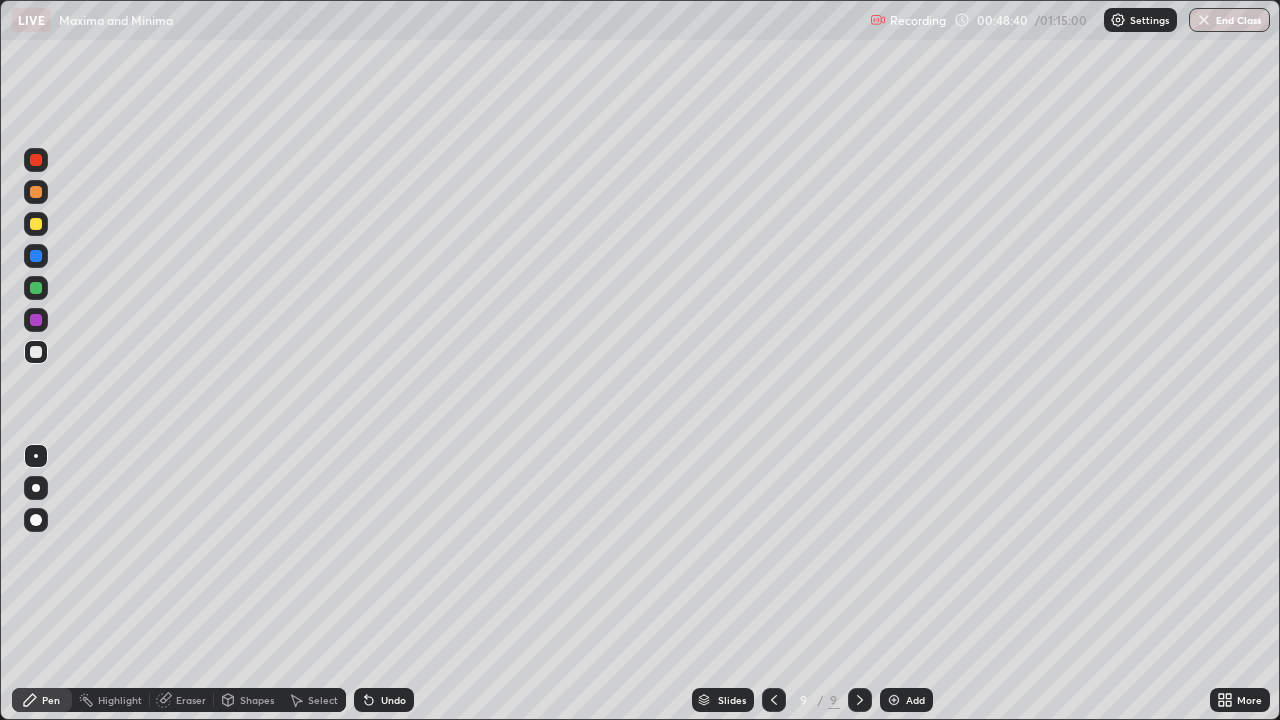 click on "Eraser" at bounding box center [182, 700] 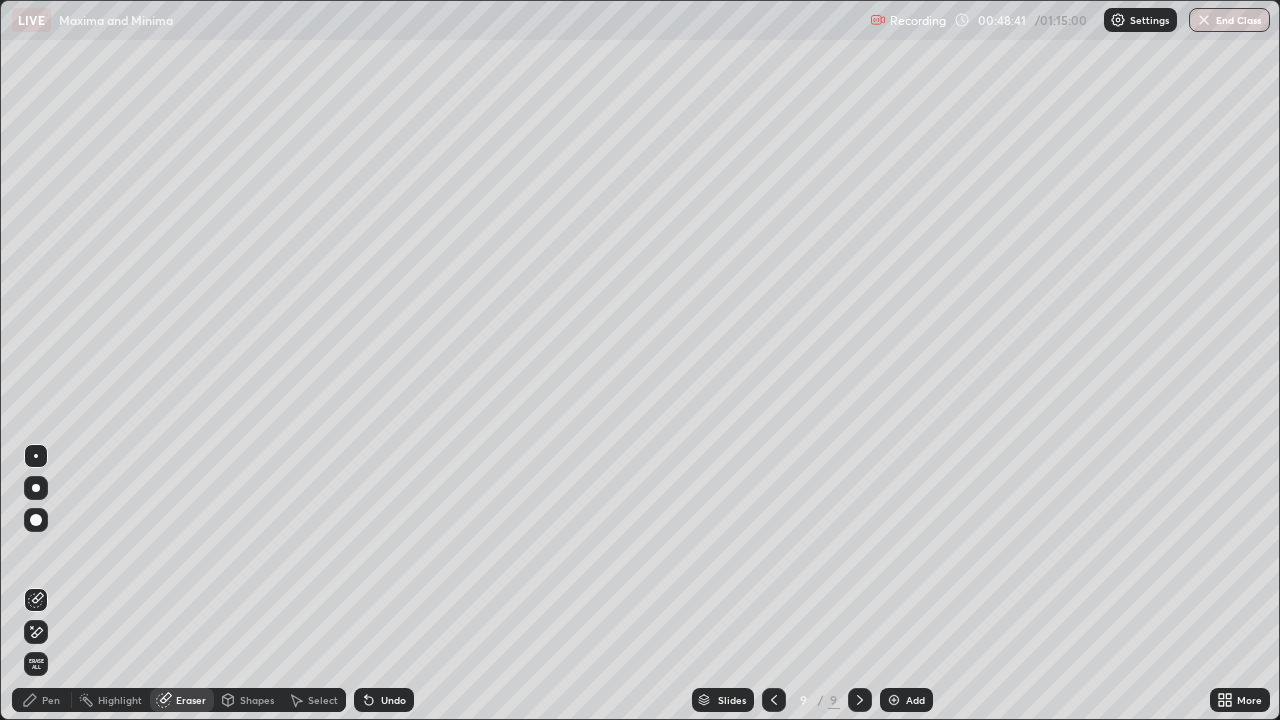 click on "Pen" at bounding box center [42, 700] 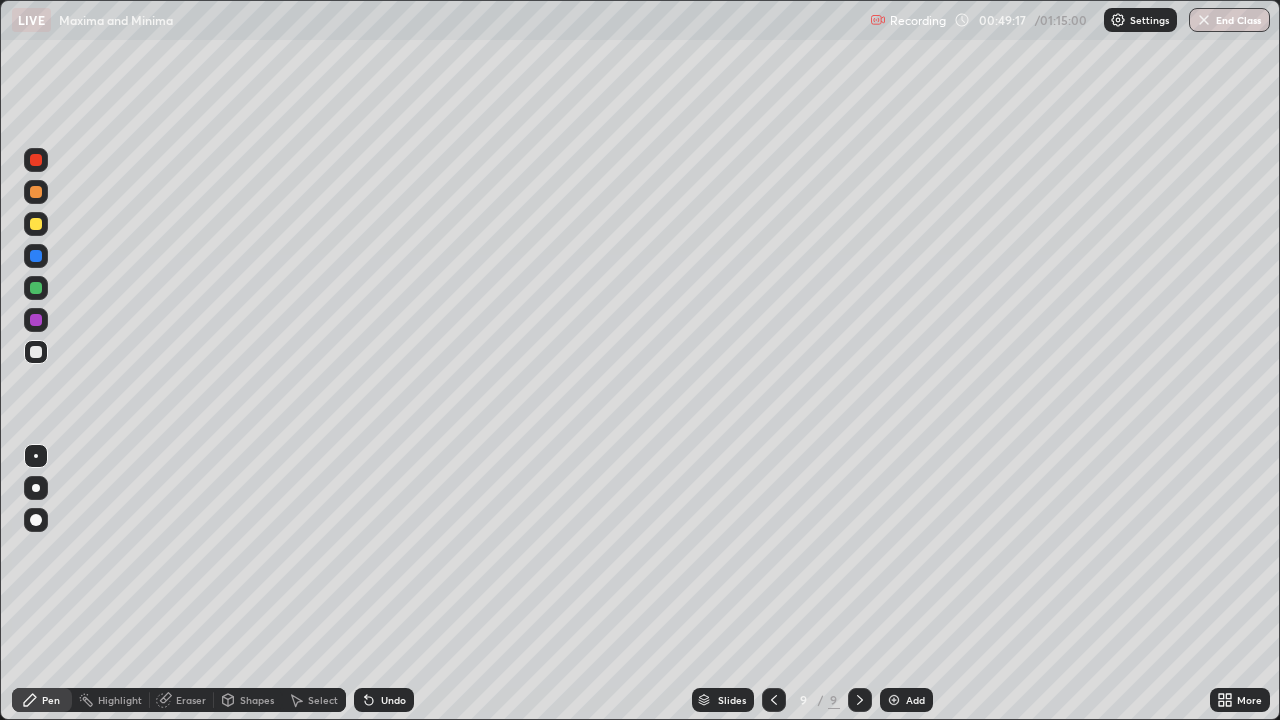 click at bounding box center [36, 288] 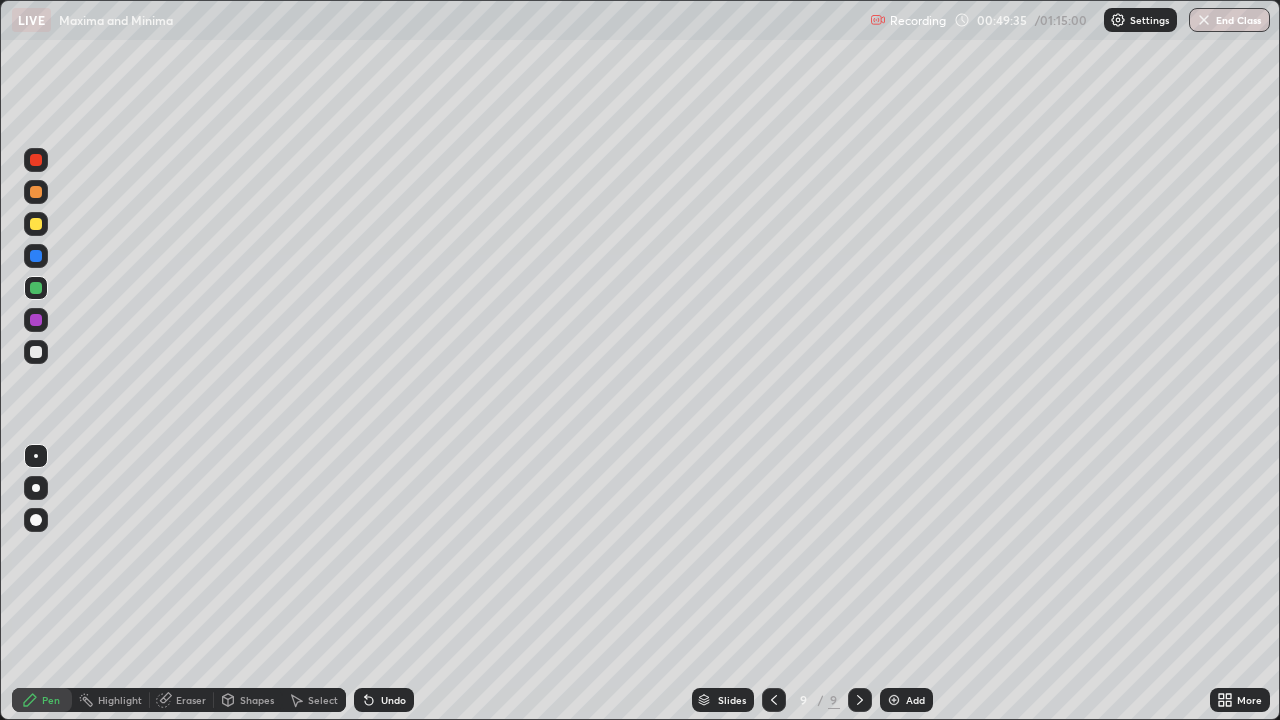 click at bounding box center (36, 352) 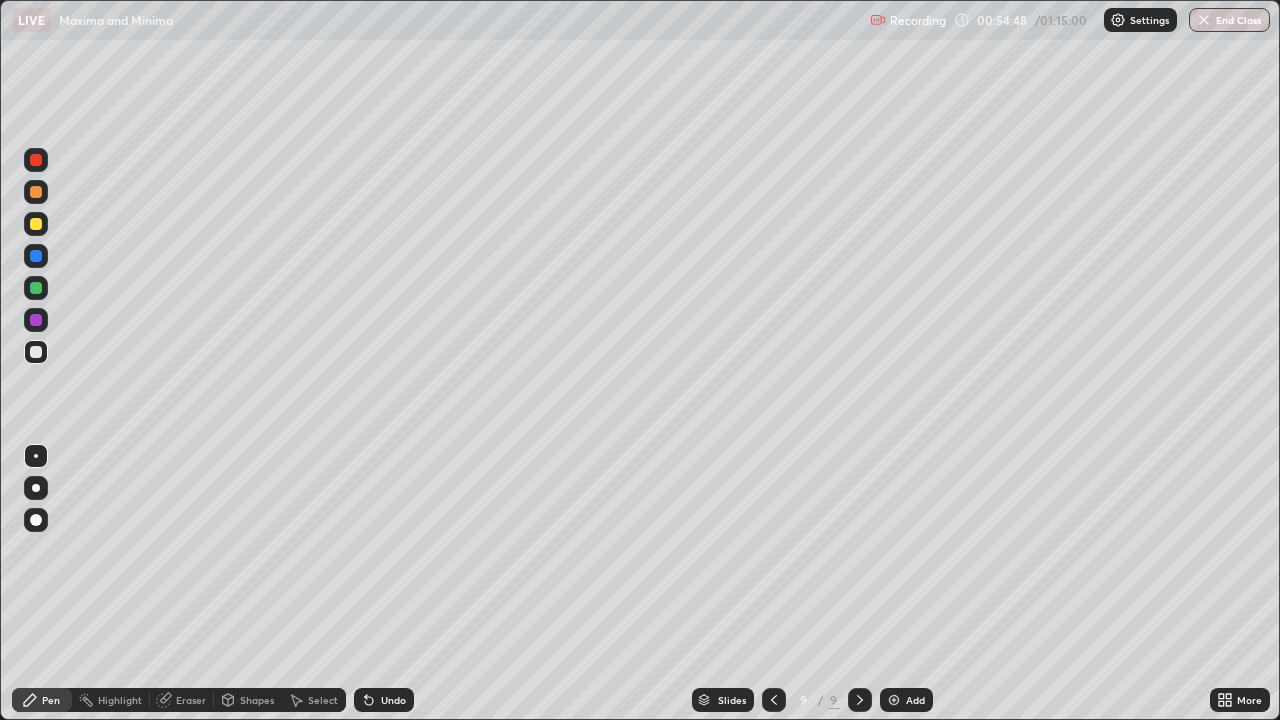 click at bounding box center [36, 320] 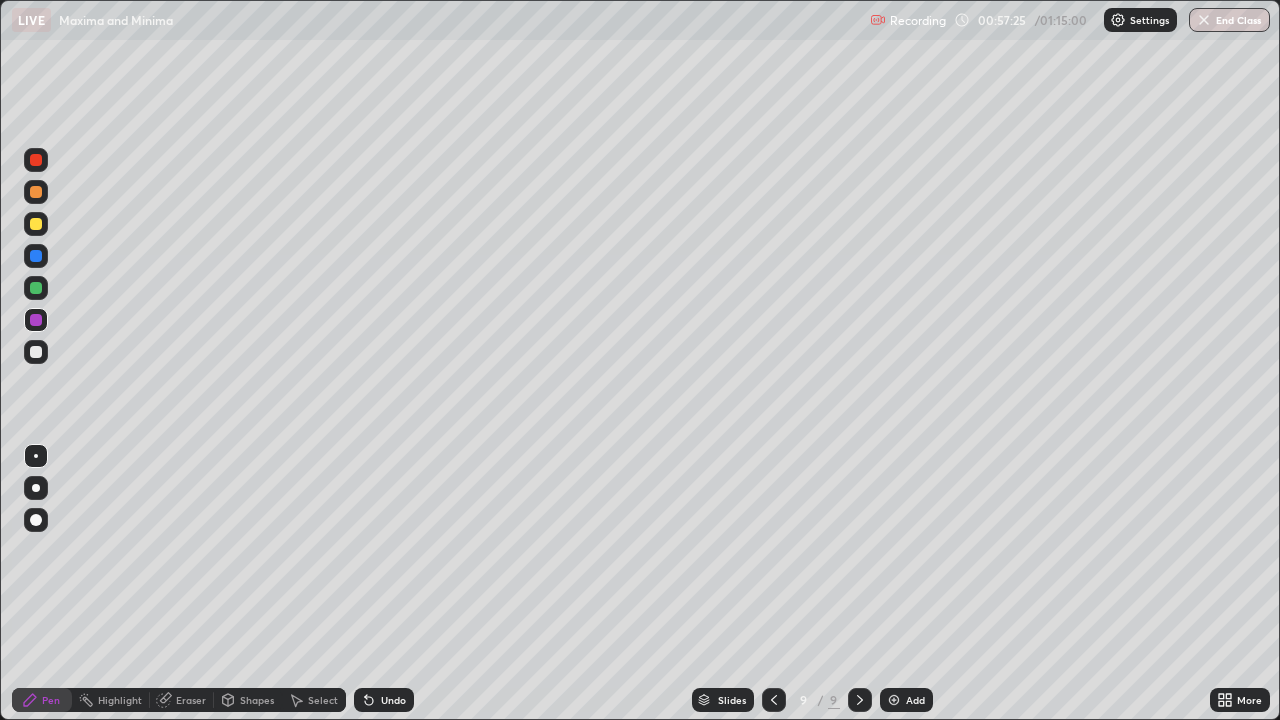 click on "Add" at bounding box center (906, 700) 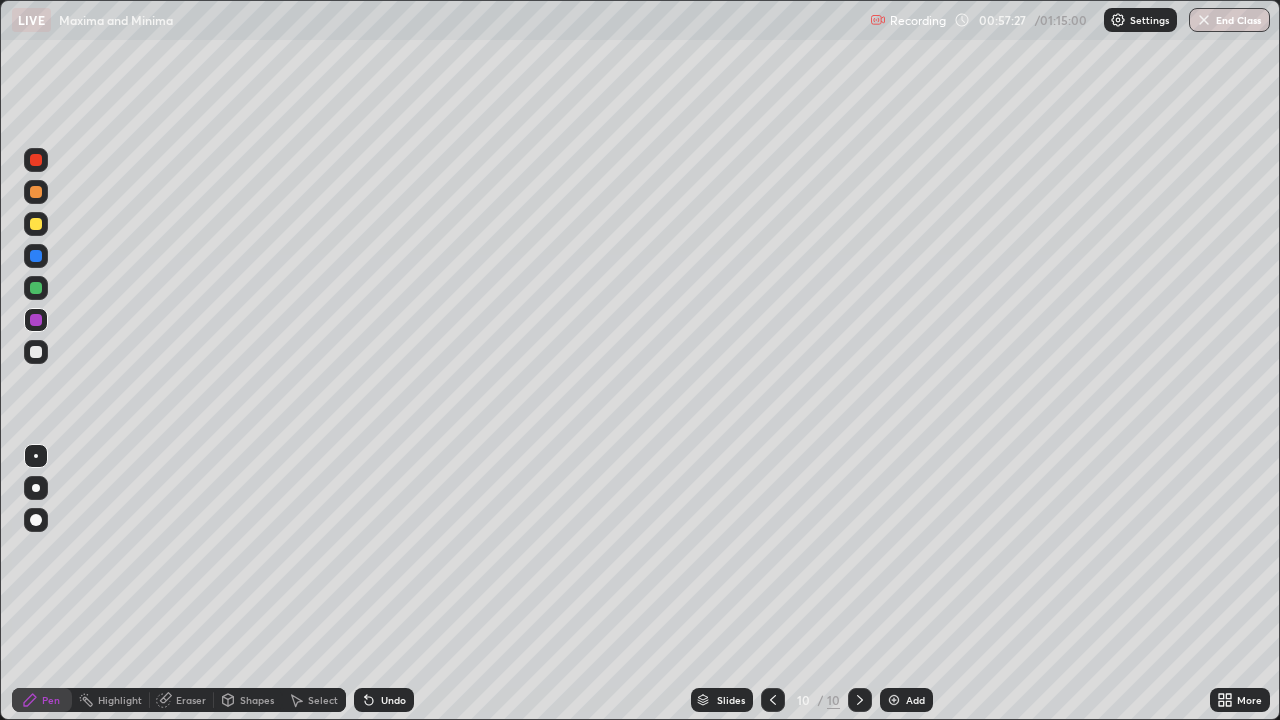 click at bounding box center (36, 224) 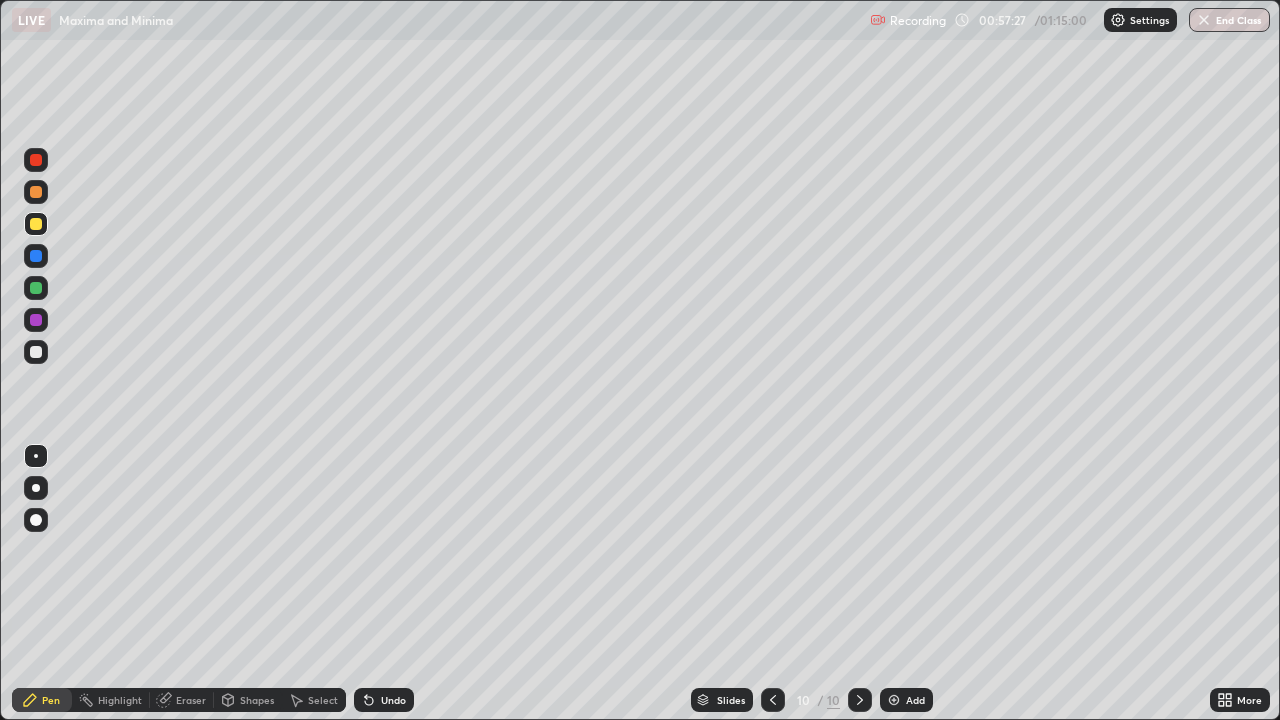 click at bounding box center [36, 224] 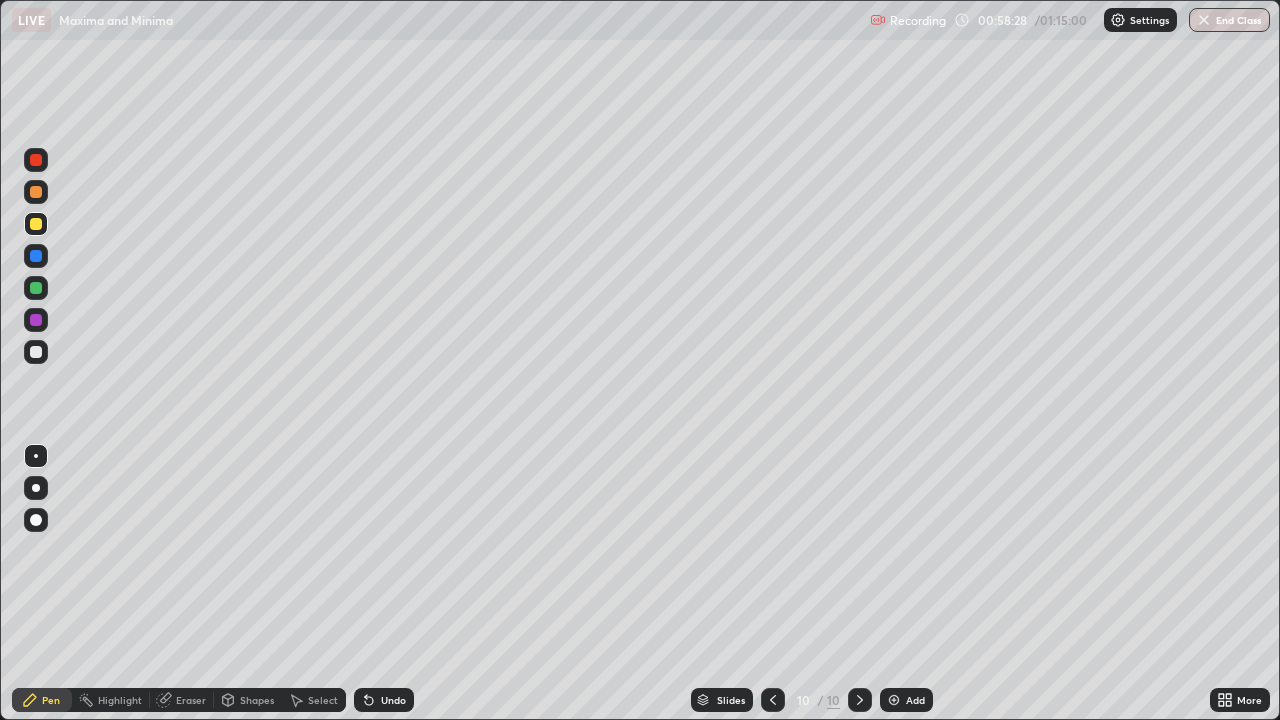 click at bounding box center [36, 320] 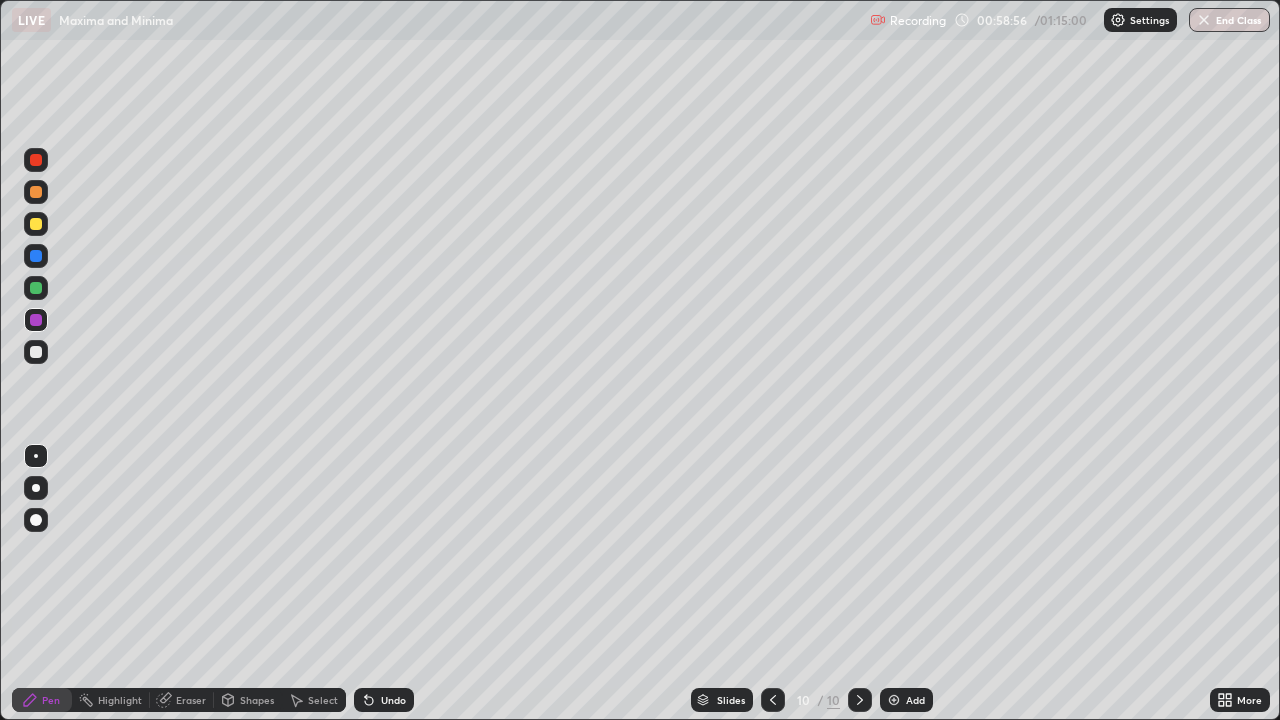 click at bounding box center [36, 352] 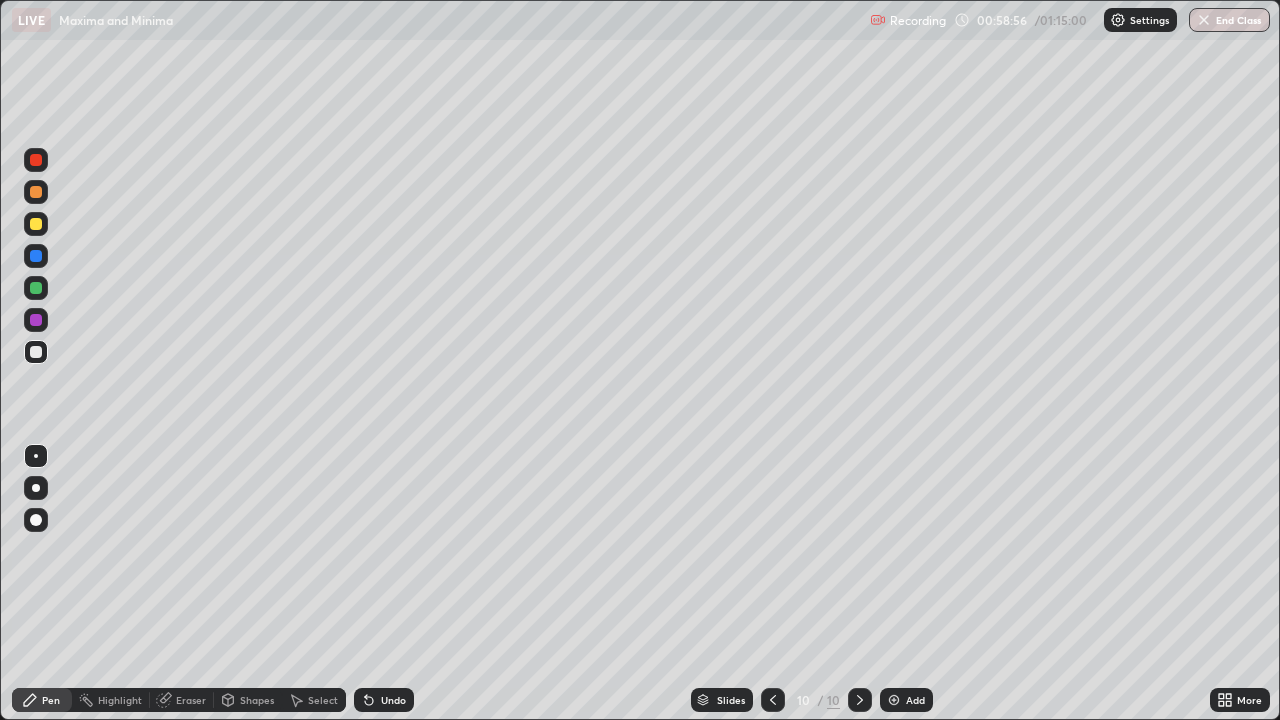 click at bounding box center [36, 352] 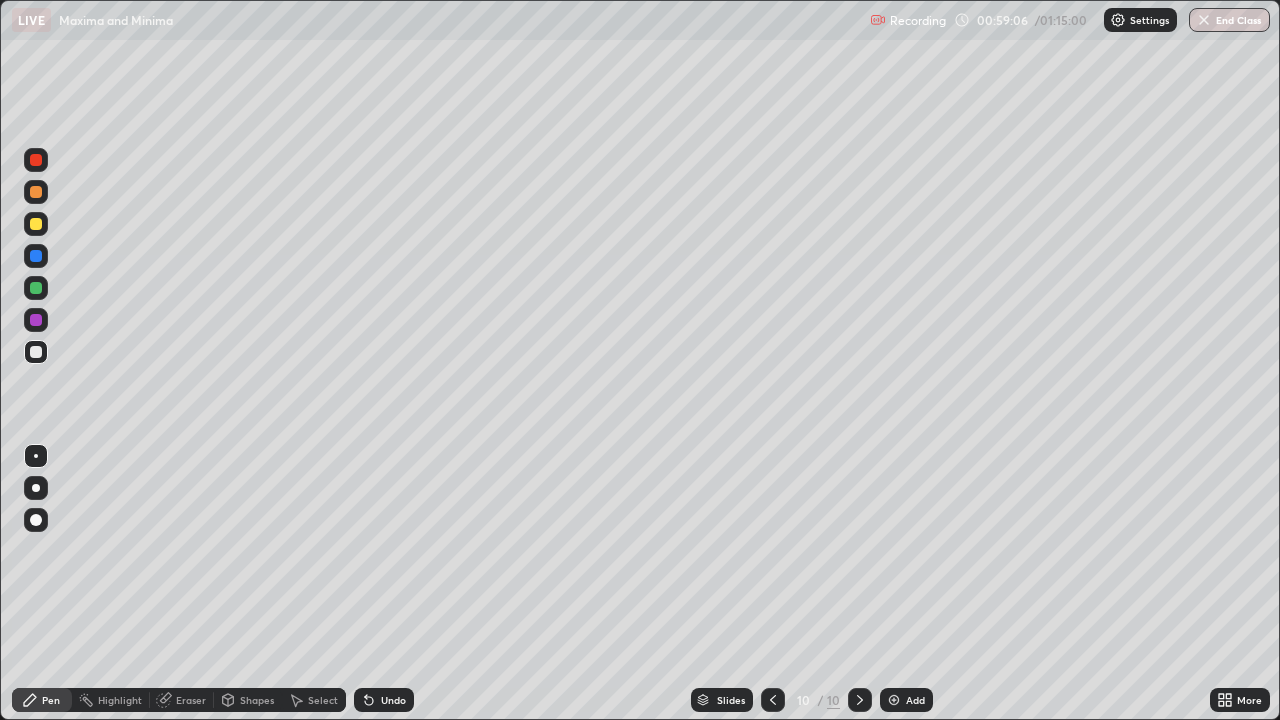 click on "Eraser" at bounding box center (191, 700) 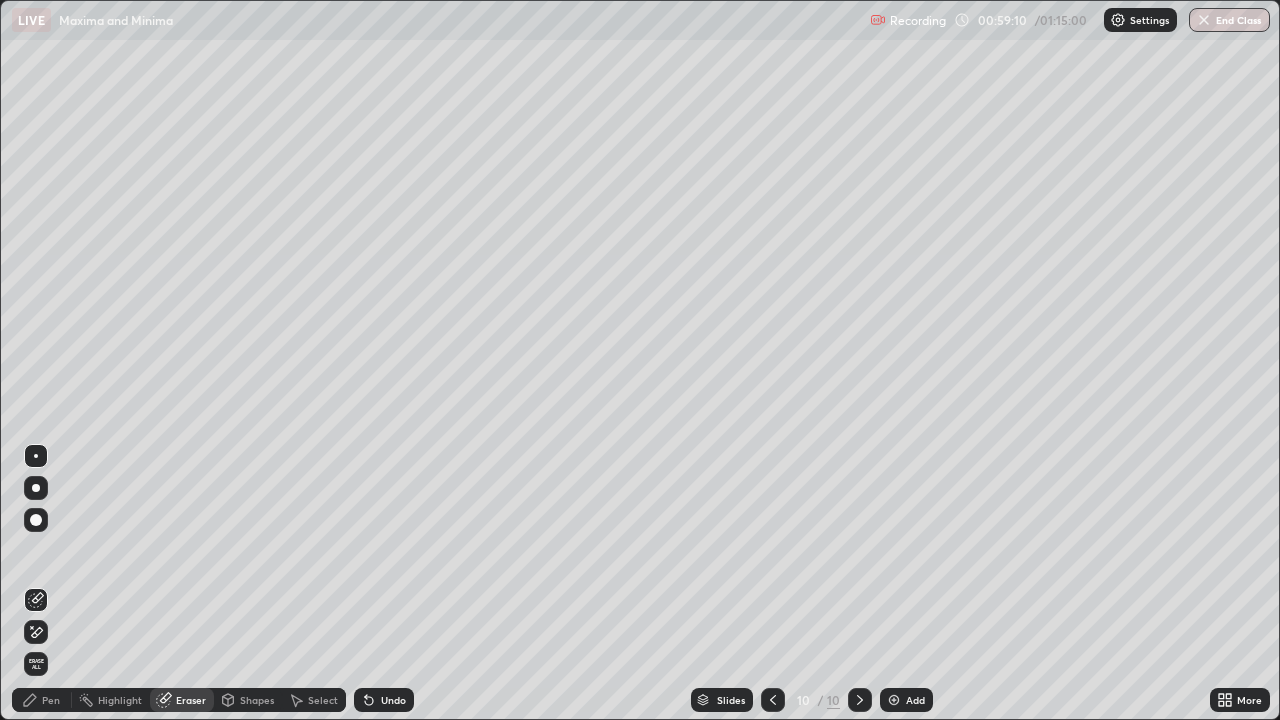 click on "Pen" at bounding box center (42, 700) 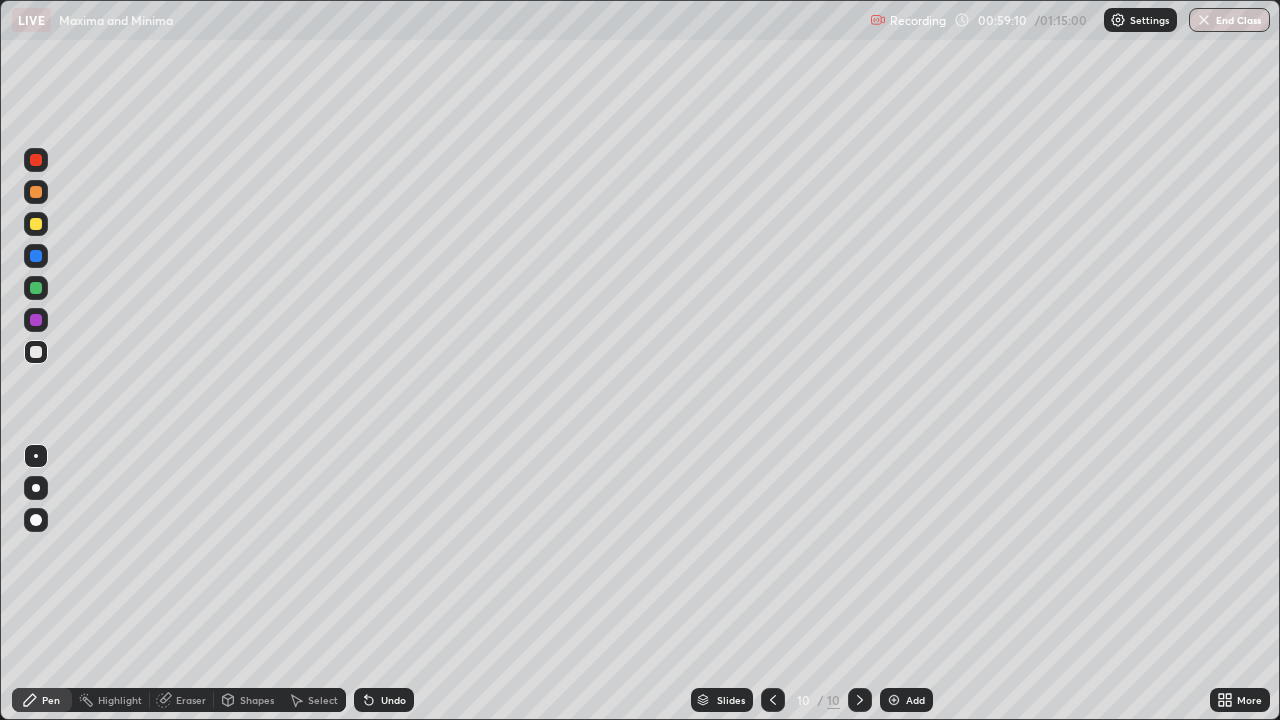 click at bounding box center (36, 352) 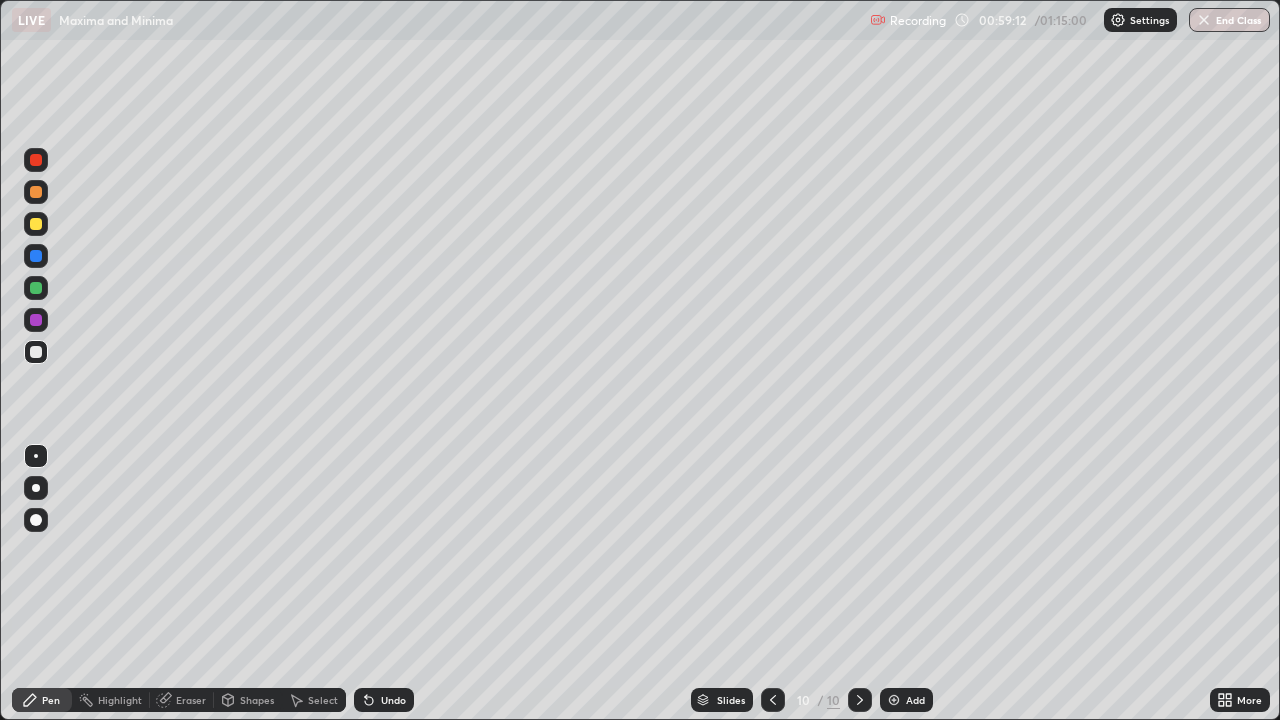 click at bounding box center [36, 352] 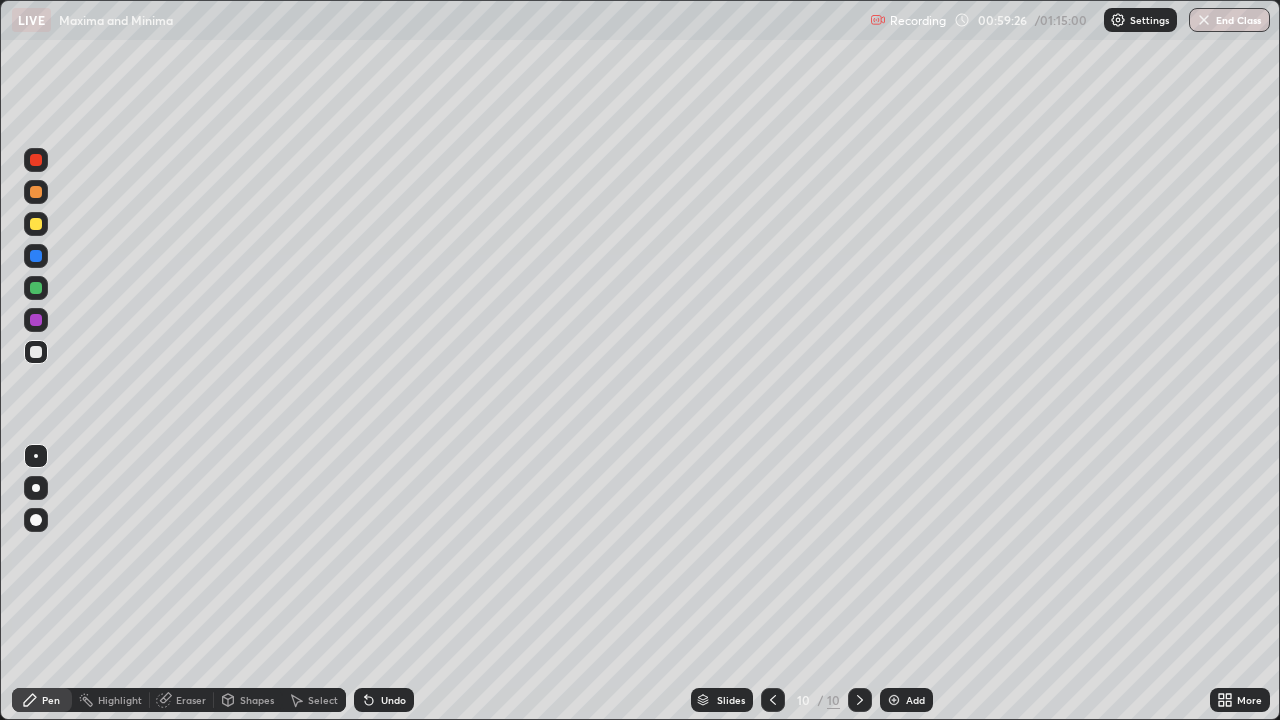 click at bounding box center (36, 352) 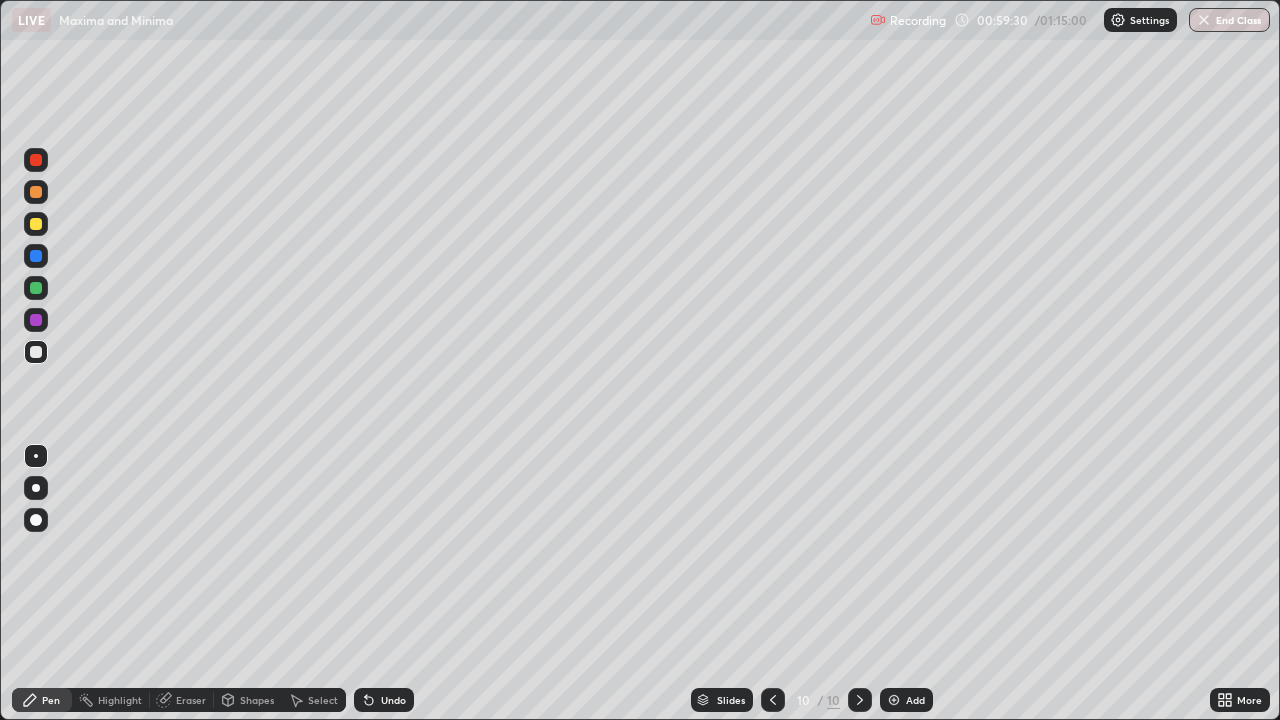 click at bounding box center (36, 224) 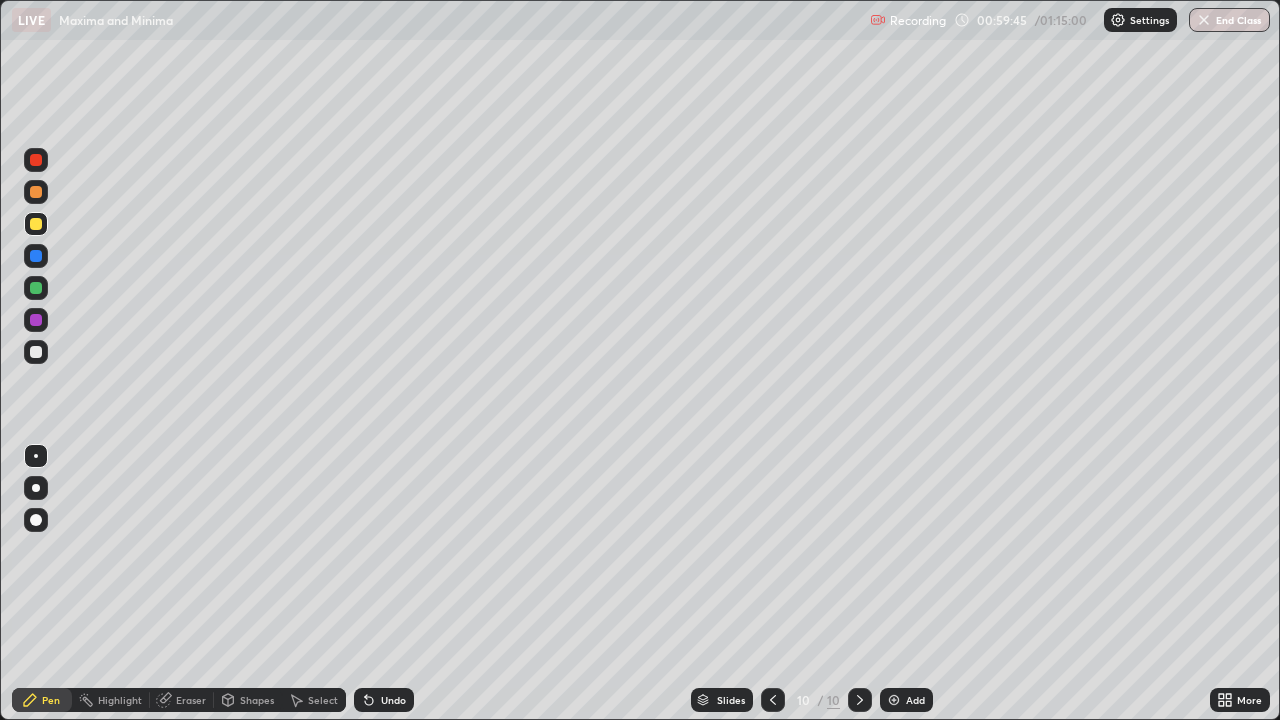 click at bounding box center [36, 256] 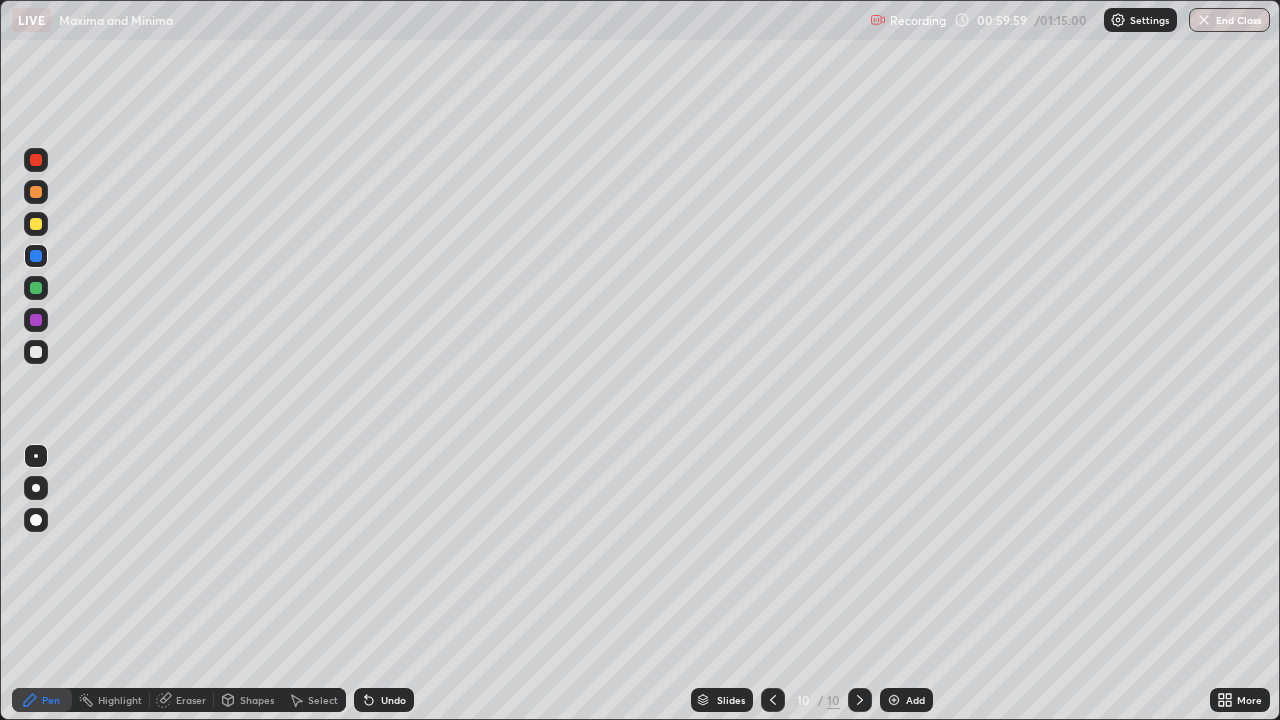 click at bounding box center (36, 320) 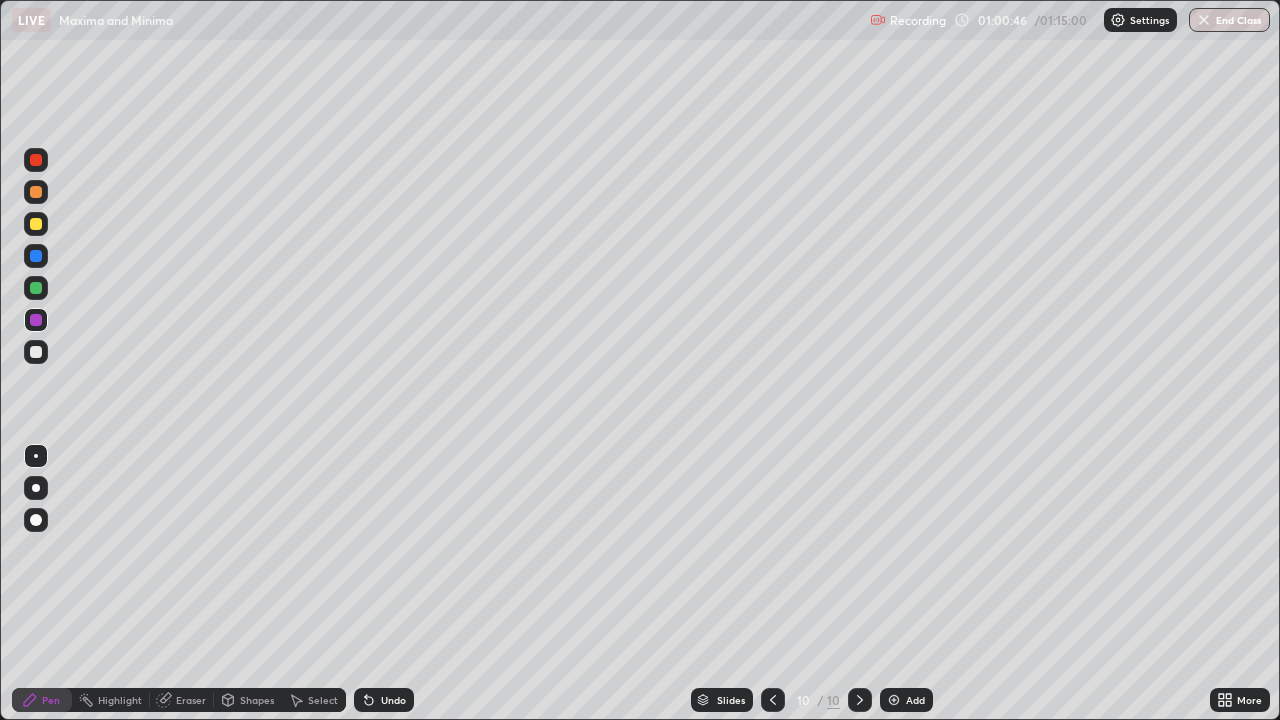 click at bounding box center [36, 352] 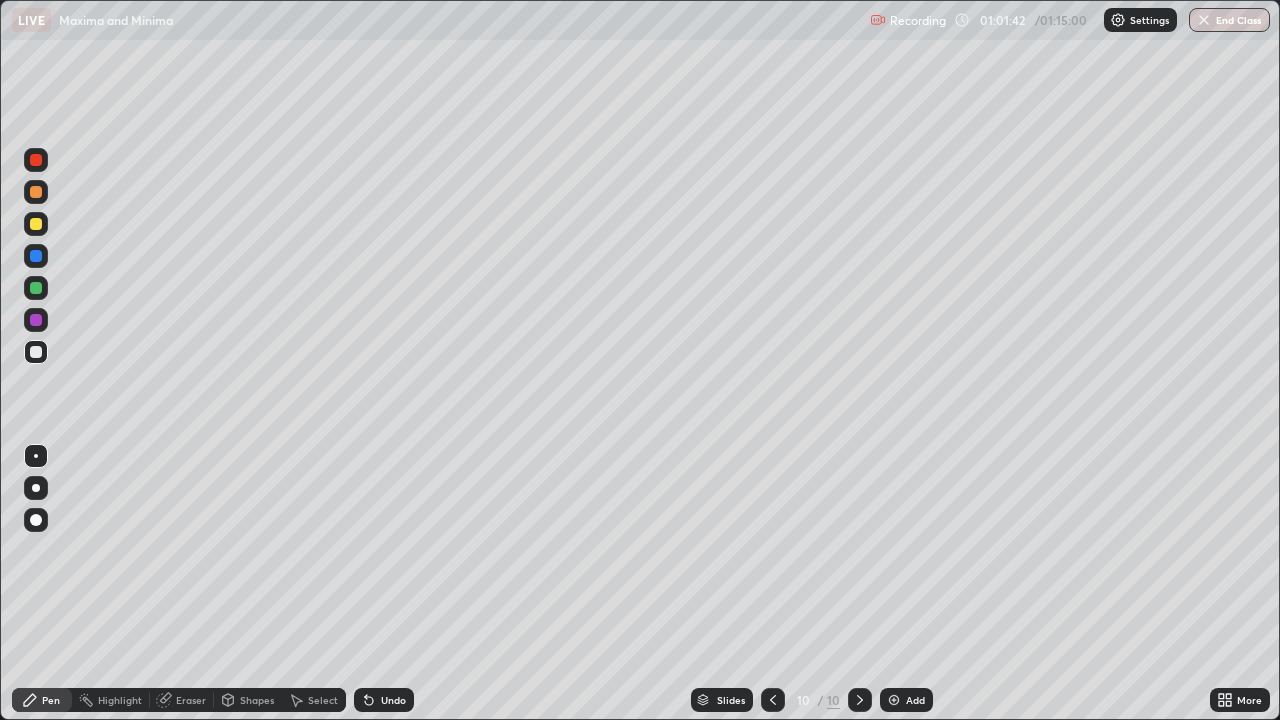 click at bounding box center (36, 224) 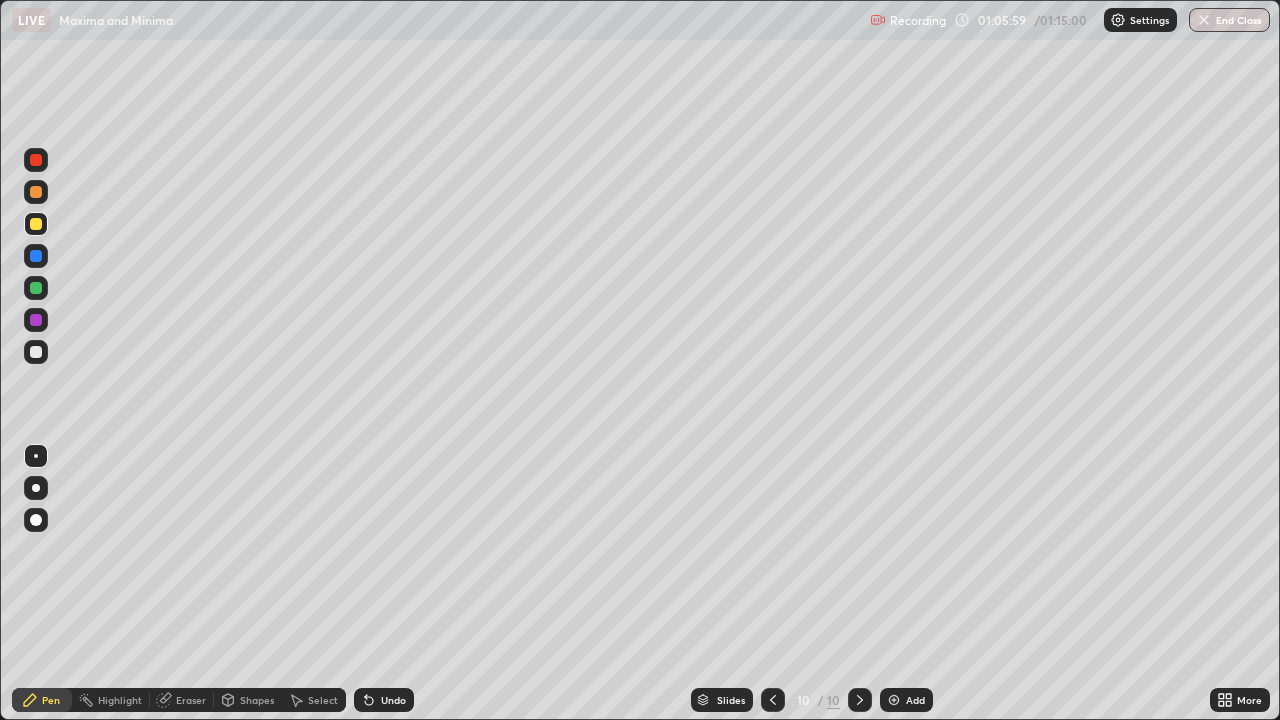 click on "Add" at bounding box center [906, 700] 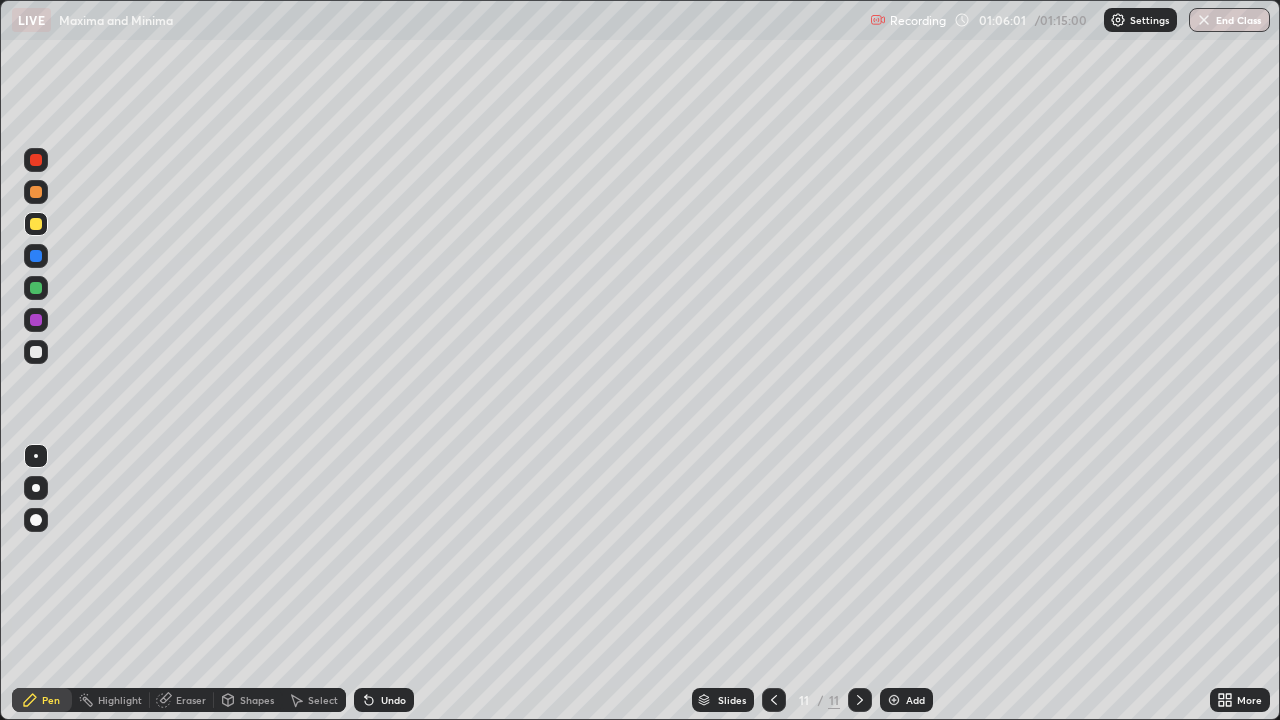 click at bounding box center [36, 352] 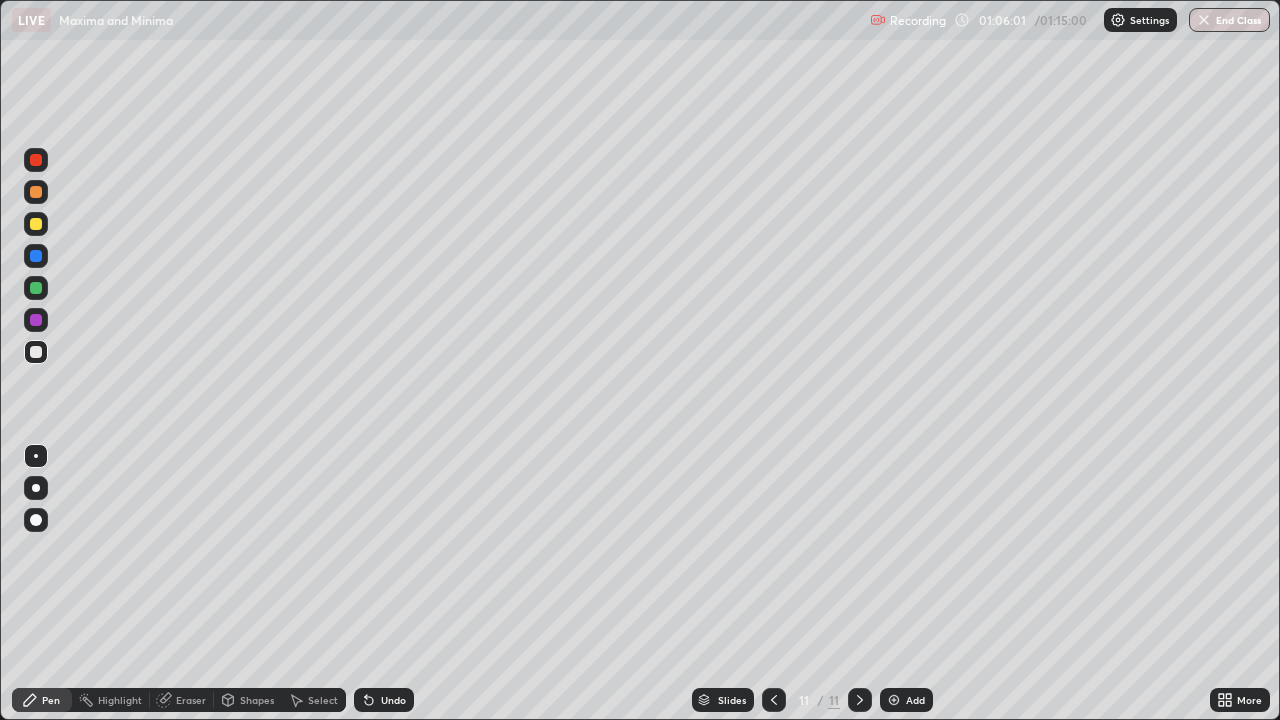 click at bounding box center [36, 352] 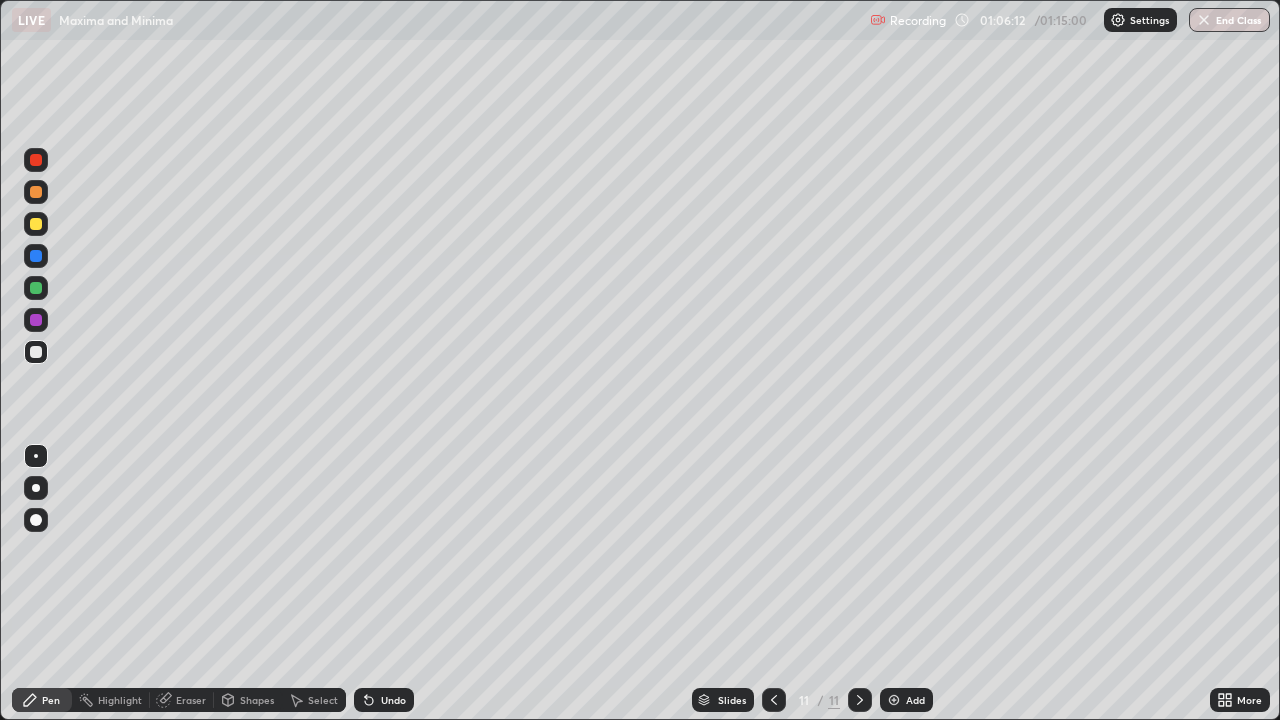 click at bounding box center (36, 352) 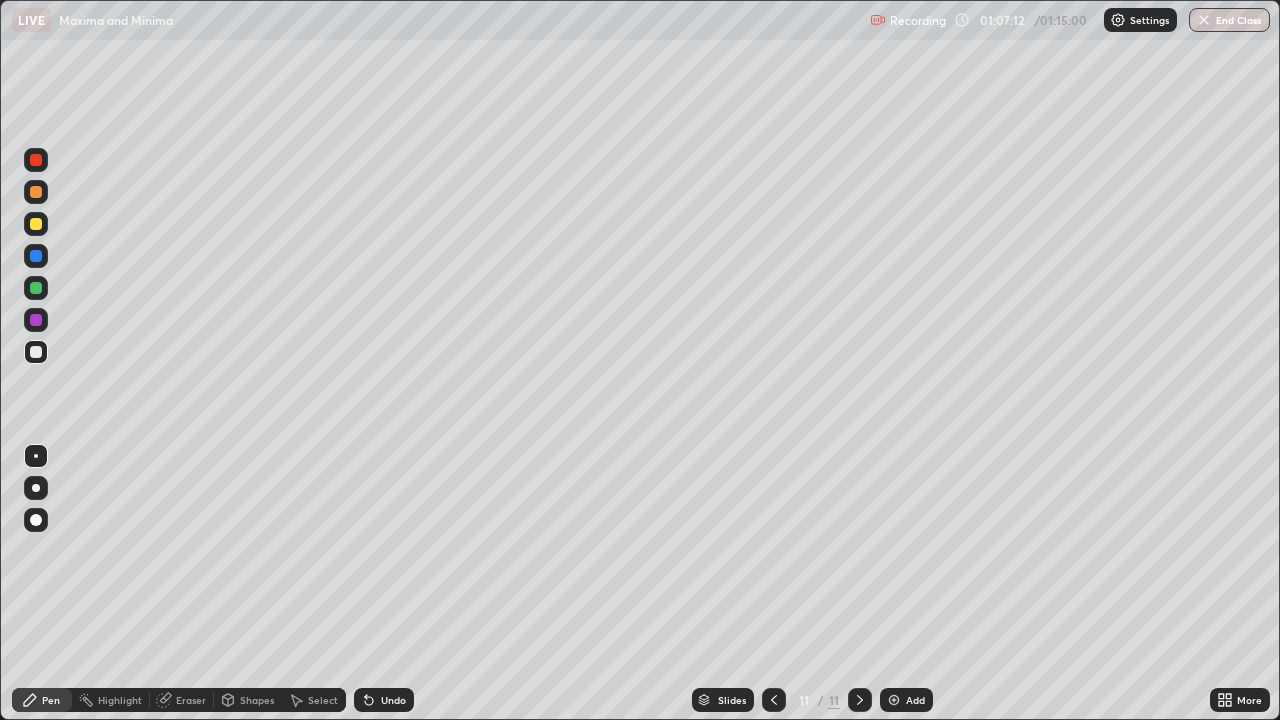 click at bounding box center [36, 352] 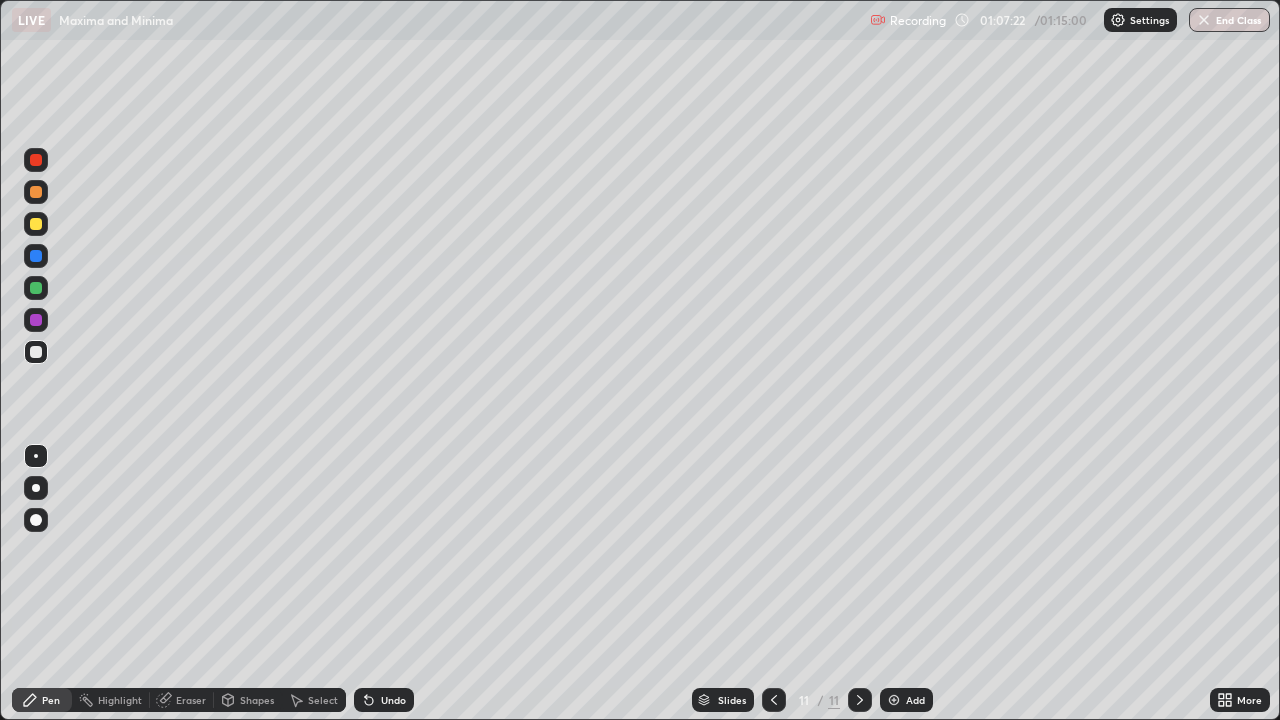 click at bounding box center (36, 352) 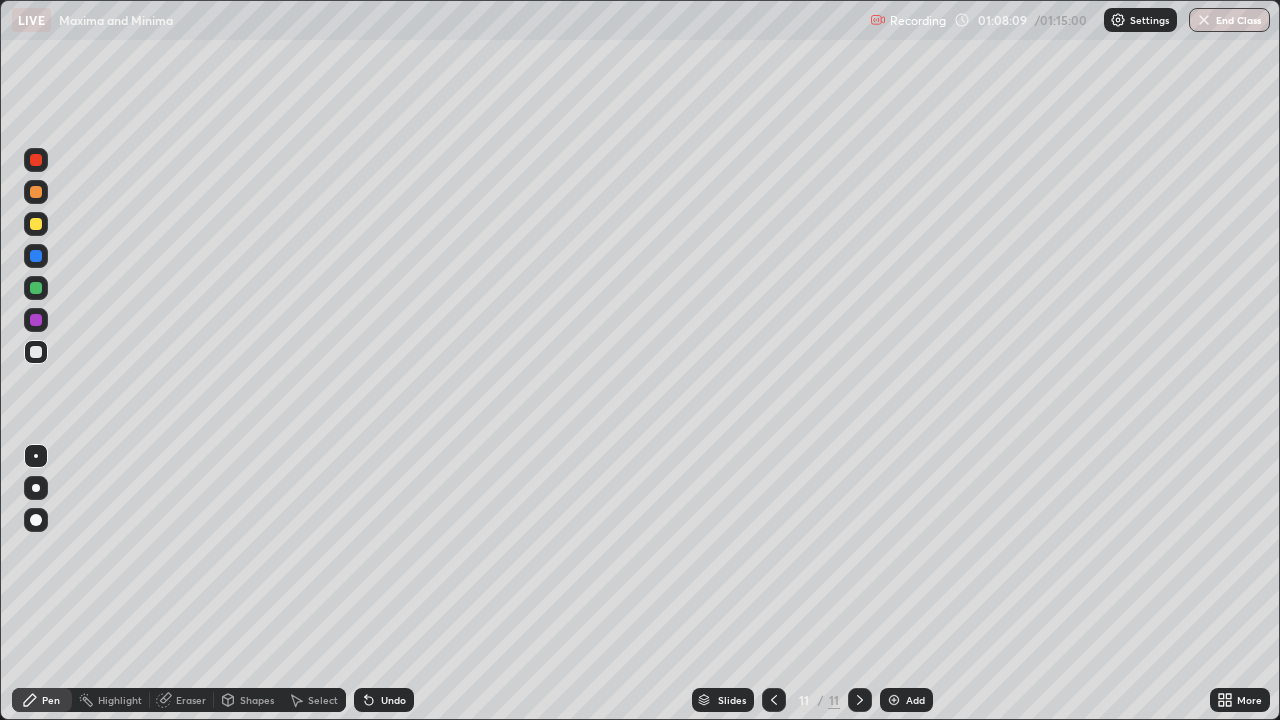 click at bounding box center [36, 352] 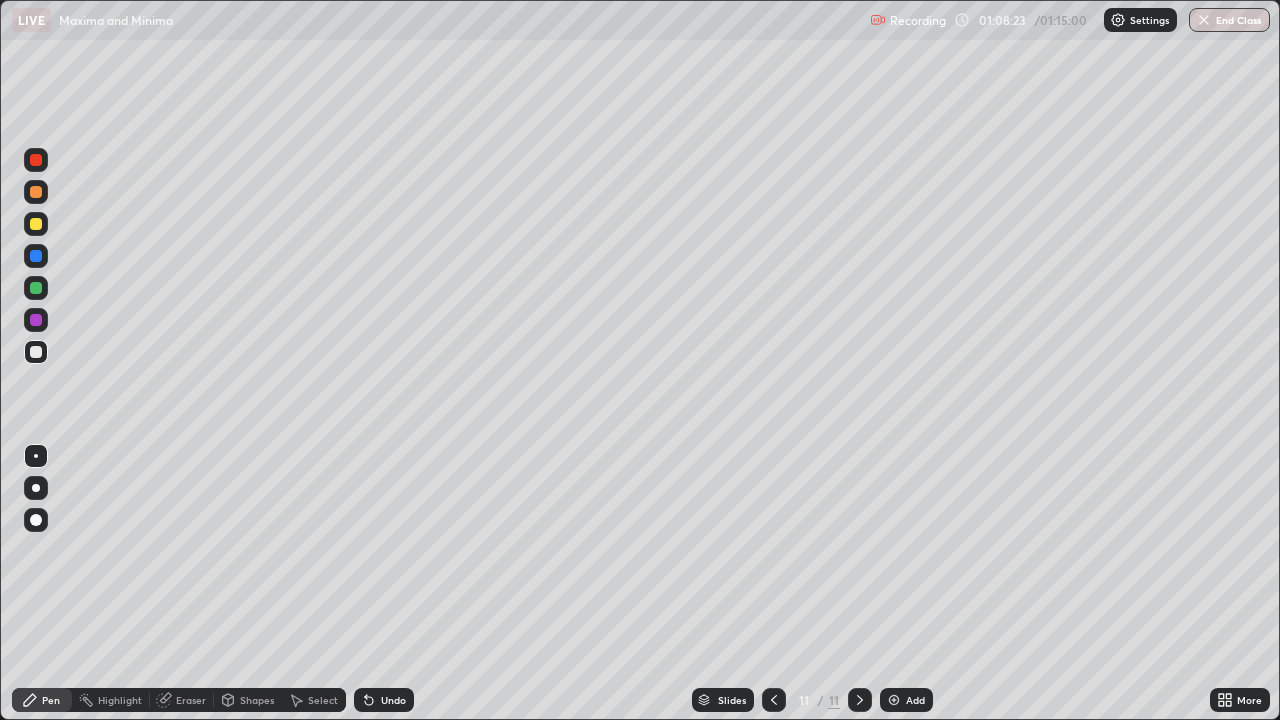 click at bounding box center [36, 288] 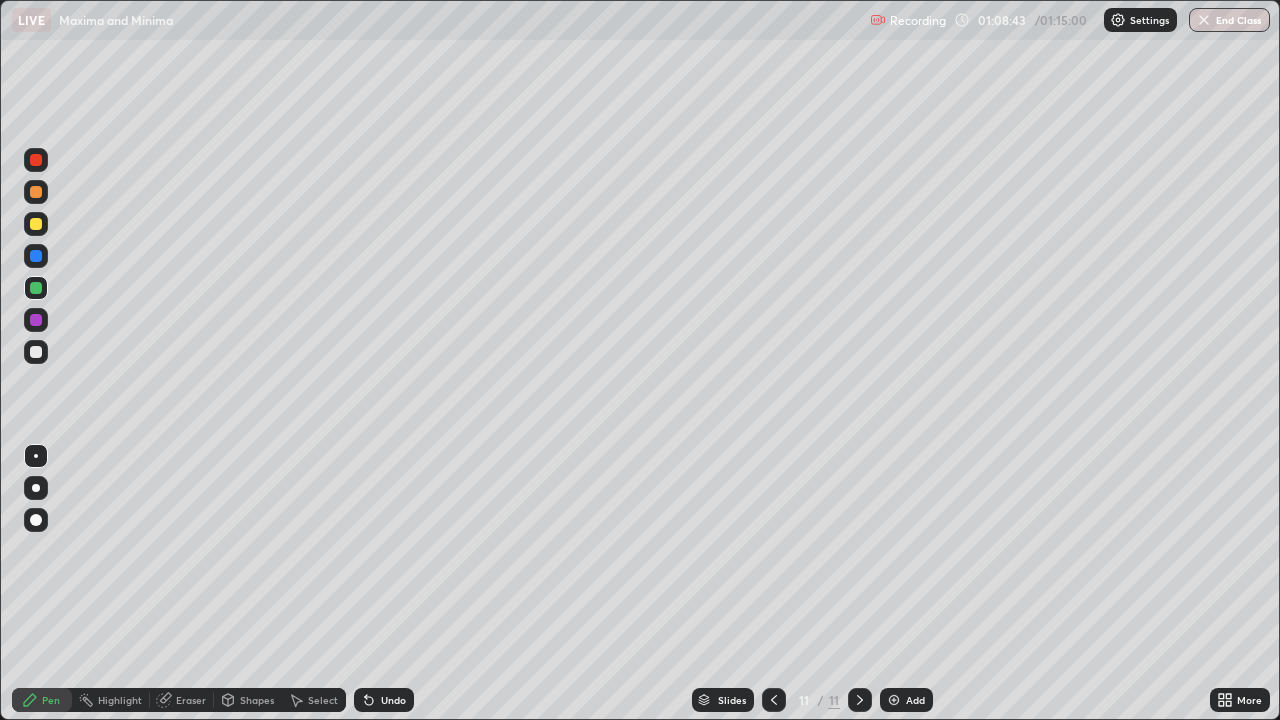 click at bounding box center (36, 320) 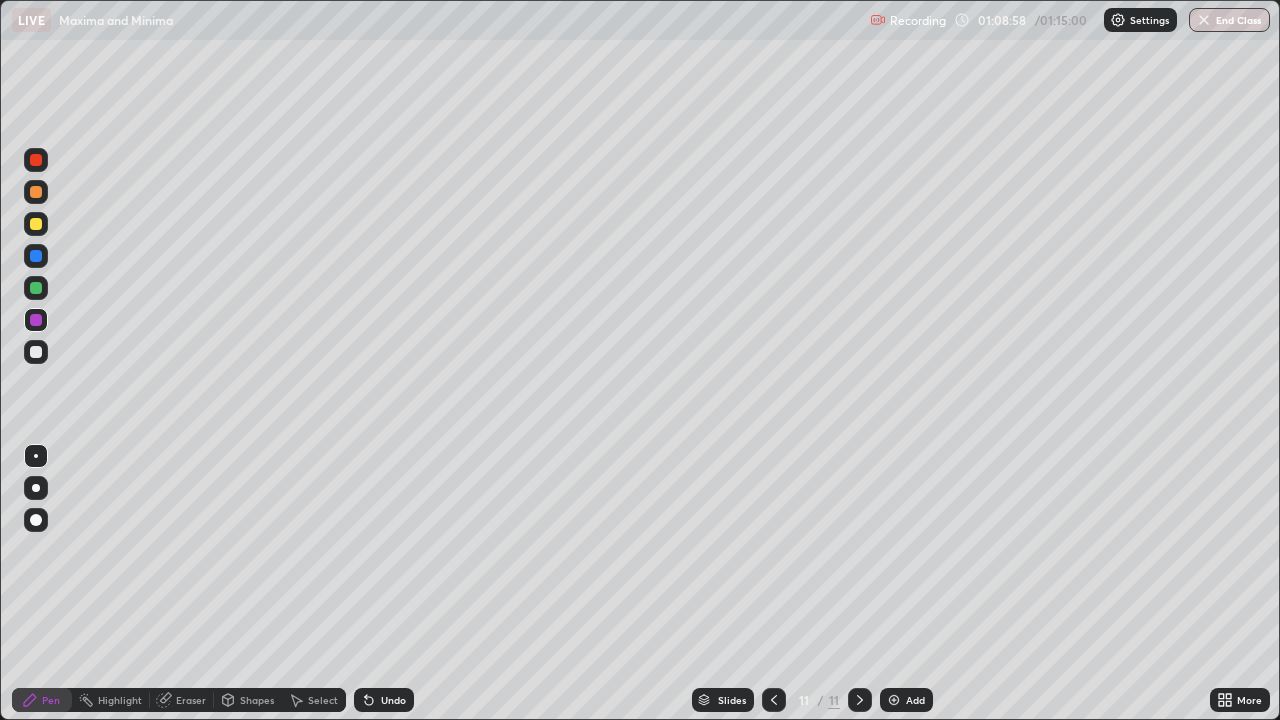 click at bounding box center [36, 352] 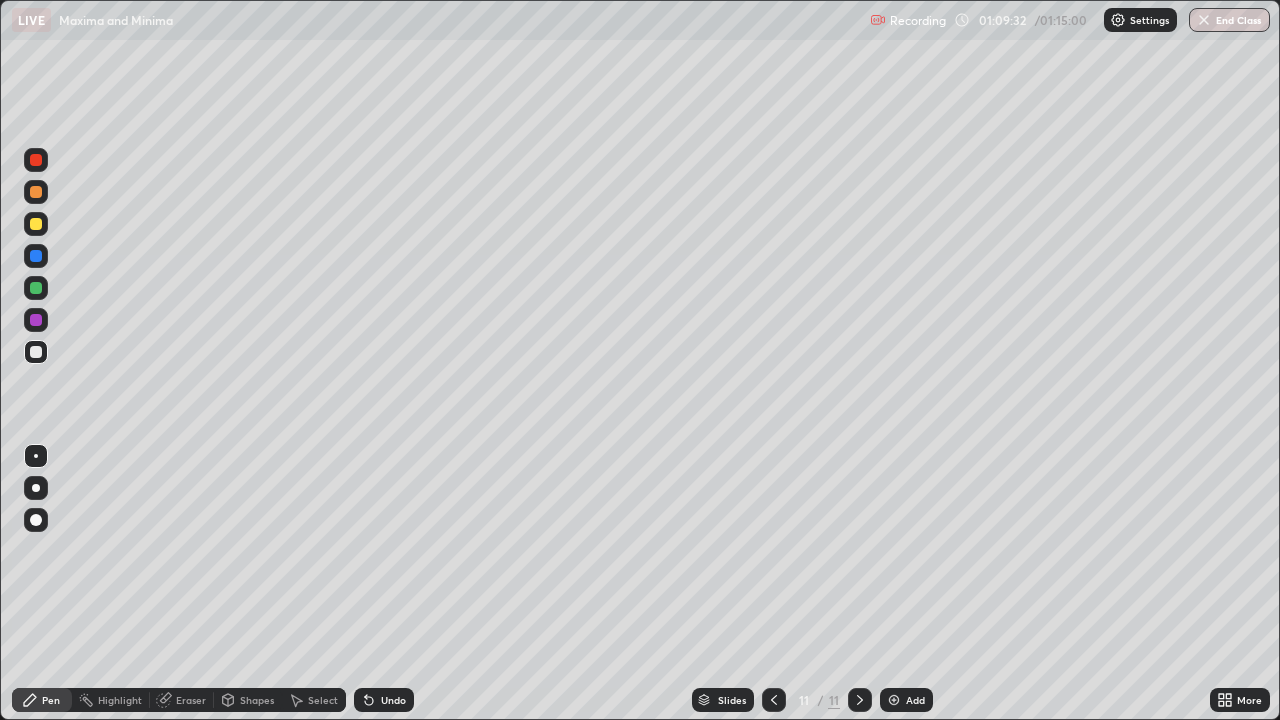 click on "Eraser" at bounding box center (191, 700) 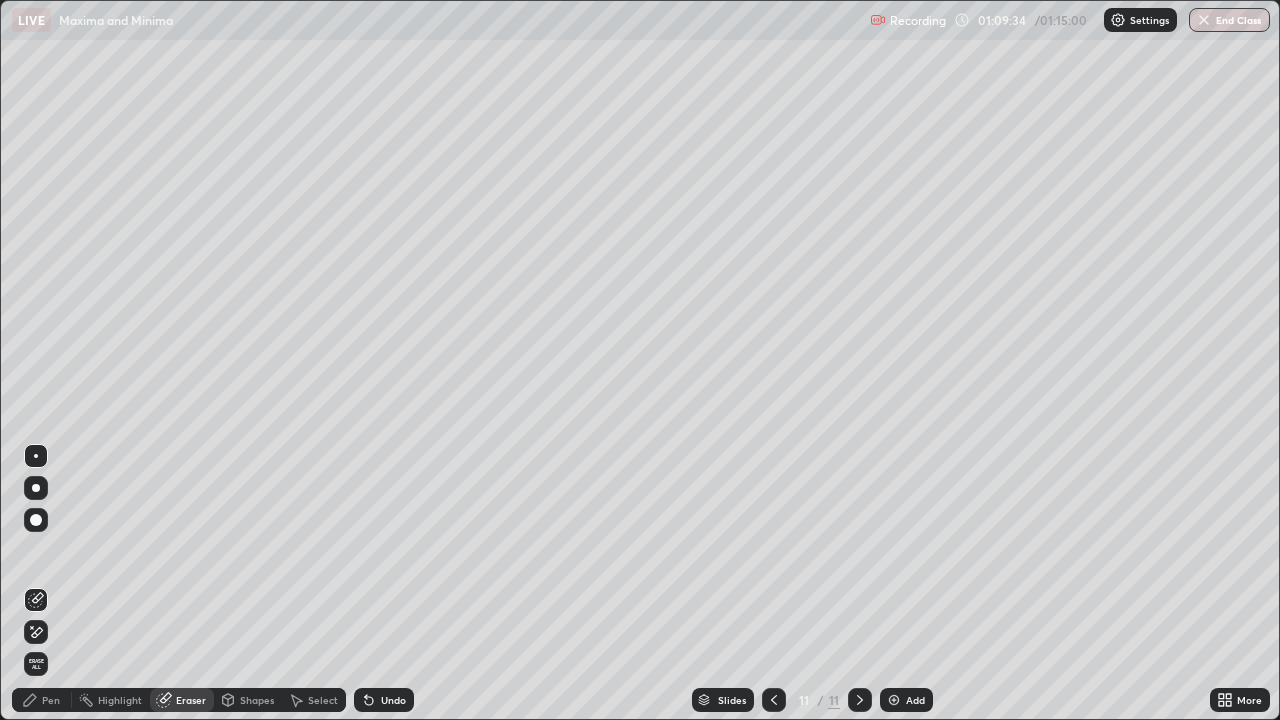 click on "Pen" at bounding box center [42, 700] 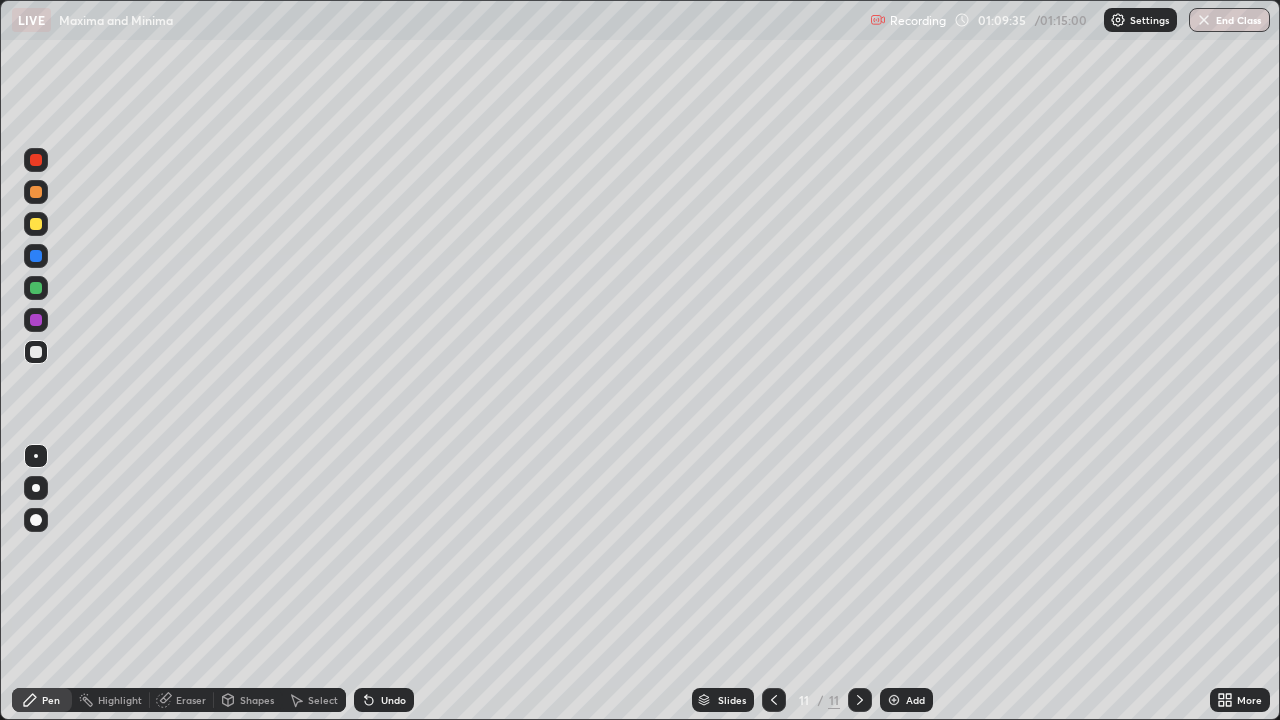 click at bounding box center (36, 352) 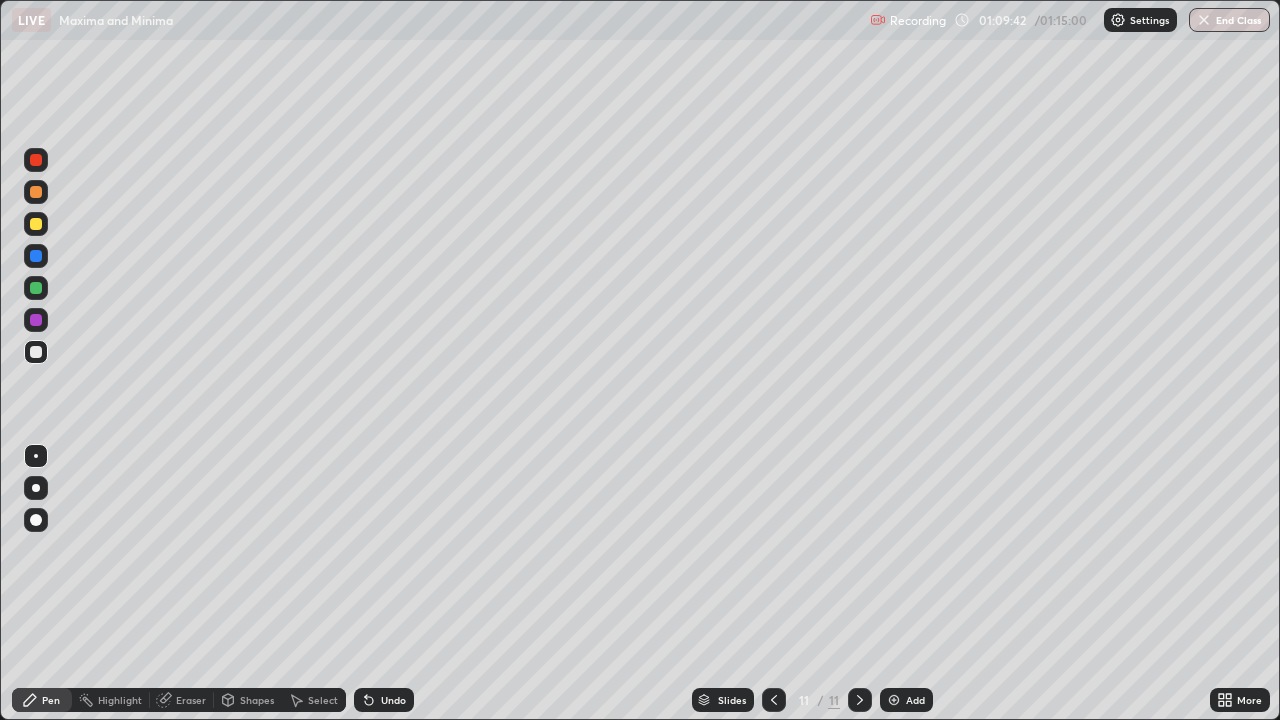 click on "Eraser" at bounding box center (182, 700) 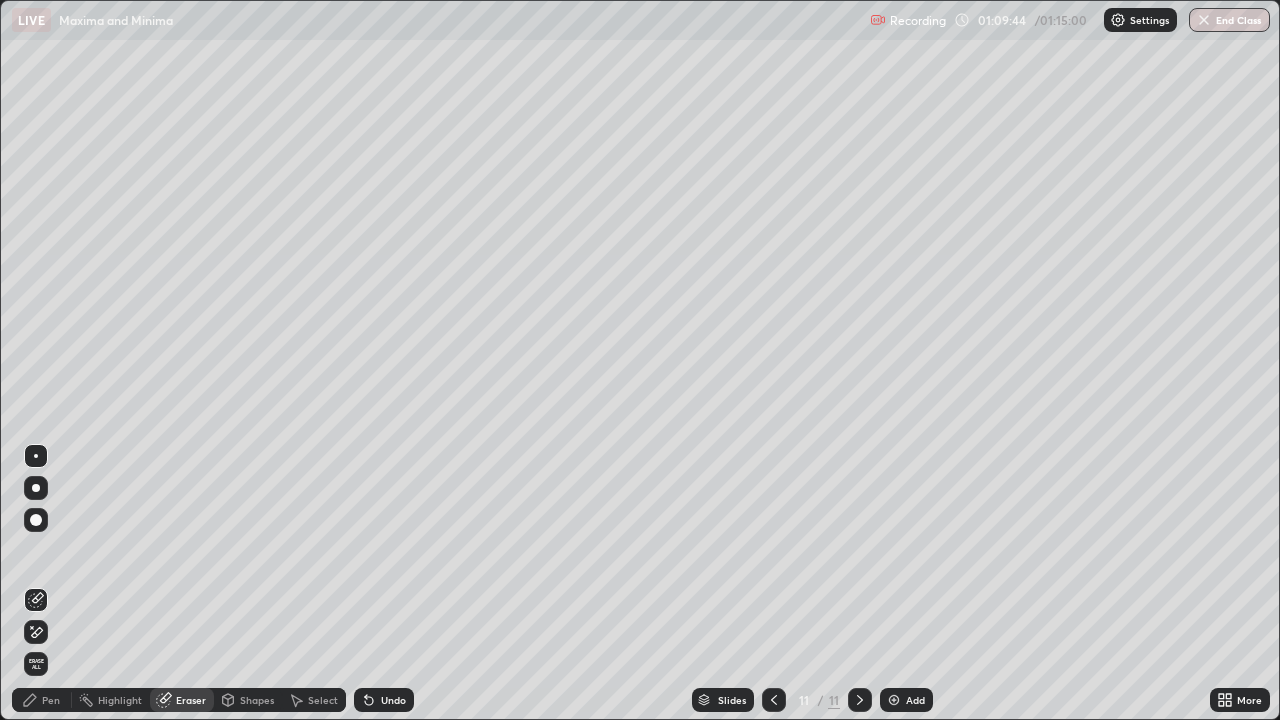 click on "Pen" at bounding box center [42, 700] 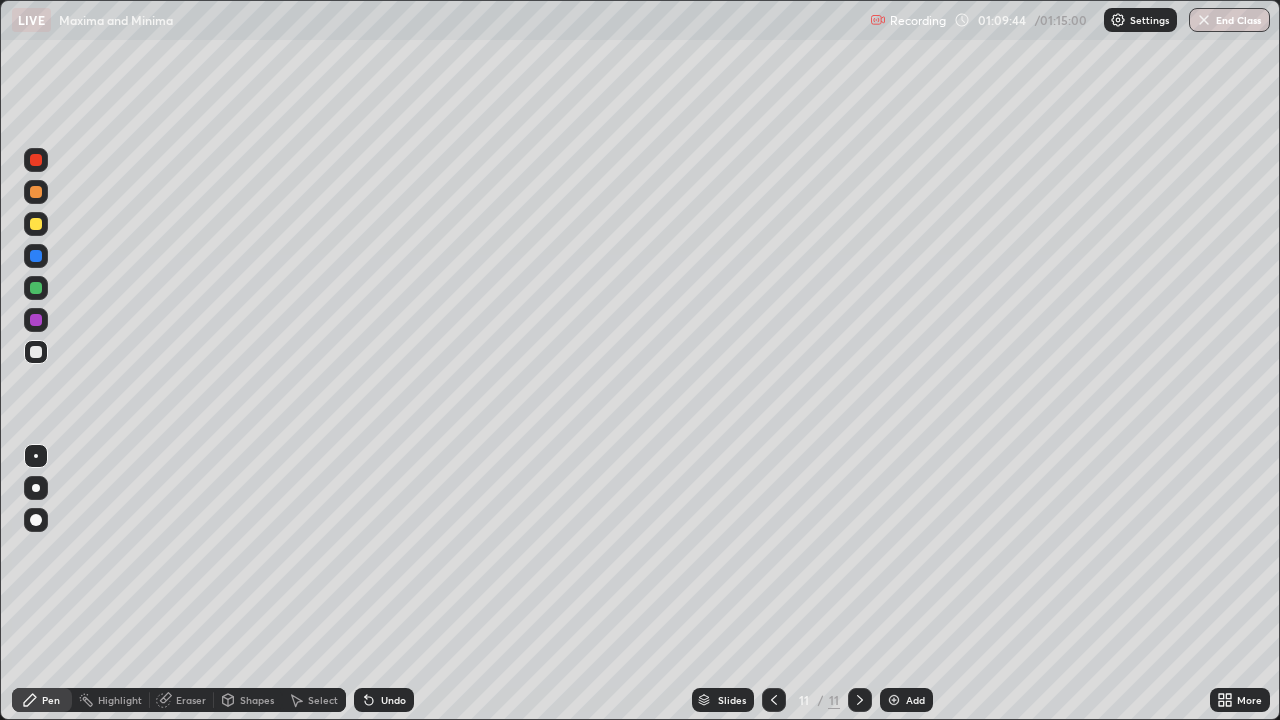 click at bounding box center [36, 352] 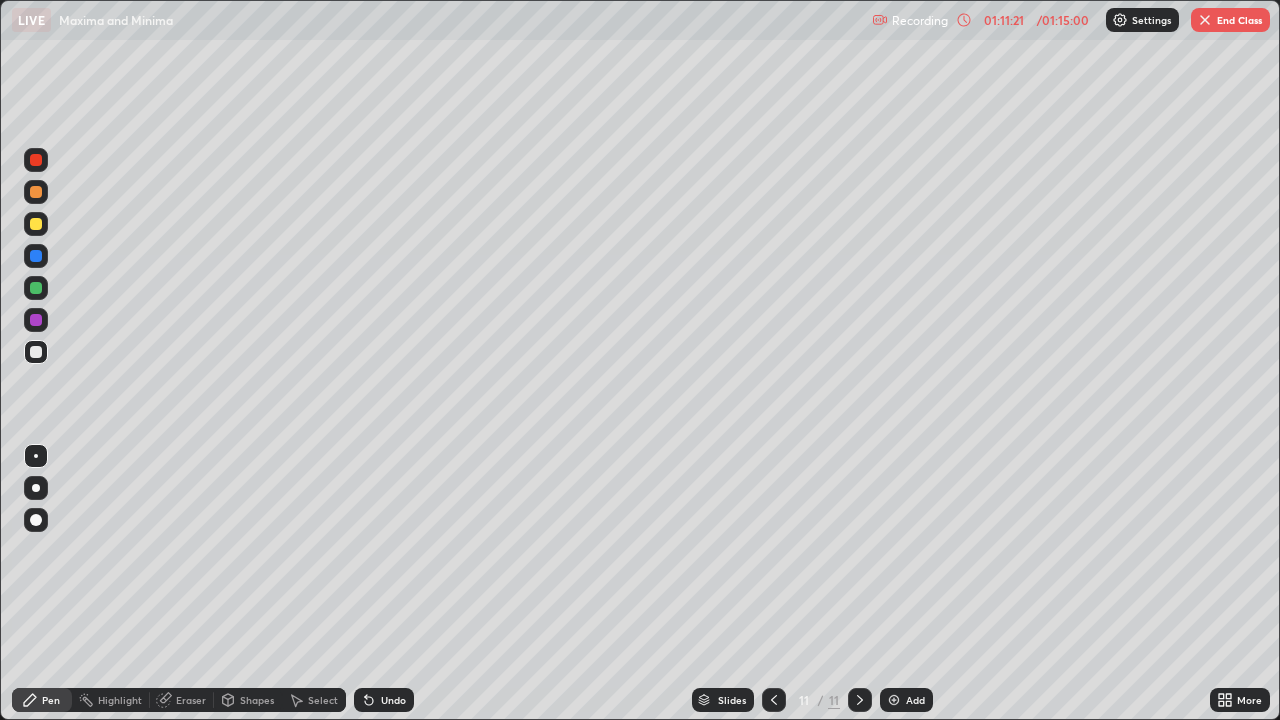 click on "Eraser" at bounding box center (191, 700) 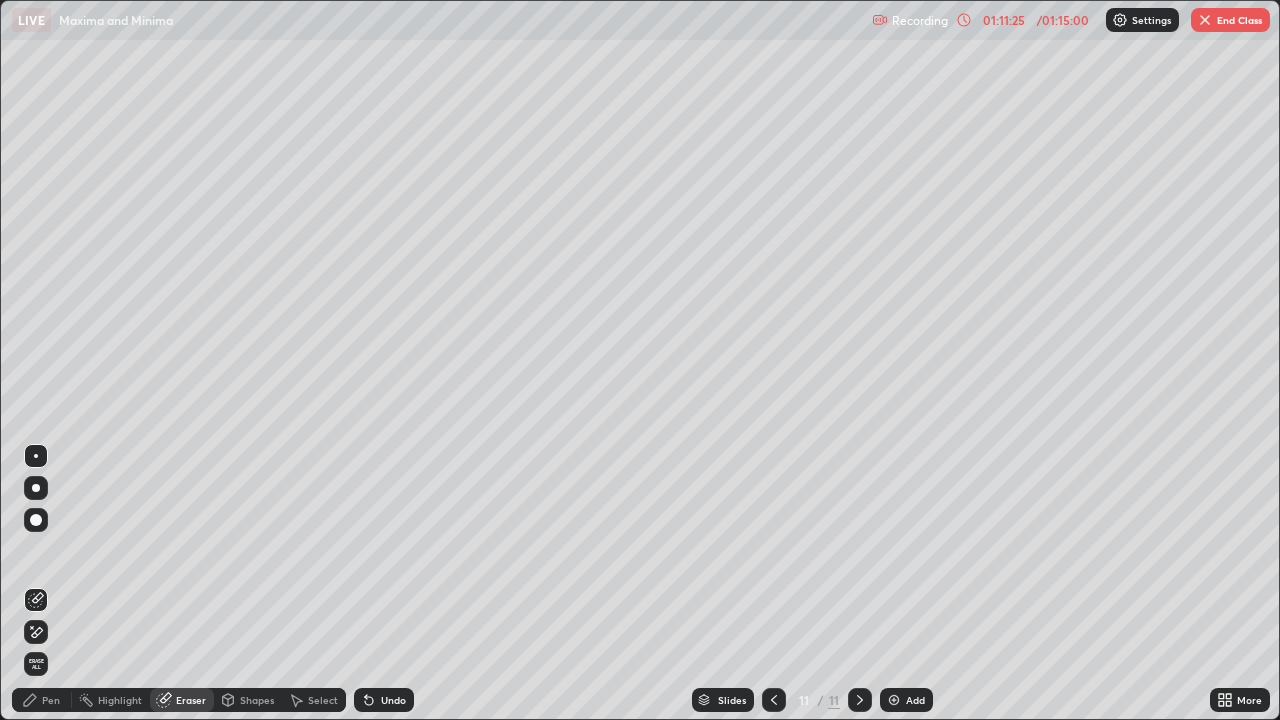 click on "Pen" at bounding box center [42, 700] 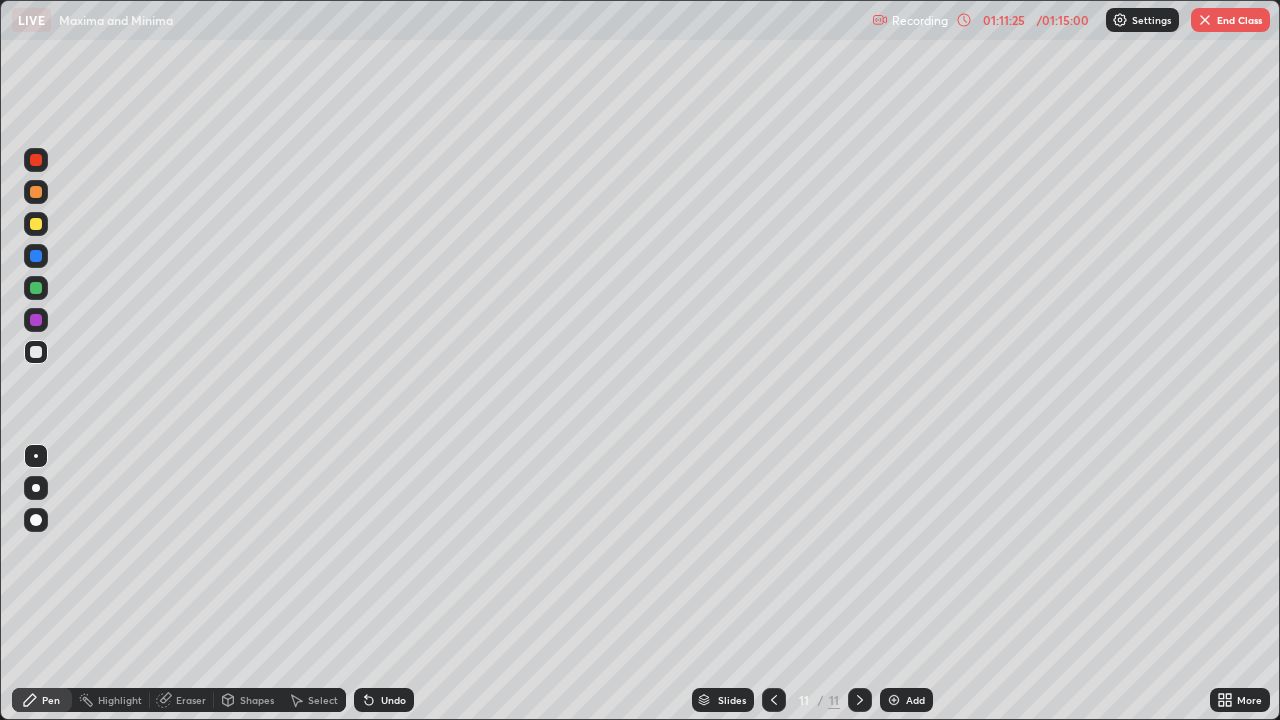 click at bounding box center [36, 352] 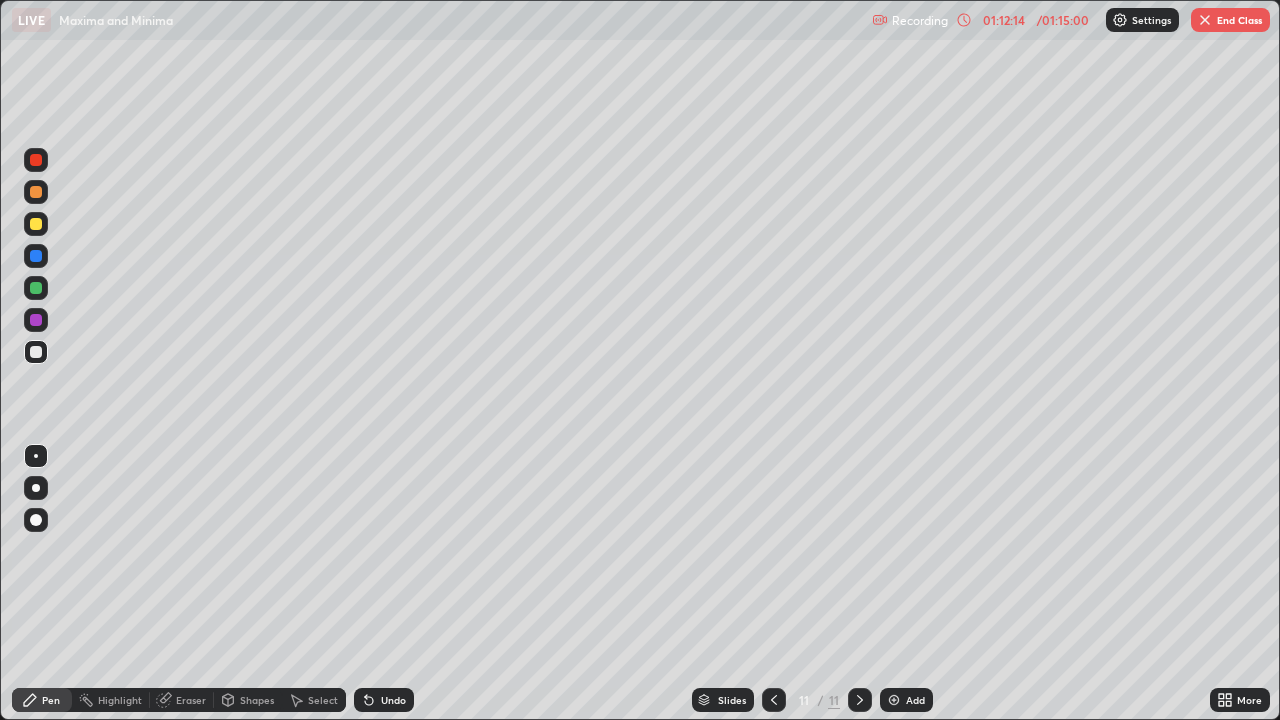 click on "Eraser" at bounding box center (191, 700) 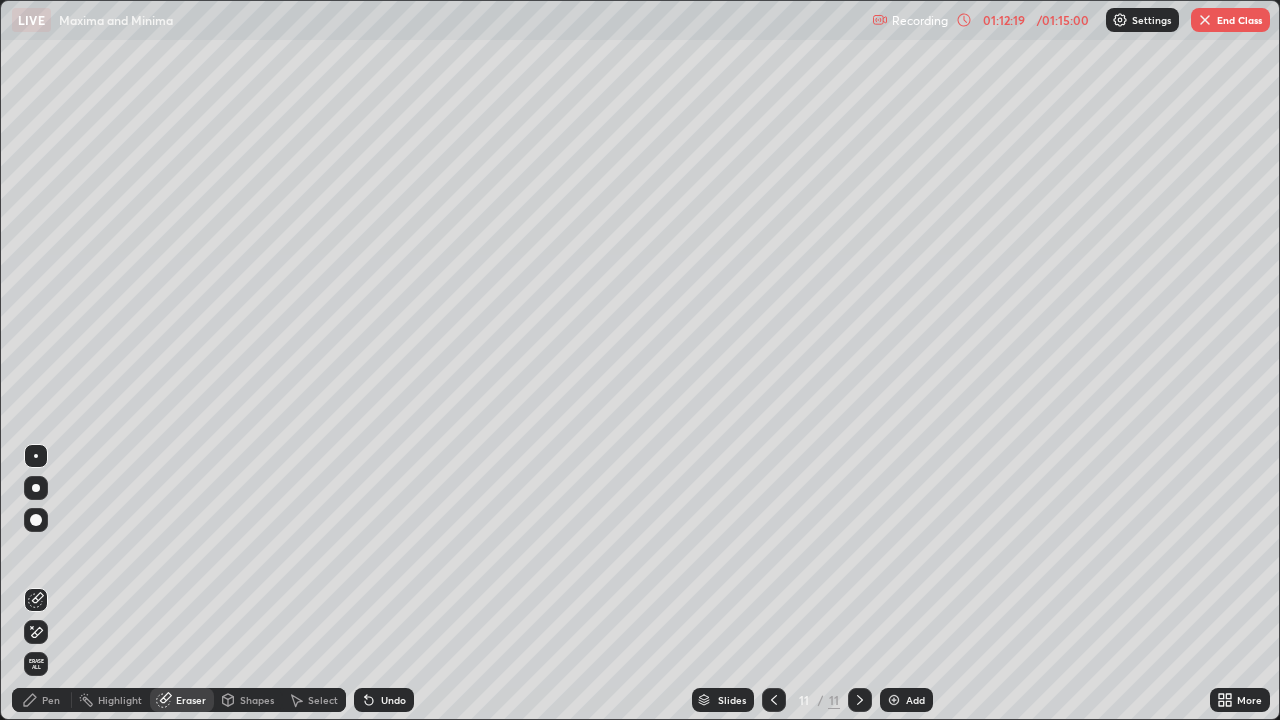 click on "Pen" at bounding box center [42, 700] 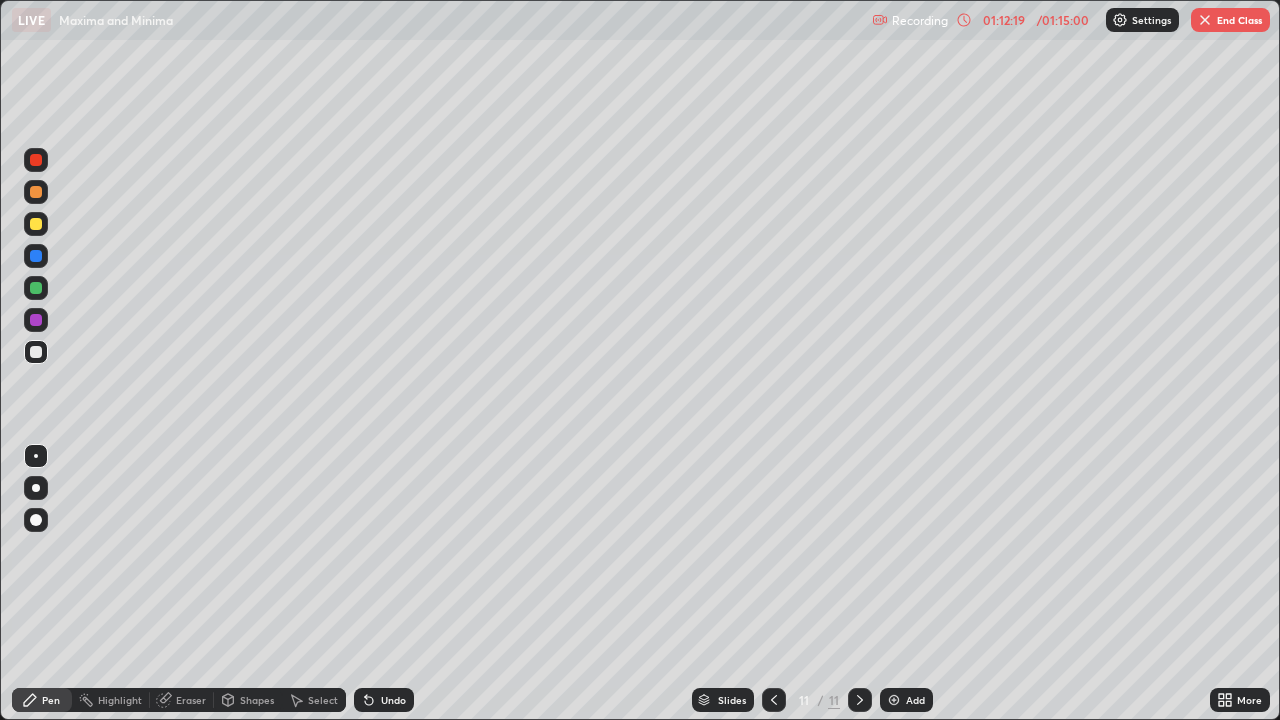 click at bounding box center [36, 352] 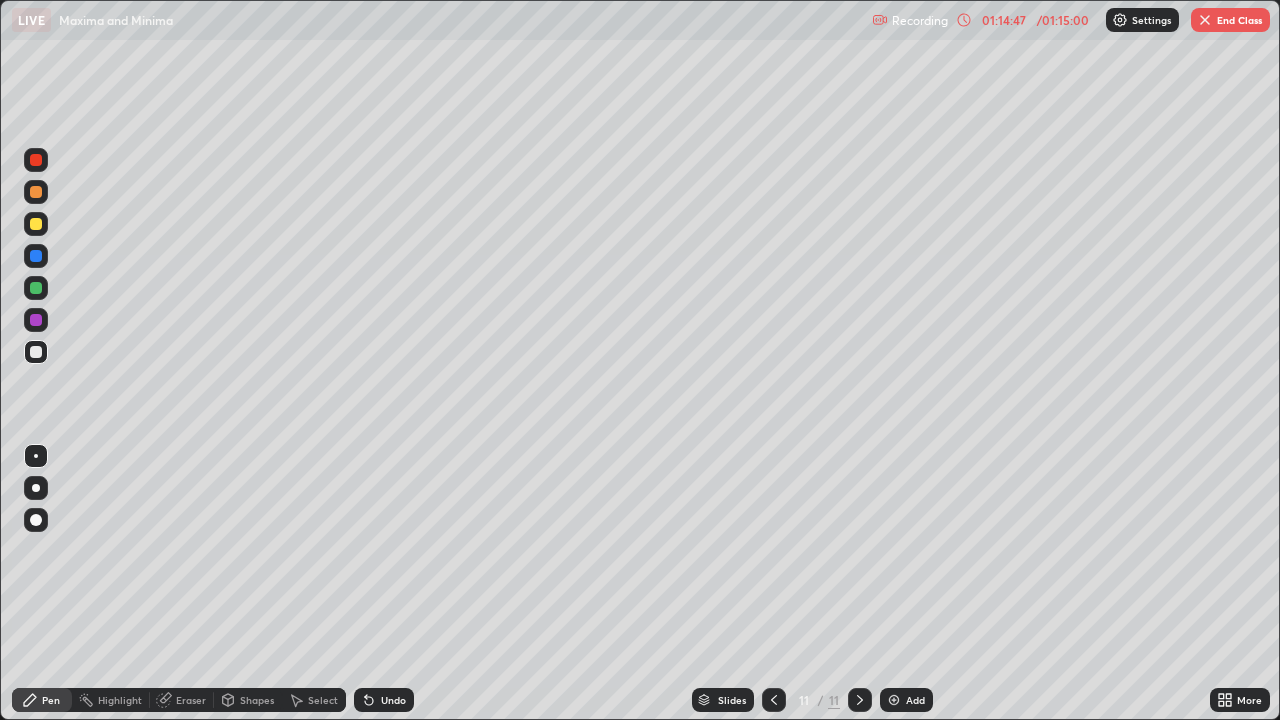 click on "Add" at bounding box center (915, 700) 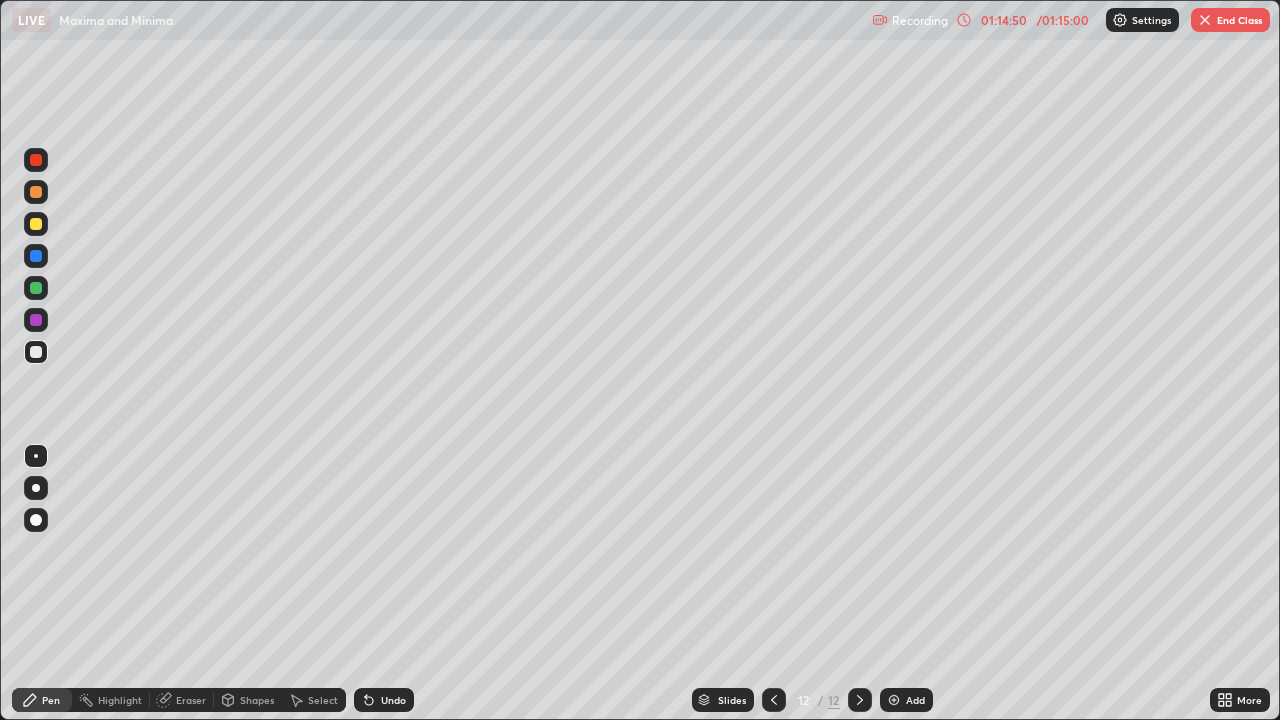 click at bounding box center (36, 352) 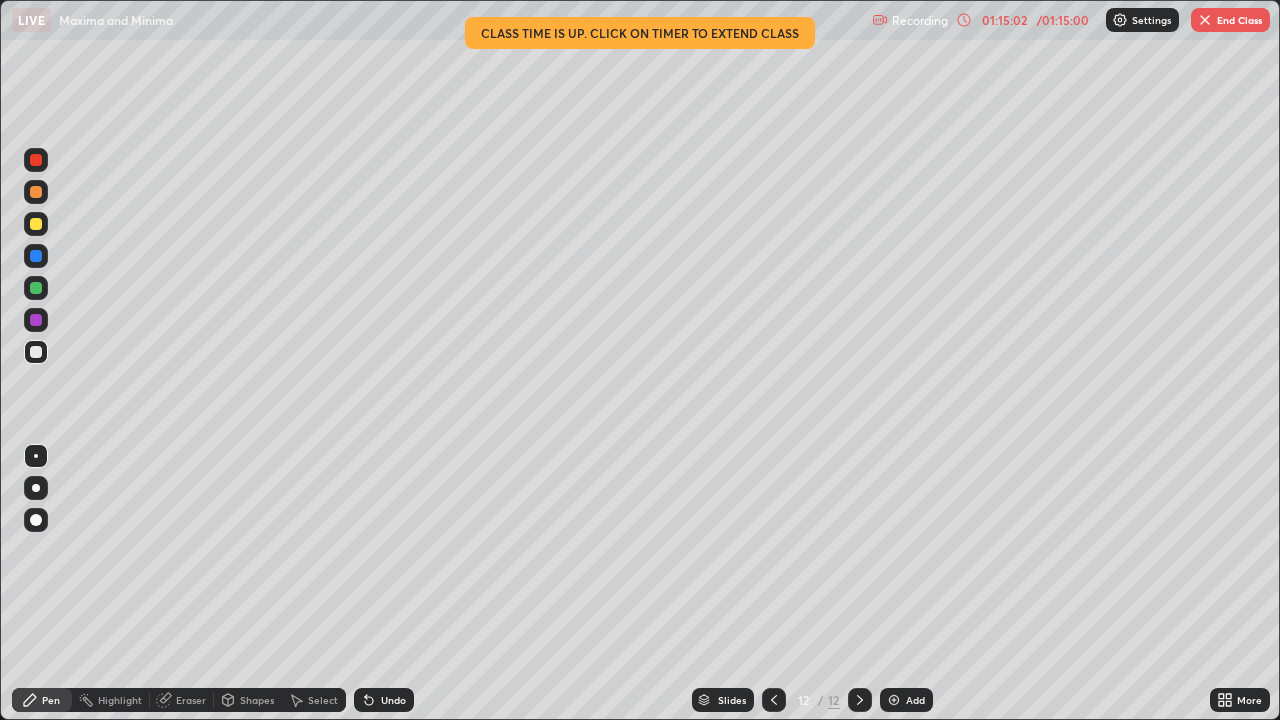 click at bounding box center [36, 288] 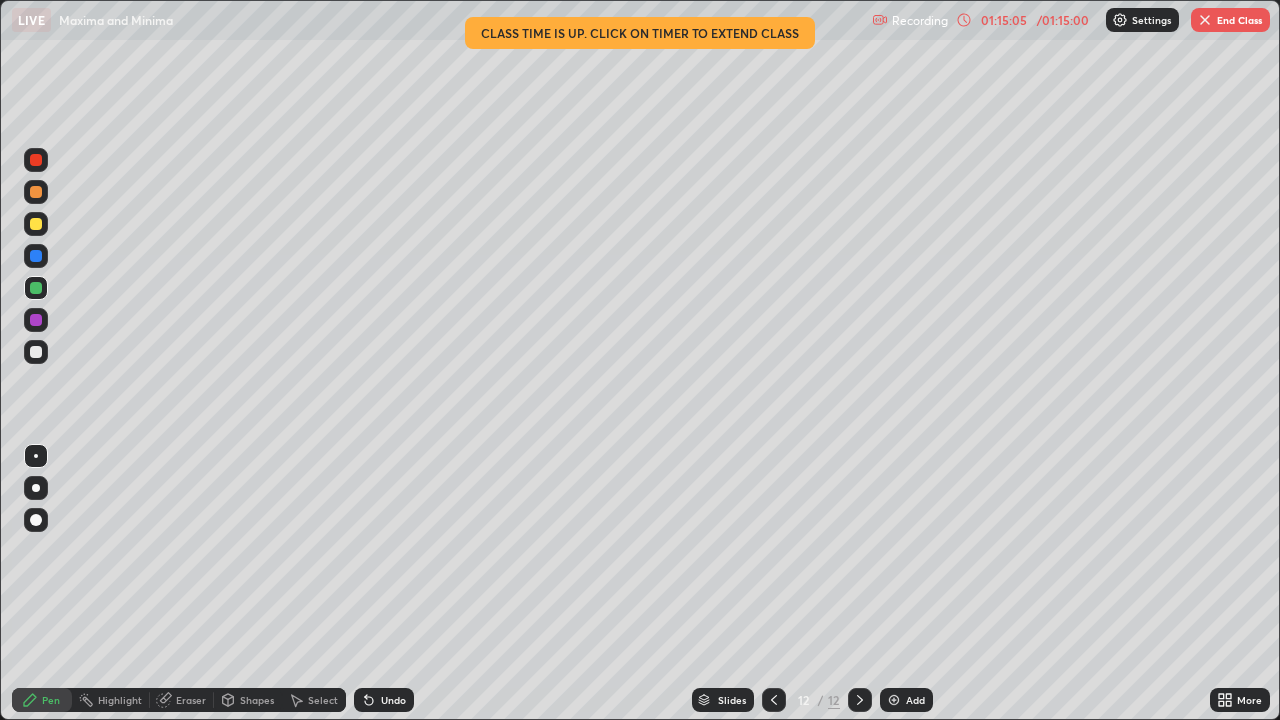 click at bounding box center [36, 352] 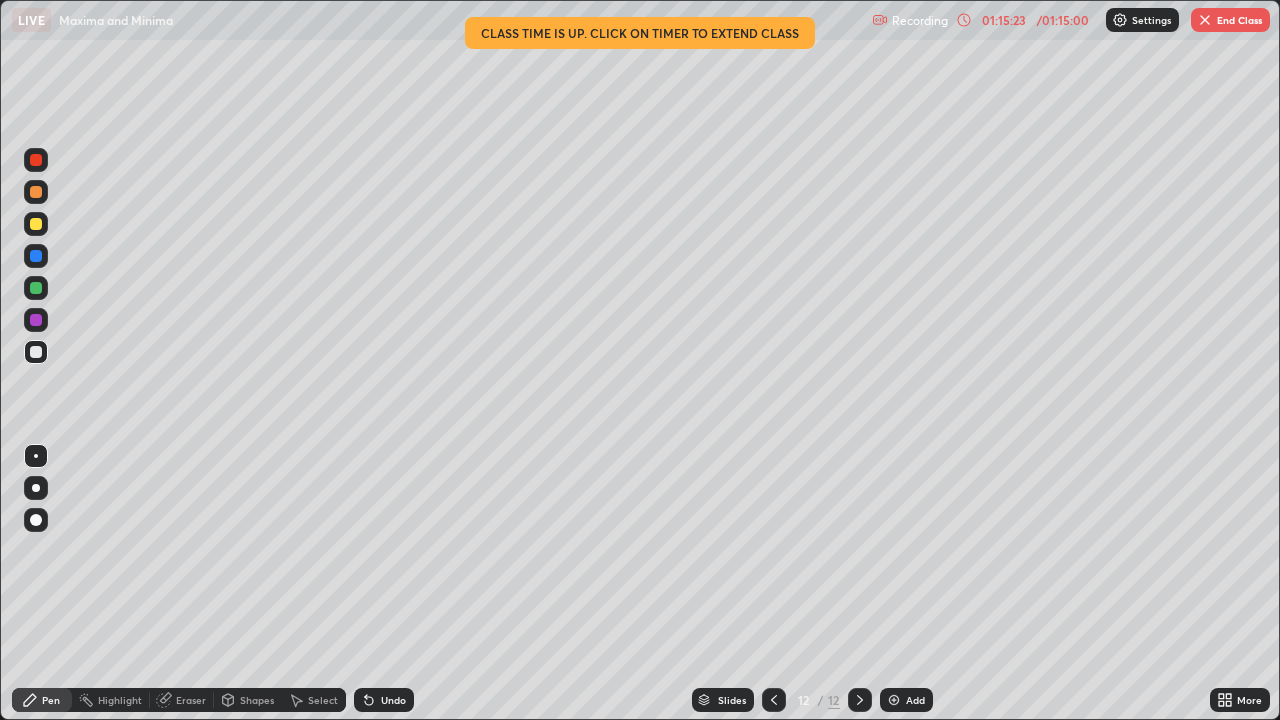 click on "01:15:23" at bounding box center (1004, 20) 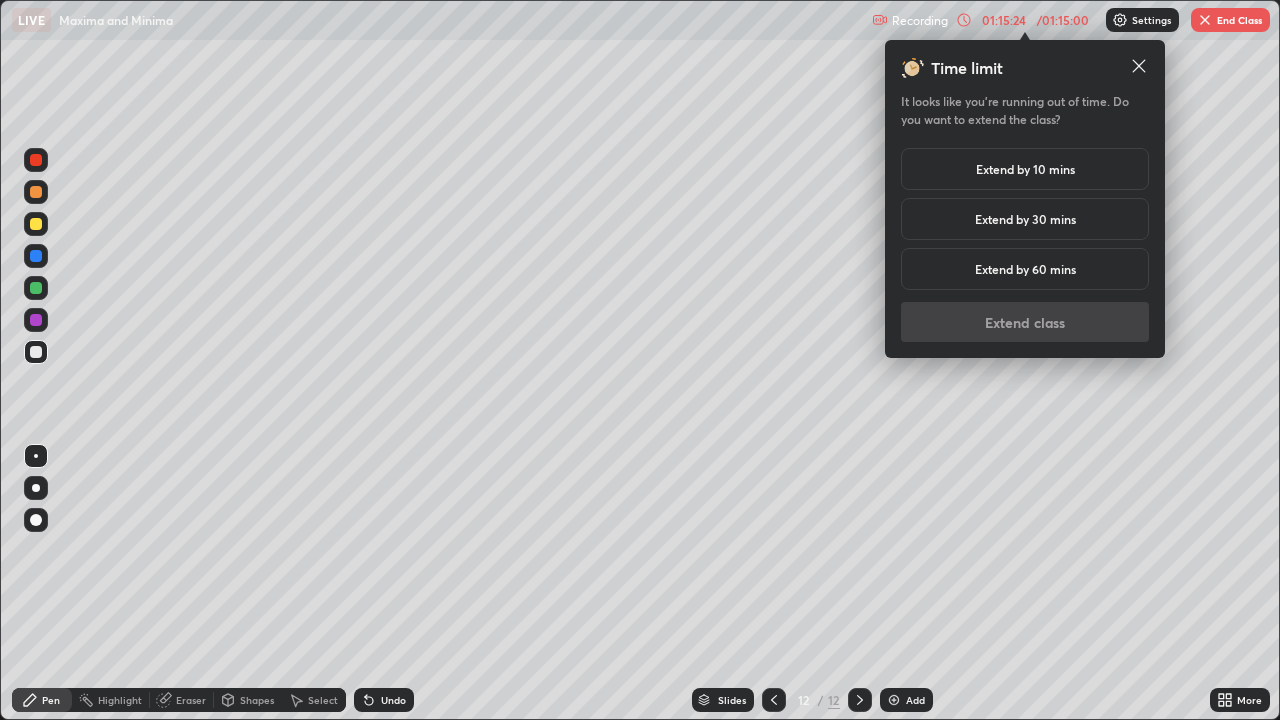 click on "Extend by 10 mins" at bounding box center (1025, 169) 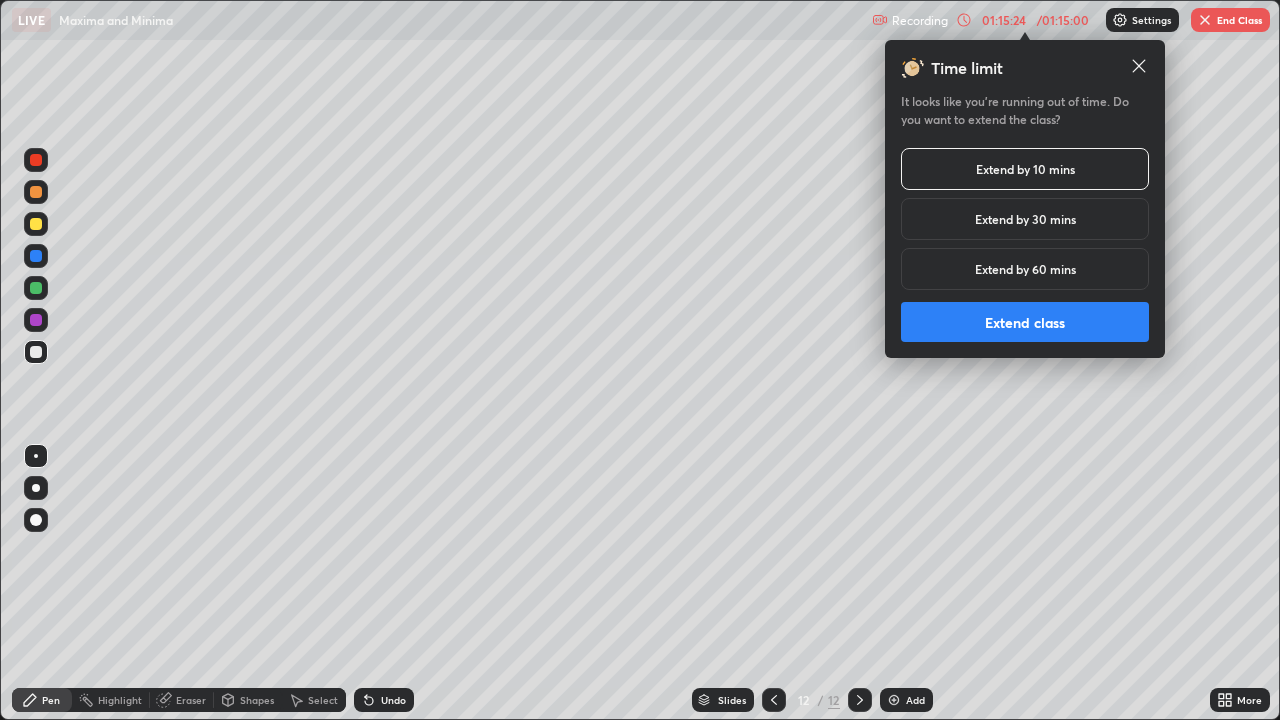 click on "Extend class" at bounding box center [1025, 322] 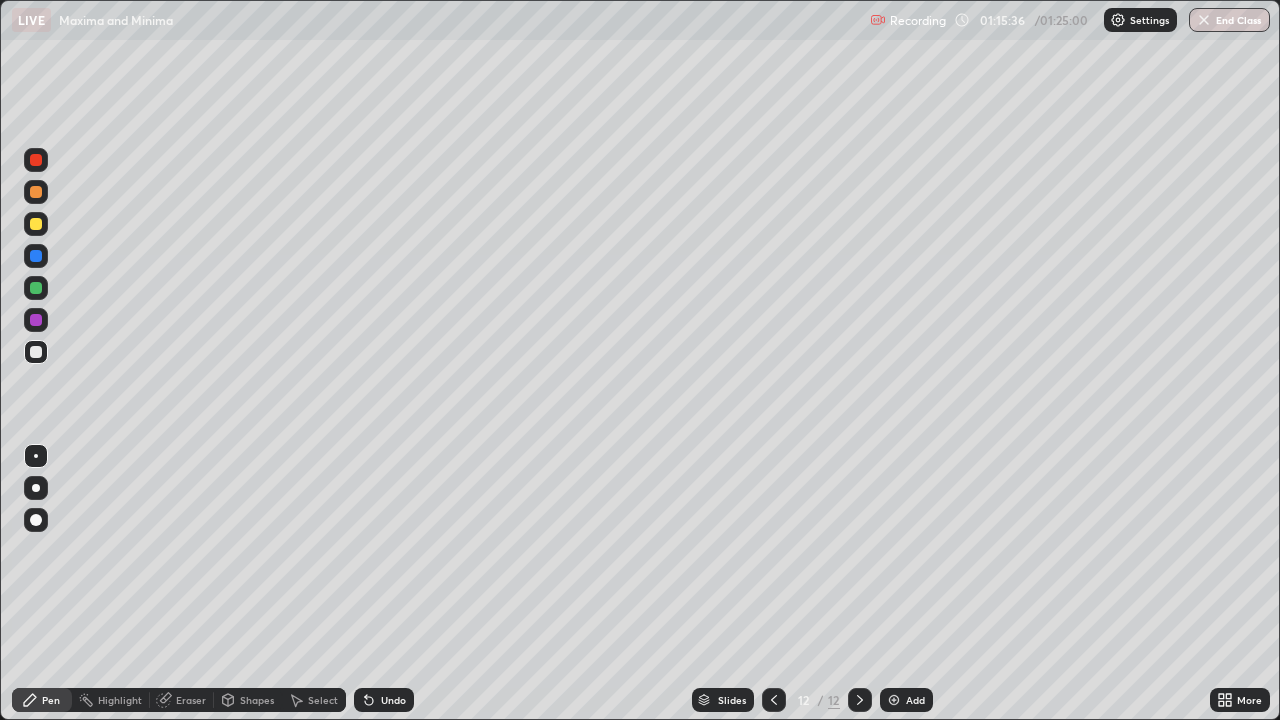 click on "Eraser" at bounding box center [182, 700] 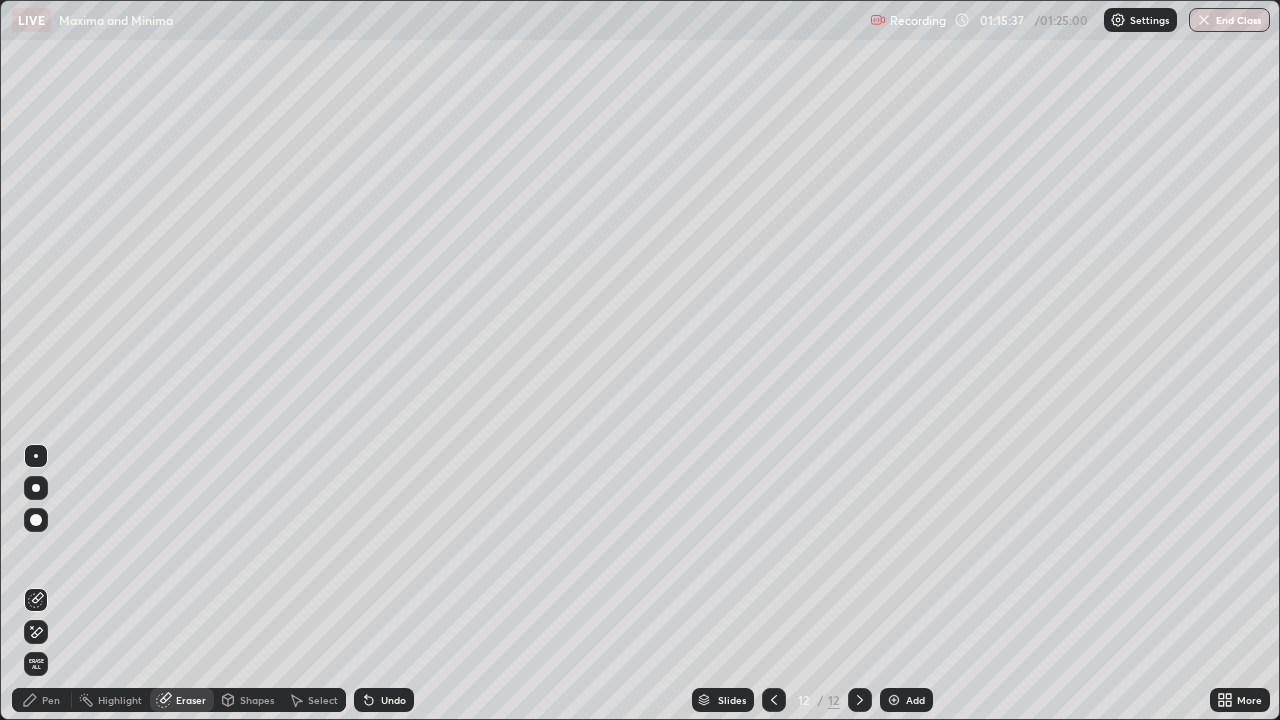click on "Pen" at bounding box center (42, 700) 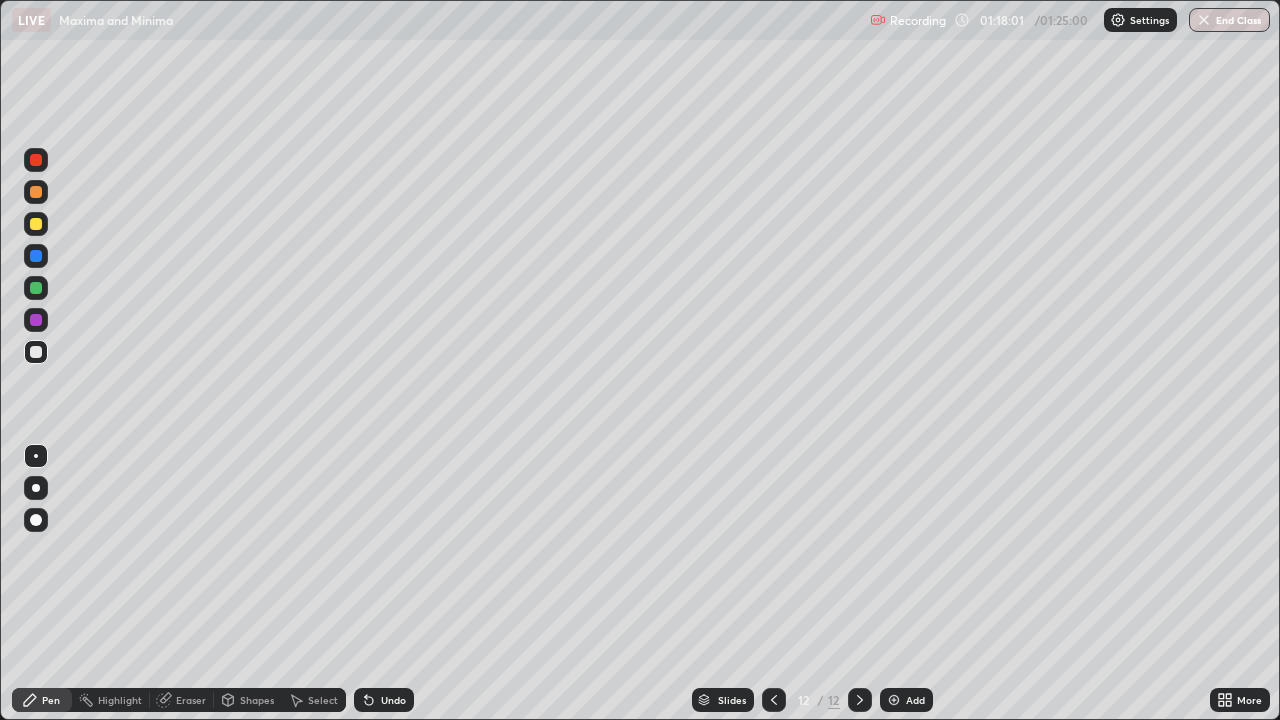click at bounding box center (36, 288) 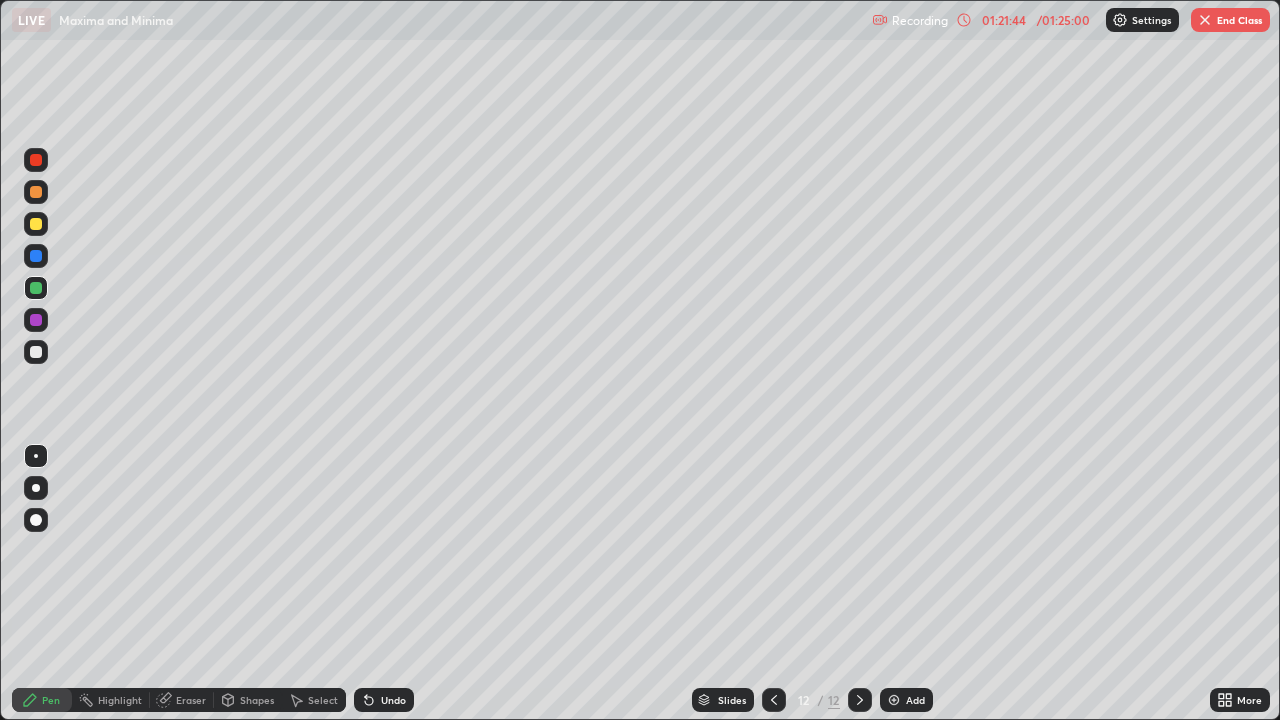 click on "Pen Highlight Eraser Shapes Select Undo Slides 12 / 12 Add More" at bounding box center (640, 700) 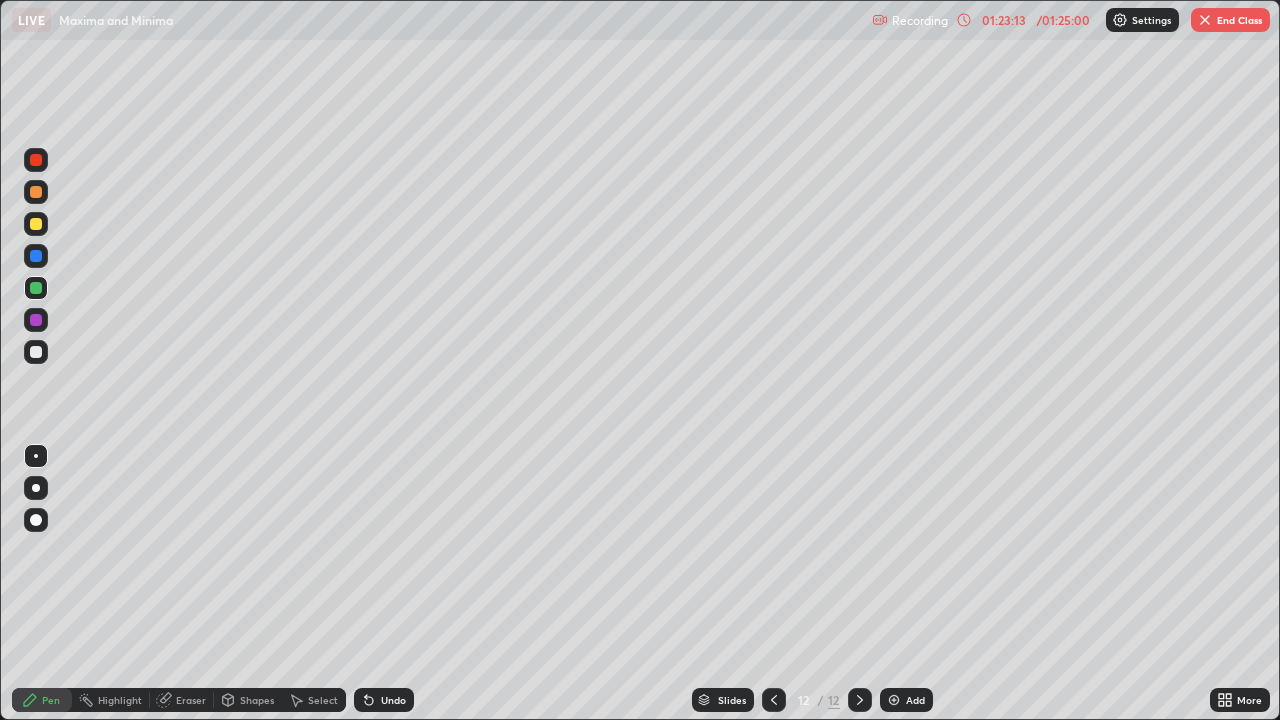 click on "End Class" at bounding box center (1230, 20) 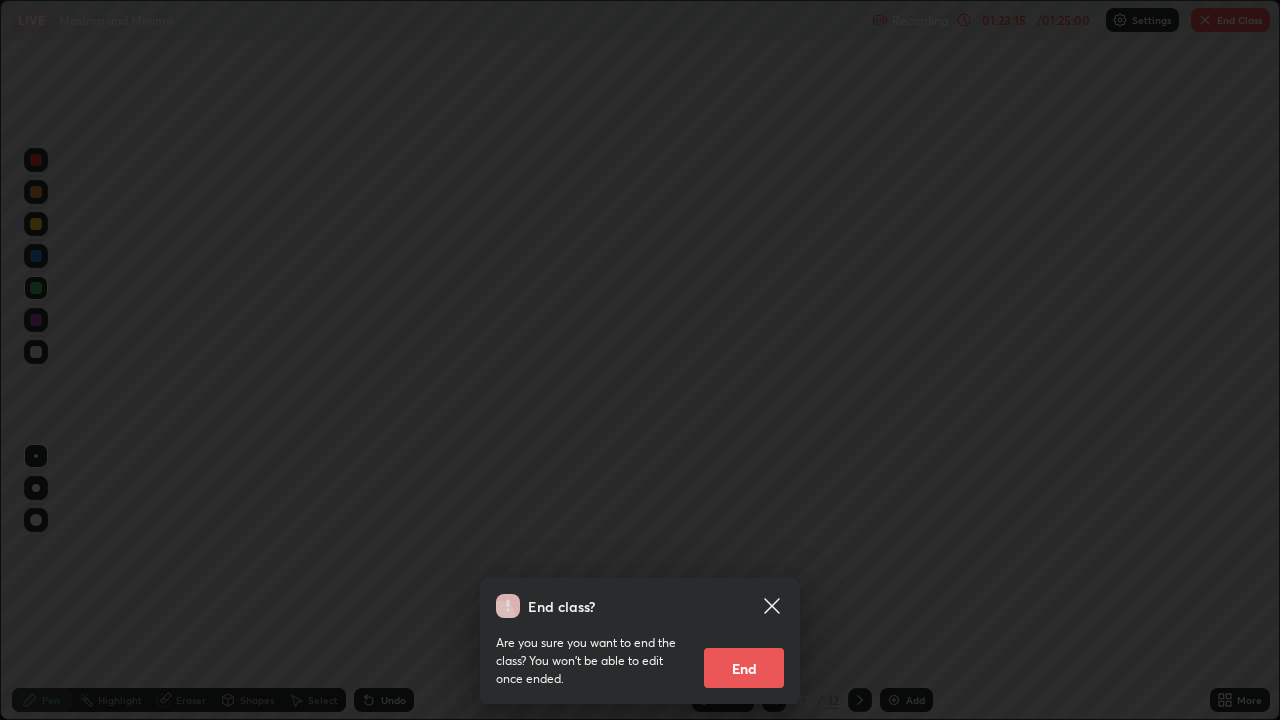 click on "End" at bounding box center (744, 668) 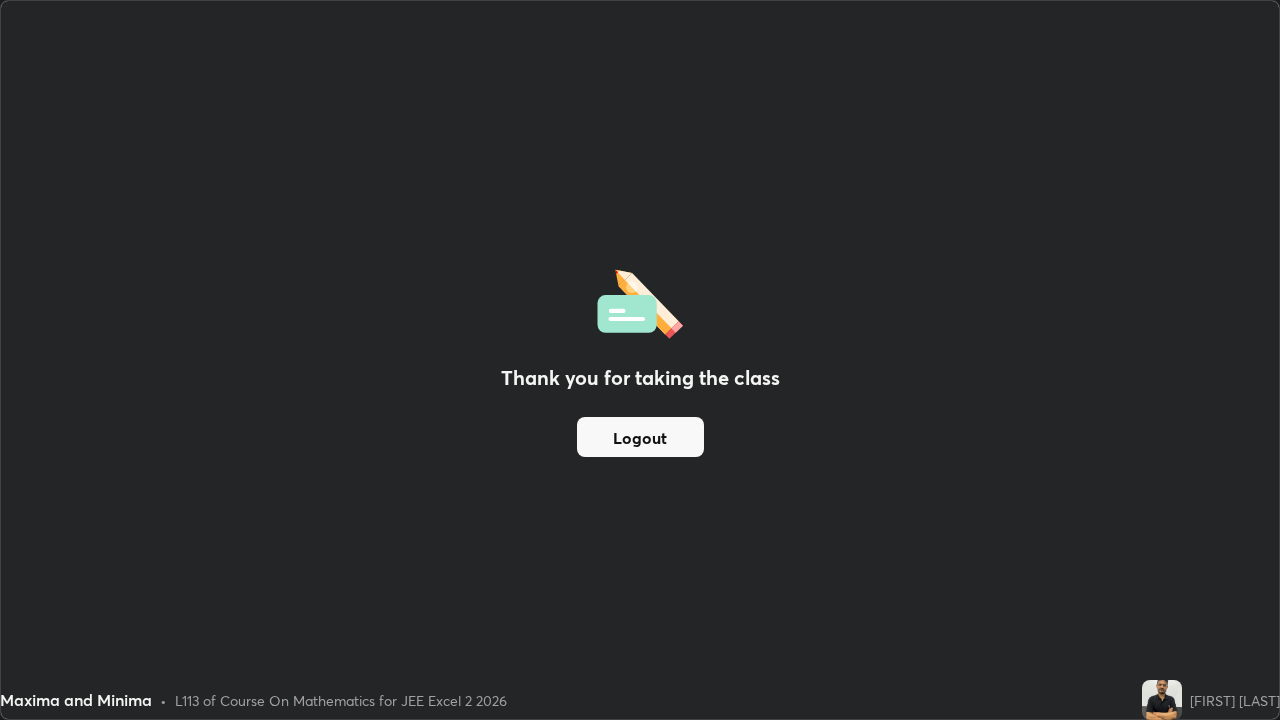 click on "Logout" at bounding box center [640, 437] 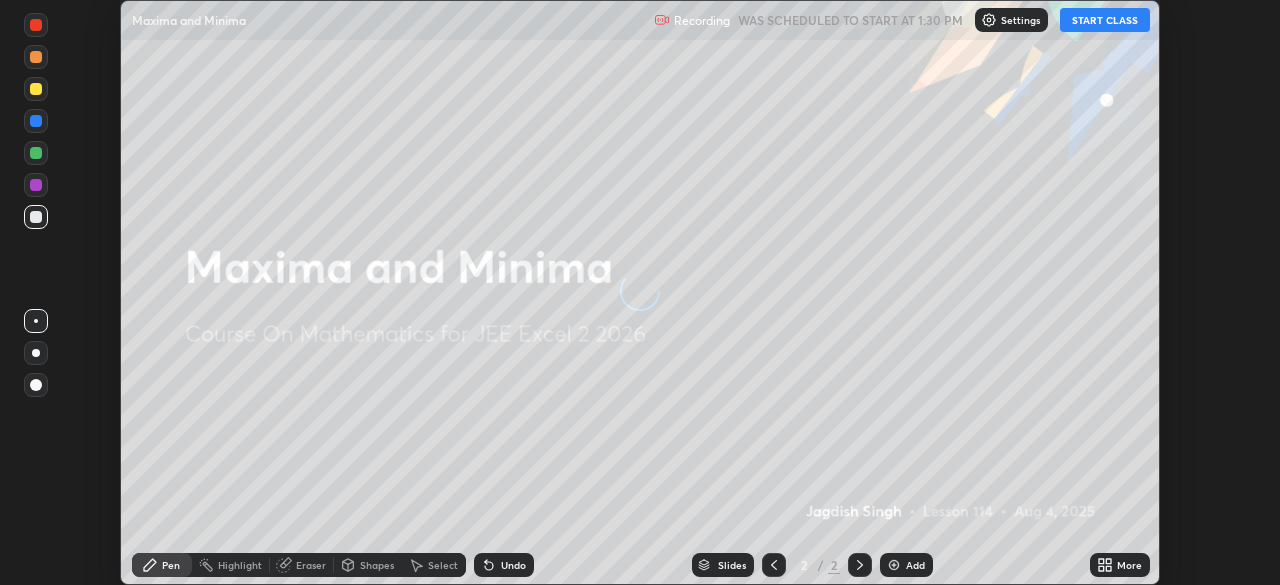 scroll, scrollTop: 0, scrollLeft: 0, axis: both 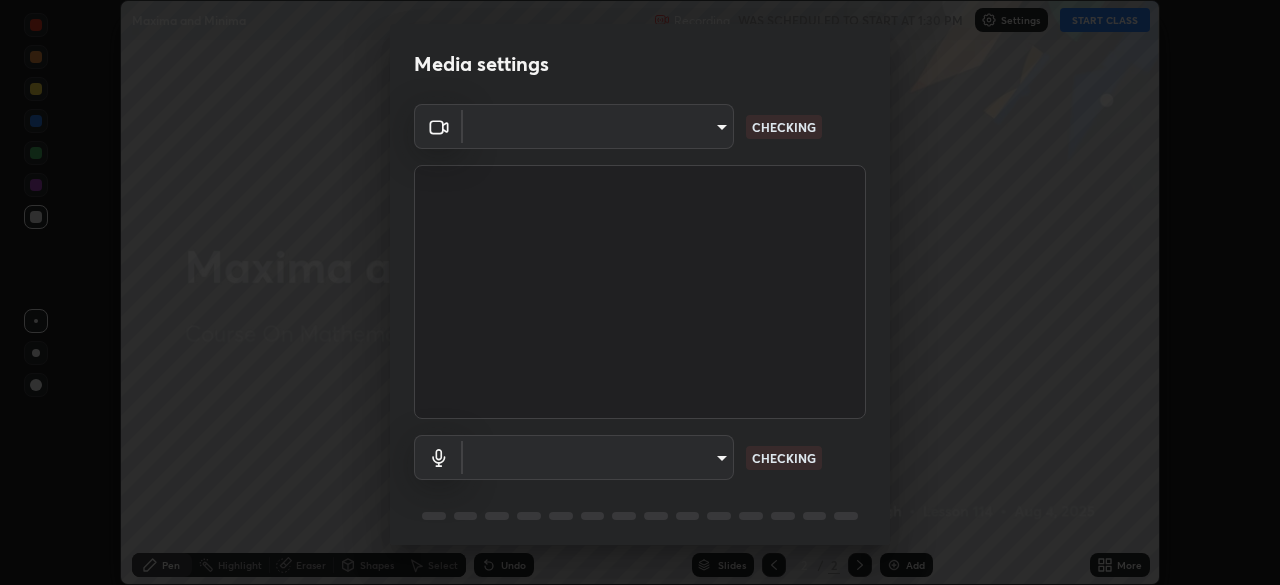 type on "b04d3f4aab0507a607fcb058103082b40897ea5b56942dd6fa8112f95d025699" 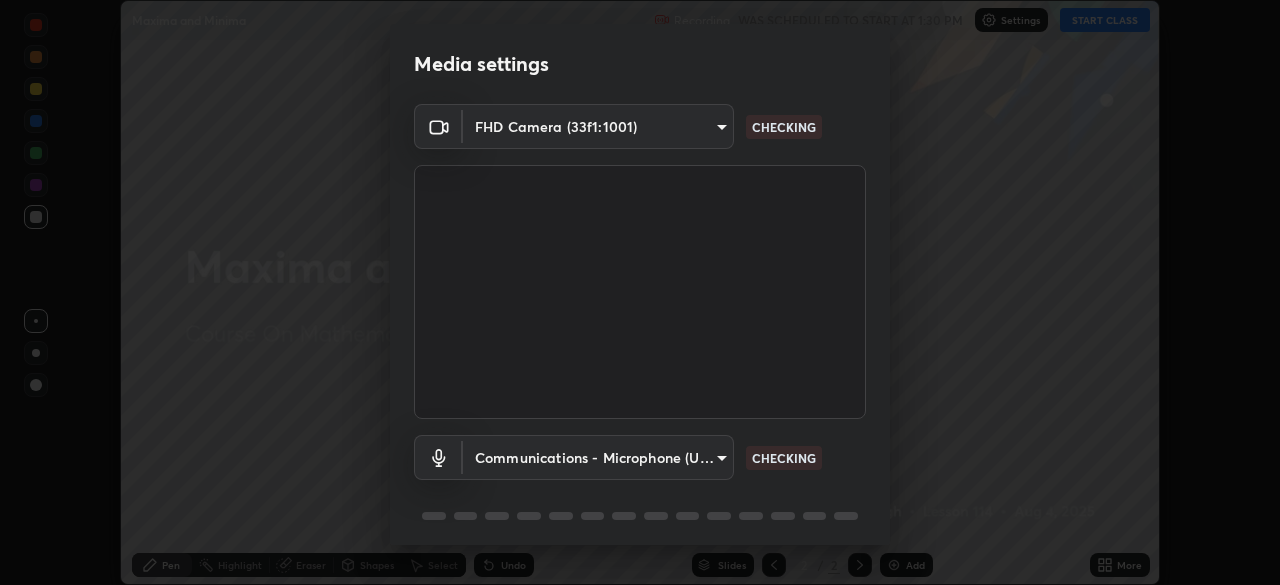 click on "Erase all Maxima and Minima Recording WAS SCHEDULED TO START AT  1:30 PM Settings START CLASS Setting up your live class Maxima and Minima • L114 of Course On Mathematics for JEE Excel 2 2026 [FIRST] [LAST] Pen Highlight Eraser Shapes Select Undo Slides 2 / 2 Add More No doubts shared Encourage your learners to ask a doubt for better clarity Report an issue Reason for reporting Buffering Chat not working Audio - Video sync issue Educator video quality low ​ Attach an image Report Media settings FHD Camera (33f1:1001) b04d3f4aab0507a607fcb058103082b40897ea5b56942dd6fa8112f95d025699 CHECKING Communications - Microphone (USB PnP Sound Device) communications CHECKING 1 / 5 Next" at bounding box center (640, 292) 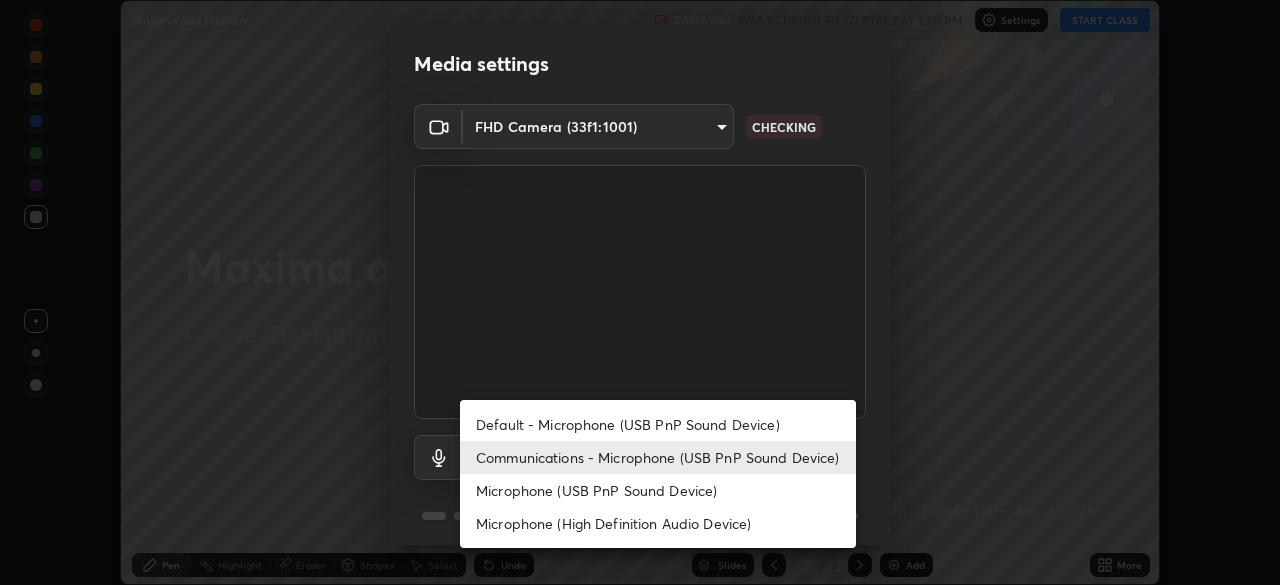 click on "Communications - Microphone (USB PnP Sound Device)" at bounding box center (658, 457) 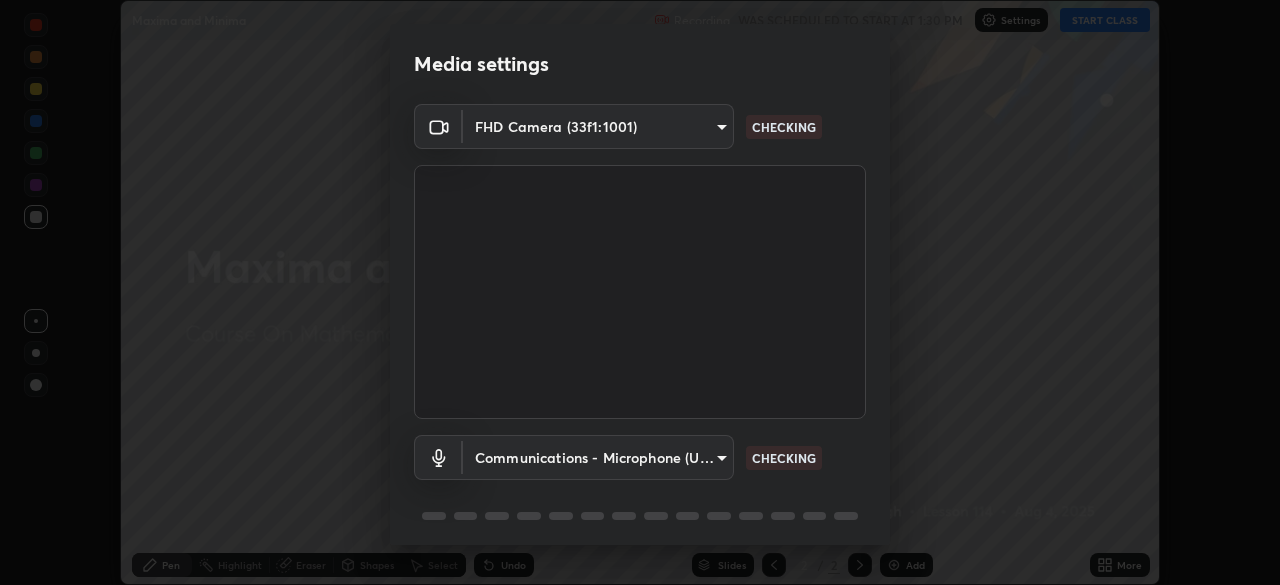 scroll, scrollTop: 71, scrollLeft: 0, axis: vertical 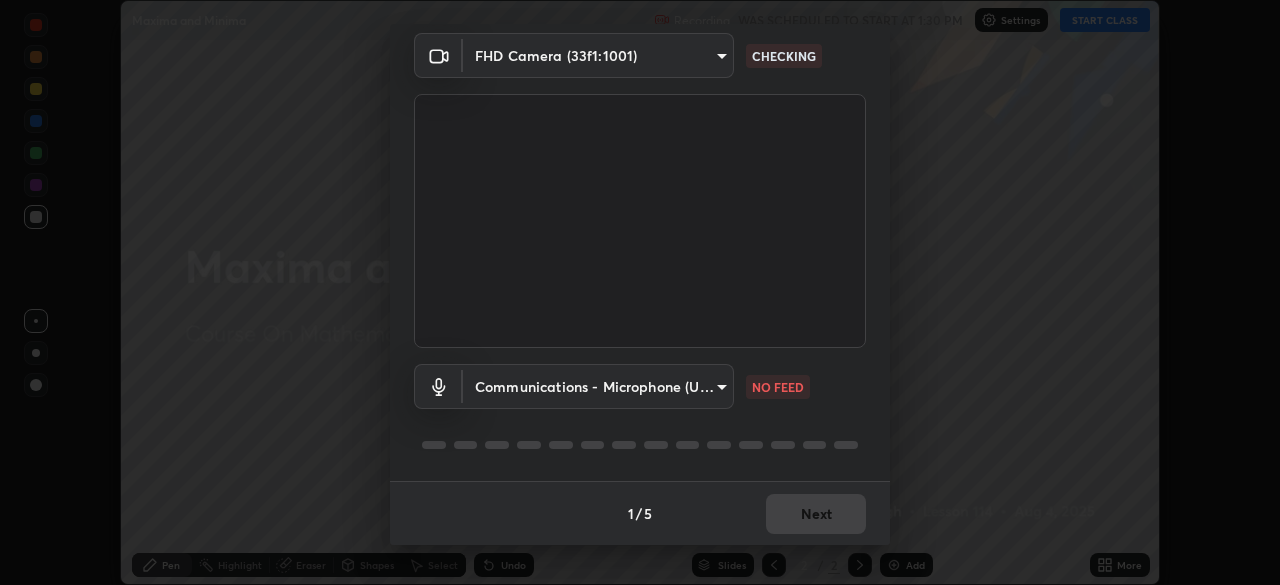 click on "Erase all Maxima and Minima Recording WAS SCHEDULED TO START AT  1:30 PM Settings START CLASS Setting up your live class Maxima and Minima • L114 of Course On Mathematics for JEE Excel 2 2026 [FIRST] [LAST] Pen Highlight Eraser Shapes Select Undo Slides 2 / 2 Add More No doubts shared Encourage your learners to ask a doubt for better clarity Report an issue Reason for reporting Buffering Chat not working Audio - Video sync issue Educator video quality low ​ Attach an image Report Media settings FHD Camera (33f1:1001) b04d3f4aab0507a607fcb058103082b40897ea5b56942dd6fa8112f95d025699 CHECKING Communications - Microphone (USB PnP Sound Device) communications NO FEED 1 / 5 Next" at bounding box center [640, 292] 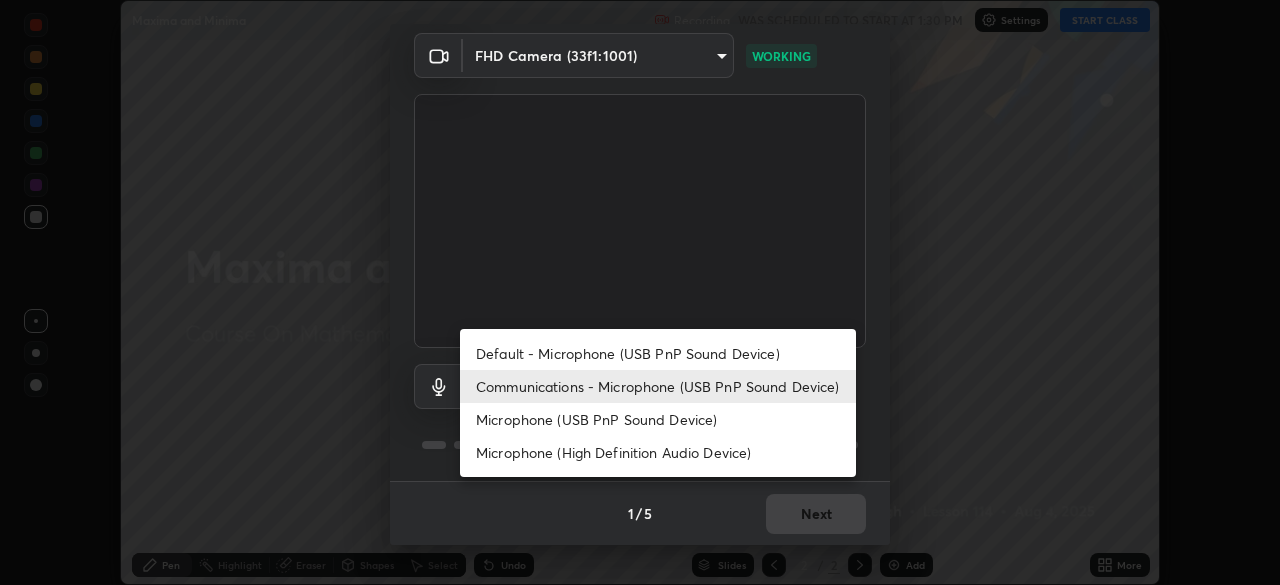 click on "Communications - Microphone (USB PnP Sound Device)" at bounding box center (658, 386) 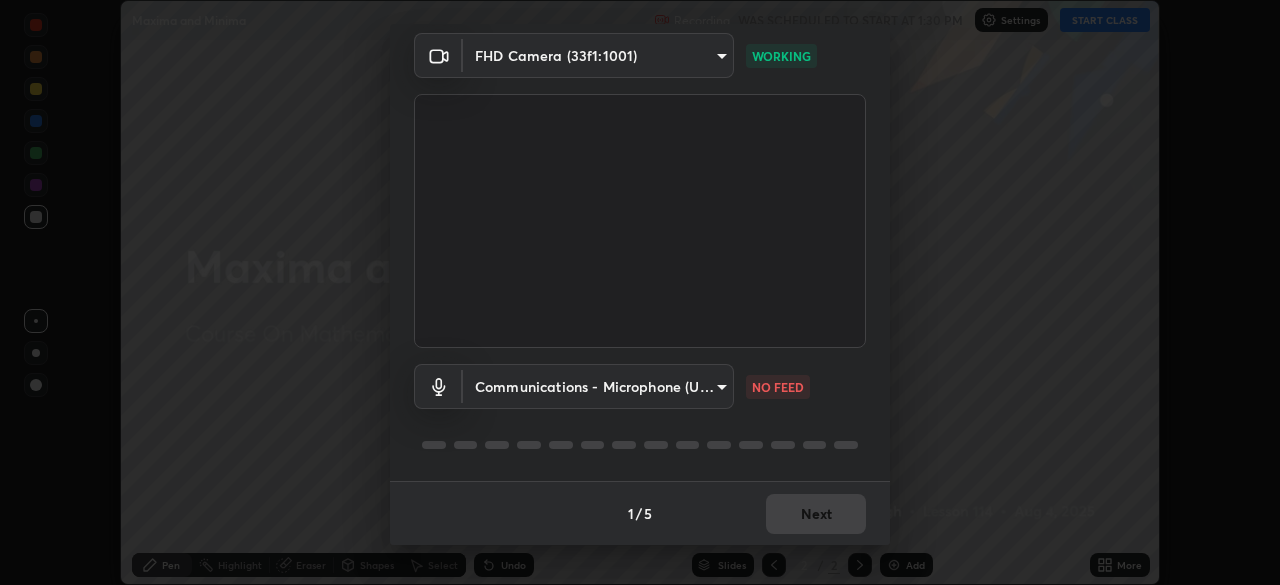 click on "Erase all Maxima and Minima Recording WAS SCHEDULED TO START AT  1:30 PM Settings START CLASS Setting up your live class Maxima and Minima • L114 of Course On Mathematics for JEE Excel 2 2026 [FIRST] [LAST] Pen Highlight Eraser Shapes Select Undo Slides 2 / 2 Add More No doubts shared Encourage your learners to ask a doubt for better clarity Report an issue Reason for reporting Buffering Chat not working Audio - Video sync issue Educator video quality low ​ Attach an image Report Media settings FHD Camera (33f1:1001) b04d3f4aab0507a607fcb058103082b40897ea5b56942dd6fa8112f95d025699 WORKING Communications - Microphone (USB PnP Sound Device) communications NO FEED 1 / 5 Next" at bounding box center [640, 292] 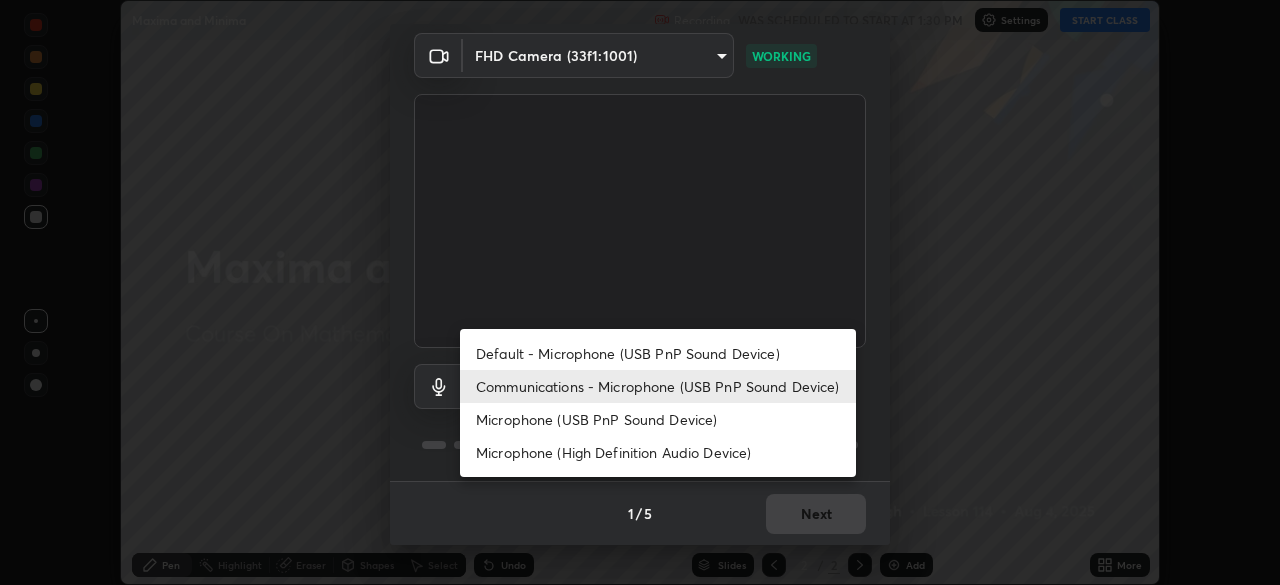 click on "Communications - Microphone (USB PnP Sound Device)" at bounding box center (658, 386) 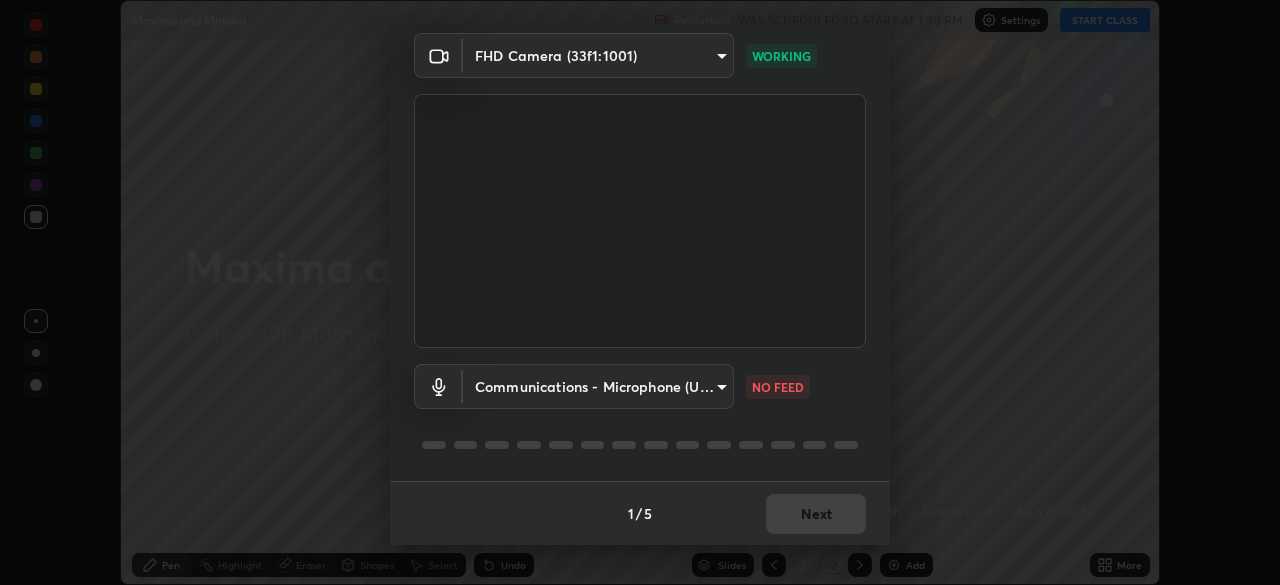 click on "Erase all Maxima and Minima Recording WAS SCHEDULED TO START AT  1:30 PM Settings START CLASS Setting up your live class Maxima and Minima • L114 of Course On Mathematics for JEE Excel 2 2026 [FIRST] [LAST] Pen Highlight Eraser Shapes Select Undo Slides 2 / 2 Add More No doubts shared Encourage your learners to ask a doubt for better clarity Report an issue Reason for reporting Buffering Chat not working Audio - Video sync issue Educator video quality low ​ Attach an image Report Media settings FHD Camera (33f1:1001) b04d3f4aab0507a607fcb058103082b40897ea5b56942dd6fa8112f95d025699 WORKING Communications - Microphone (USB PnP Sound Device) communications NO FEED 1 / 5 Next" at bounding box center [640, 292] 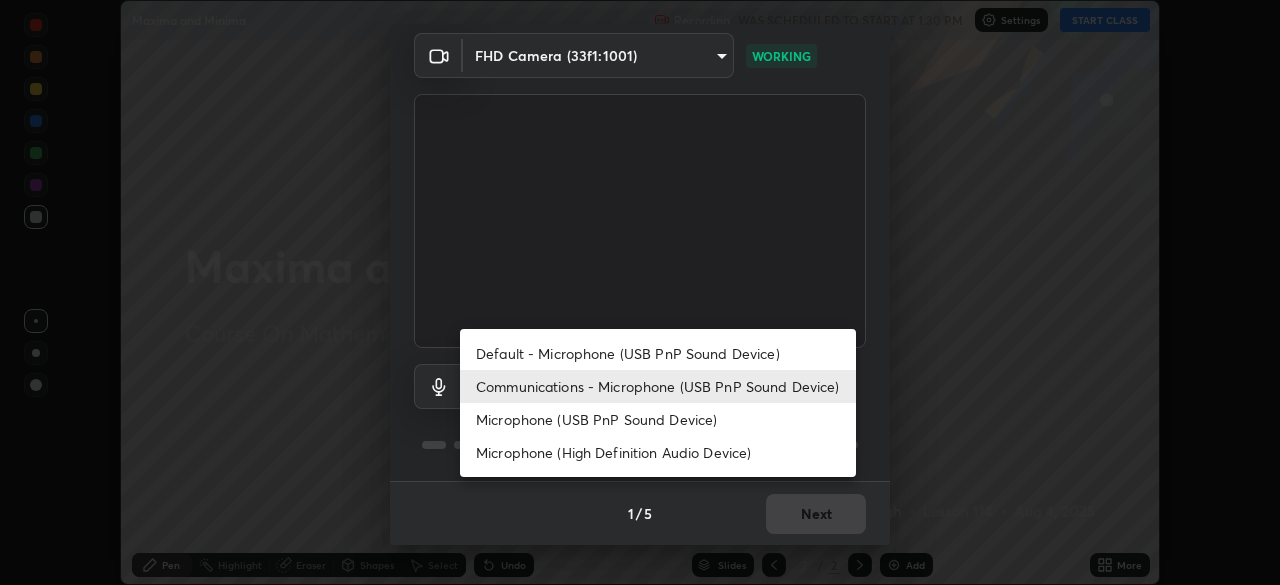 click on "Communications - Microphone (USB PnP Sound Device)" at bounding box center [658, 386] 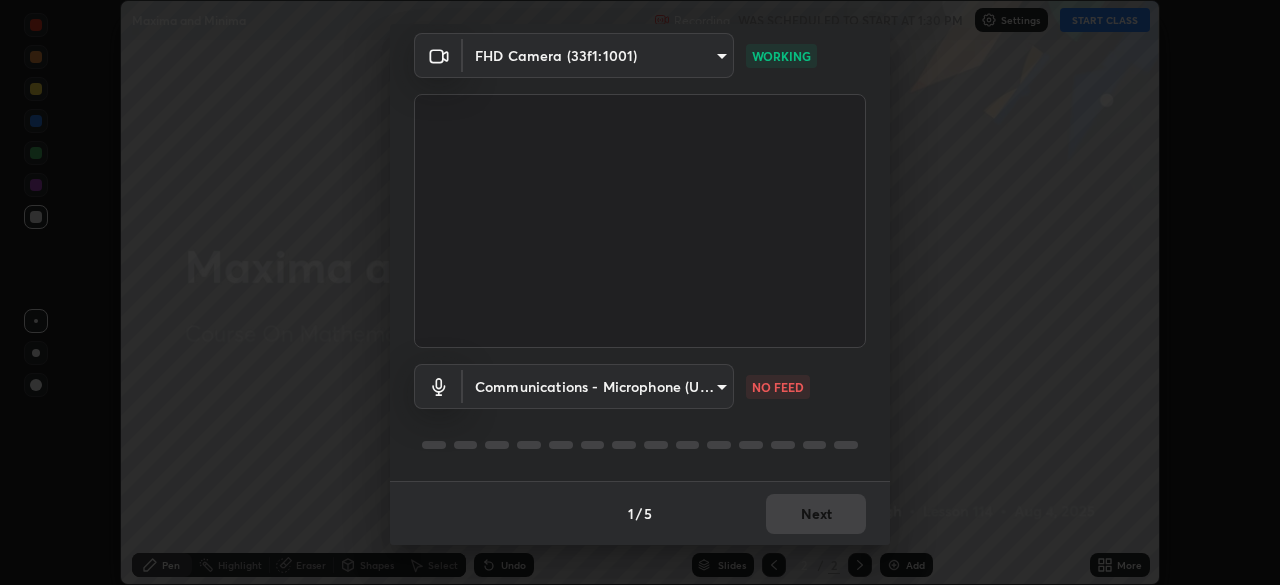 click on "Erase all Maxima and Minima Recording WAS SCHEDULED TO START AT  1:30 PM Settings START CLASS Setting up your live class Maxima and Minima • L114 of Course On Mathematics for JEE Excel 2 2026 [FIRST] [LAST] Pen Highlight Eraser Shapes Select Undo Slides 2 / 2 Add More No doubts shared Encourage your learners to ask a doubt for better clarity Report an issue Reason for reporting Buffering Chat not working Audio - Video sync issue Educator video quality low ​ Attach an image Report Media settings FHD Camera (33f1:1001) b04d3f4aab0507a607fcb058103082b40897ea5b56942dd6fa8112f95d025699 WORKING Communications - Microphone (USB PnP Sound Device) communications NO FEED 1 / 5 Next" at bounding box center [640, 292] 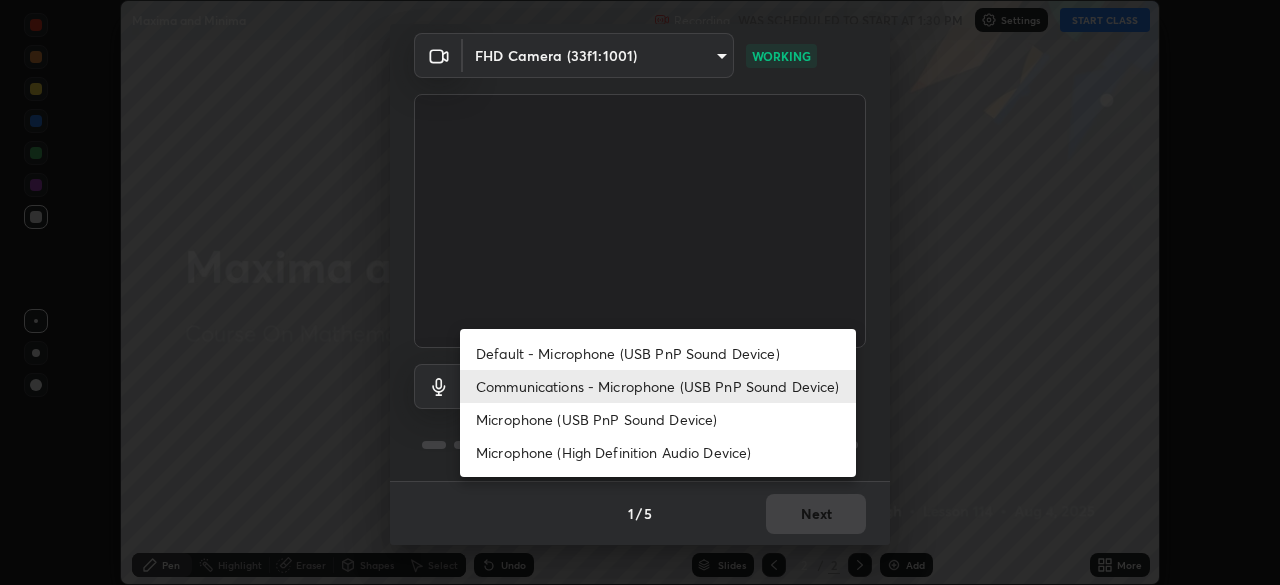 click on "Default - Microphone (USB PnP Sound Device)" at bounding box center (658, 353) 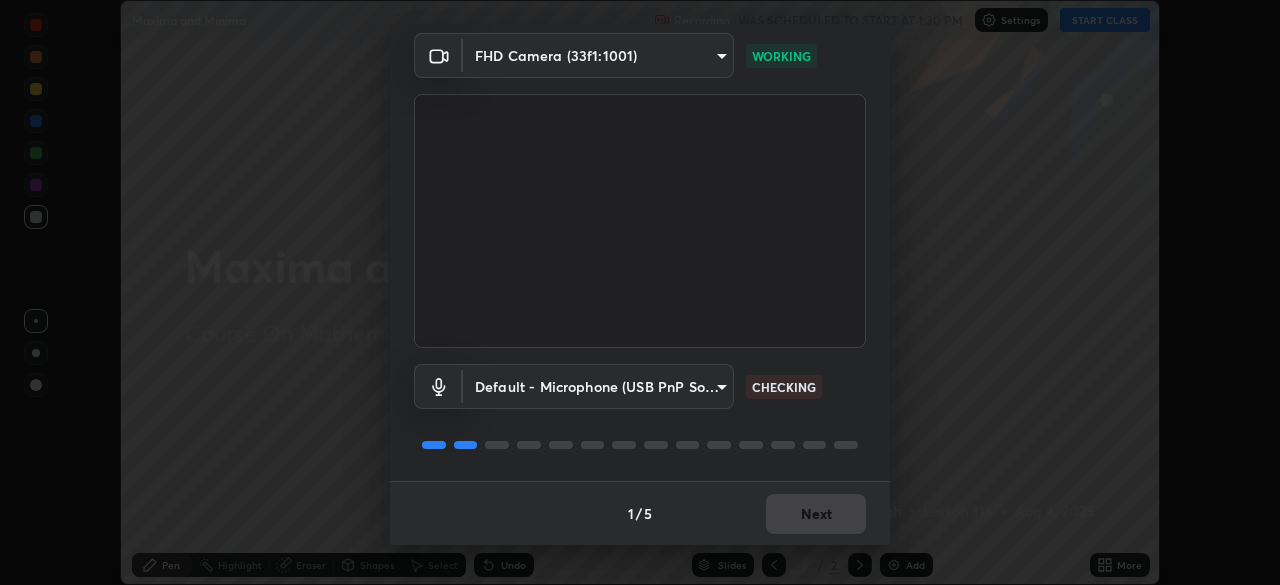 click on "Erase all Maxima and Minima Recording WAS SCHEDULED TO START AT  1:30 PM Settings START CLASS Setting up your live class Maxima and Minima • L114 of Course On Mathematics for JEE Excel 2 2026 [FIRST] [LAST] Pen Highlight Eraser Shapes Select Undo Slides 2 / 2 Add More No doubts shared Encourage your learners to ask a doubt for better clarity Report an issue Reason for reporting Buffering Chat not working Audio - Video sync issue Educator video quality low ​ Attach an image Report Media settings FHD Camera (33f1:1001) b04d3f4aab0507a607fcb058103082b40897ea5b56942dd6fa8112f95d025699 WORKING Default - Microphone (USB PnP Sound Device) default CHECKING 1 / 5 Next" at bounding box center [640, 292] 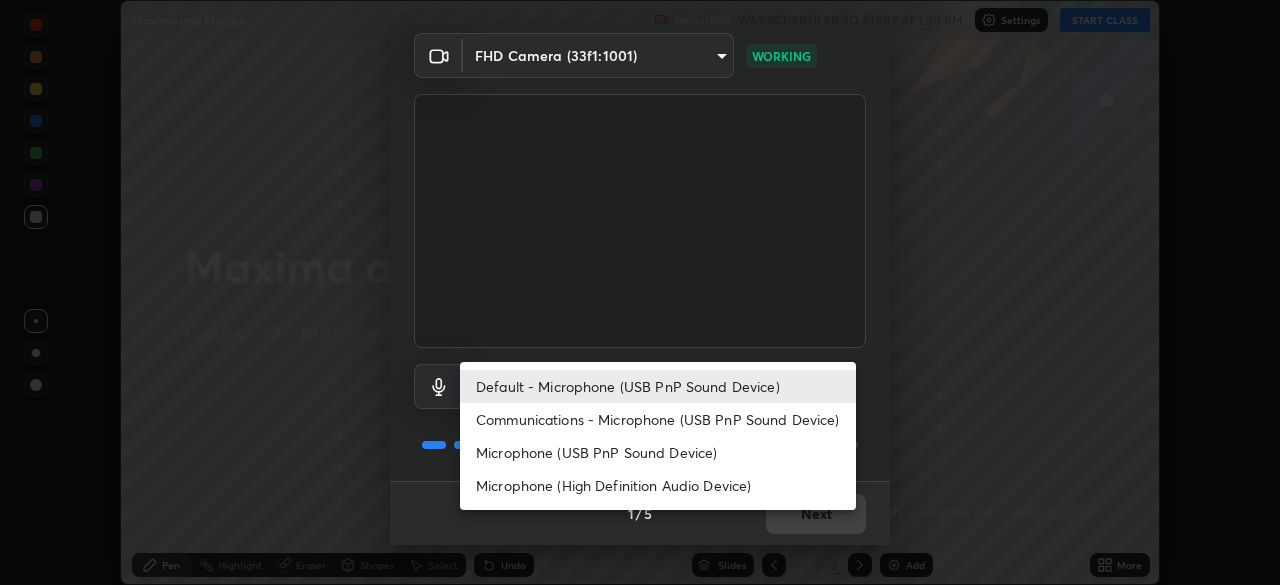 click on "Communications - Microphone (USB PnP Sound Device)" at bounding box center (658, 419) 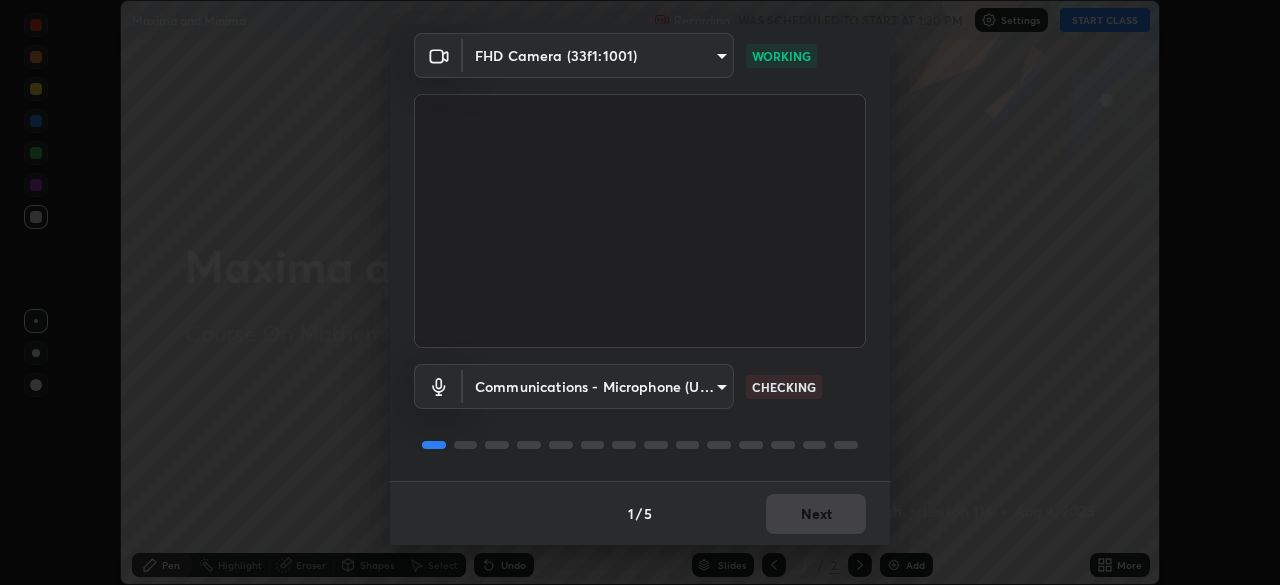 type on "communications" 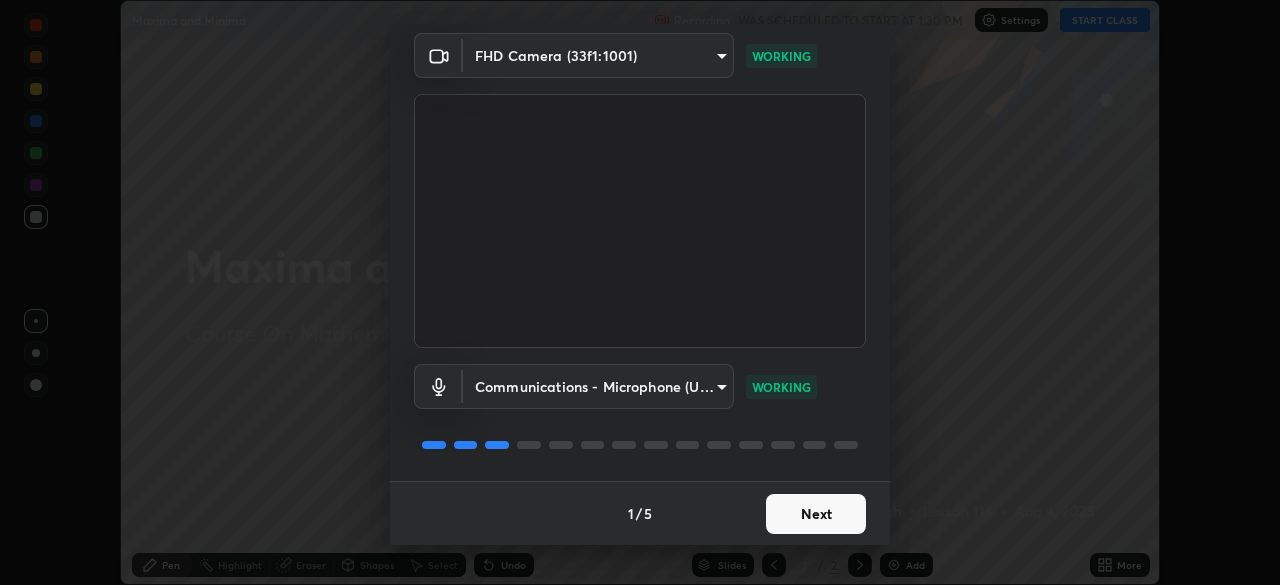 click on "Next" at bounding box center [816, 514] 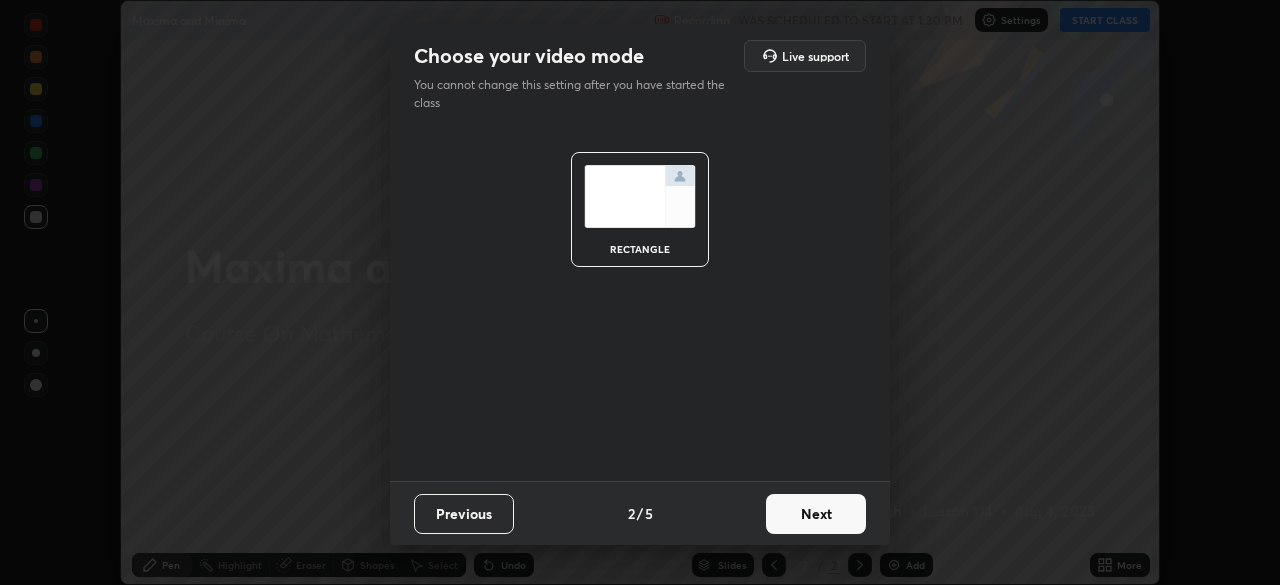 scroll, scrollTop: 0, scrollLeft: 0, axis: both 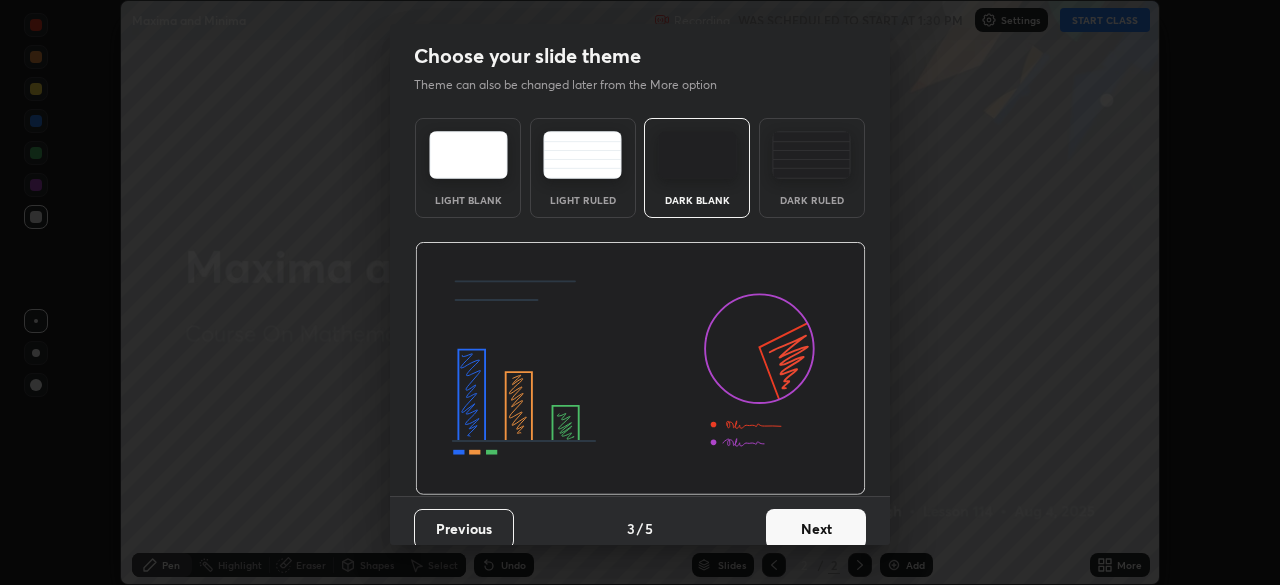 click on "Next" at bounding box center (816, 529) 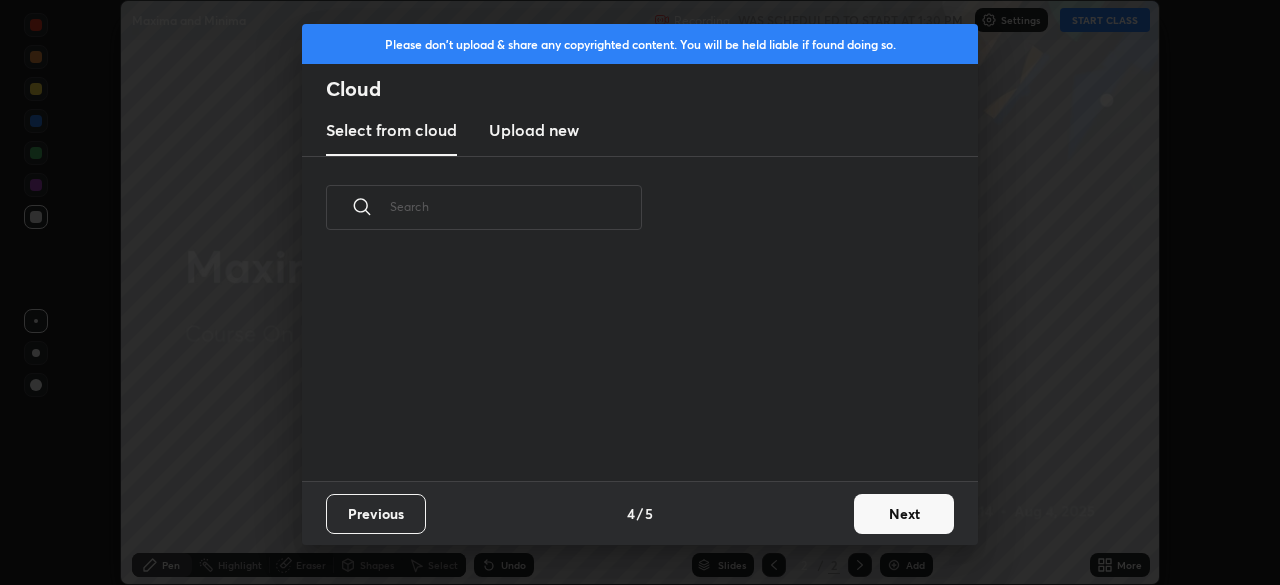 click on "Next" at bounding box center [904, 514] 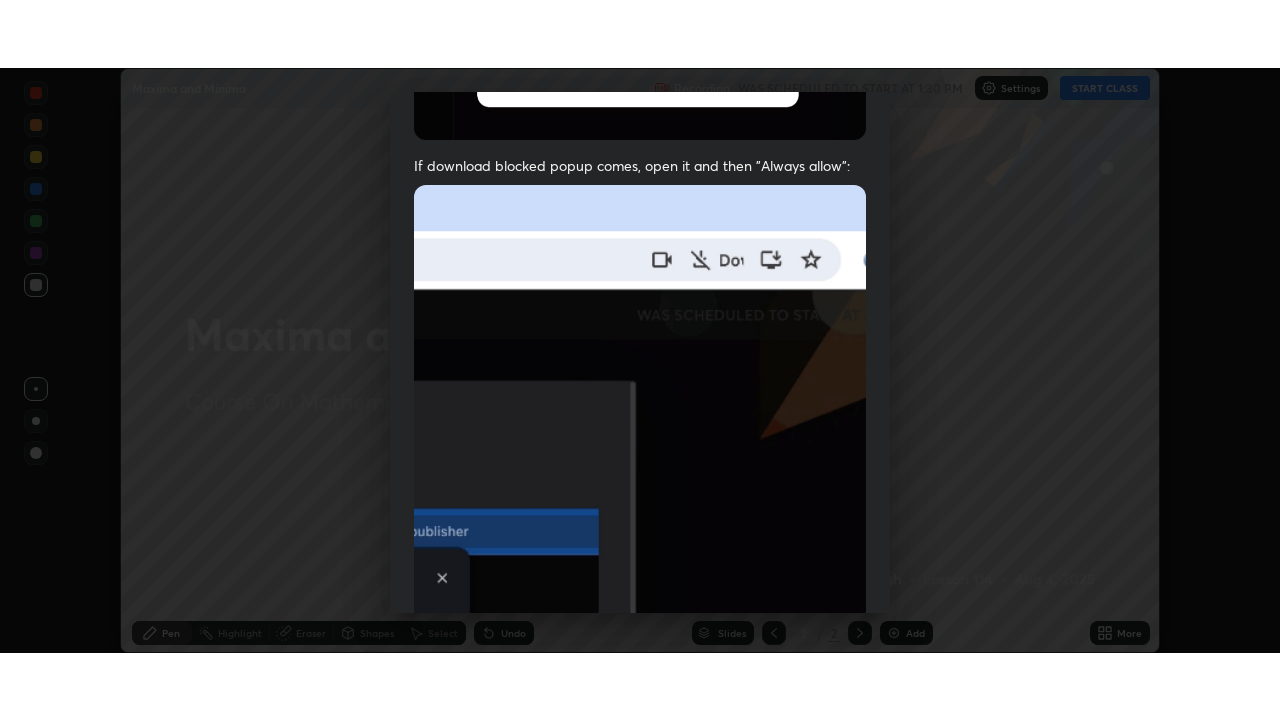 scroll, scrollTop: 479, scrollLeft: 0, axis: vertical 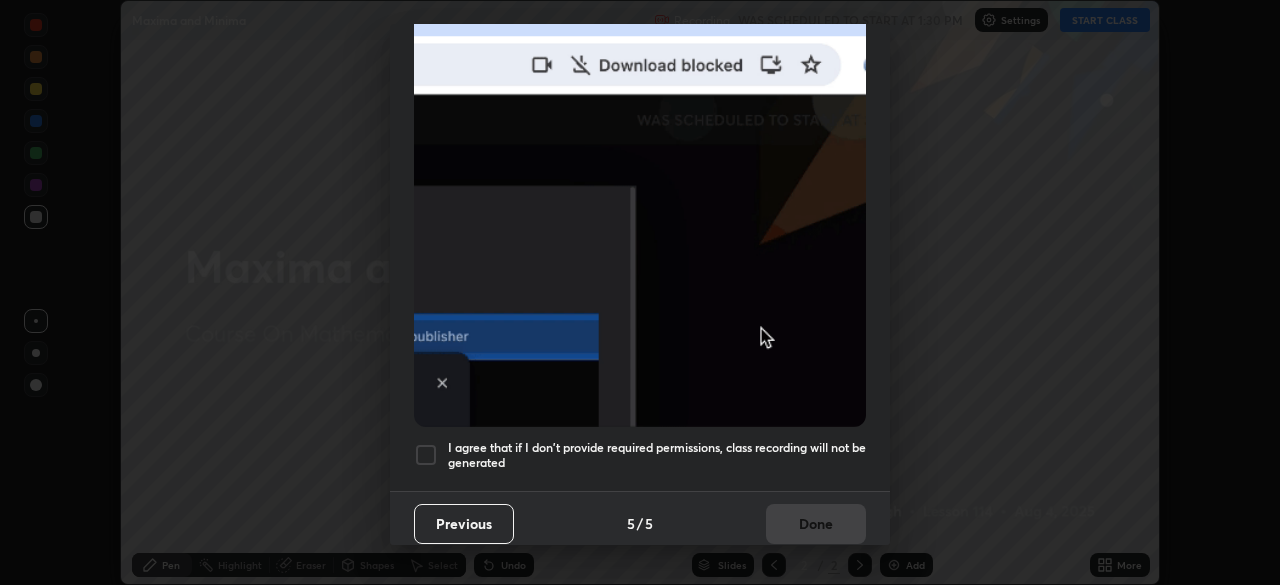 click at bounding box center (426, 455) 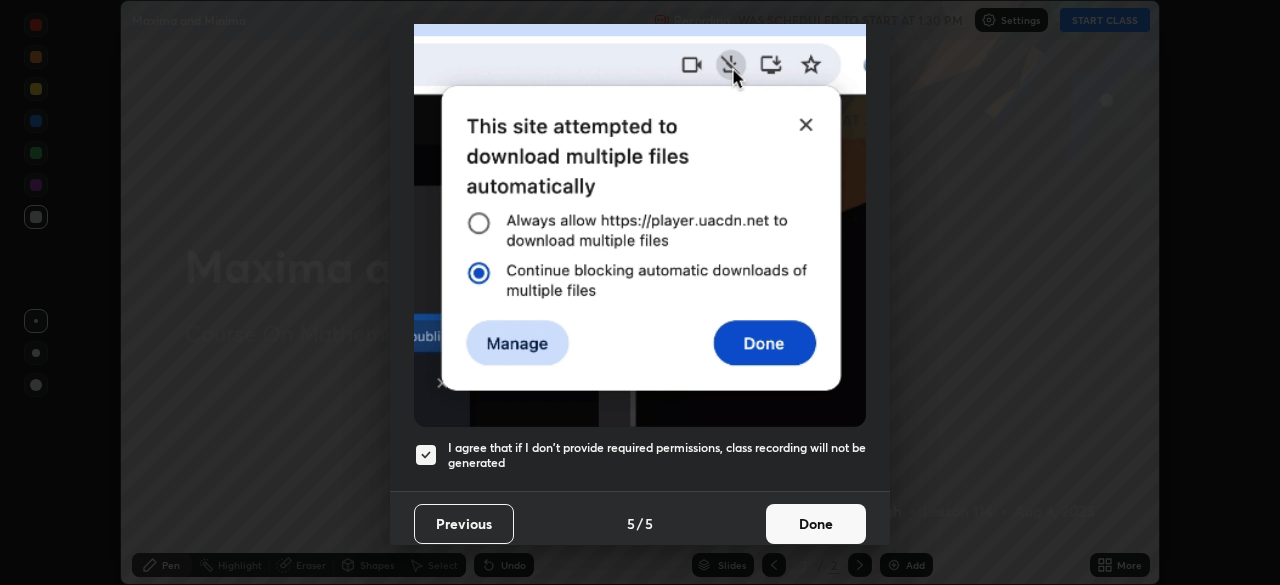 click on "Done" at bounding box center [816, 524] 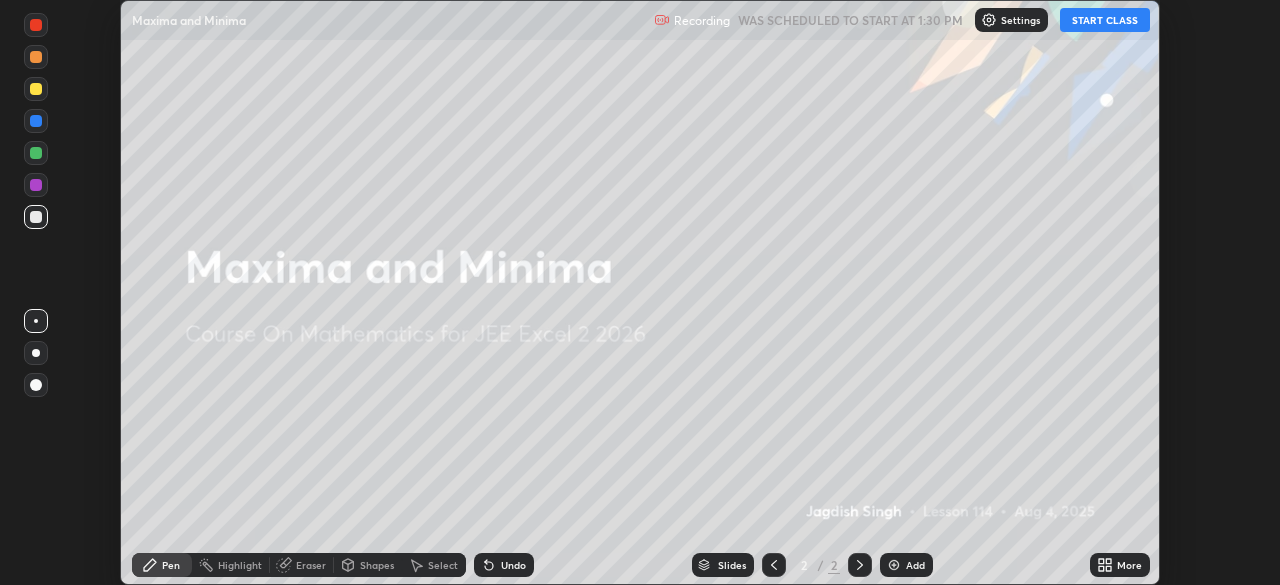 click on "More" at bounding box center [1129, 565] 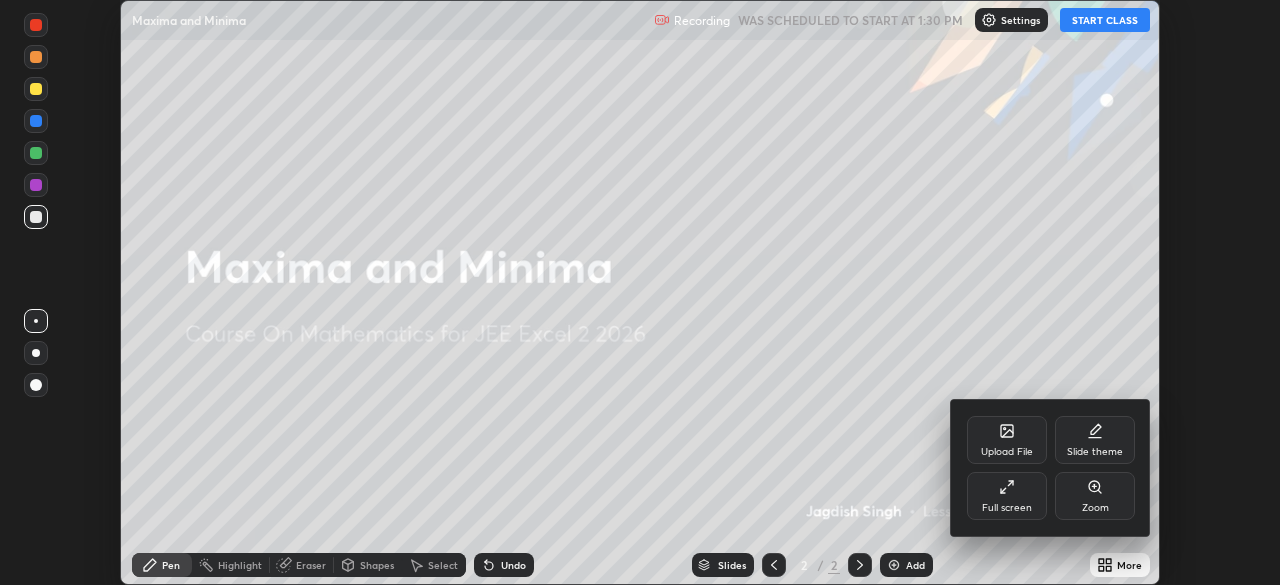 click on "Full screen" at bounding box center (1007, 496) 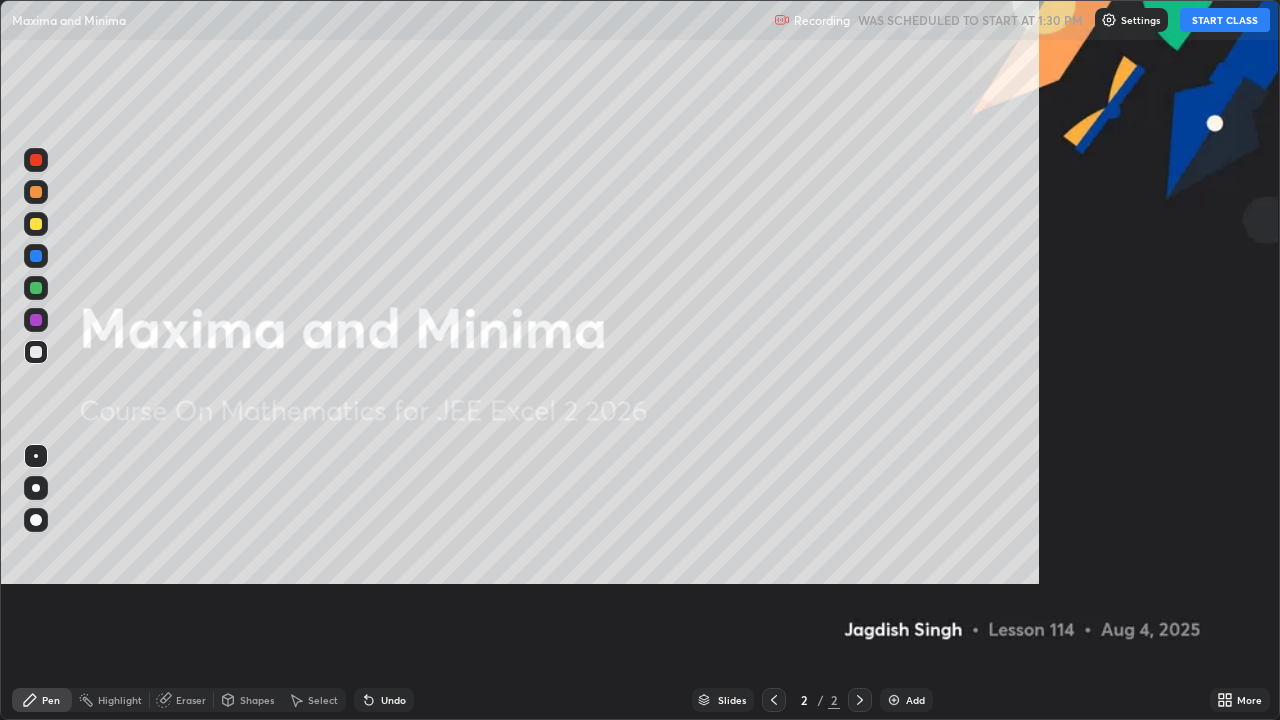 scroll, scrollTop: 99280, scrollLeft: 98720, axis: both 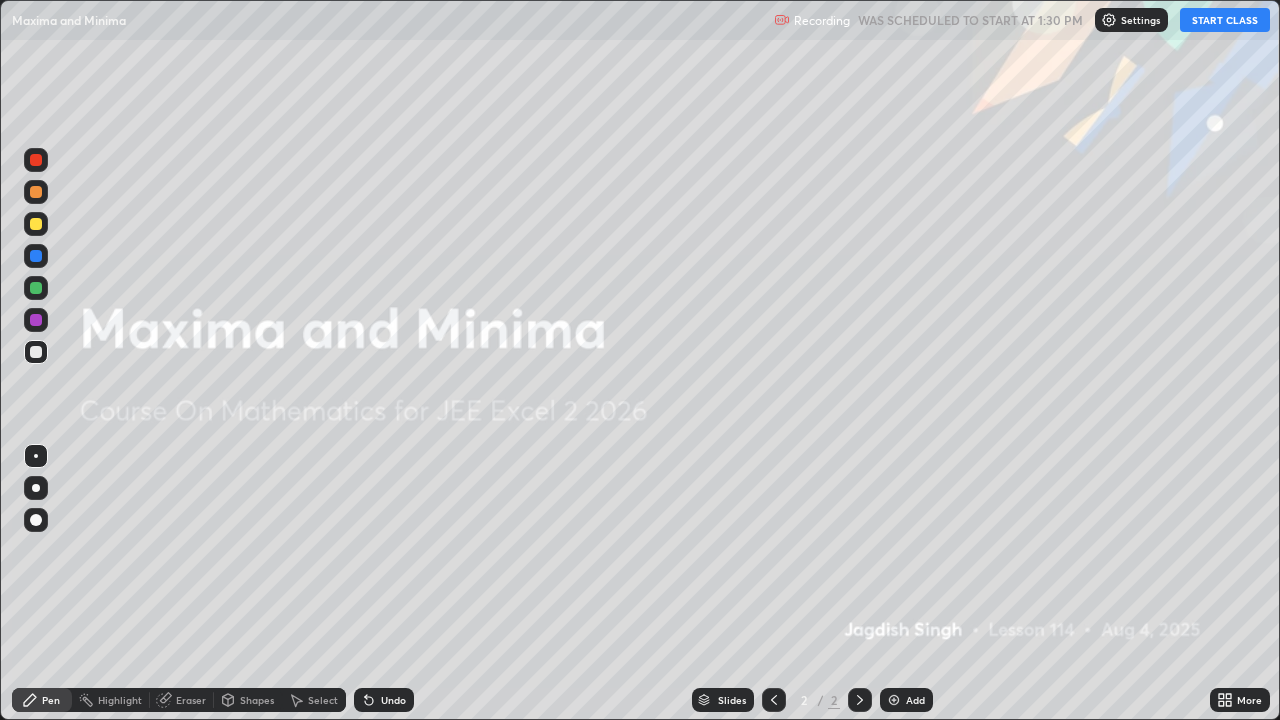 click on "START CLASS" at bounding box center (1225, 20) 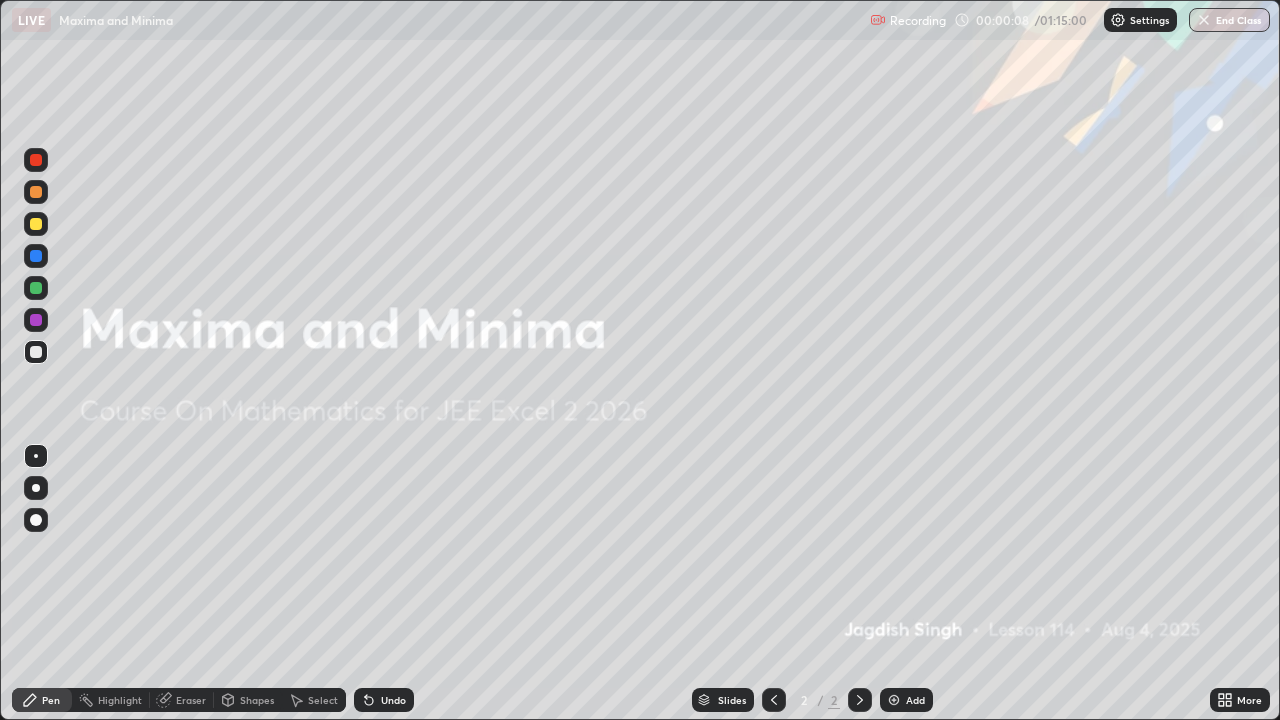 click at bounding box center (894, 700) 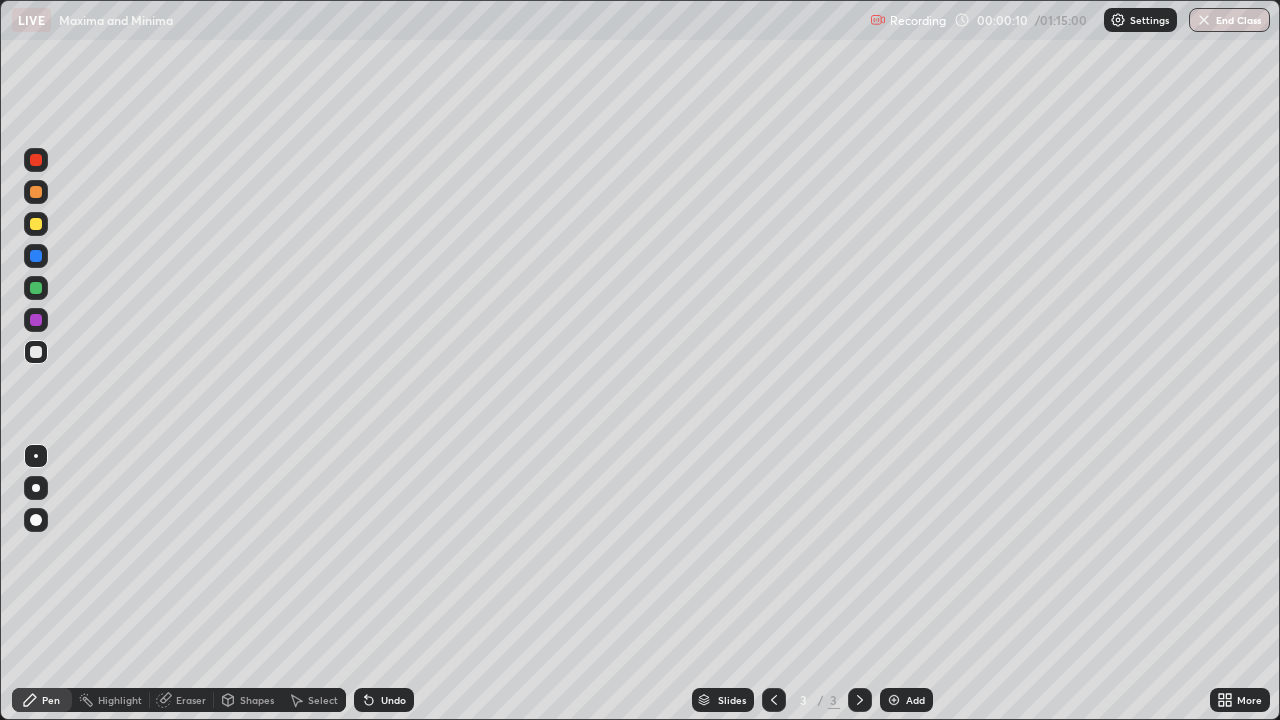click at bounding box center [36, 224] 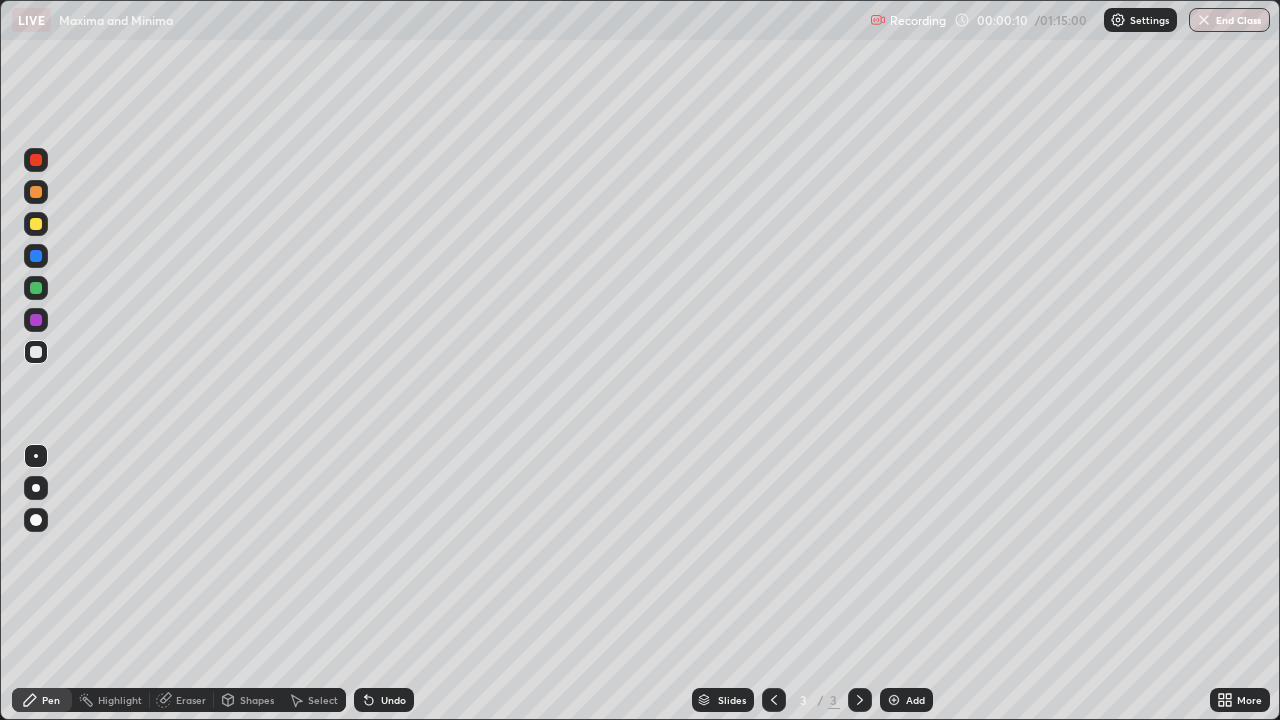 click at bounding box center [36, 224] 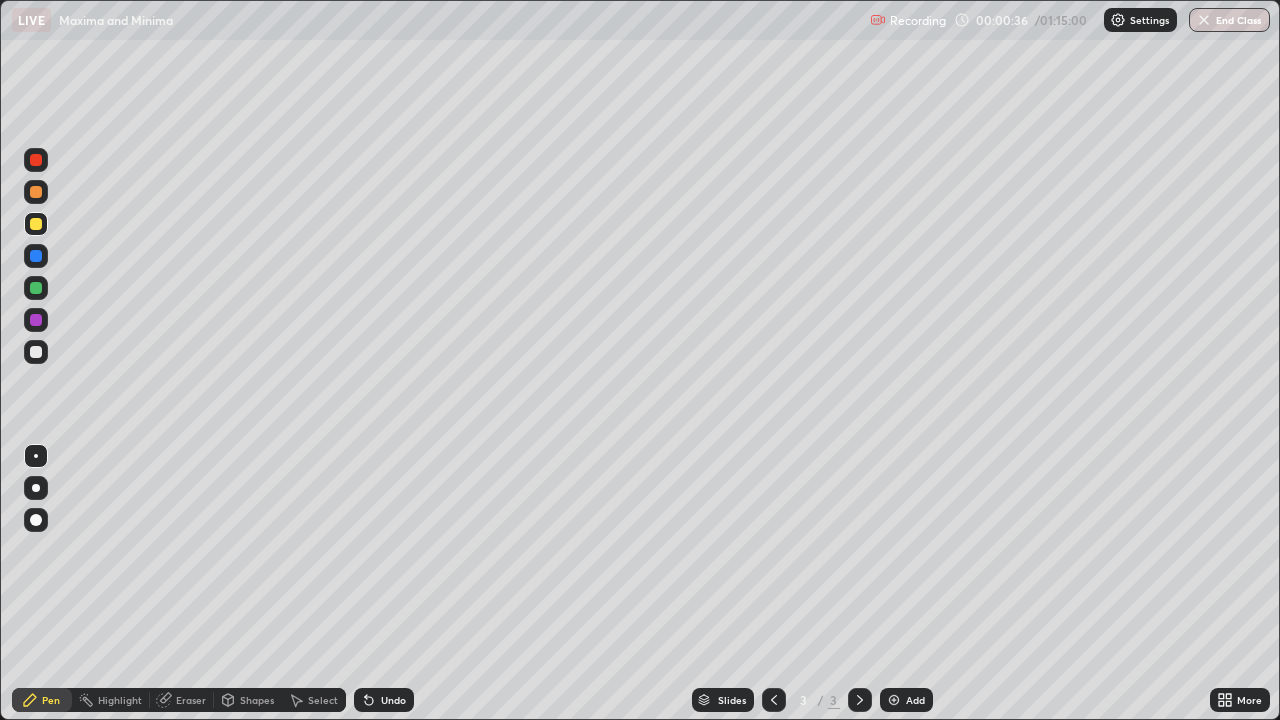 click at bounding box center (36, 352) 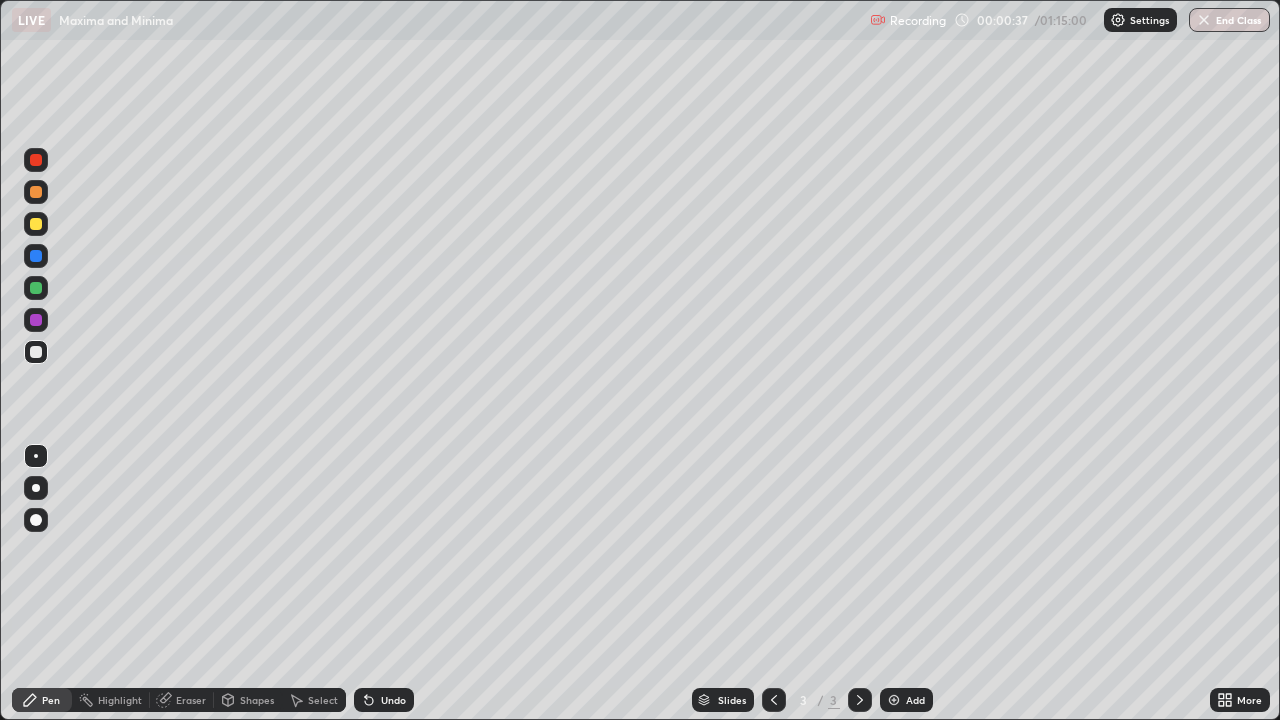 click at bounding box center (36, 352) 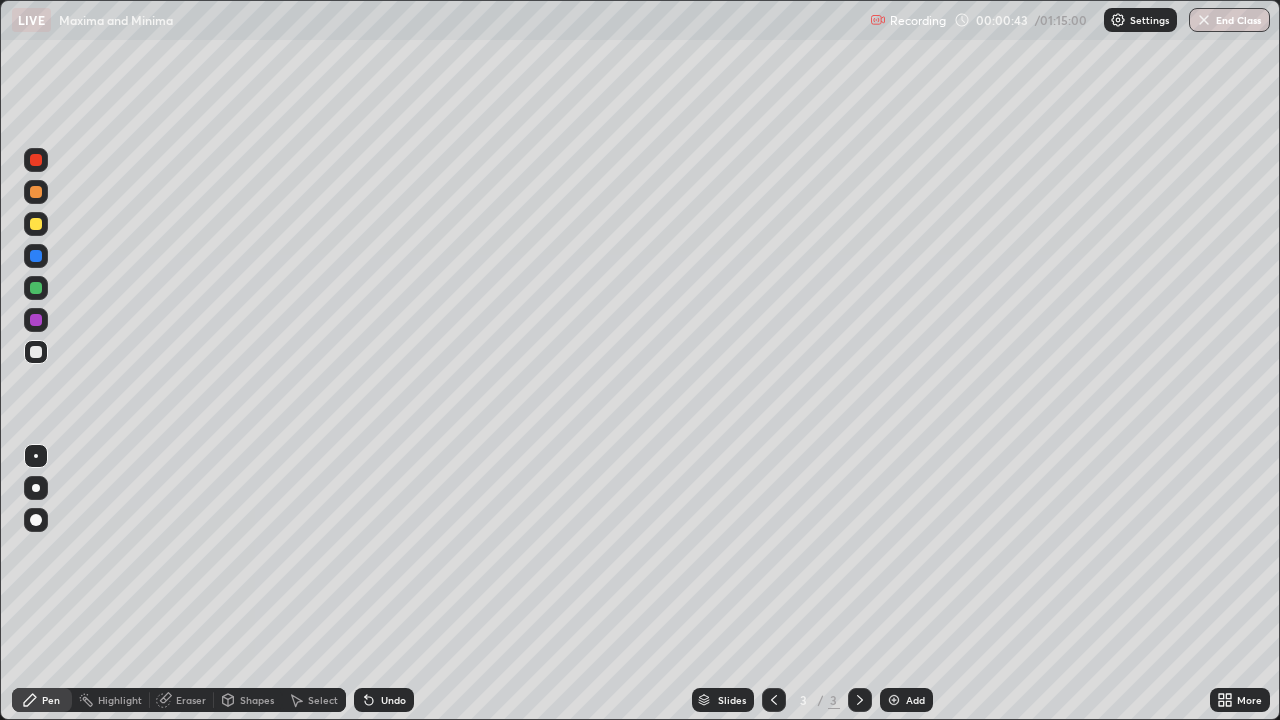 click at bounding box center [36, 352] 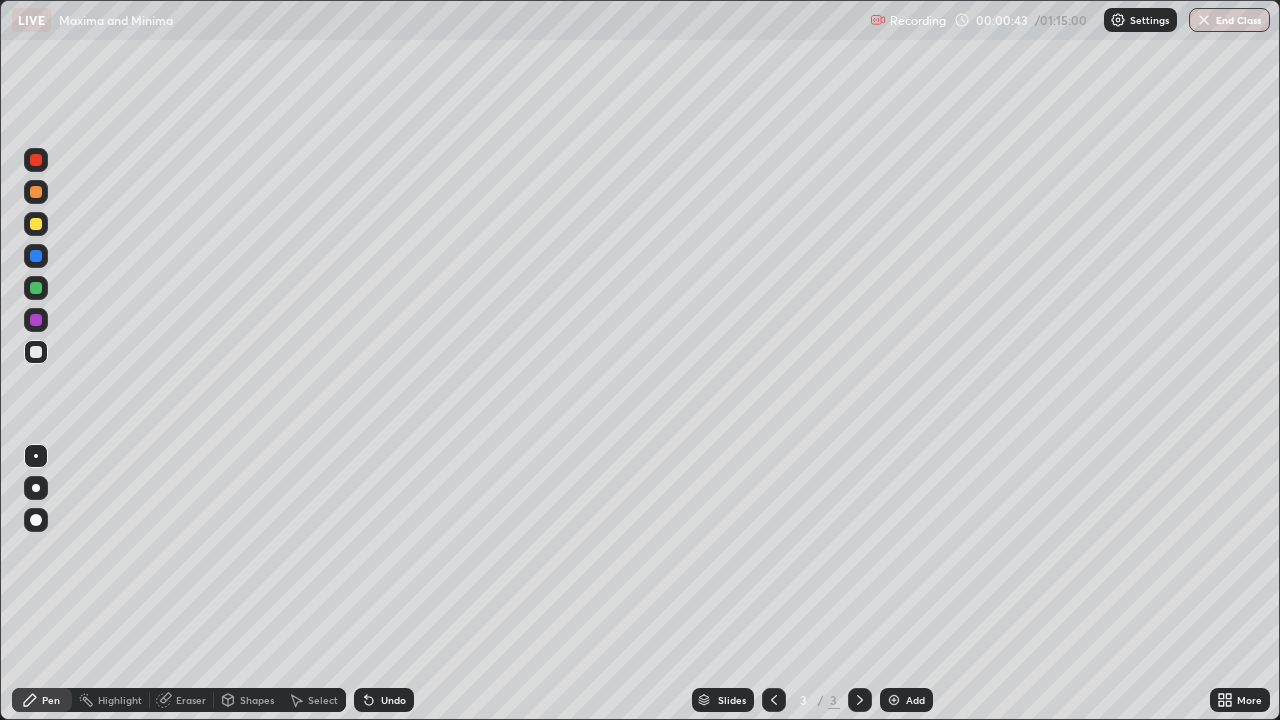 click at bounding box center [36, 352] 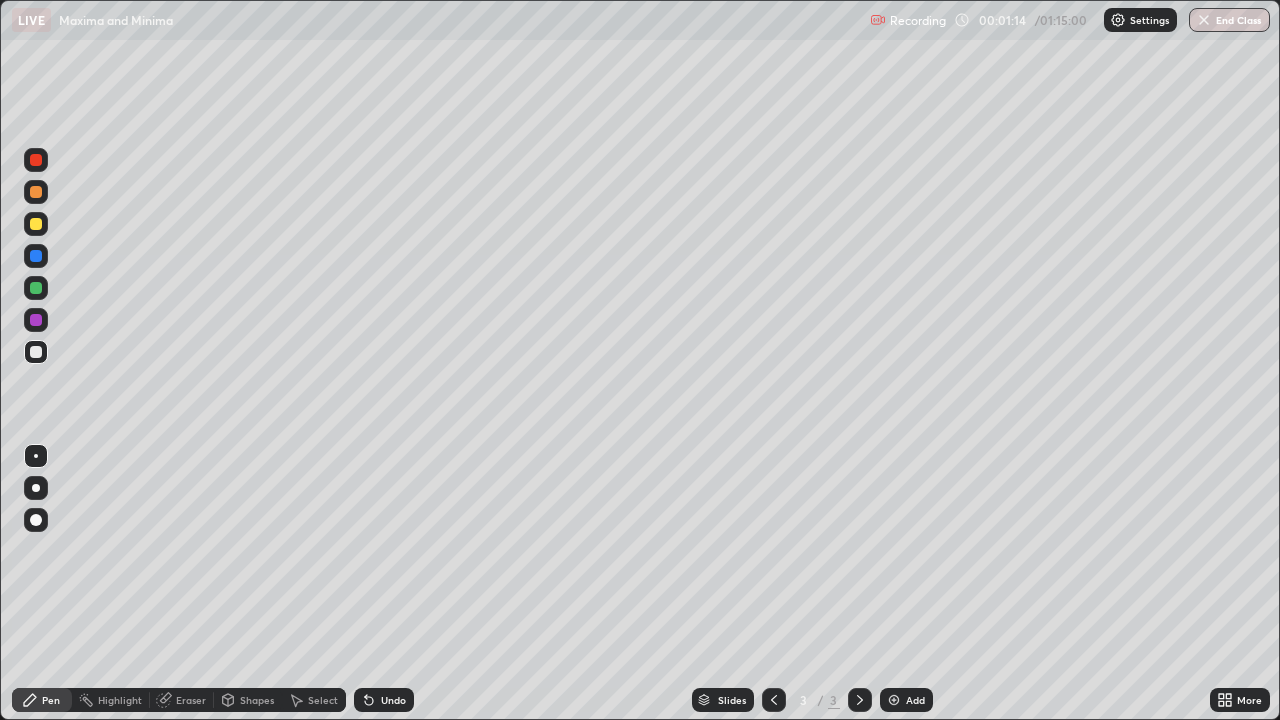 click at bounding box center (36, 352) 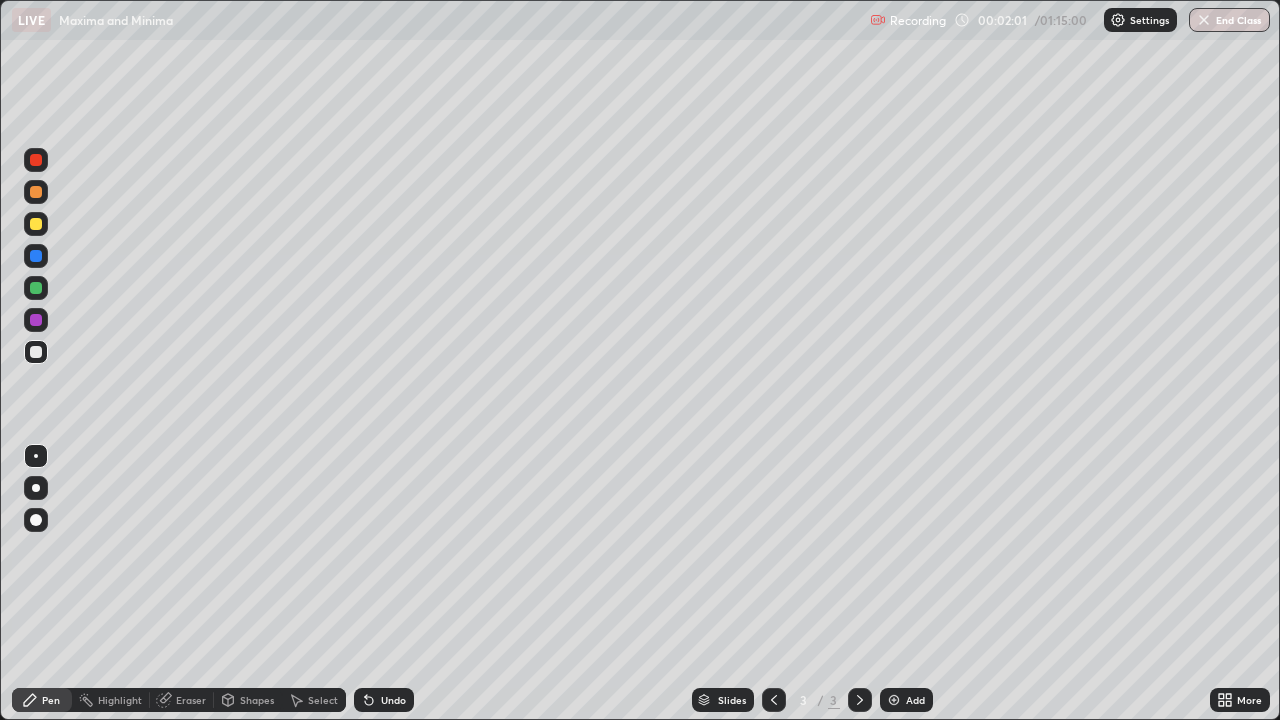 click at bounding box center (860, 700) 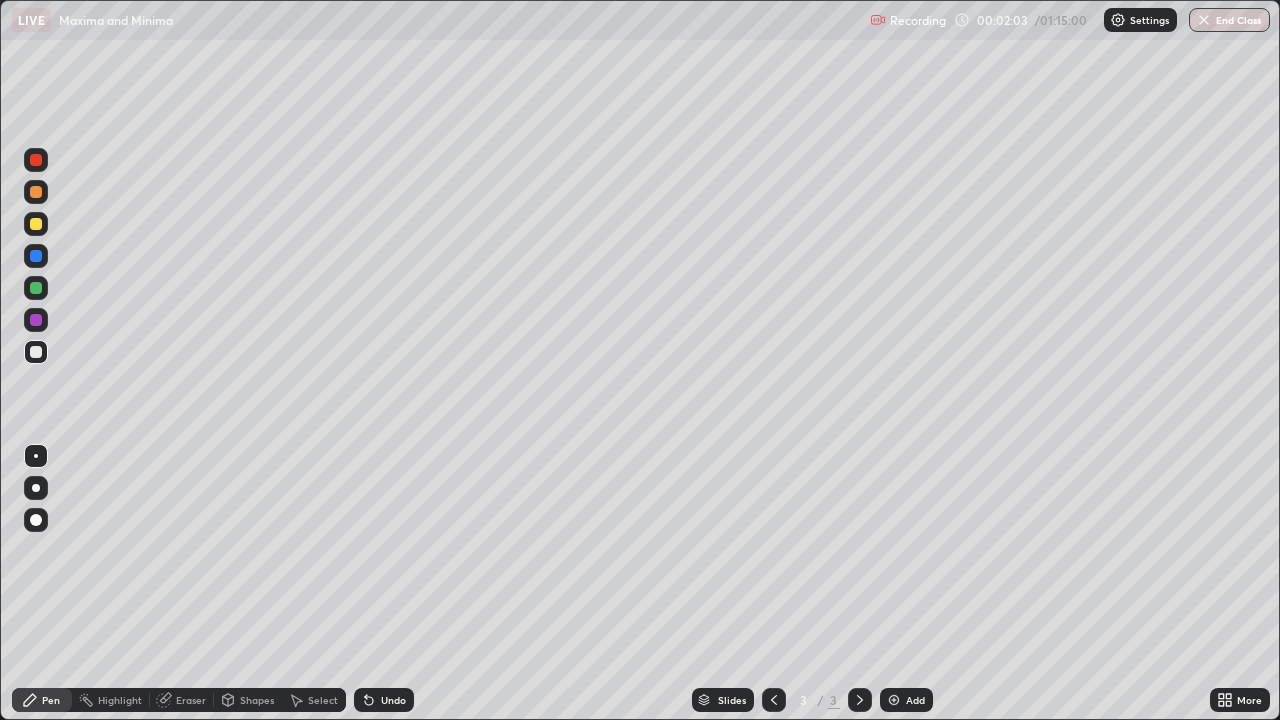 click at bounding box center [860, 700] 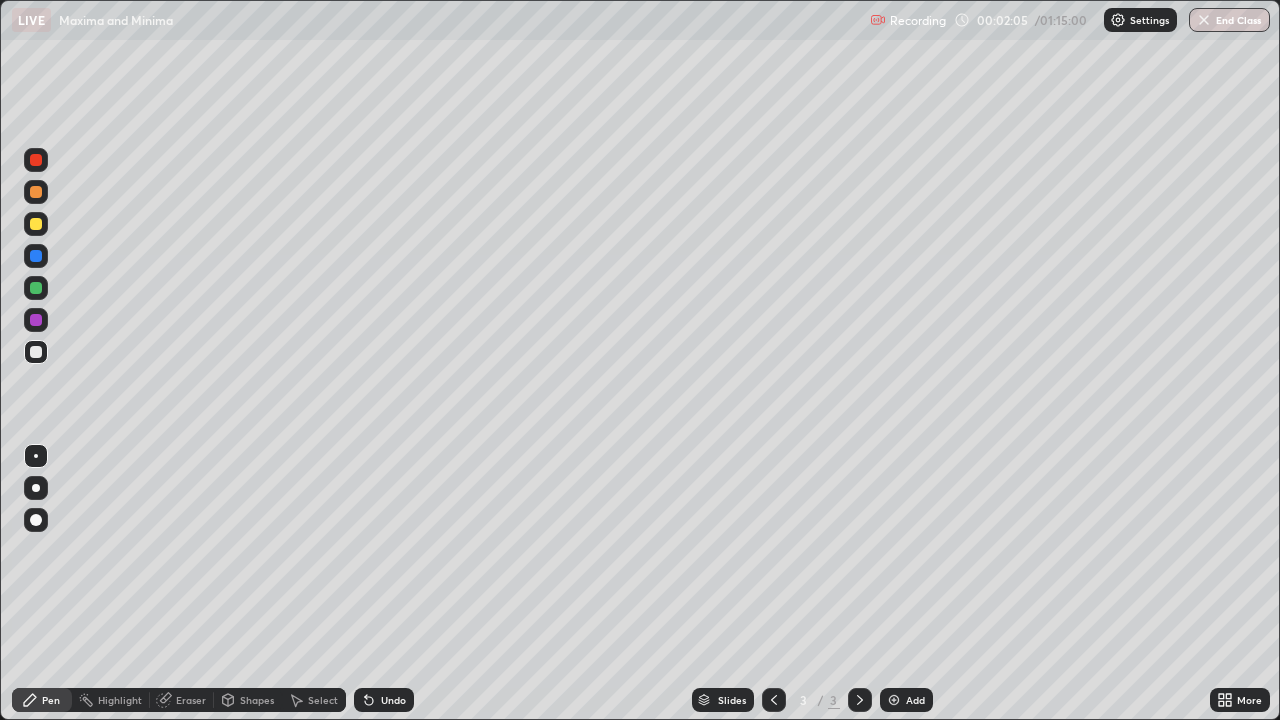 click at bounding box center (774, 700) 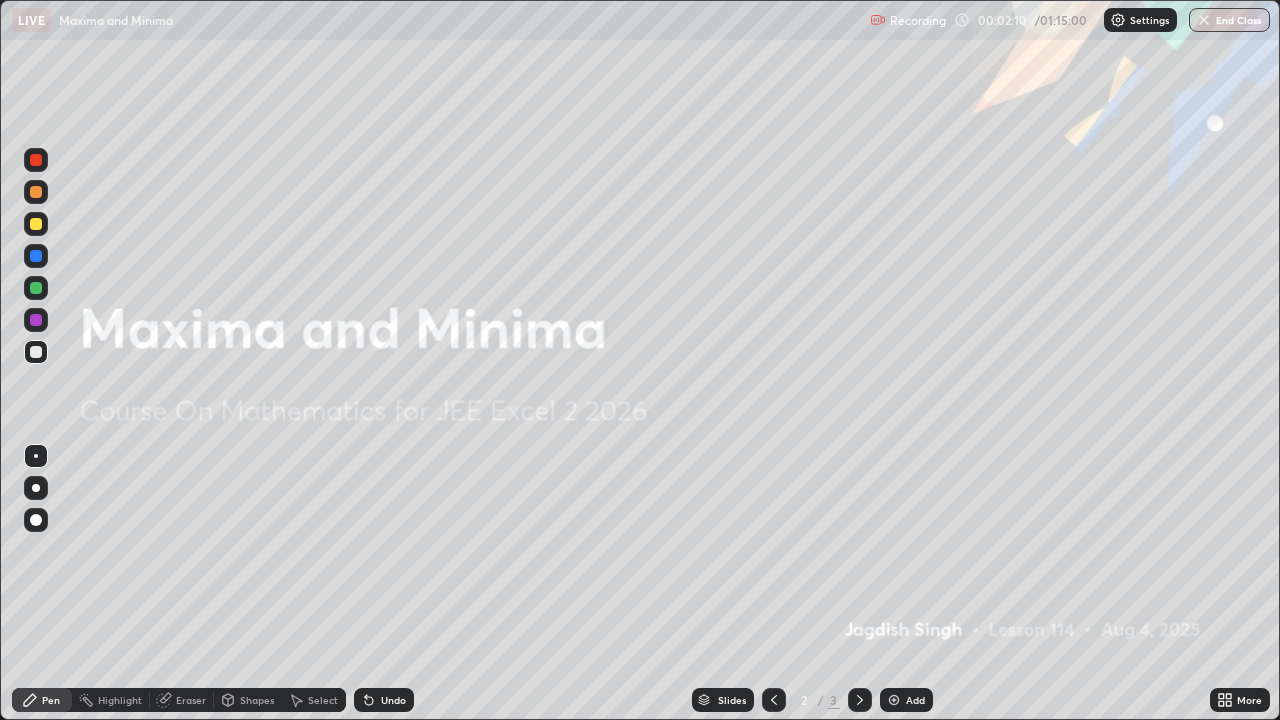 click at bounding box center (860, 700) 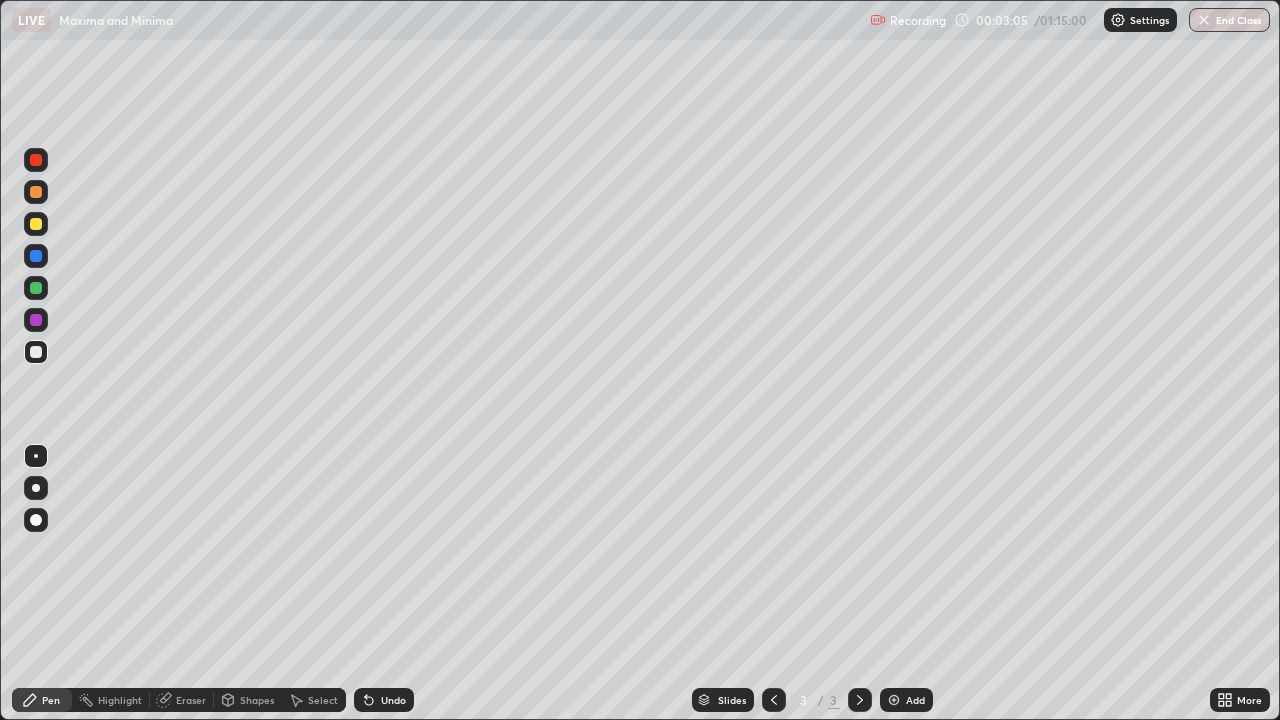 click at bounding box center (36, 352) 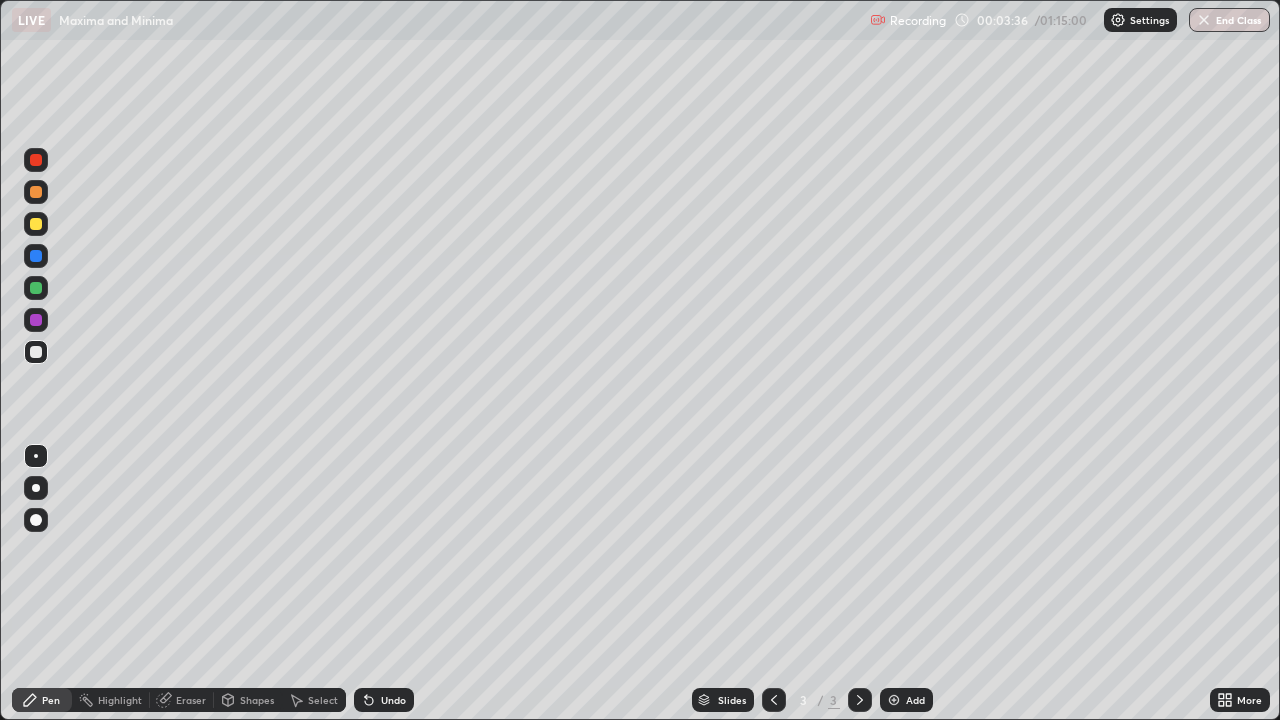 click at bounding box center [36, 352] 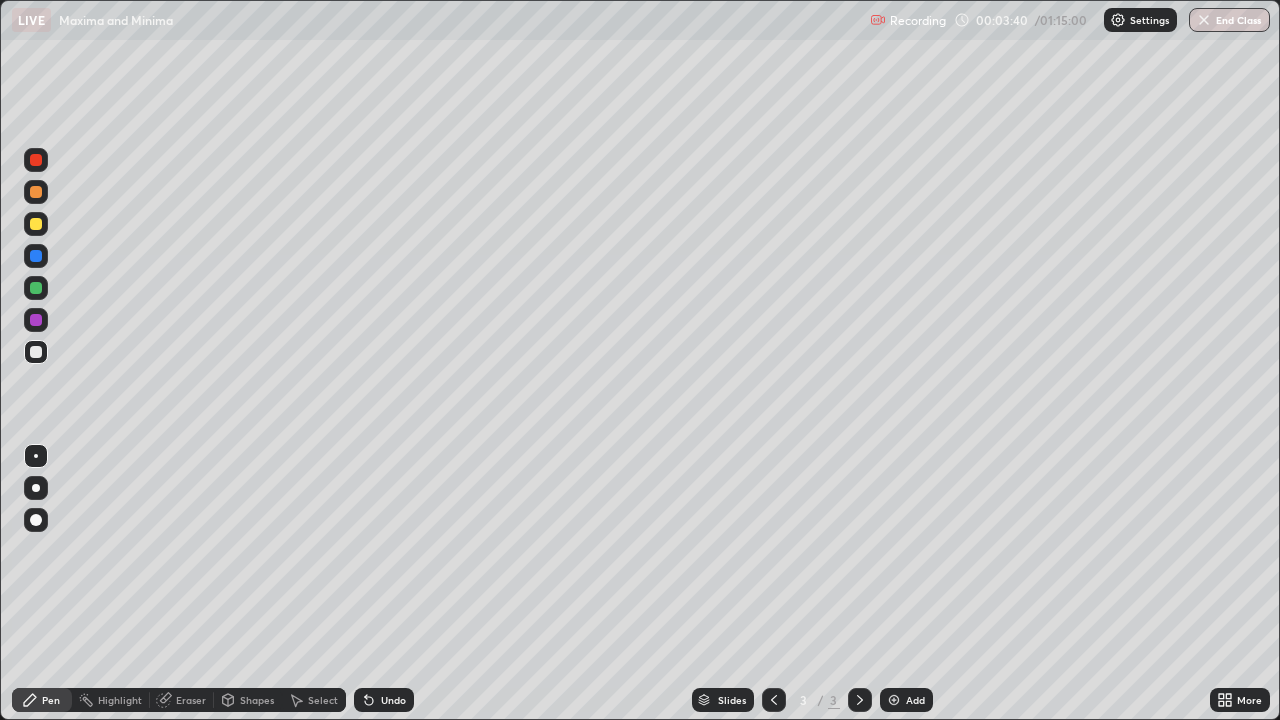click on "Eraser" at bounding box center [182, 700] 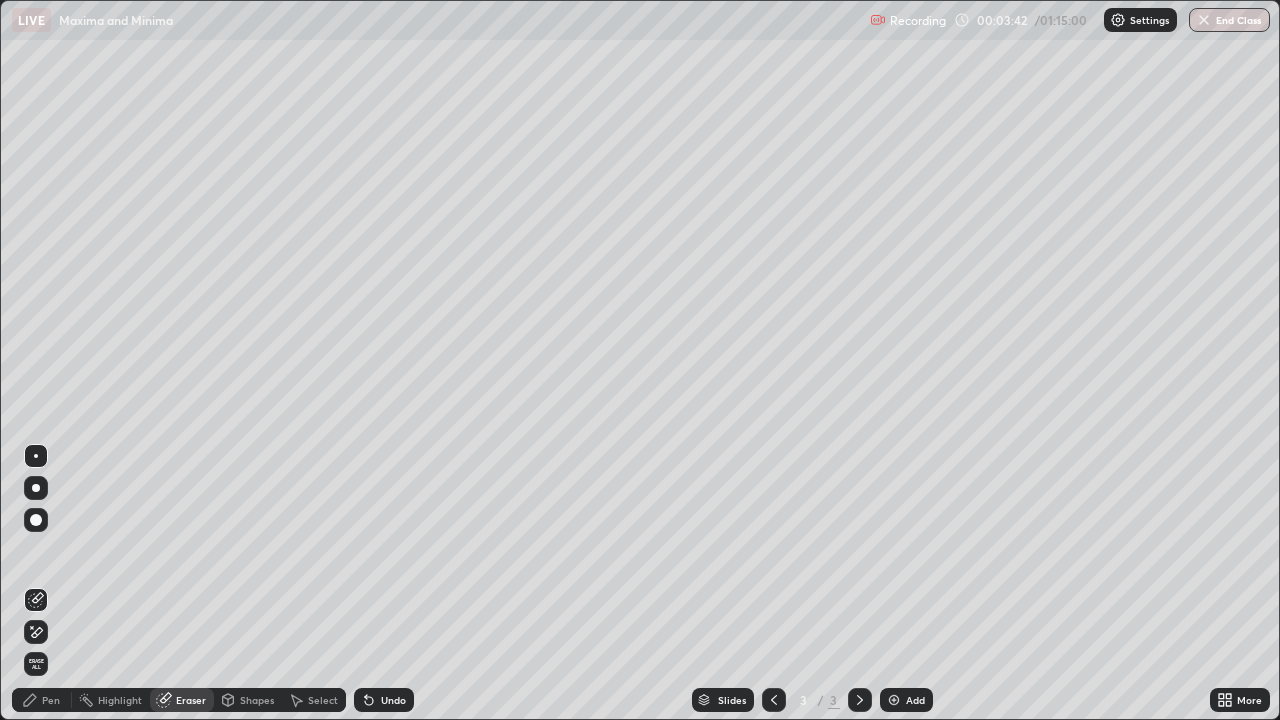 click on "Pen" at bounding box center [42, 700] 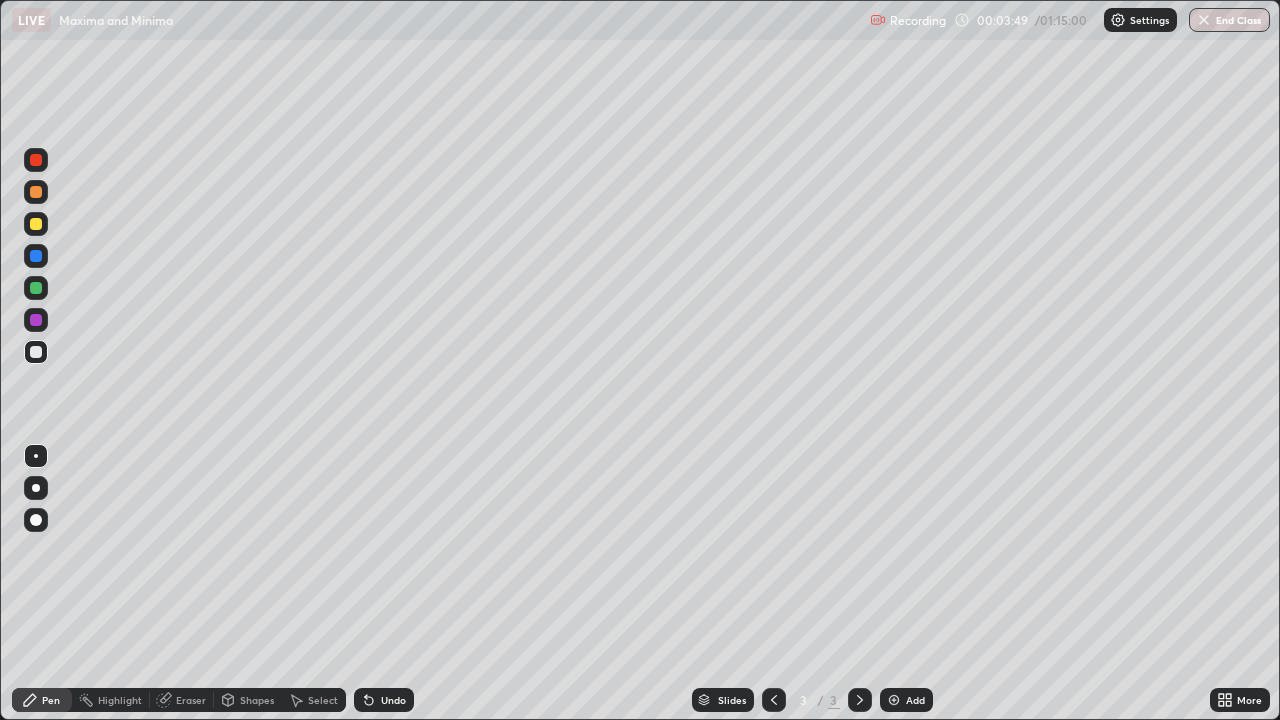 click at bounding box center (36, 352) 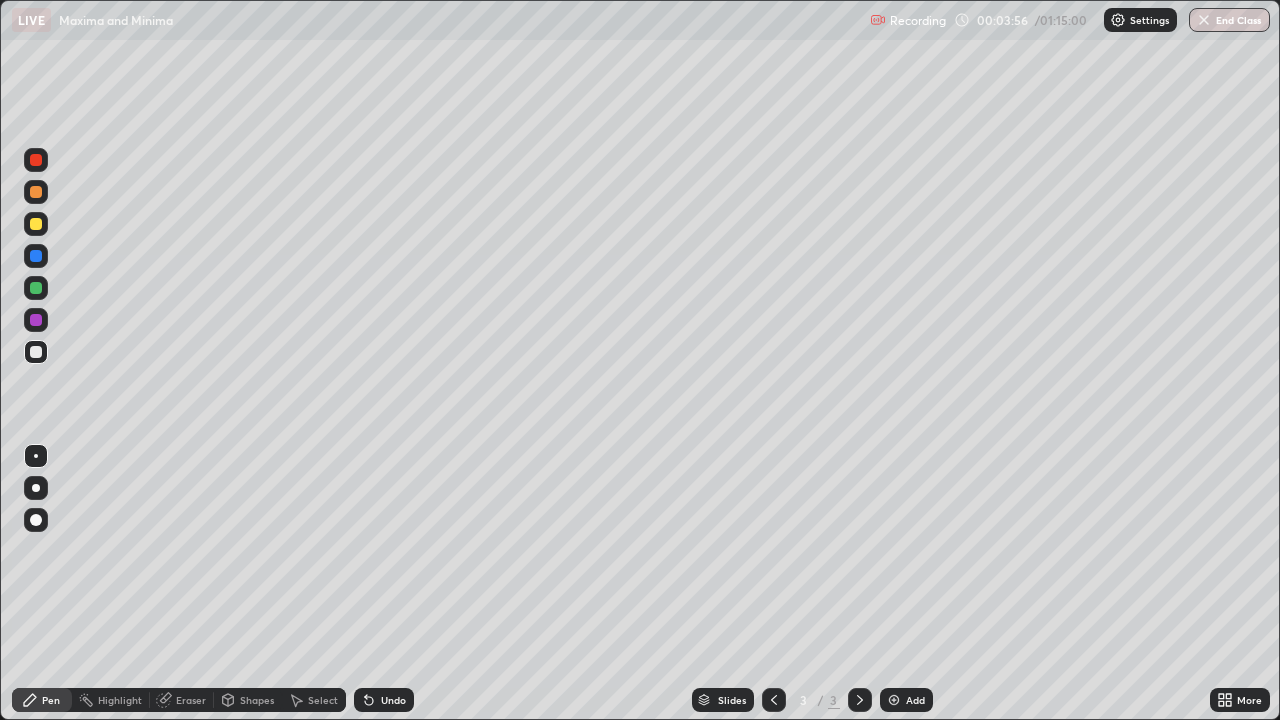 click at bounding box center [36, 288] 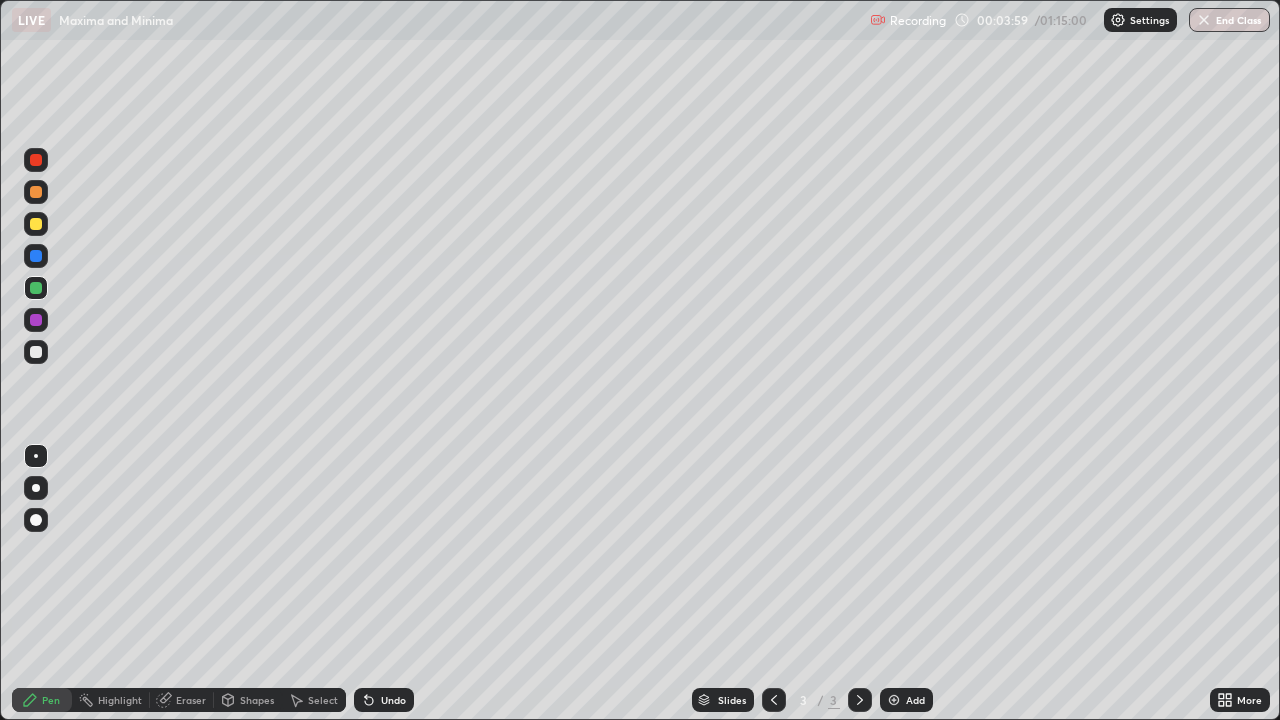 click at bounding box center [36, 352] 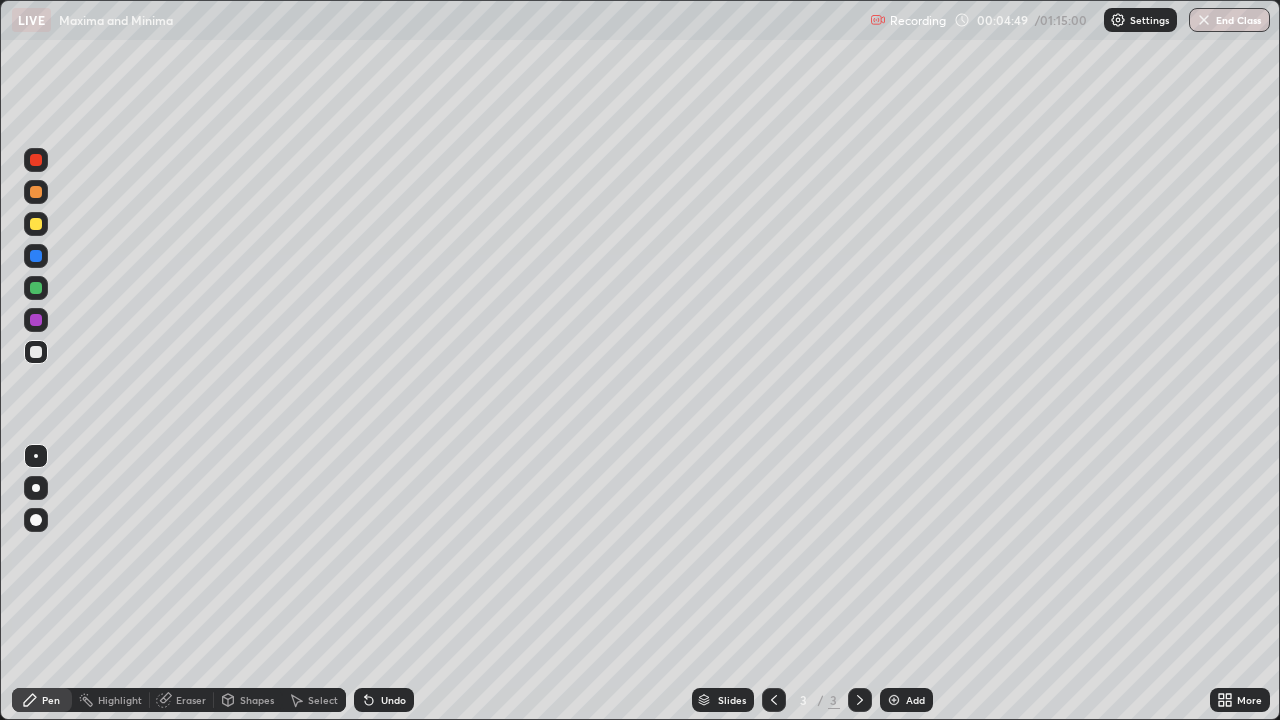 click at bounding box center (36, 352) 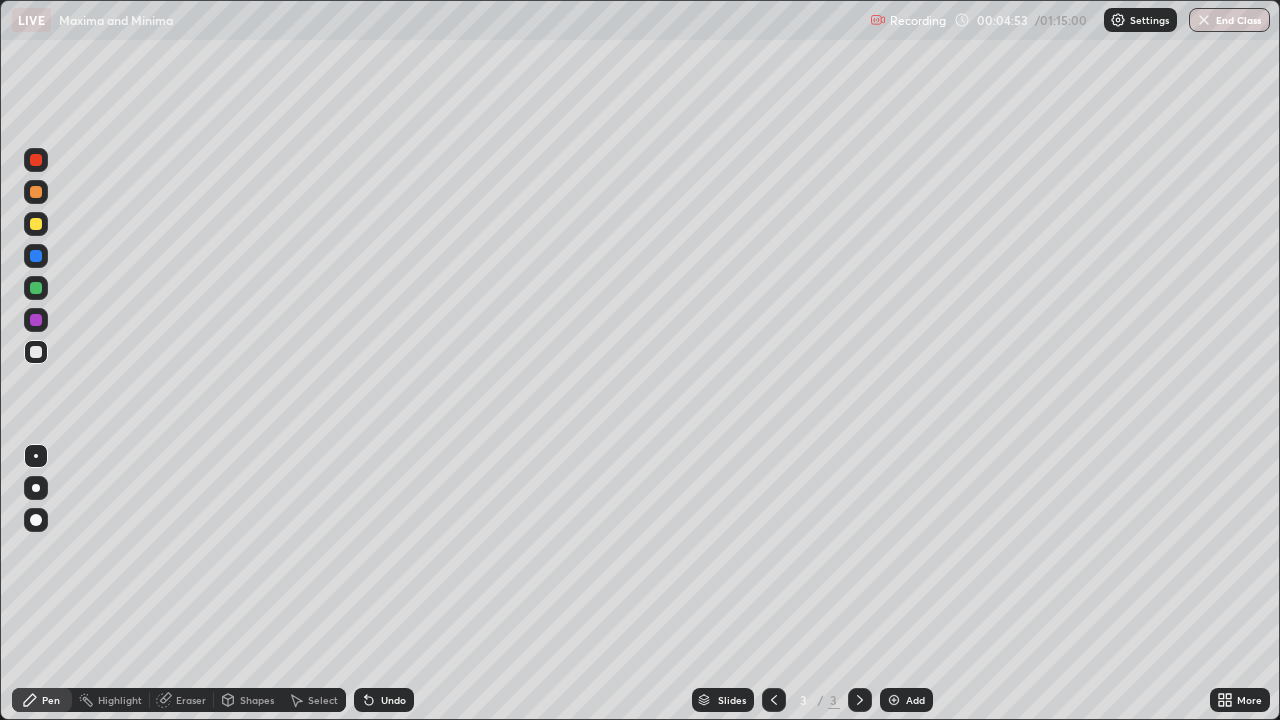 click on "Eraser" at bounding box center [182, 700] 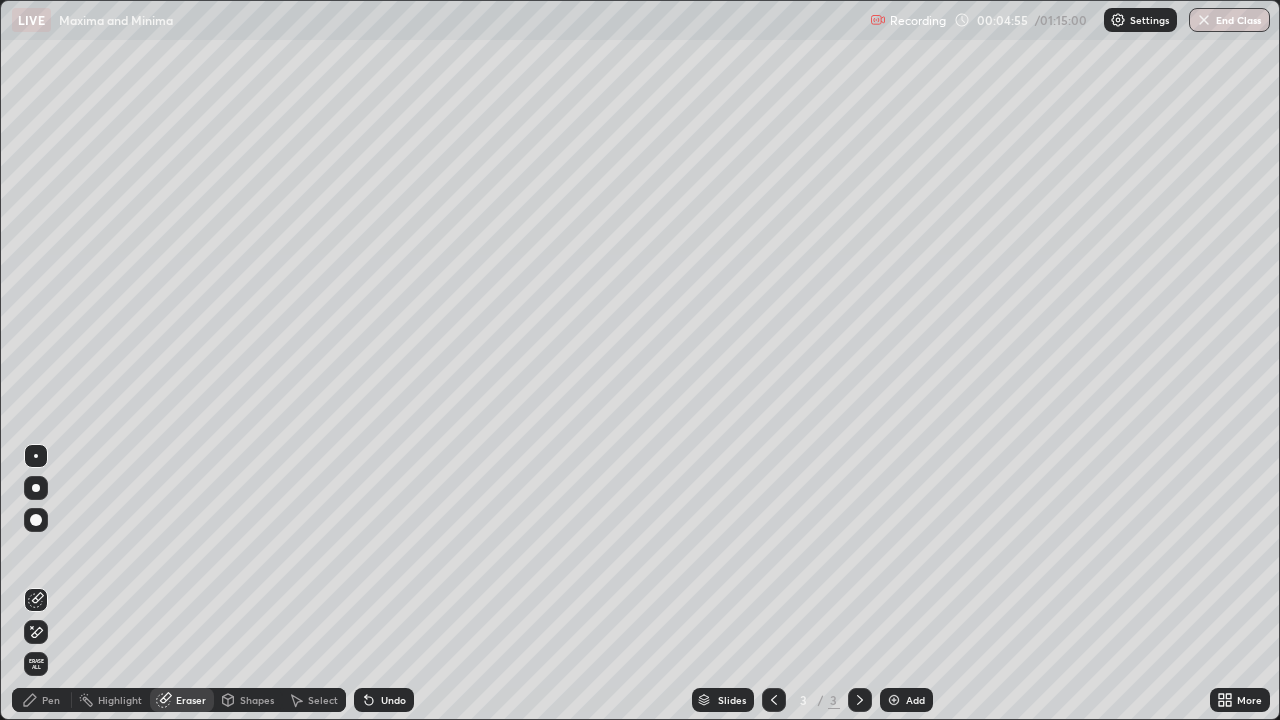 click on "Pen" at bounding box center [51, 700] 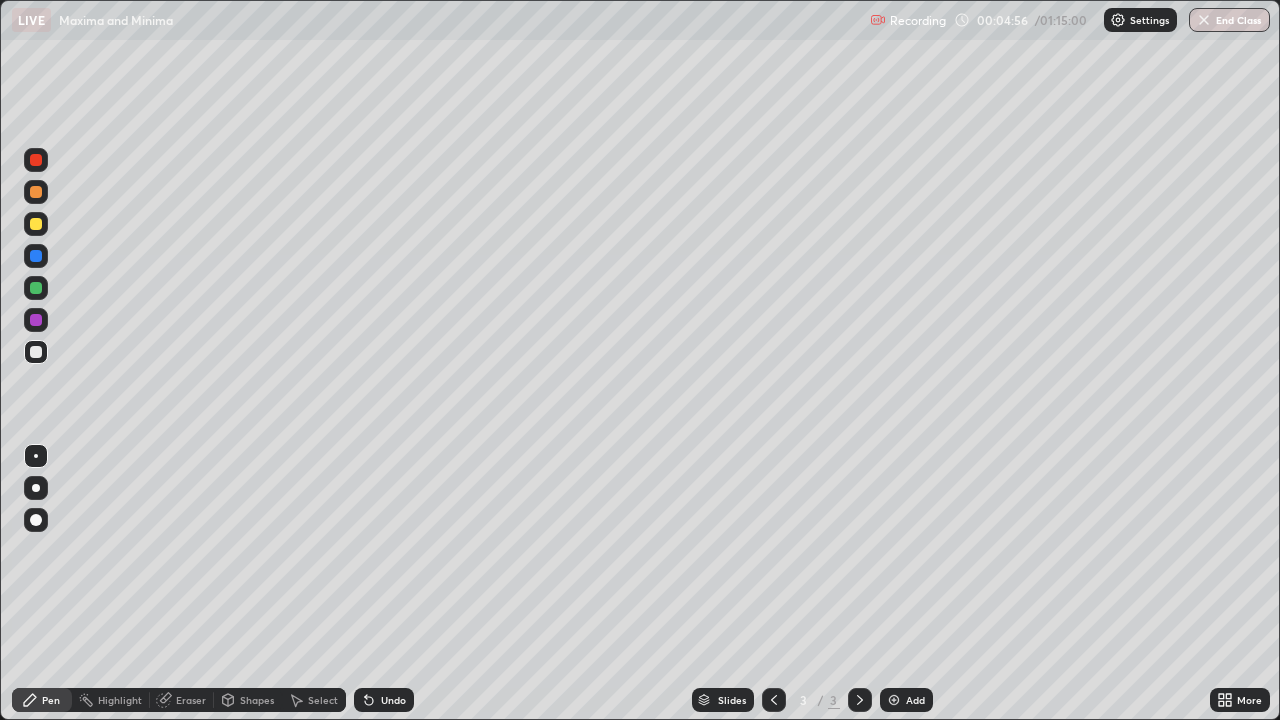 click at bounding box center [36, 352] 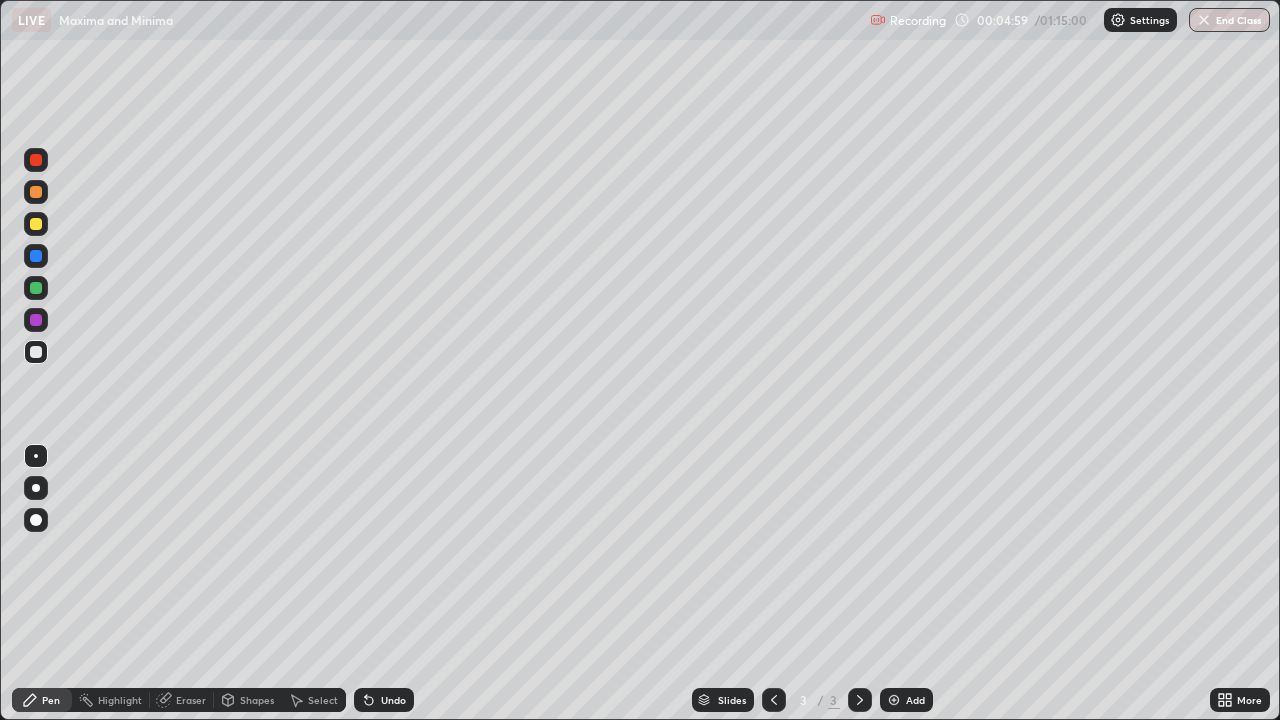 click at bounding box center (36, 320) 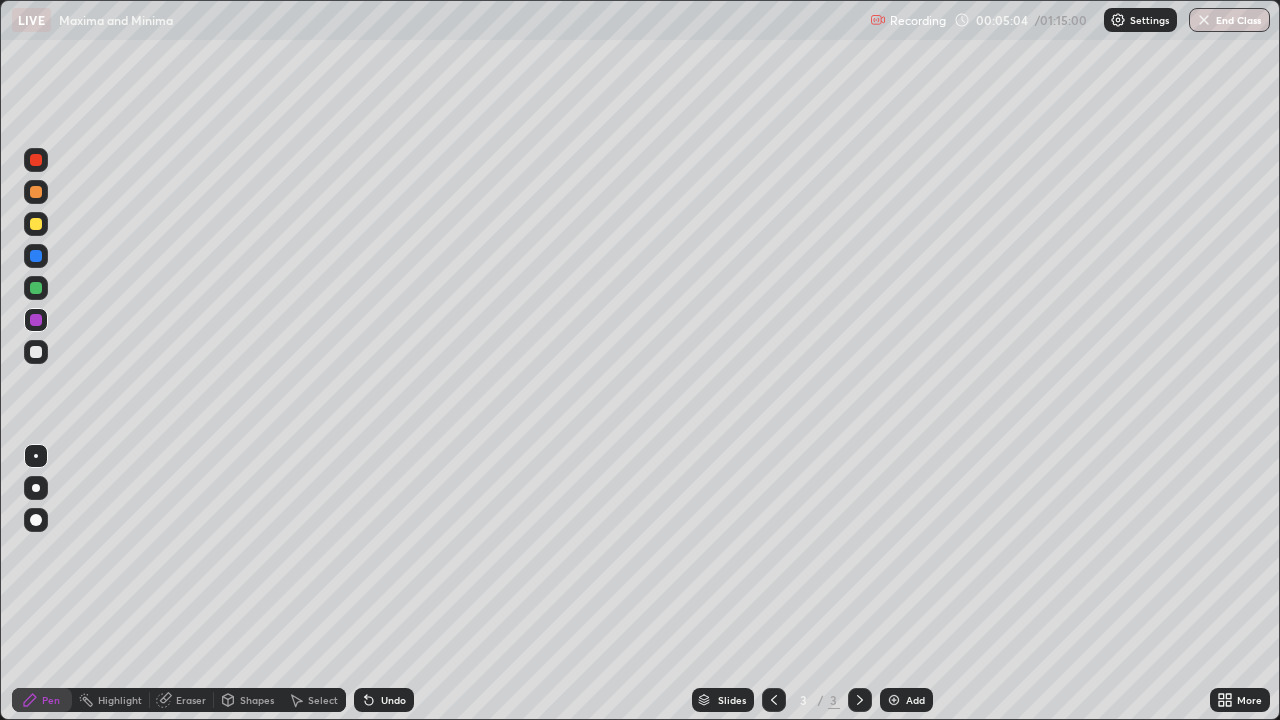 click at bounding box center [36, 288] 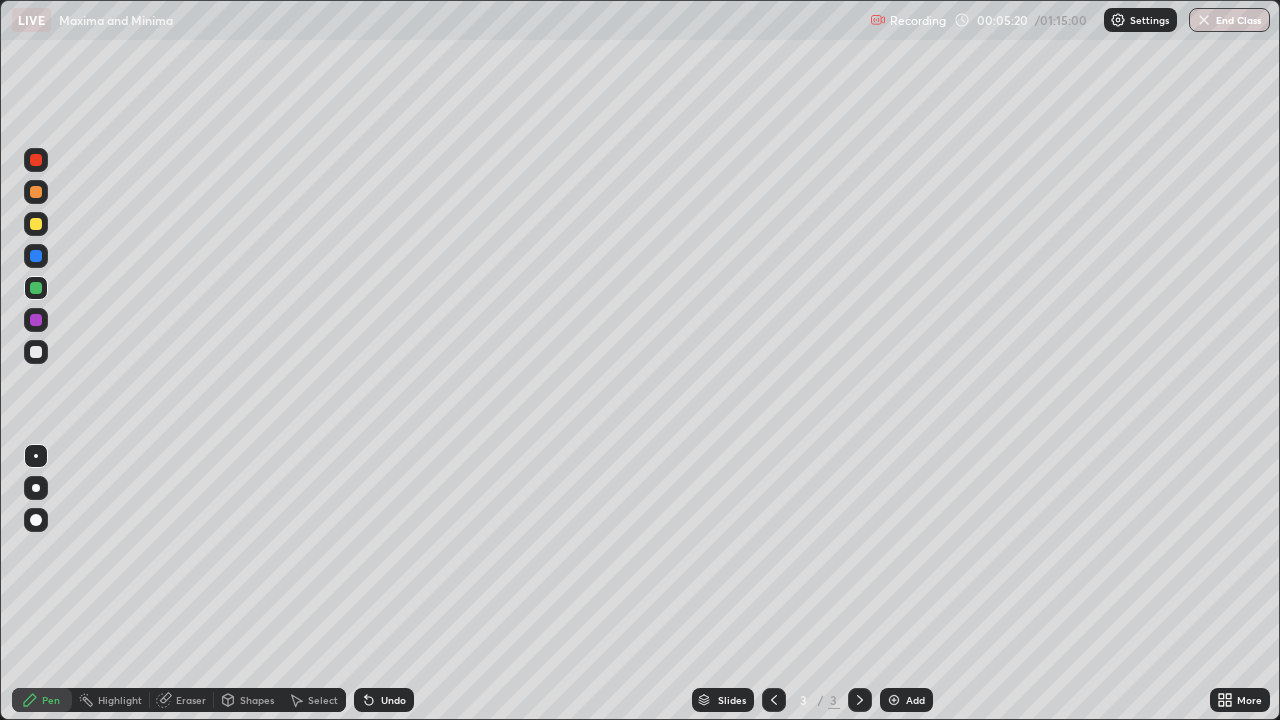 click at bounding box center (36, 352) 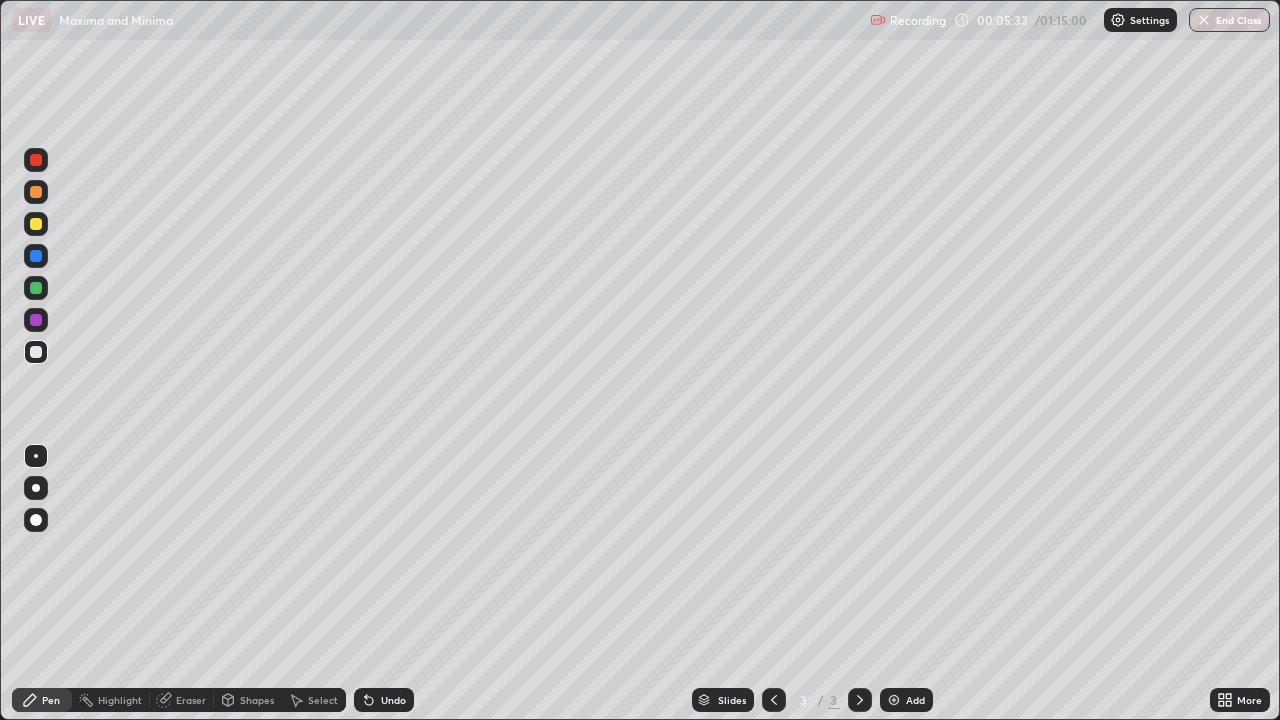 click at bounding box center [36, 224] 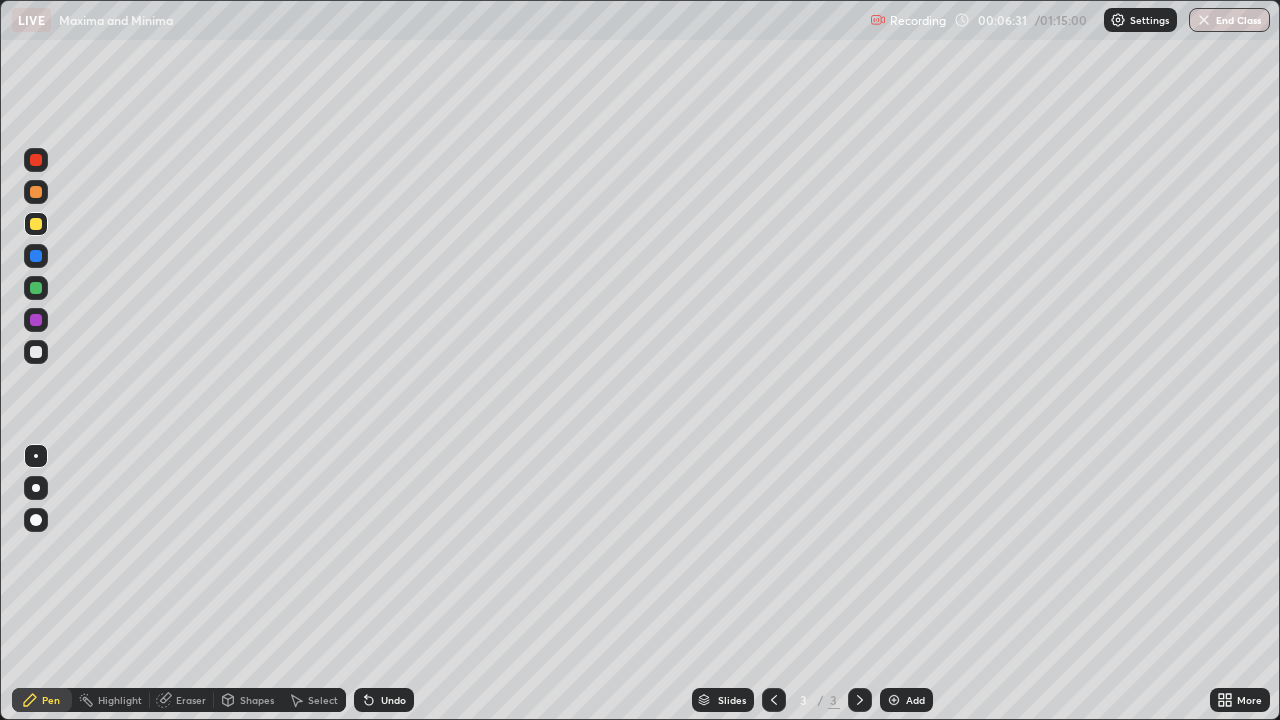 click at bounding box center [36, 160] 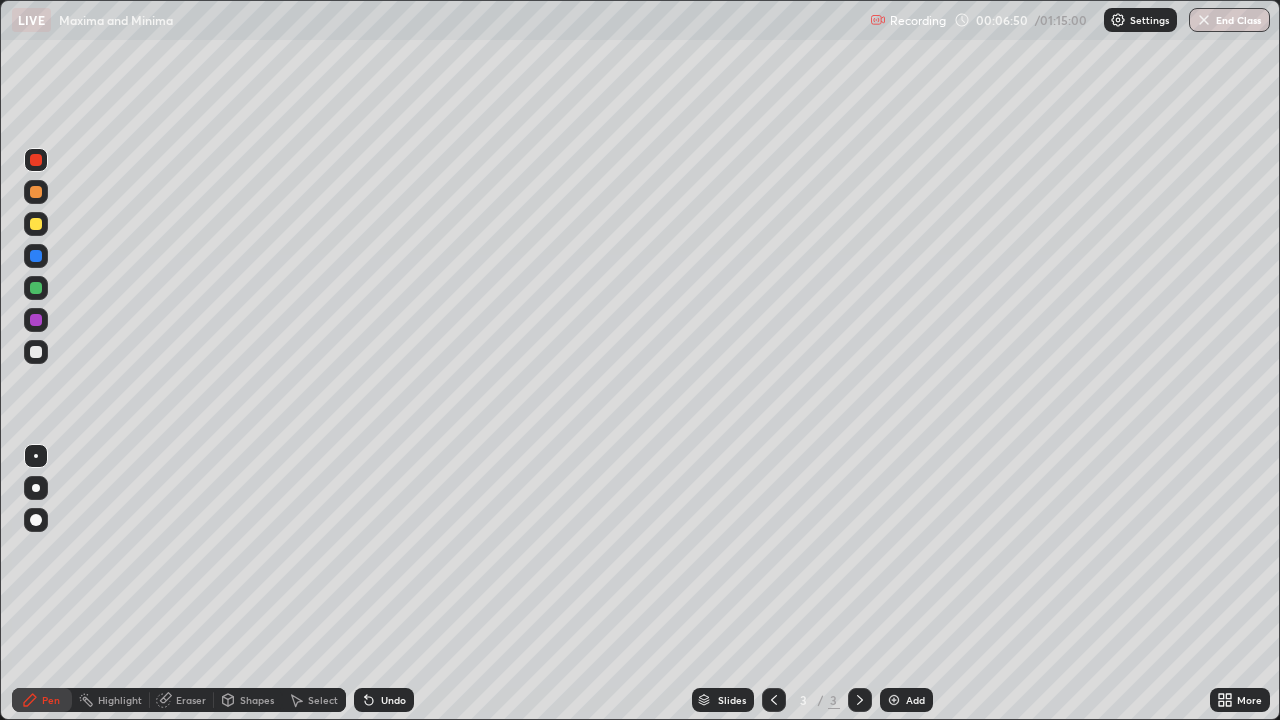 click at bounding box center (36, 352) 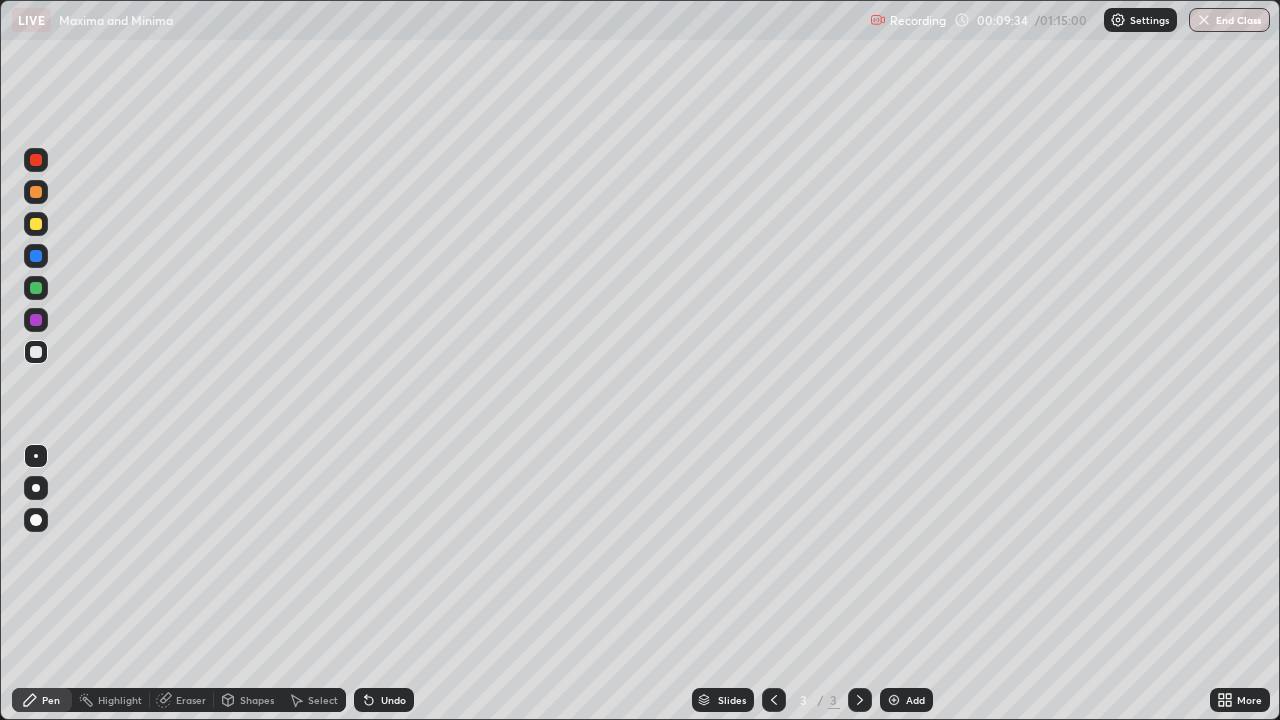 click on "Add" at bounding box center (906, 700) 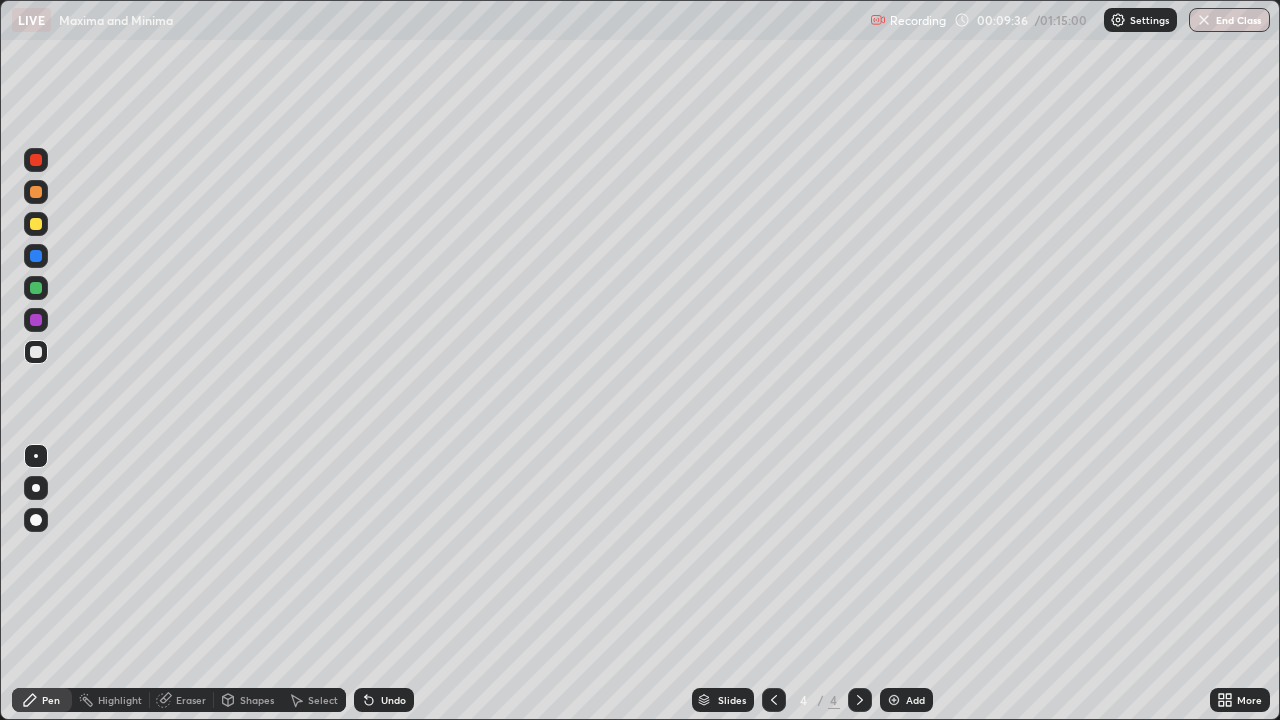 click at bounding box center [36, 224] 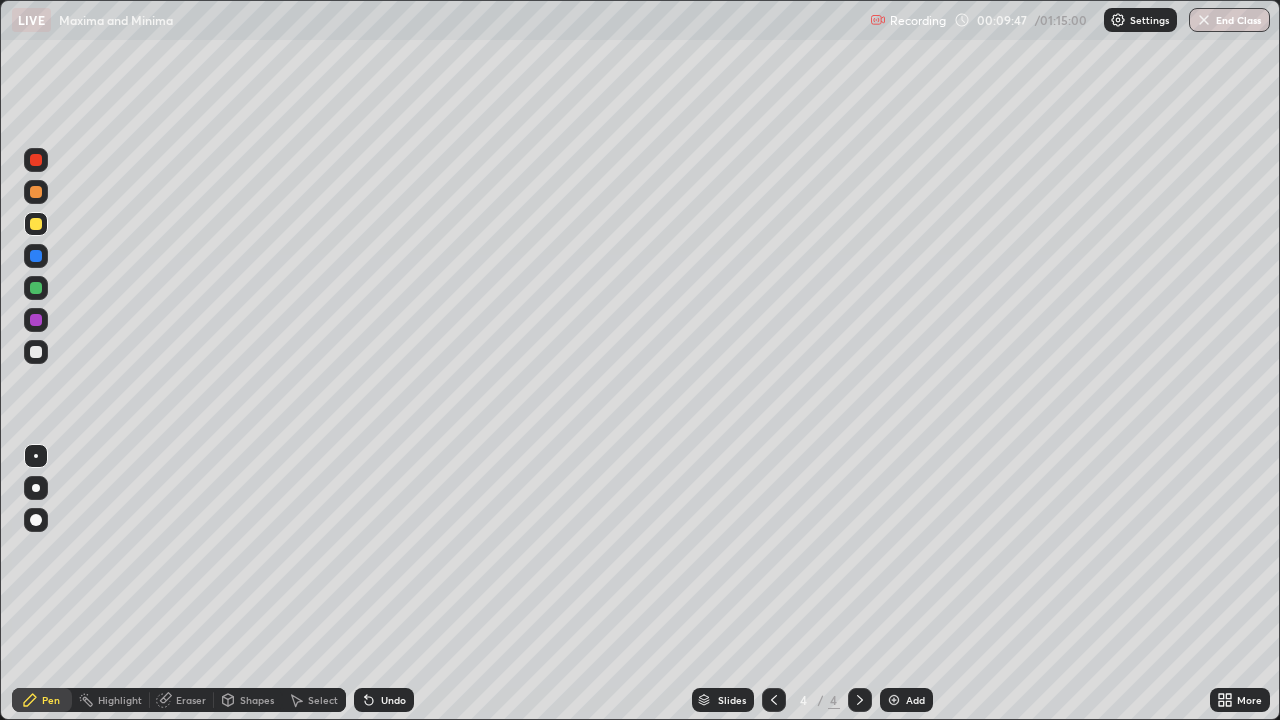 click at bounding box center [36, 352] 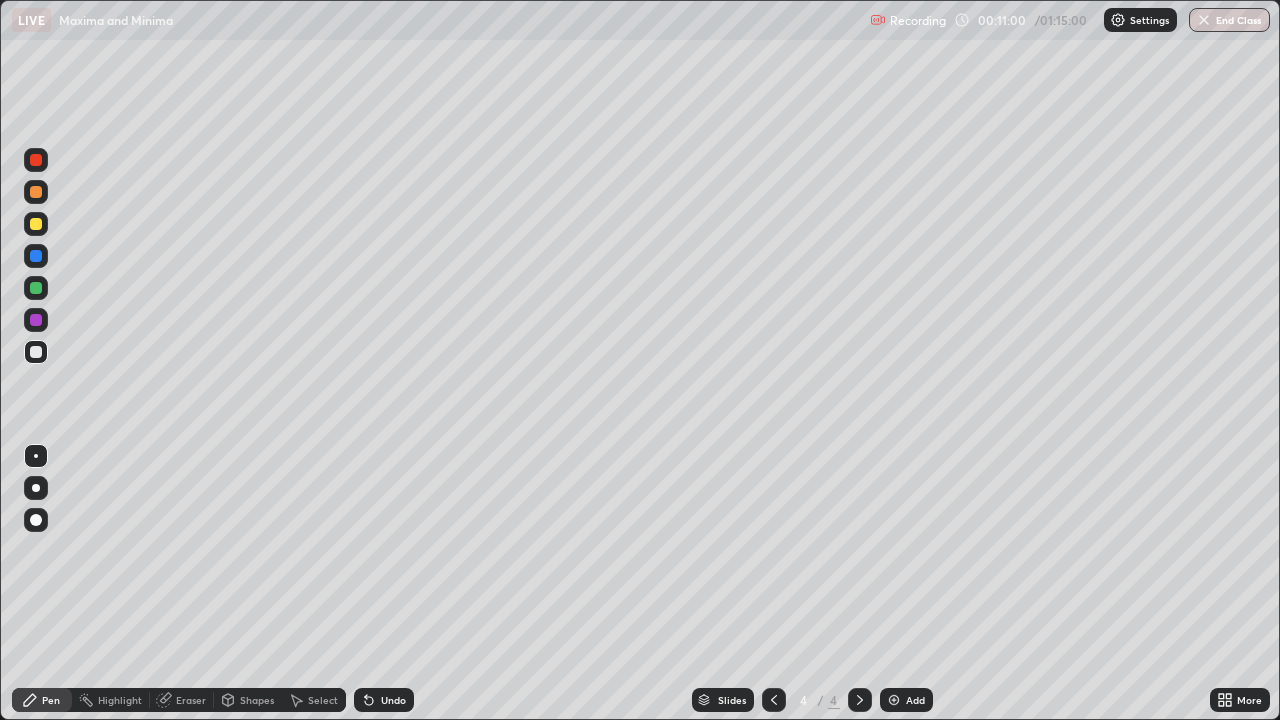 click at bounding box center [36, 288] 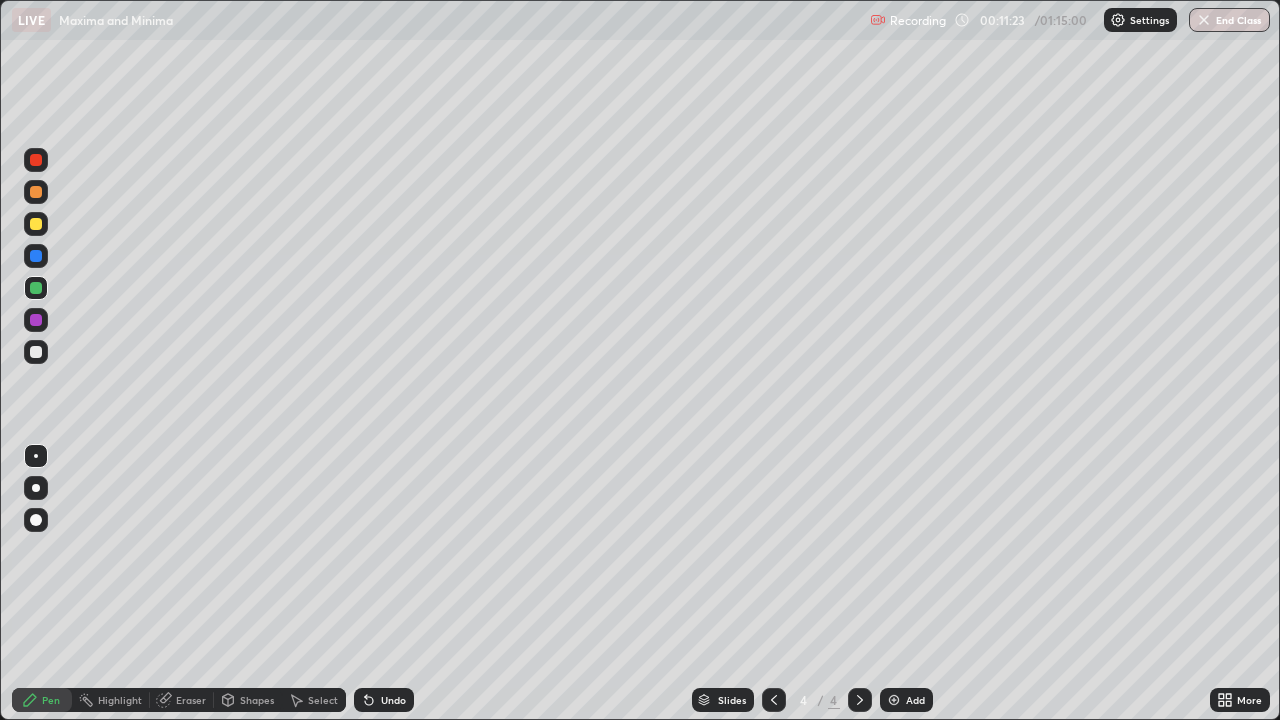 click at bounding box center [36, 352] 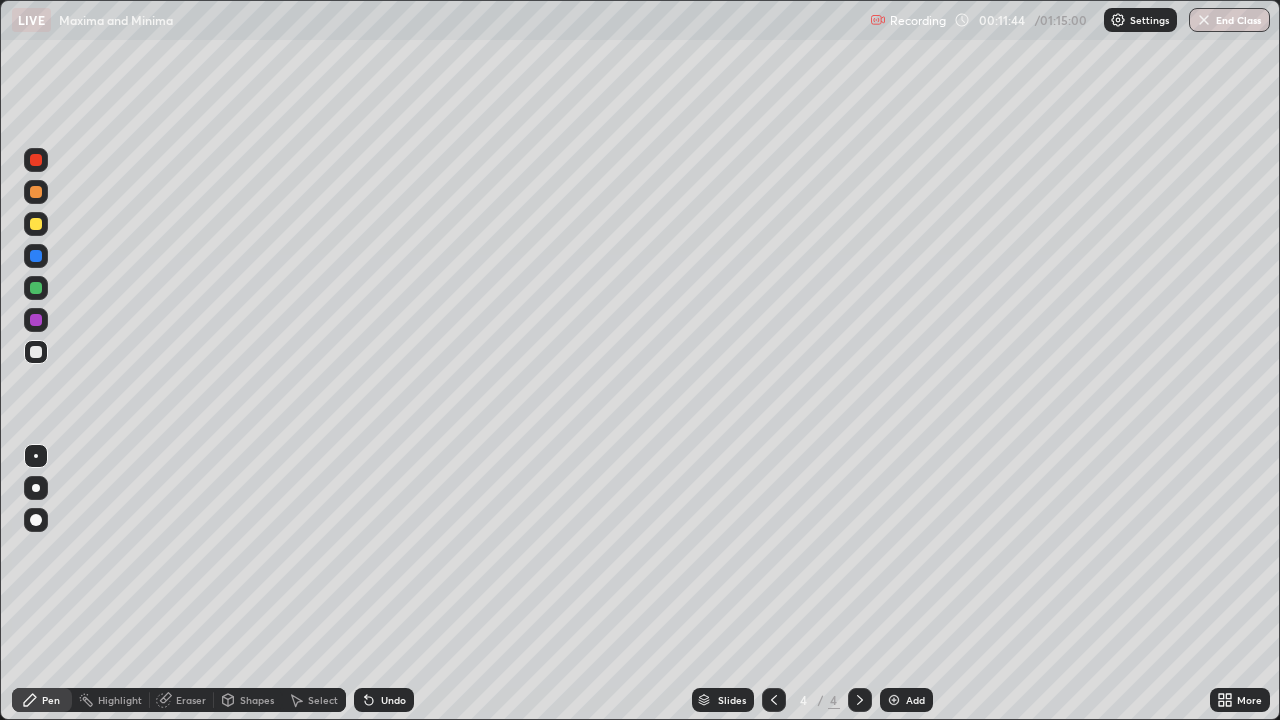 click at bounding box center [36, 224] 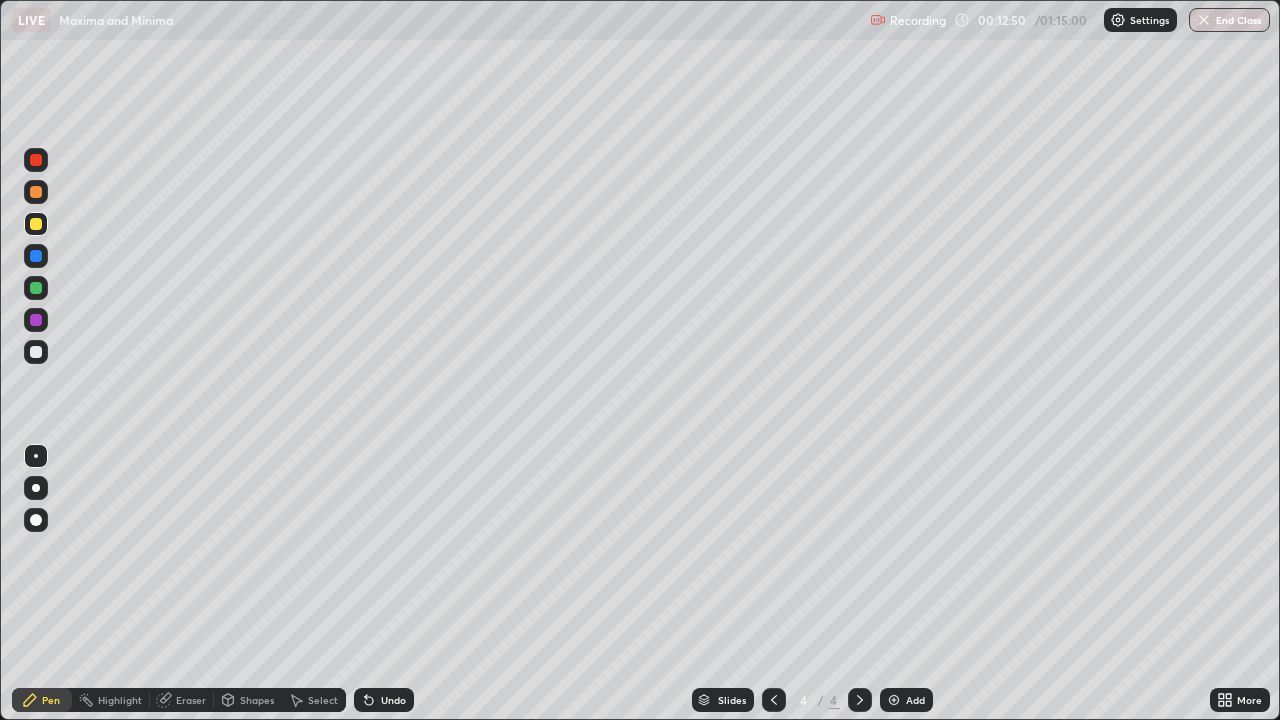 click at bounding box center (36, 352) 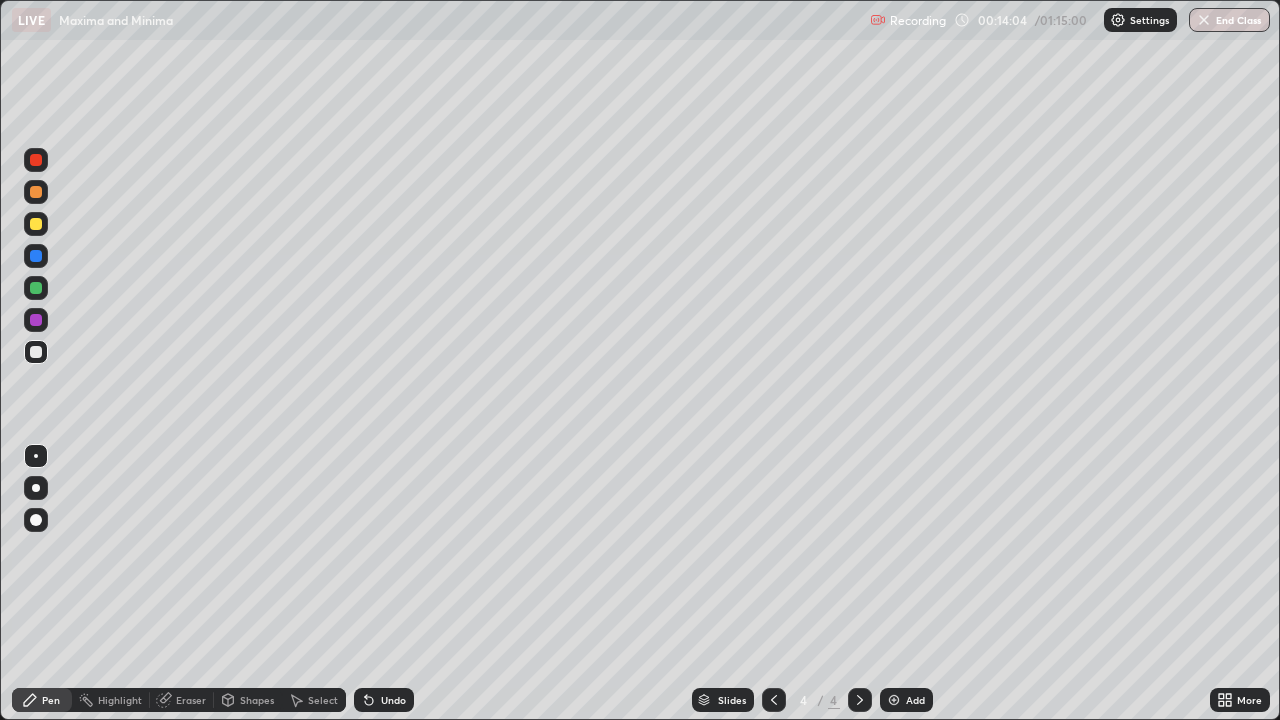 click at bounding box center (36, 320) 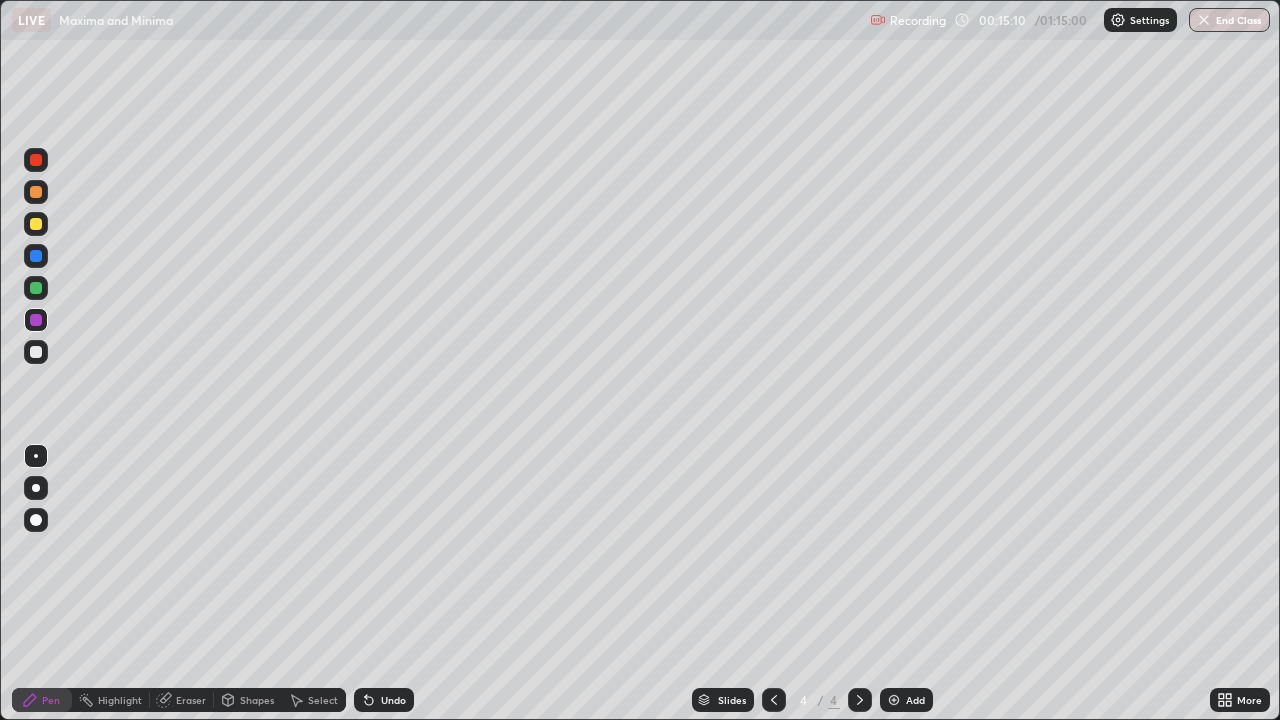 click at bounding box center [36, 320] 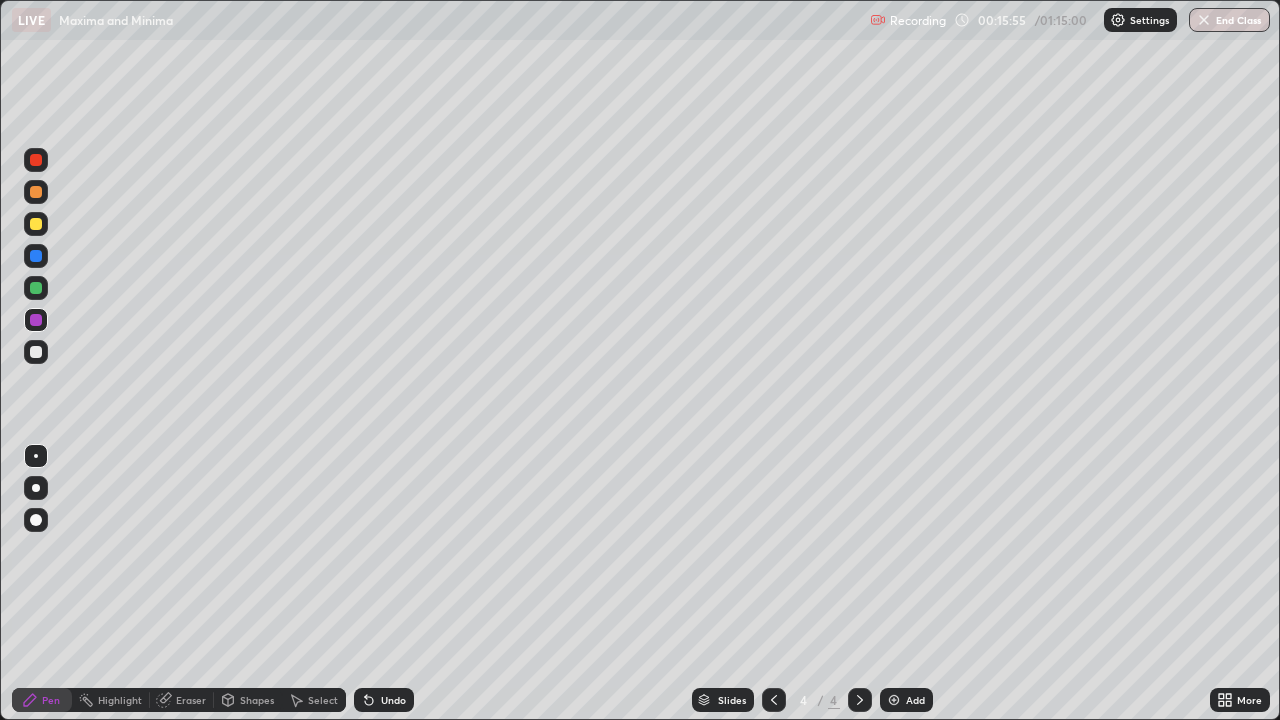 click on "Add" at bounding box center [906, 700] 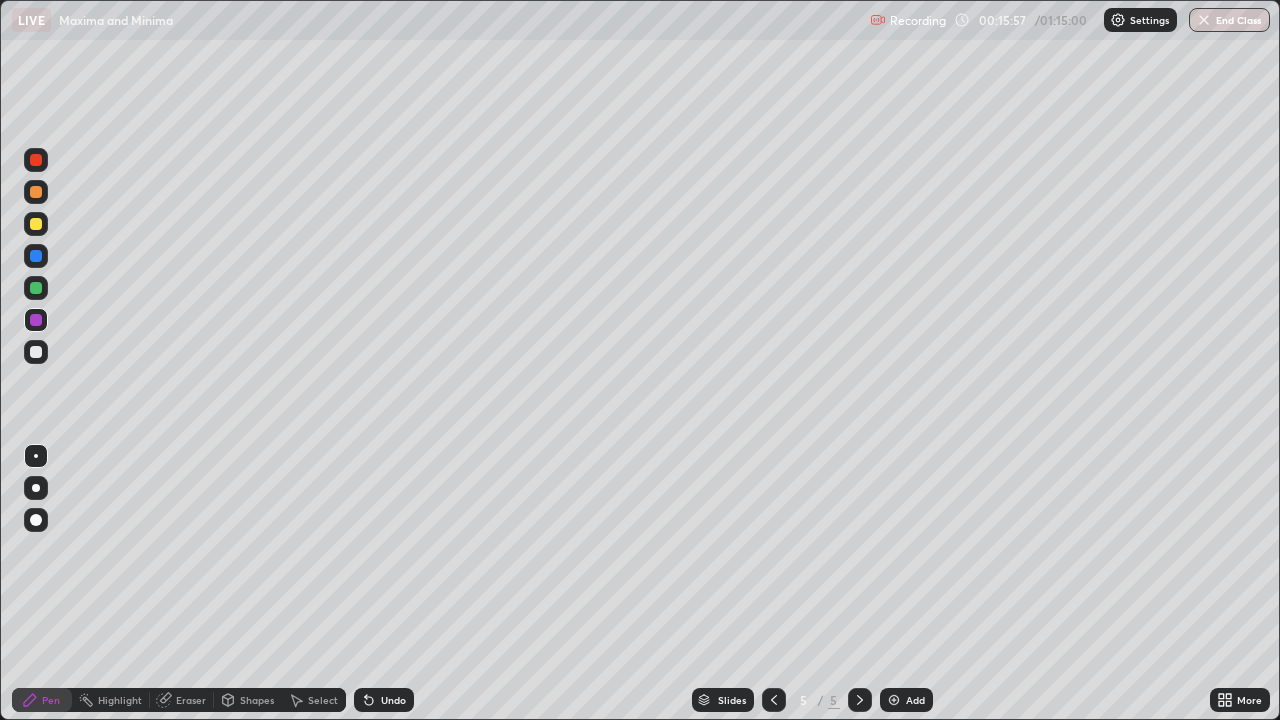 click at bounding box center (36, 352) 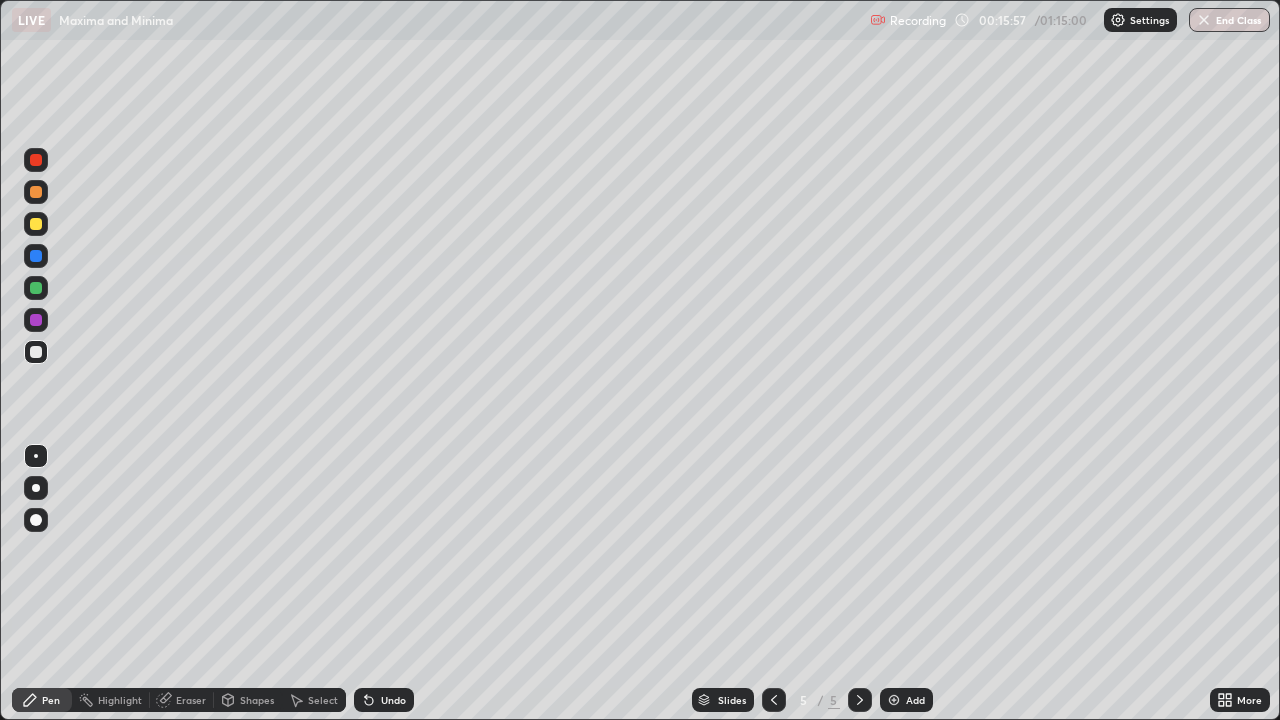 click at bounding box center (36, 352) 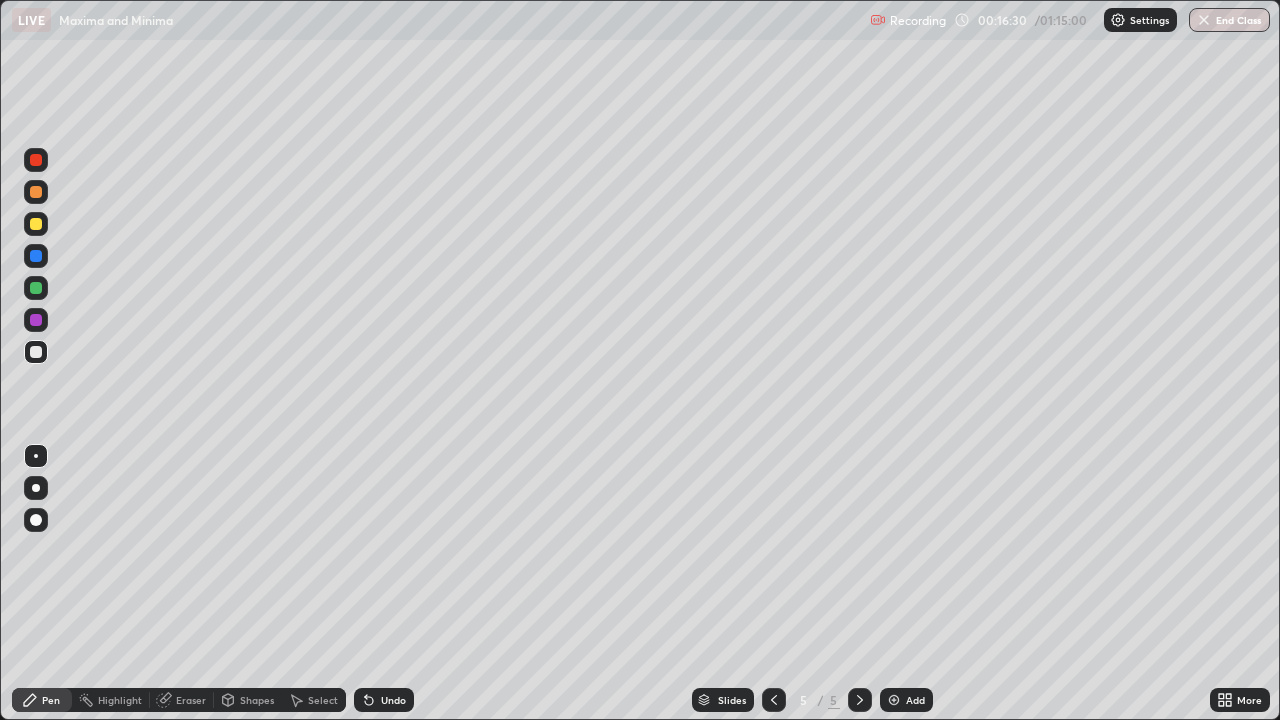 click at bounding box center (36, 352) 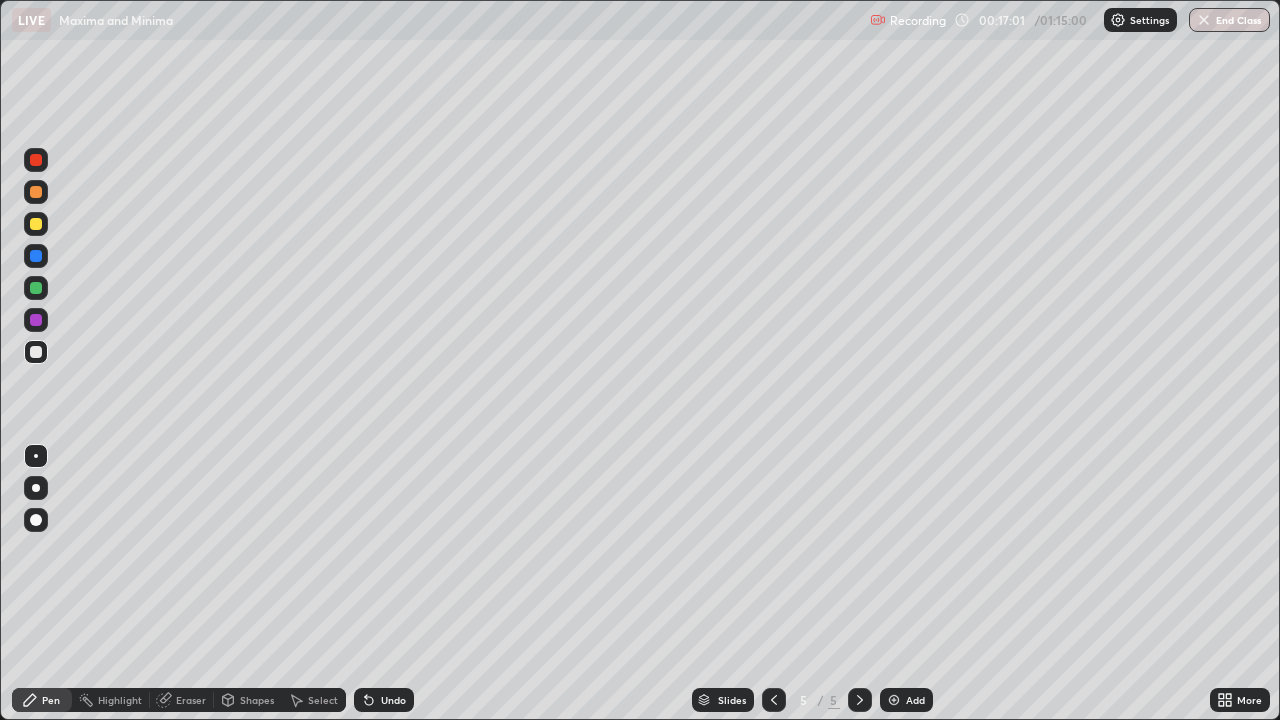 click at bounding box center [36, 352] 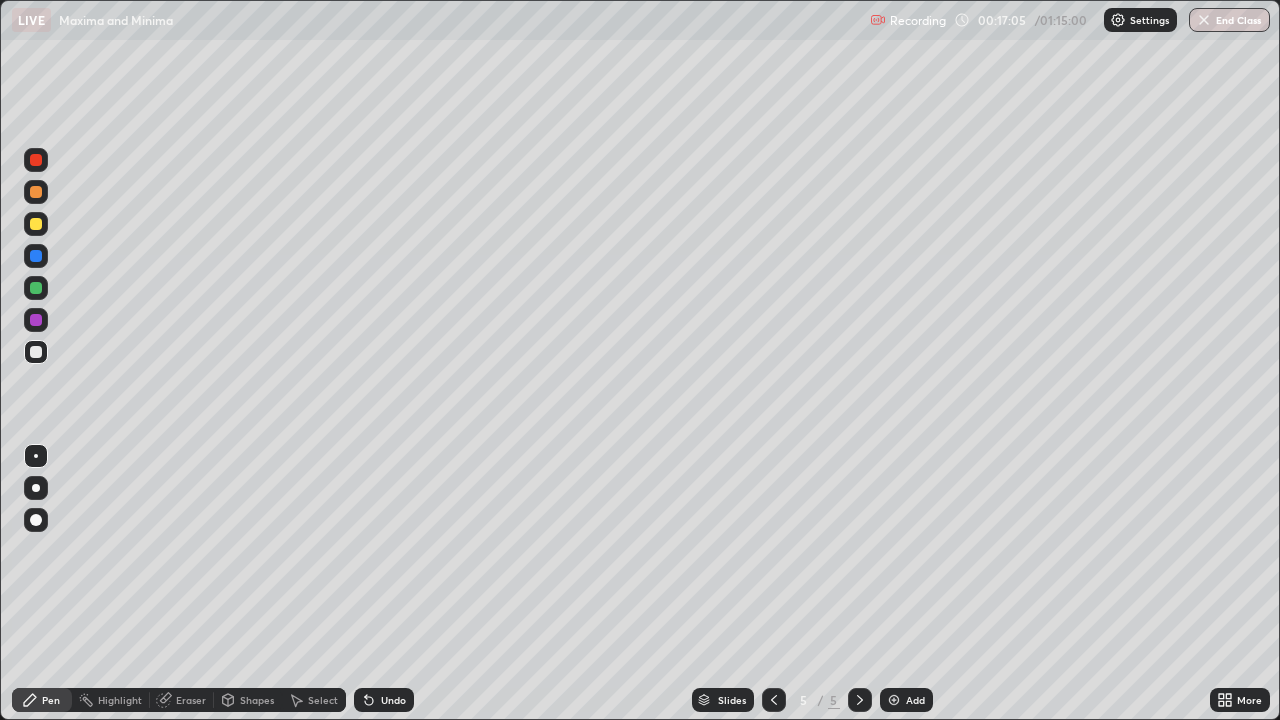 click on "Eraser" at bounding box center [182, 700] 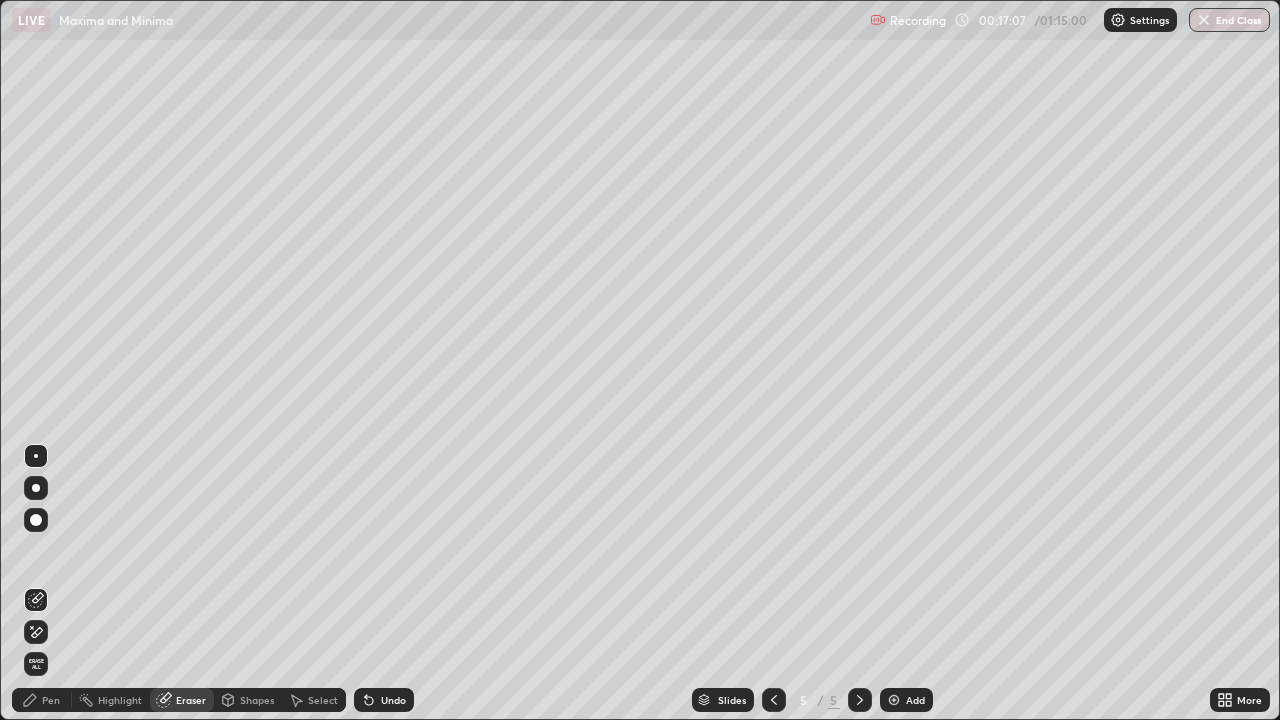 click on "Pen" at bounding box center [42, 700] 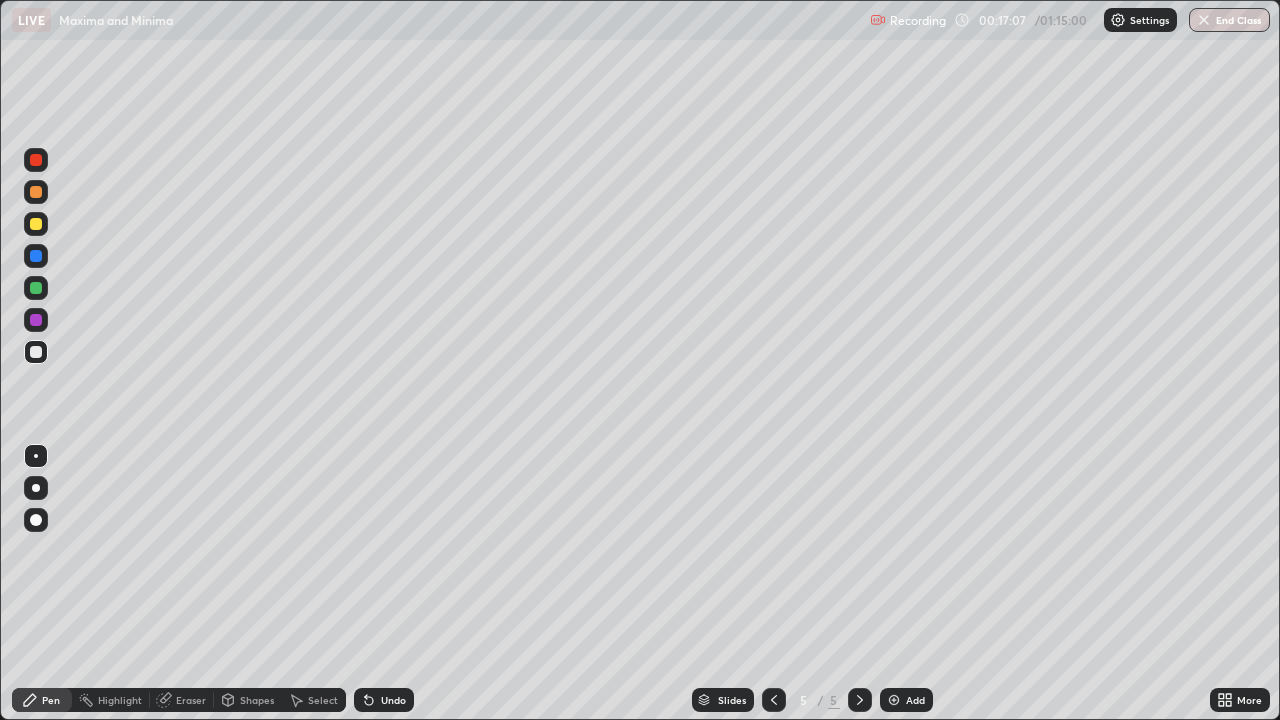 click at bounding box center [36, 352] 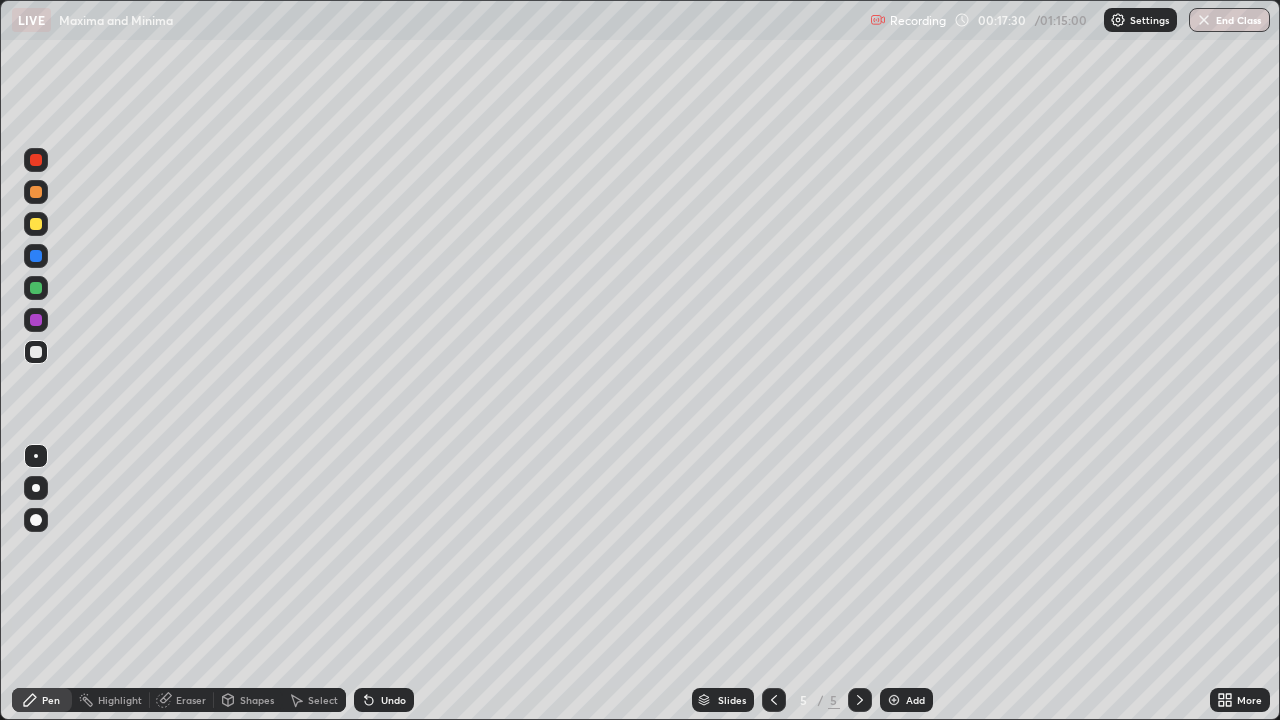 click at bounding box center [36, 224] 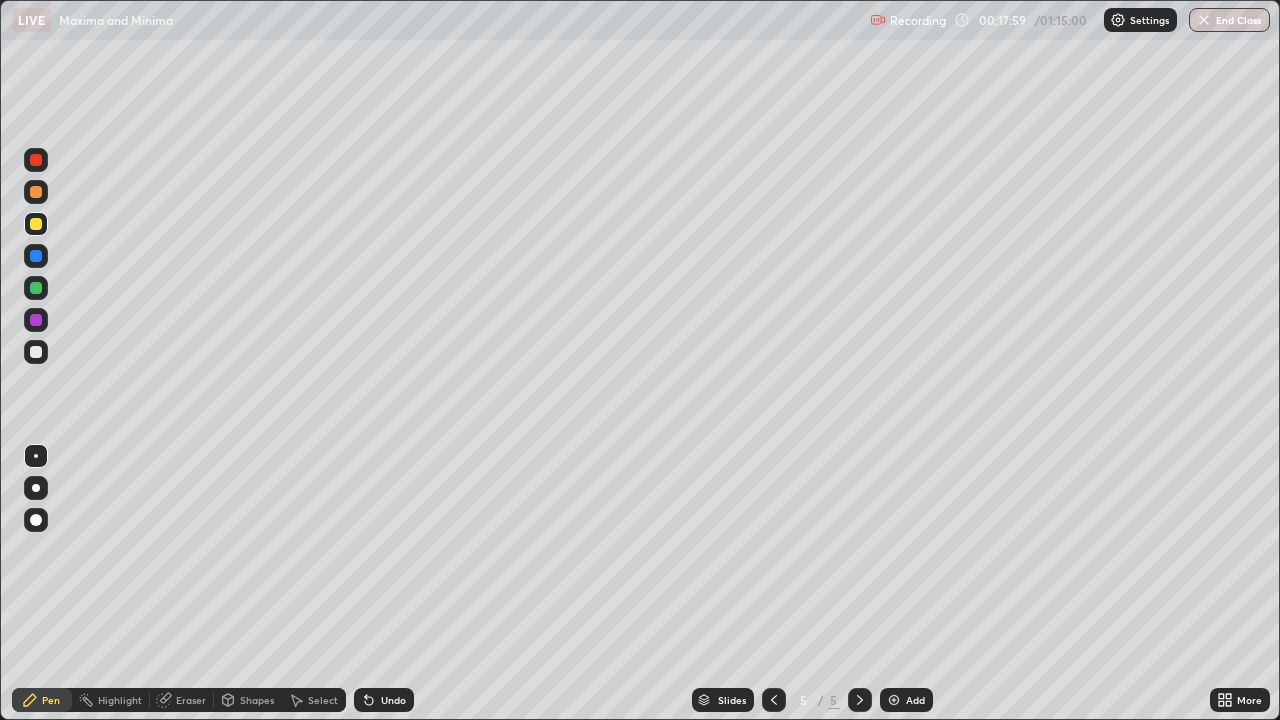 click on "Eraser" at bounding box center [182, 700] 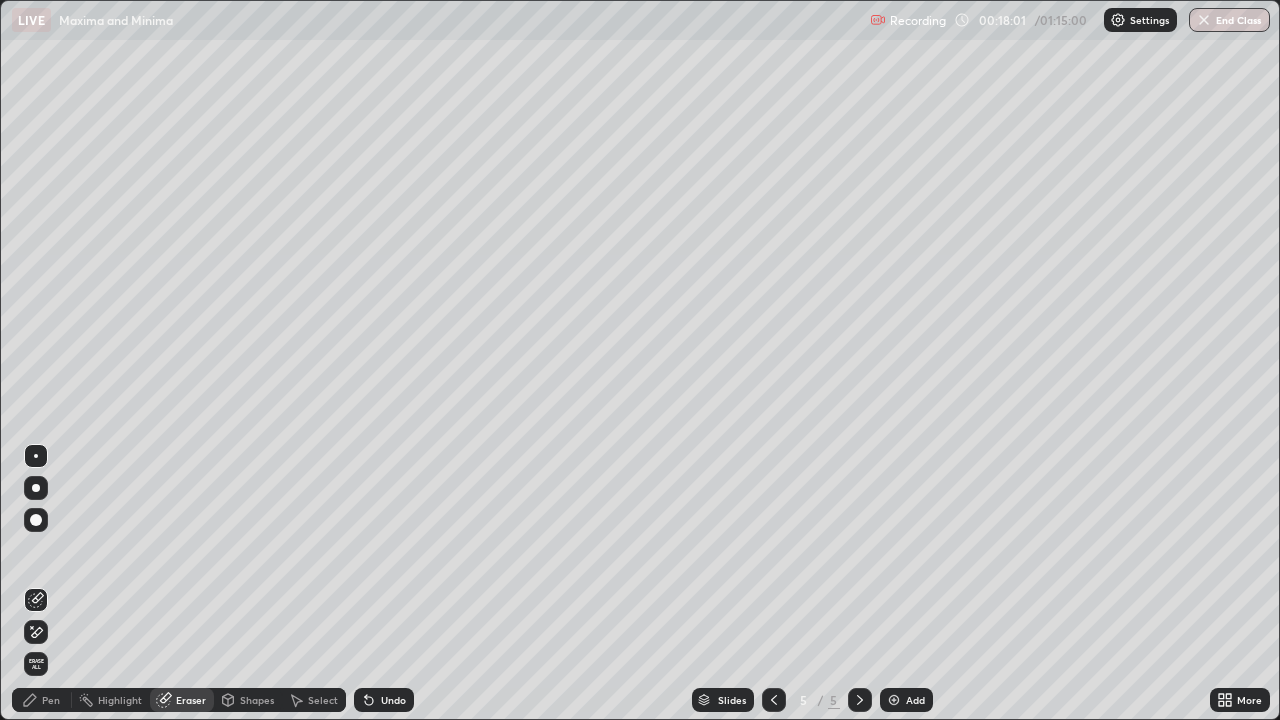 click on "Pen" at bounding box center [42, 700] 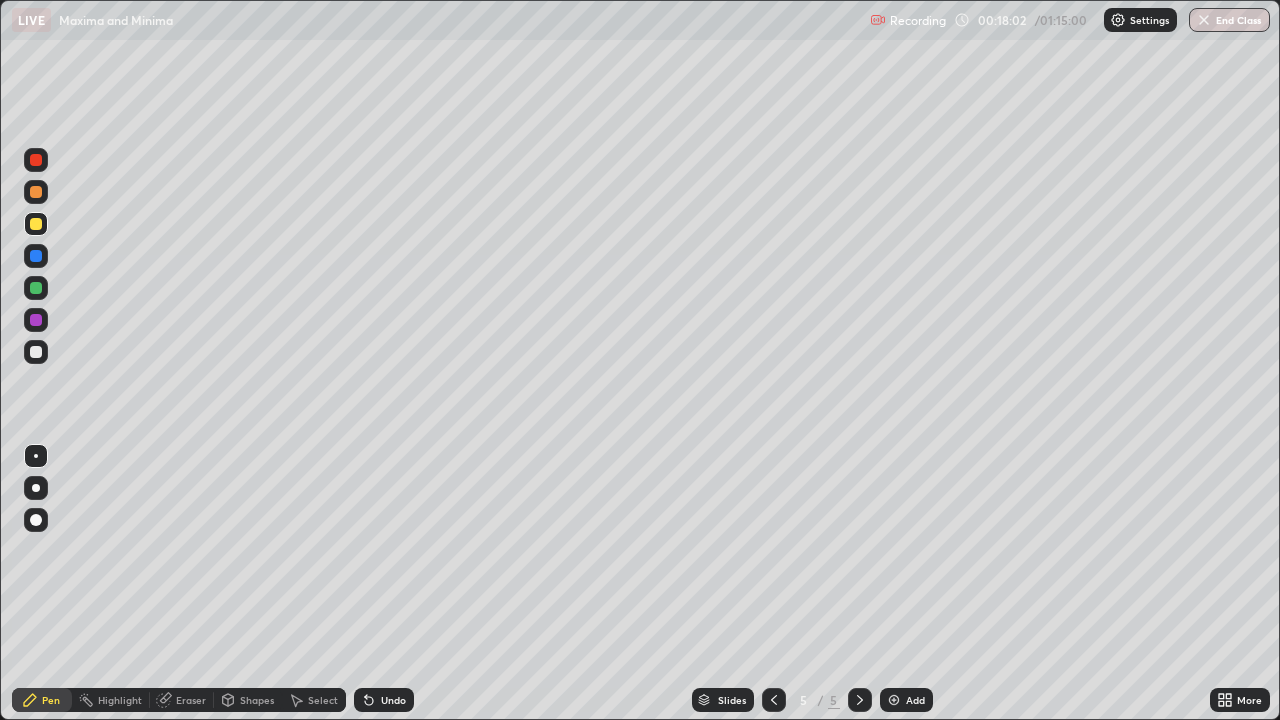 click at bounding box center (36, 352) 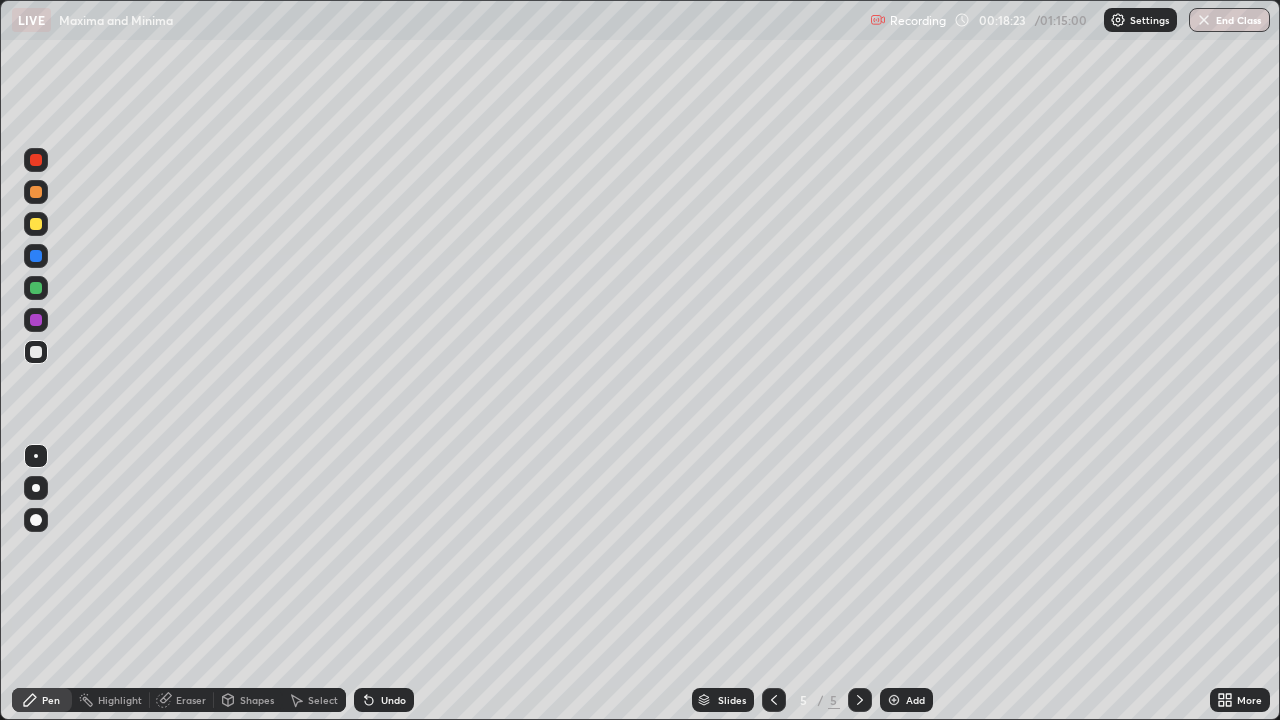 click on "Eraser" at bounding box center [191, 700] 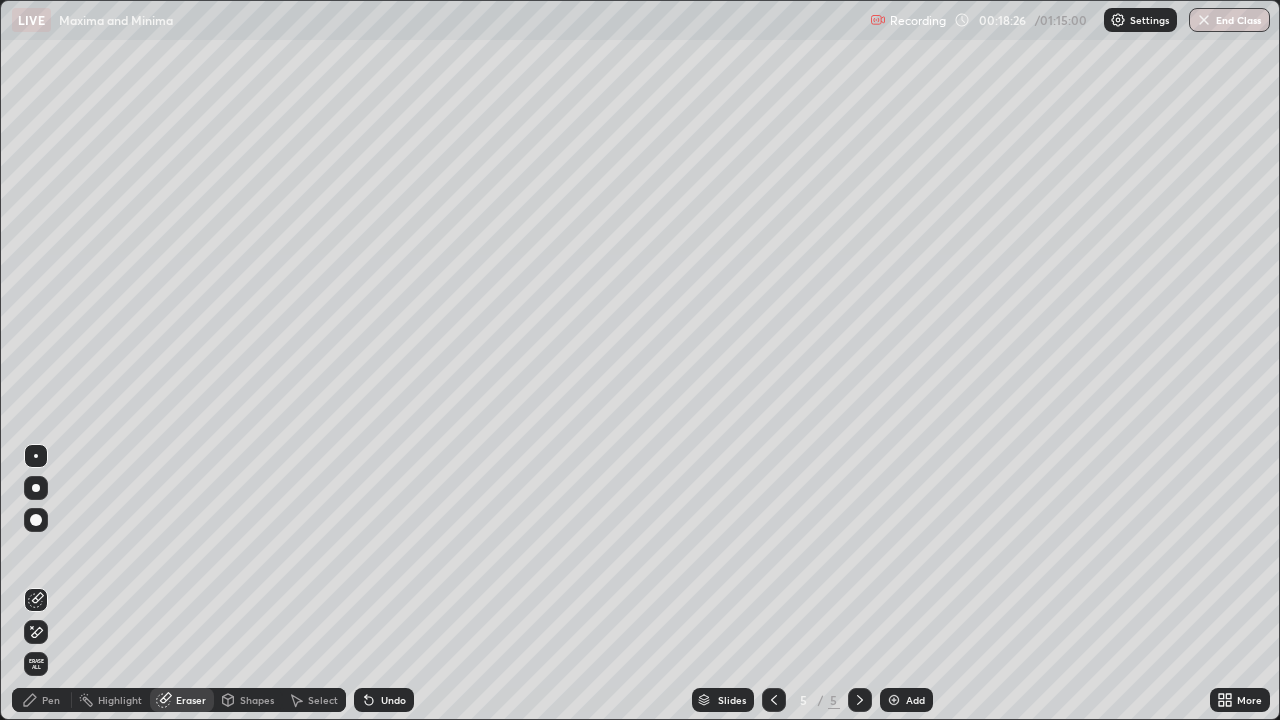 click on "Pen" at bounding box center (42, 700) 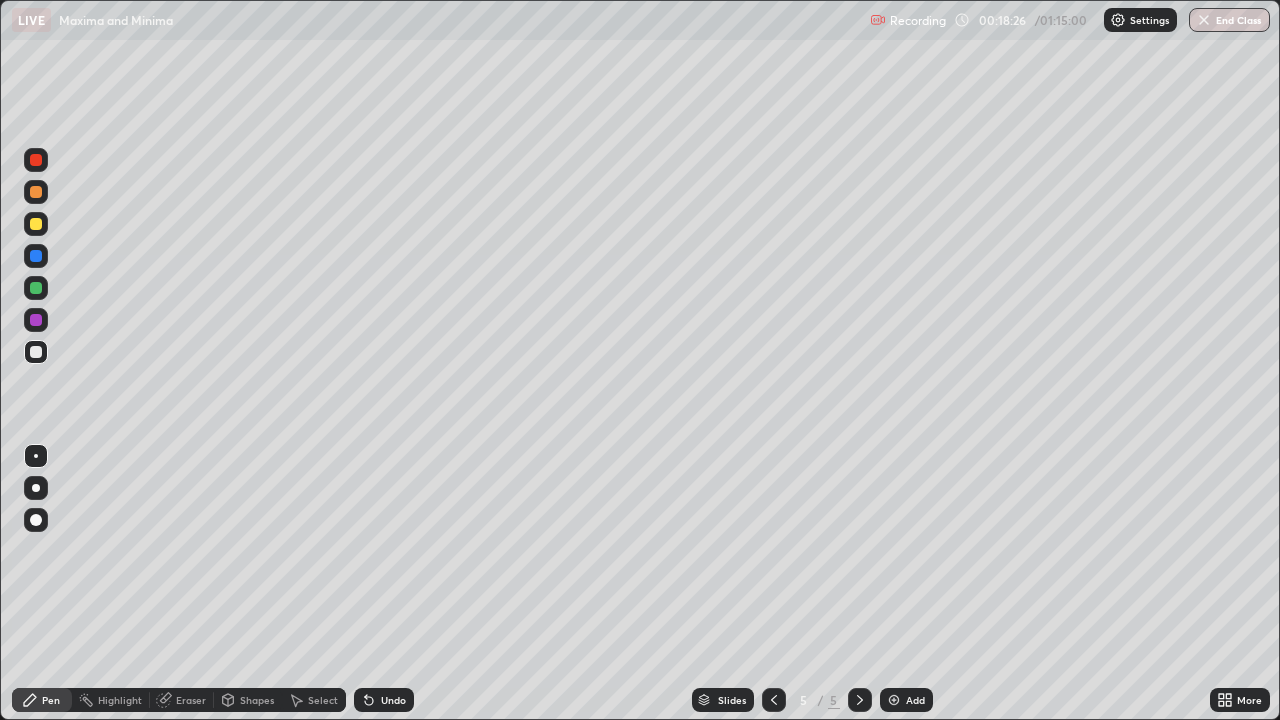 click at bounding box center (36, 256) 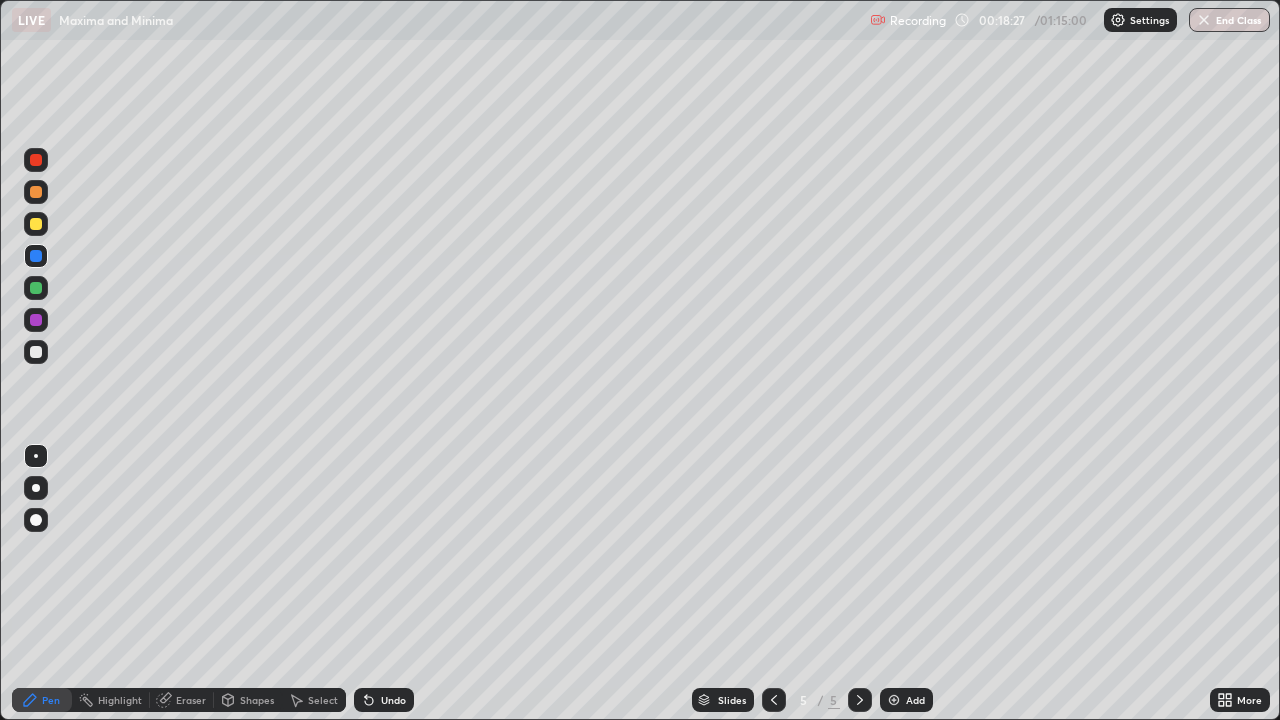 click at bounding box center [36, 224] 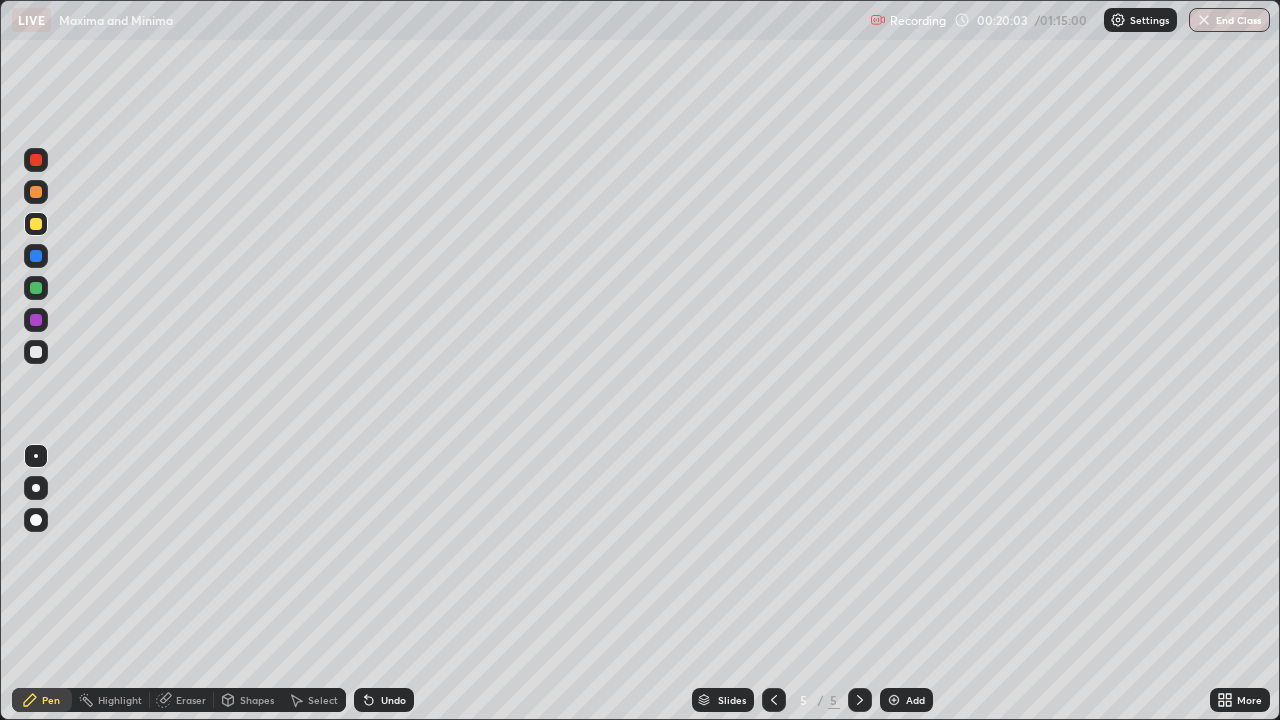 click on "Add" at bounding box center (906, 700) 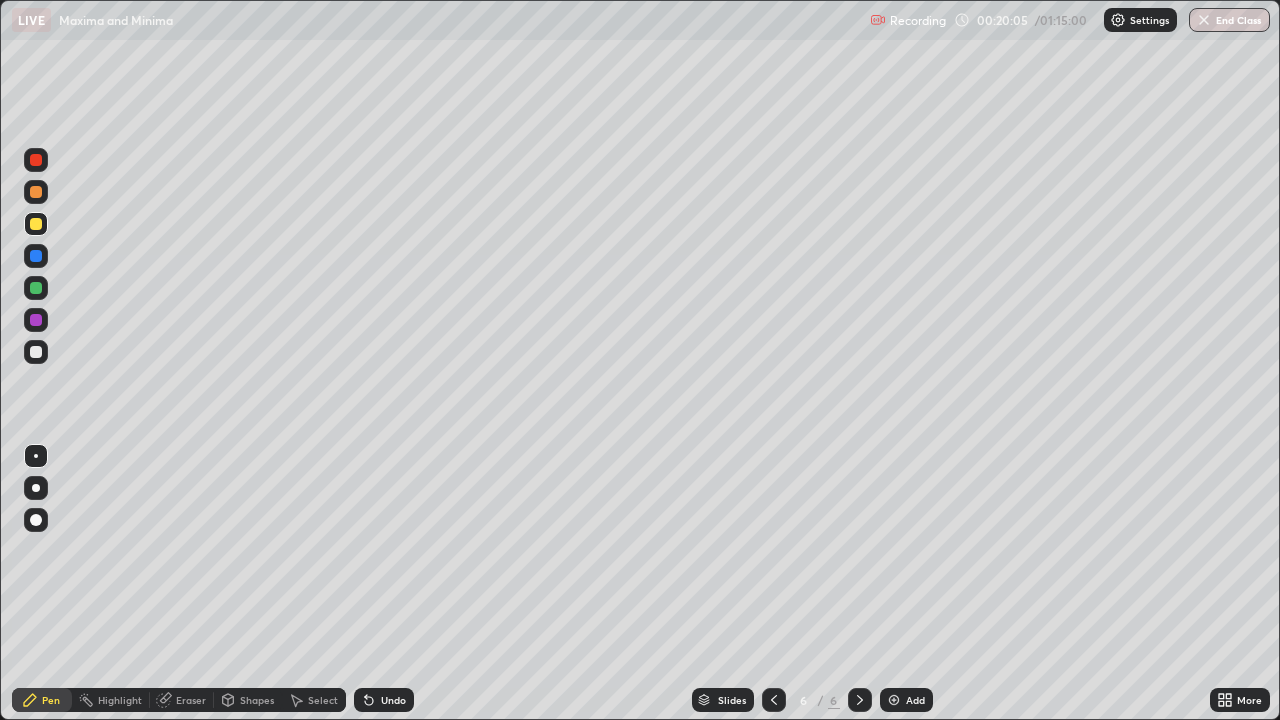 click at bounding box center (36, 352) 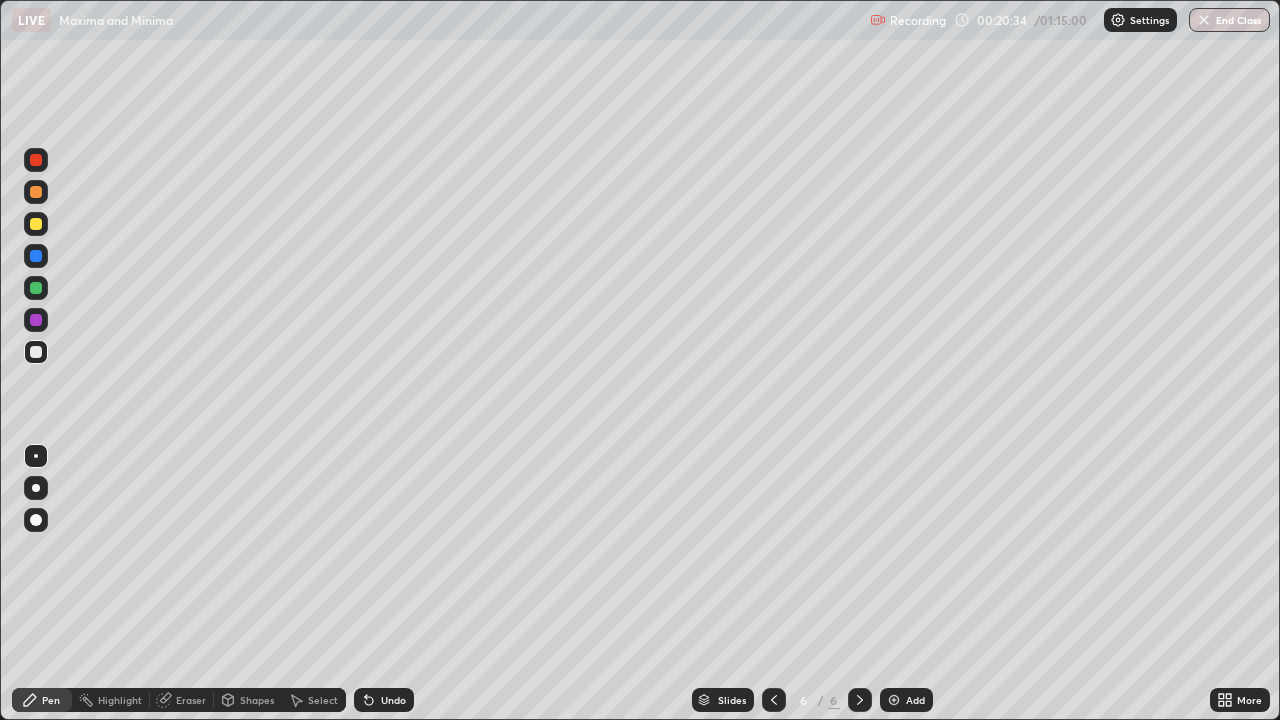 click at bounding box center (36, 224) 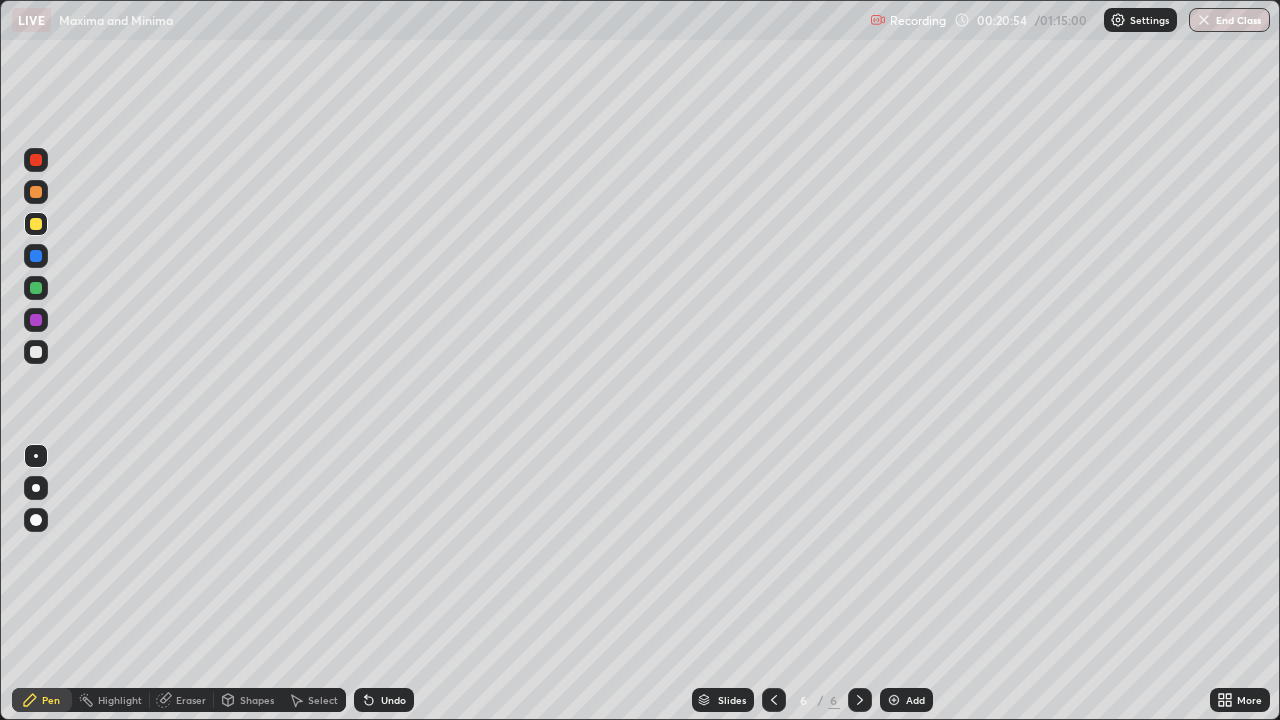 click at bounding box center (36, 352) 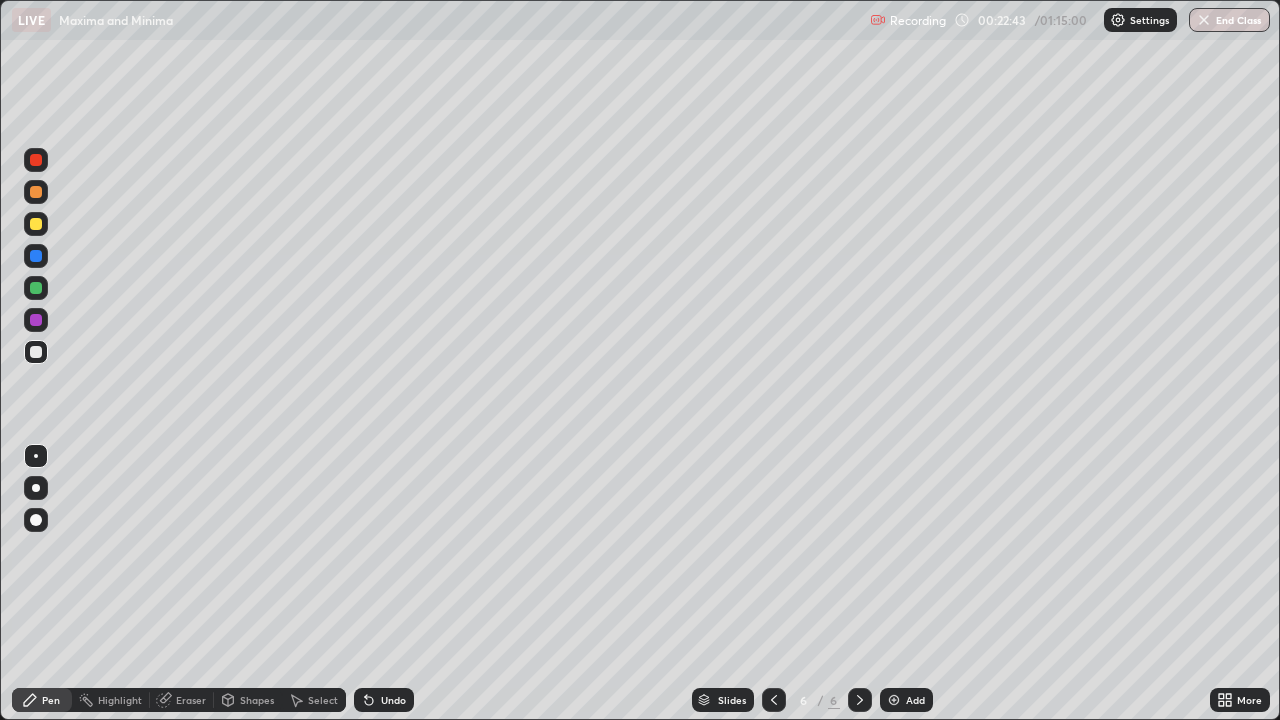 click at bounding box center [36, 352] 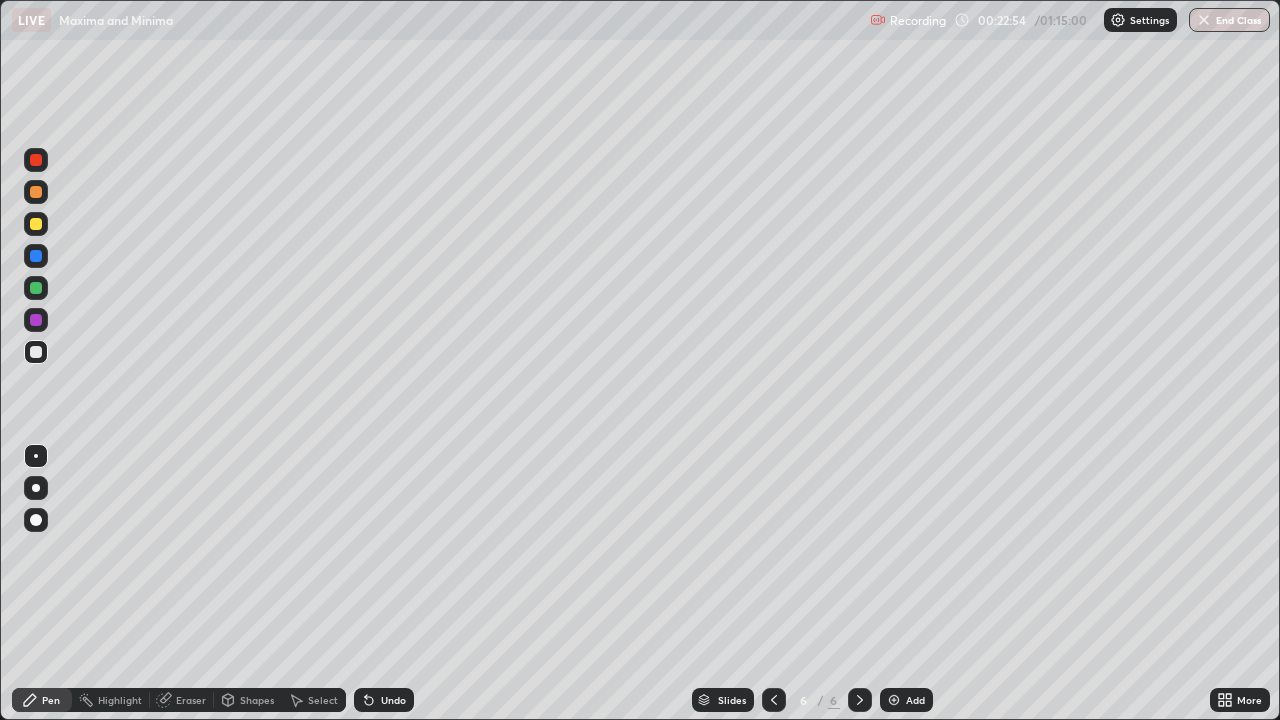 click at bounding box center (36, 352) 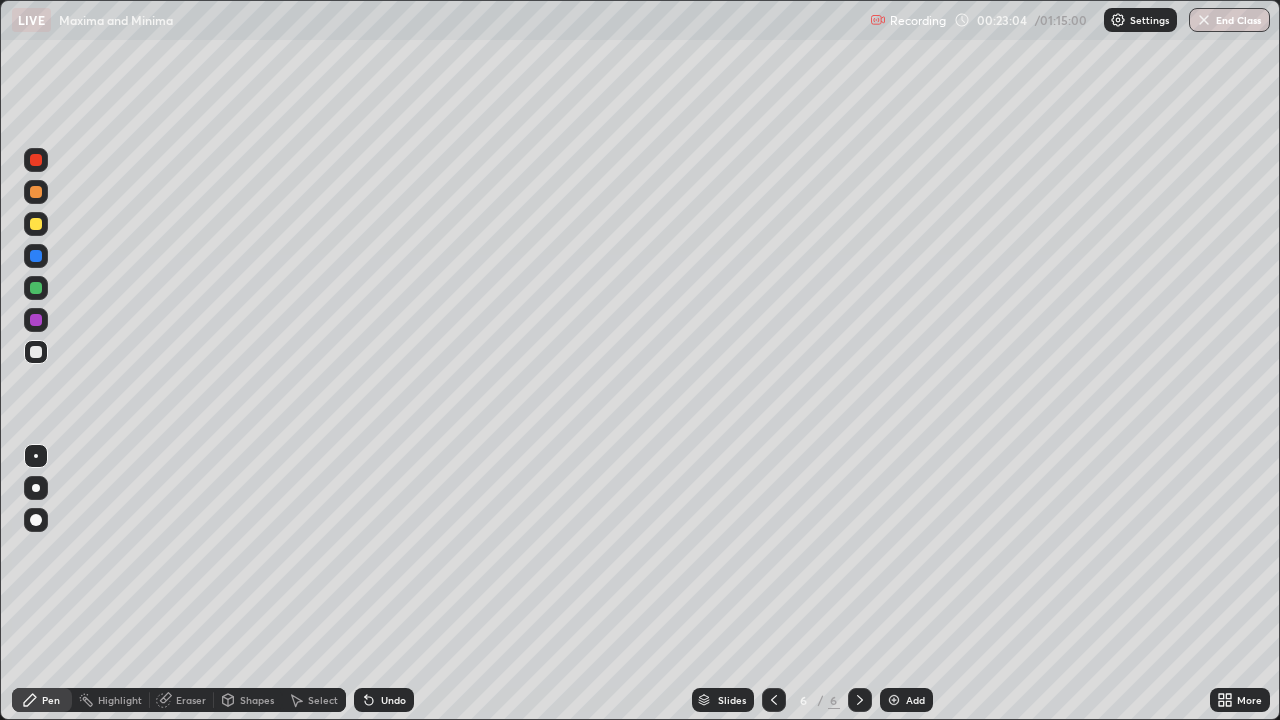 click on "Eraser" at bounding box center [182, 700] 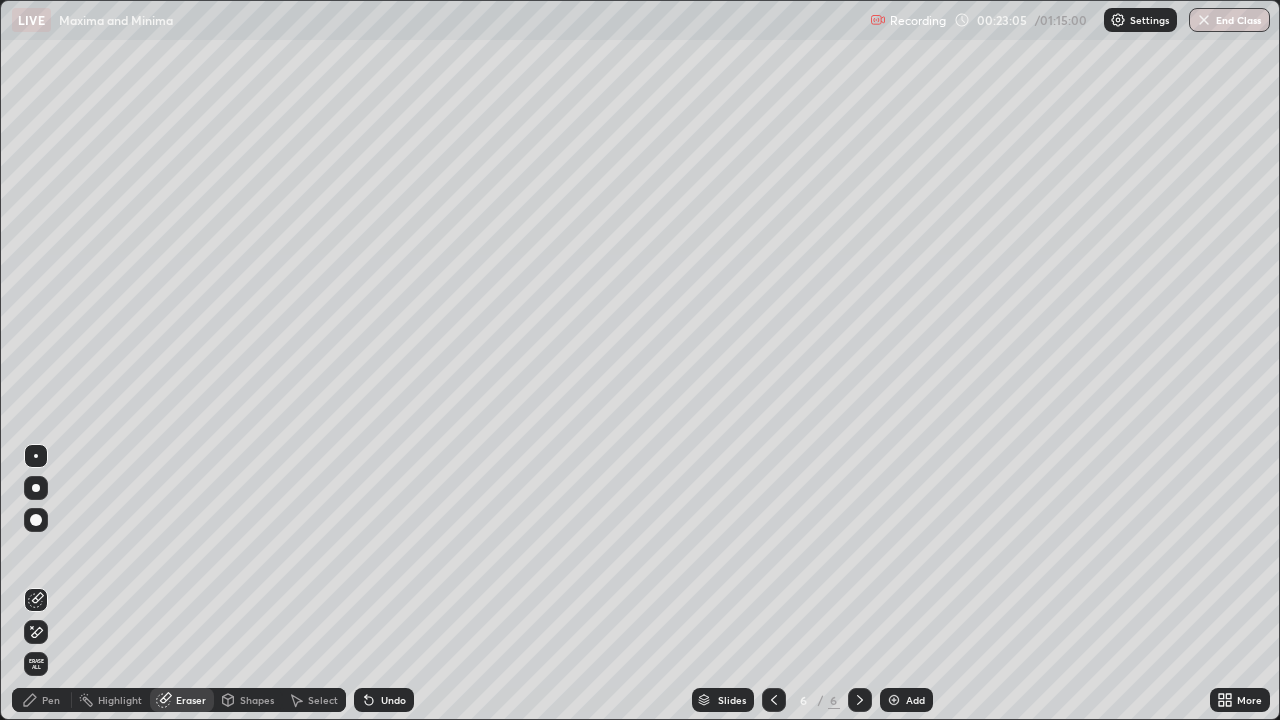 click on "Pen" at bounding box center (42, 700) 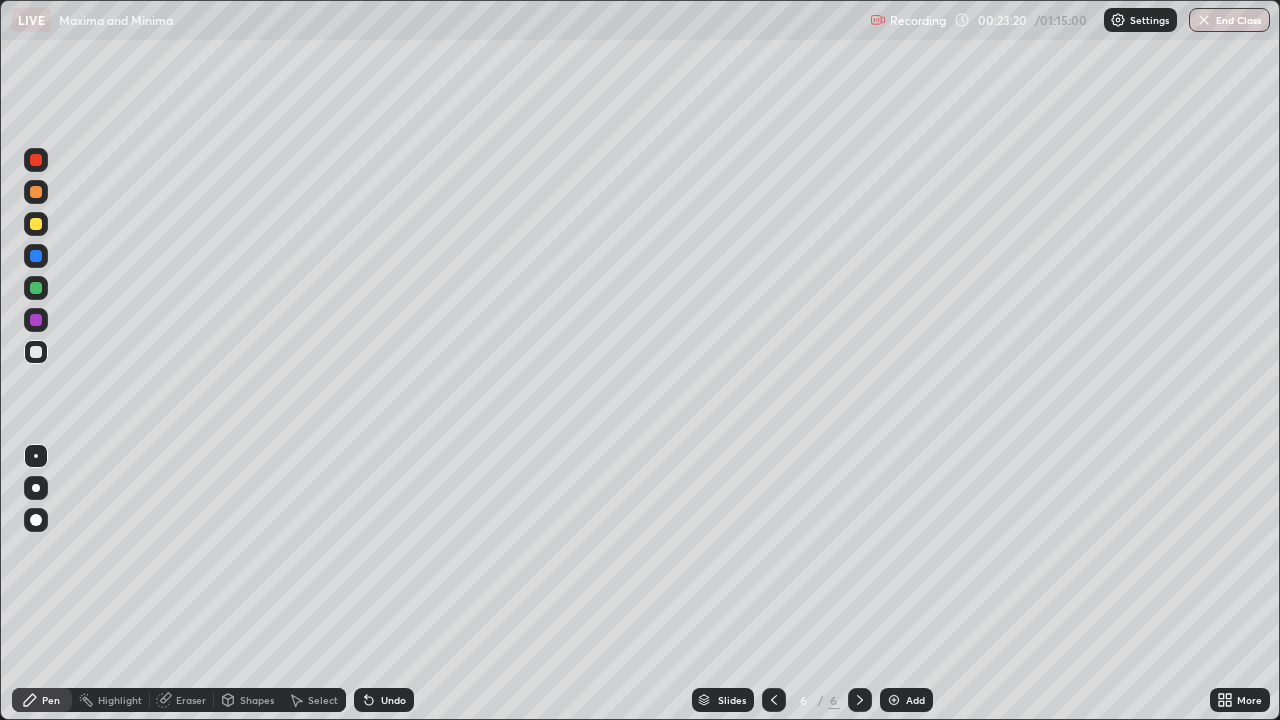 click at bounding box center (36, 352) 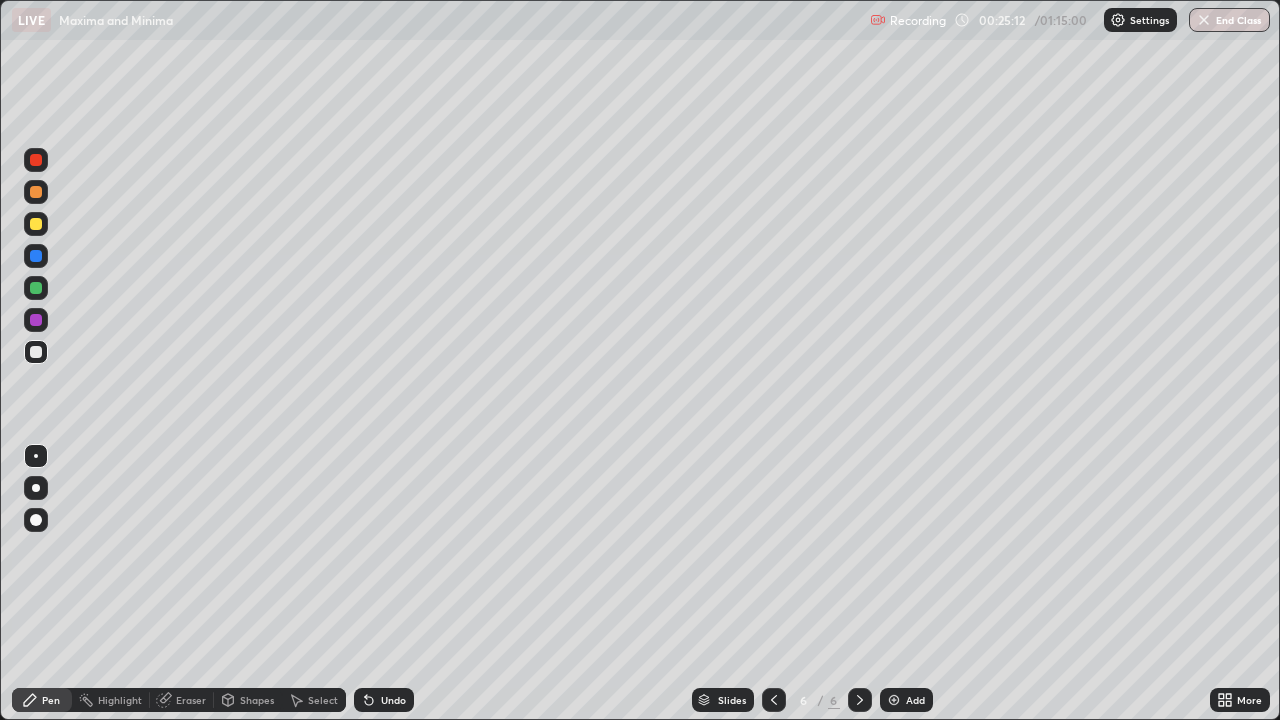 click at bounding box center [36, 352] 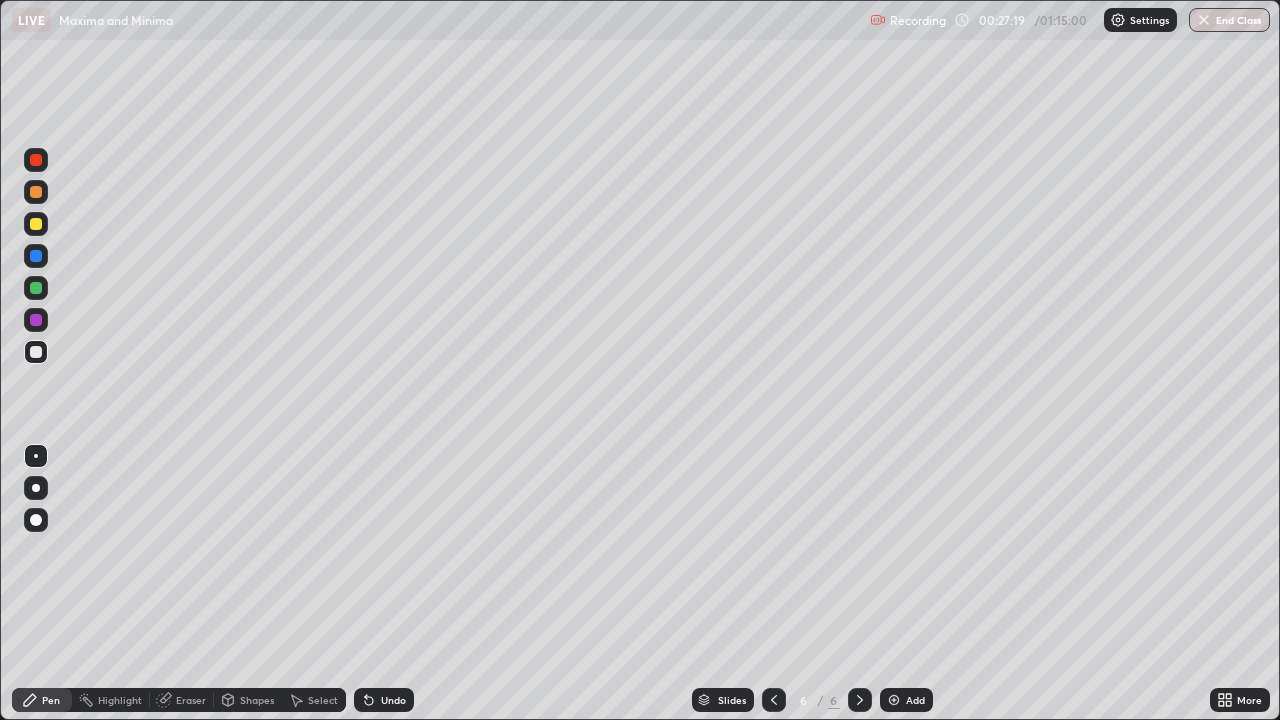 click at bounding box center [36, 352] 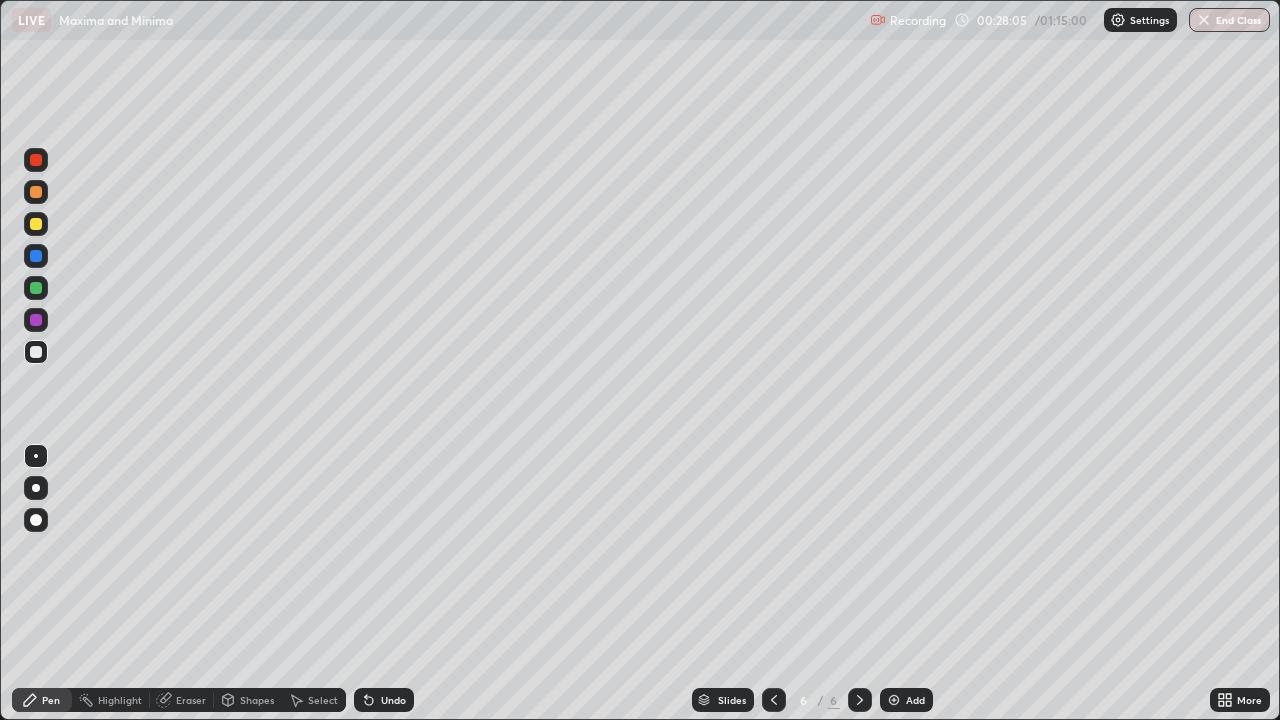 click on "Add" at bounding box center (906, 700) 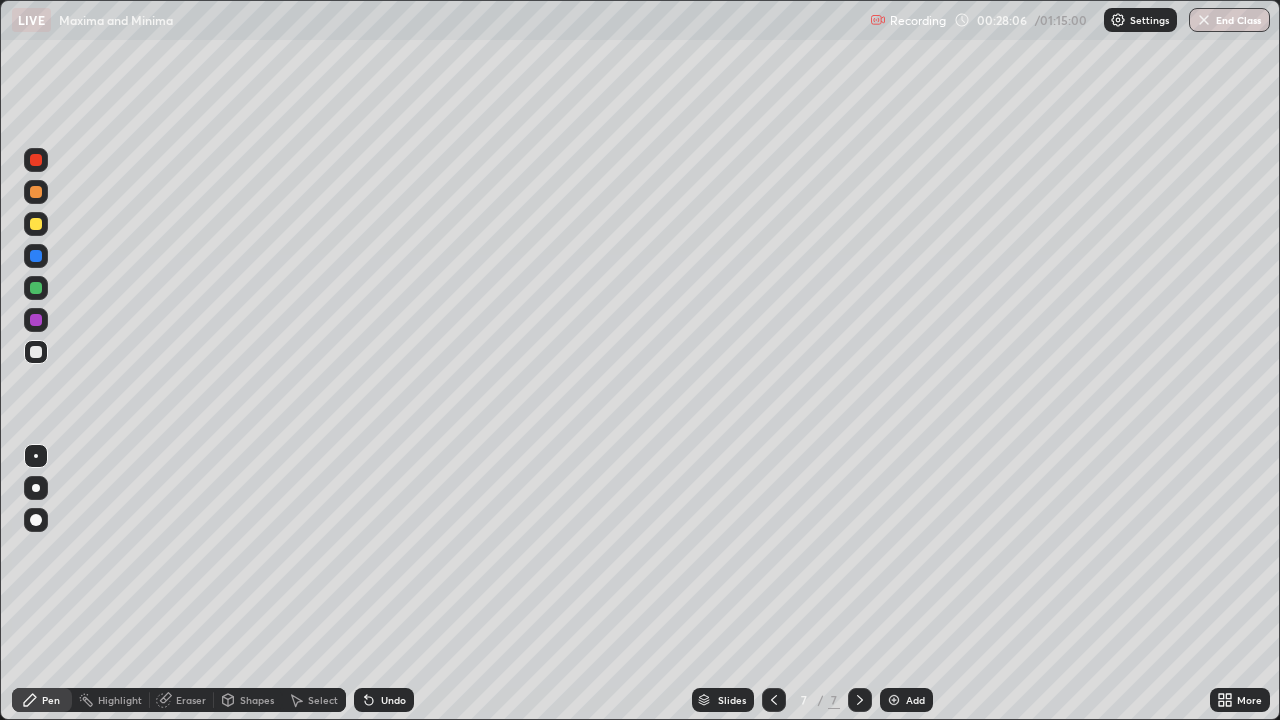 click at bounding box center [36, 352] 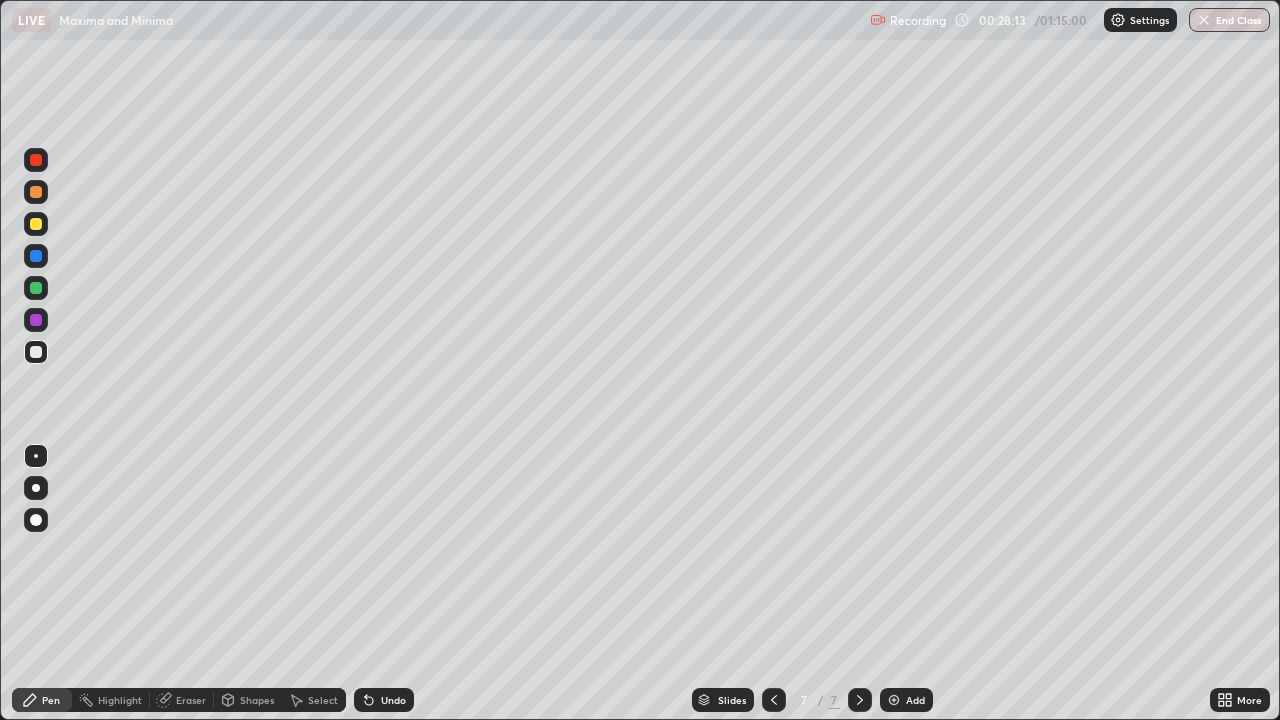 click at bounding box center (36, 224) 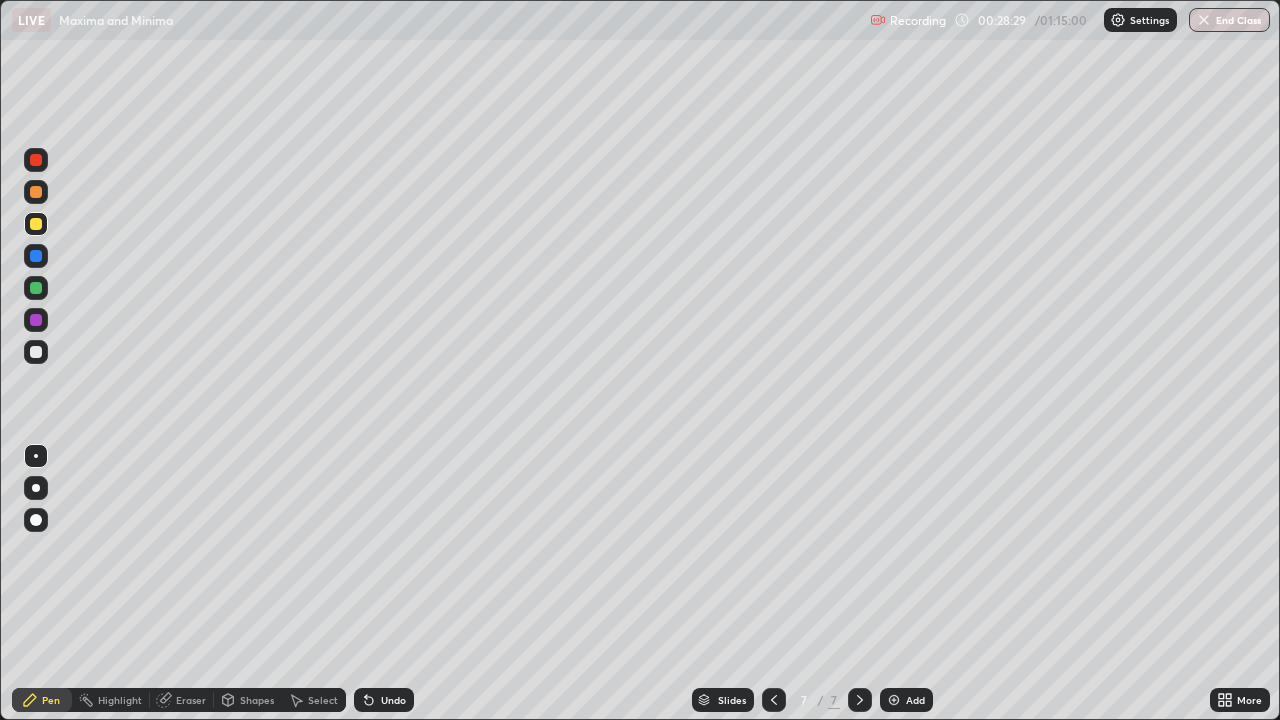 click at bounding box center [36, 256] 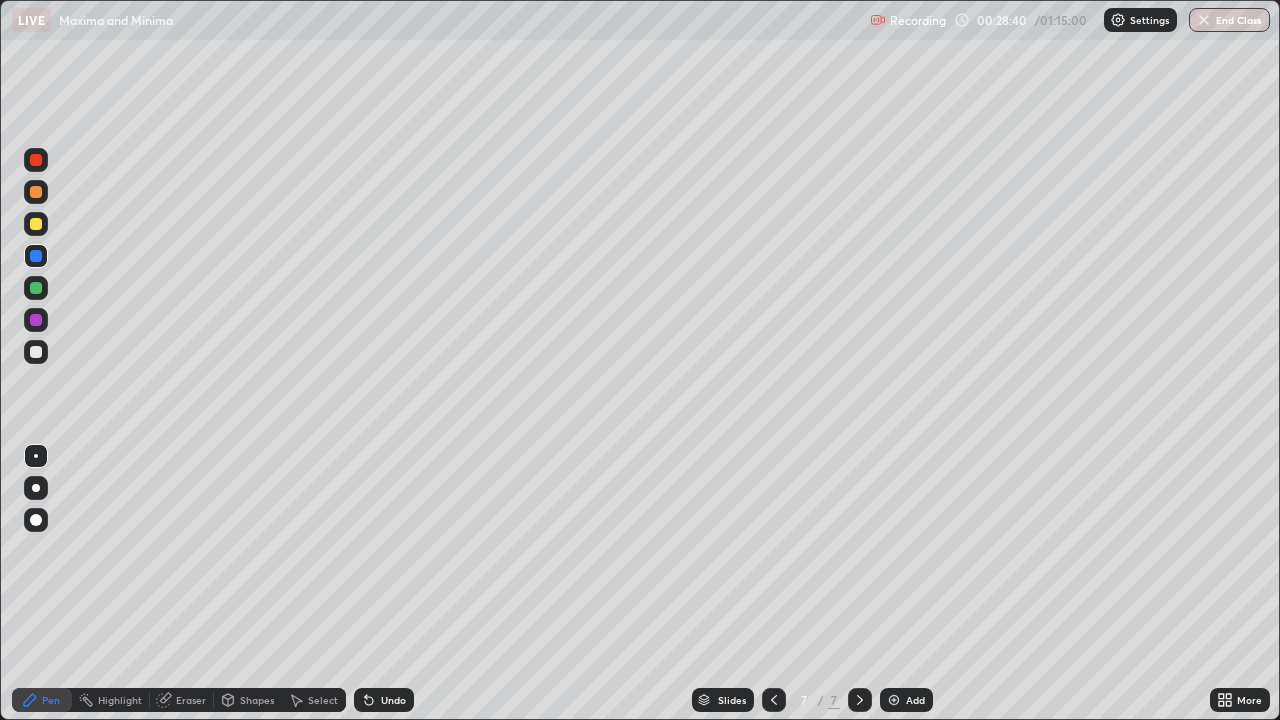 click at bounding box center (36, 352) 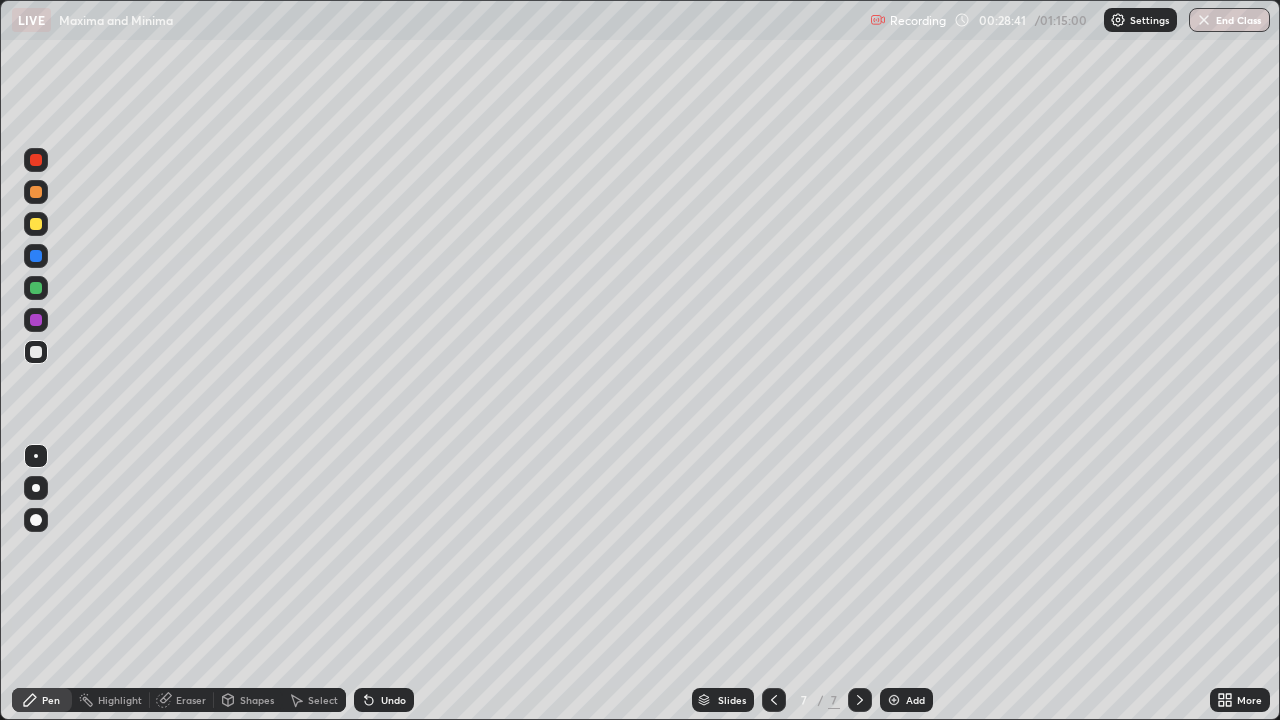 click on "Eraser" at bounding box center [182, 700] 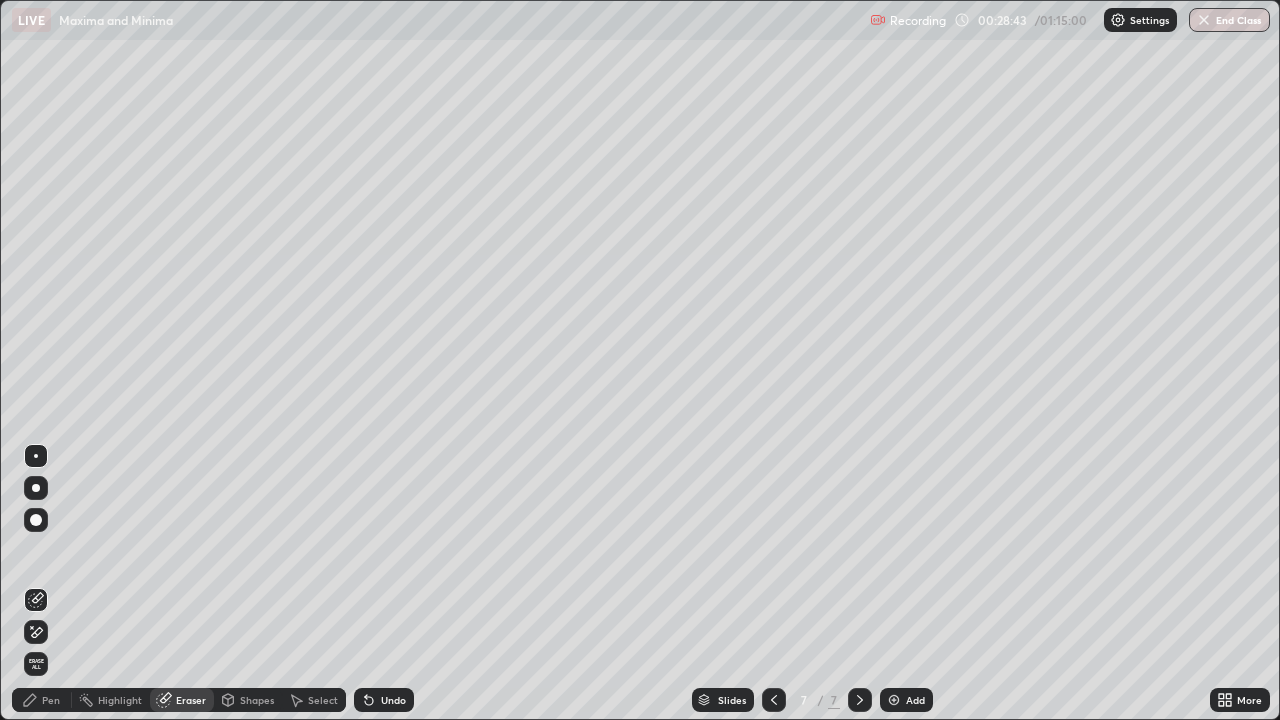 click on "Pen" at bounding box center (42, 700) 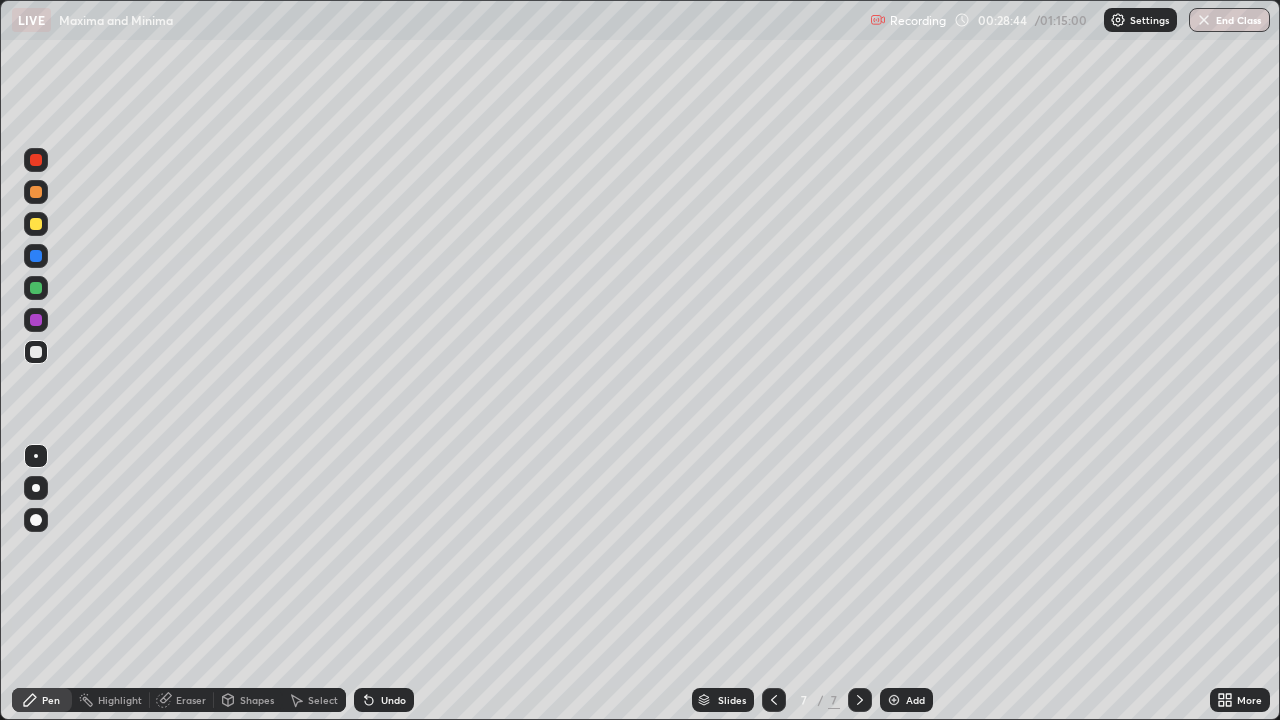 click at bounding box center [36, 352] 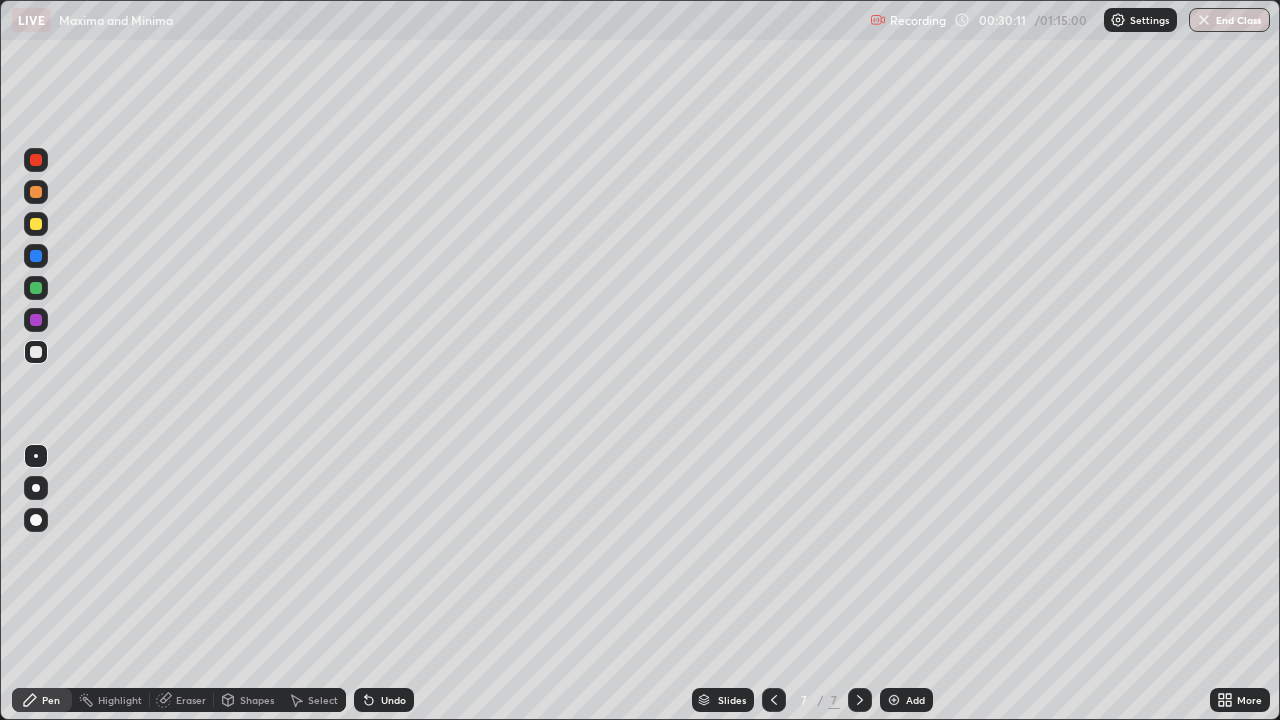 click at bounding box center [36, 320] 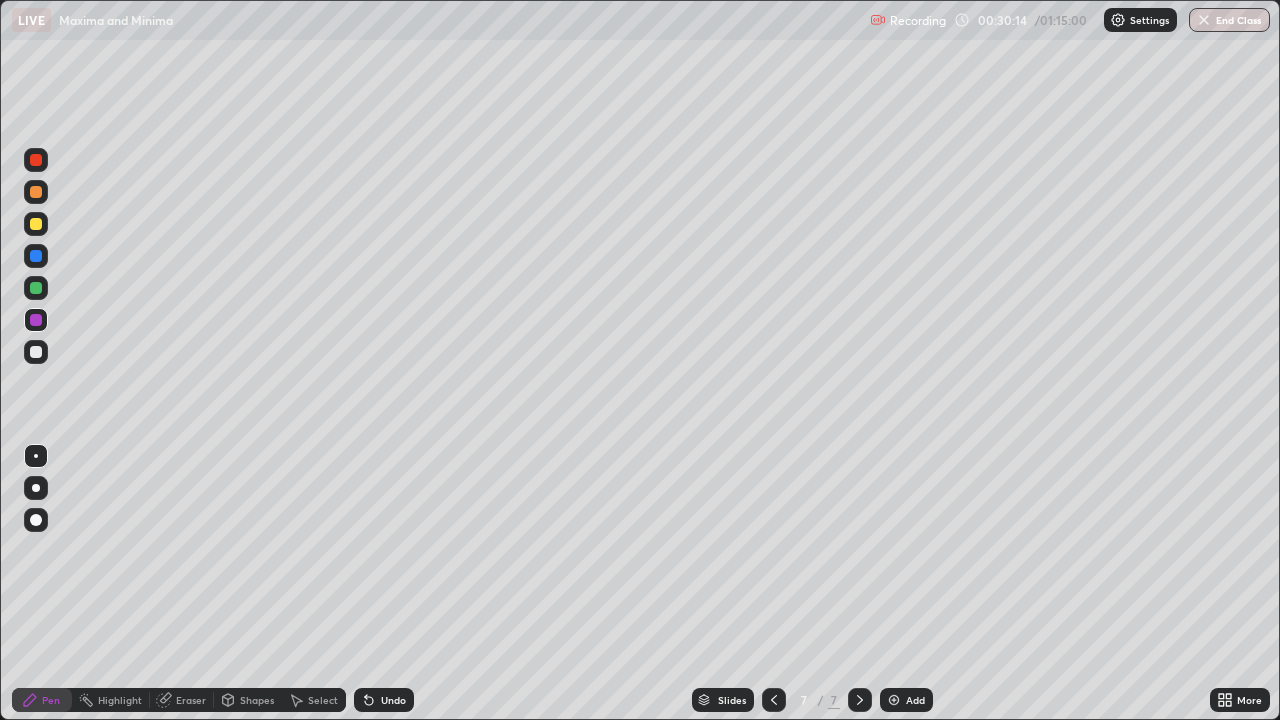click at bounding box center (36, 352) 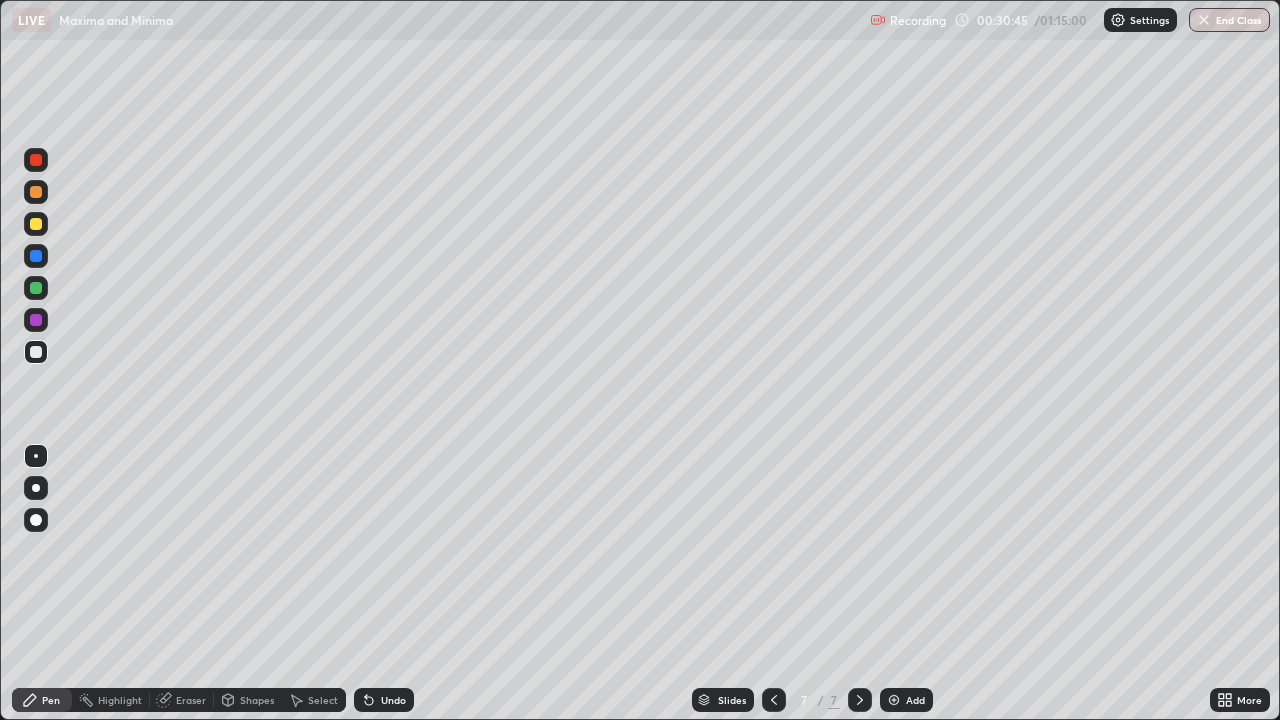 click 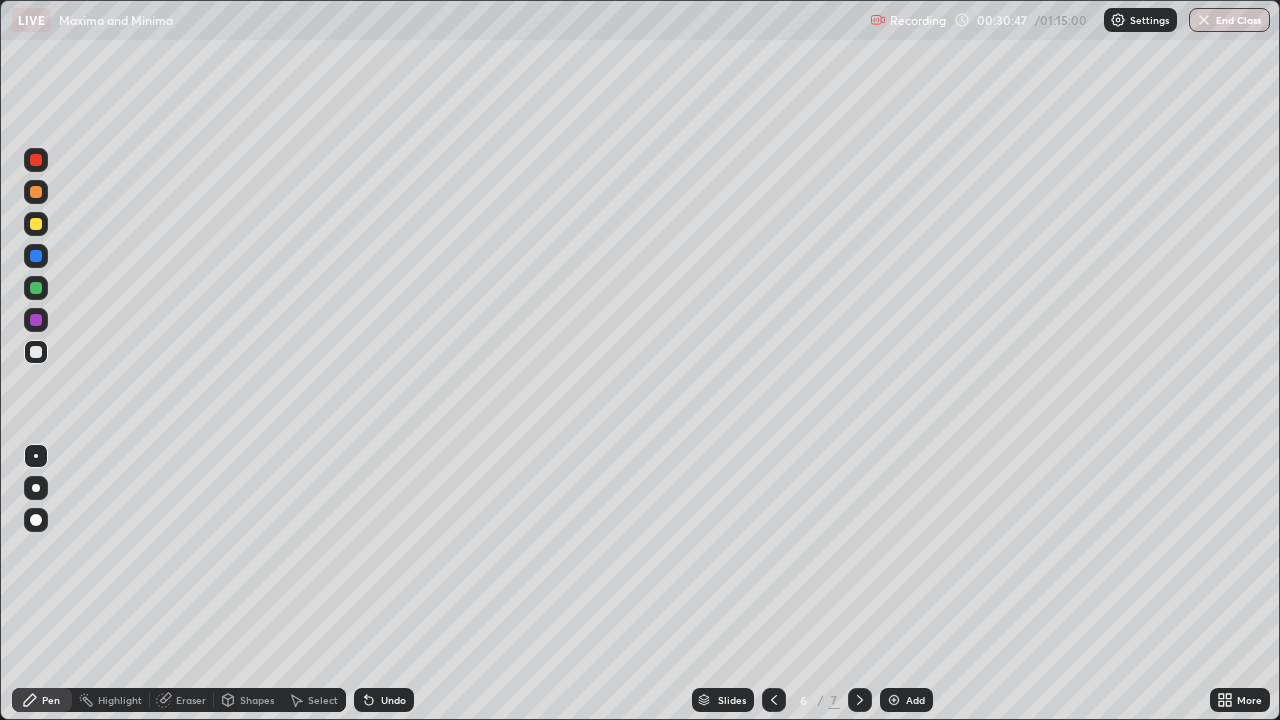 click 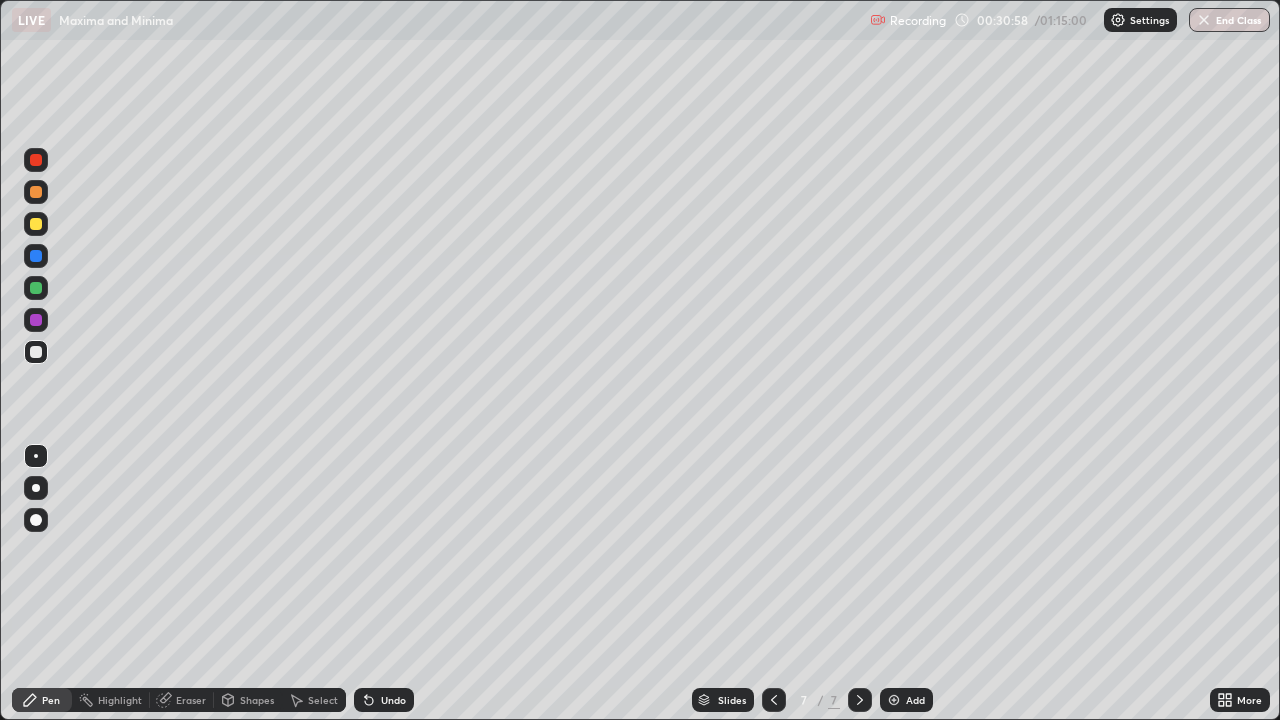 click at bounding box center [36, 288] 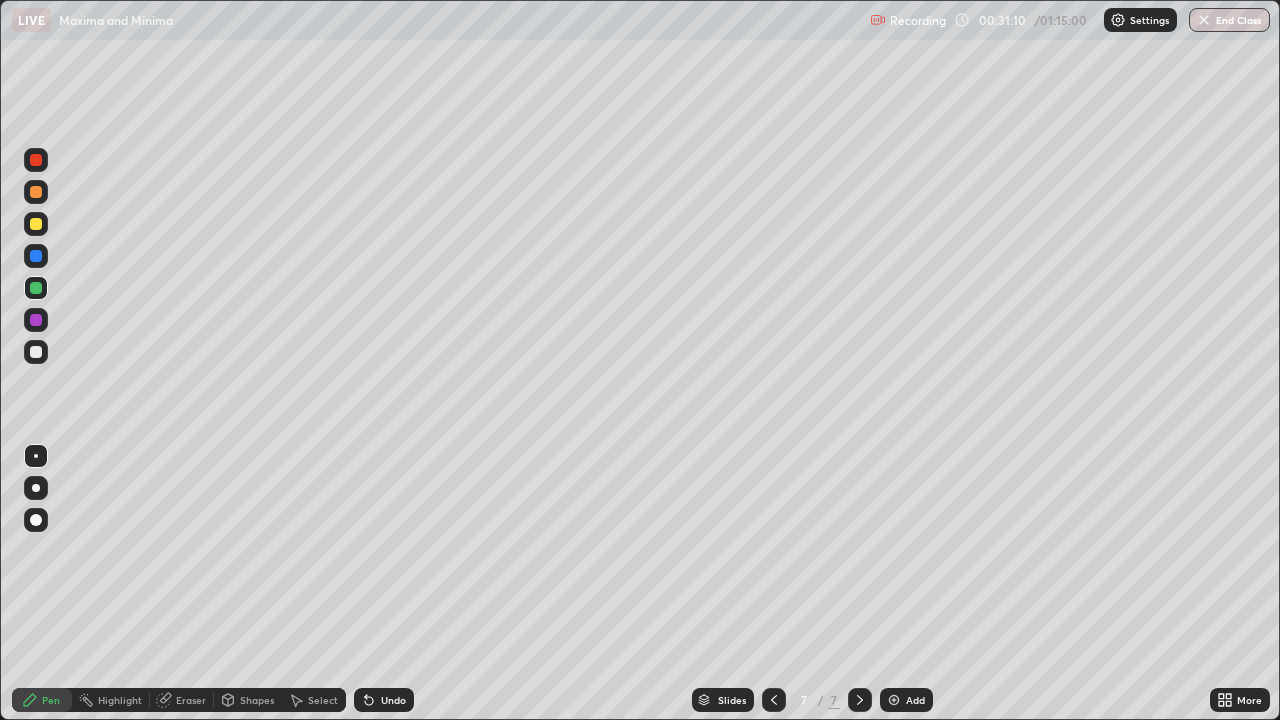click at bounding box center [36, 352] 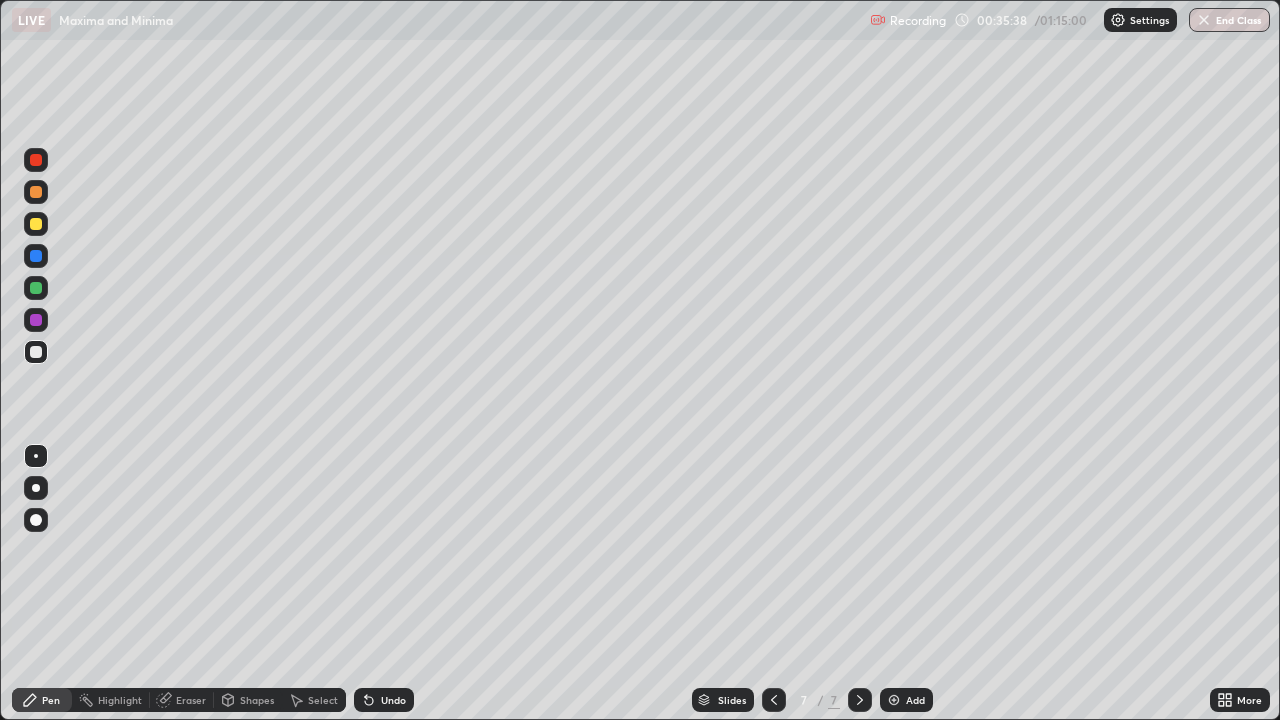 click on "Add" at bounding box center [915, 700] 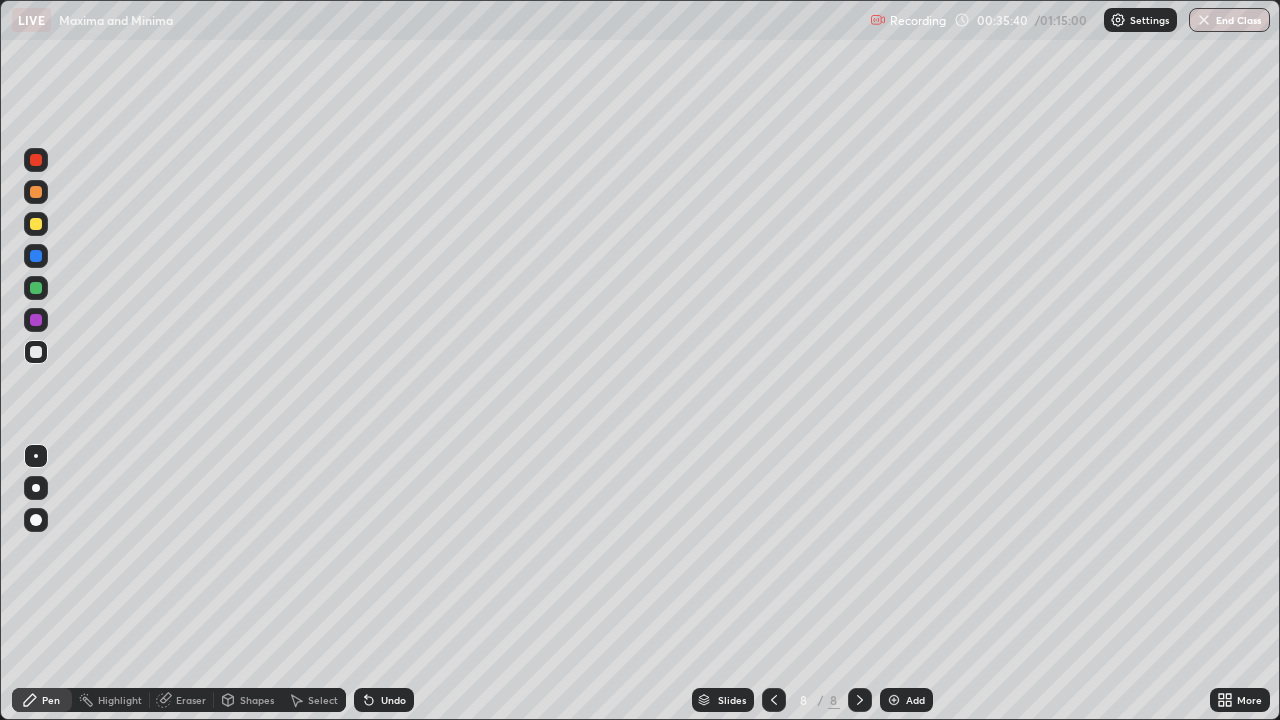 click at bounding box center [36, 352] 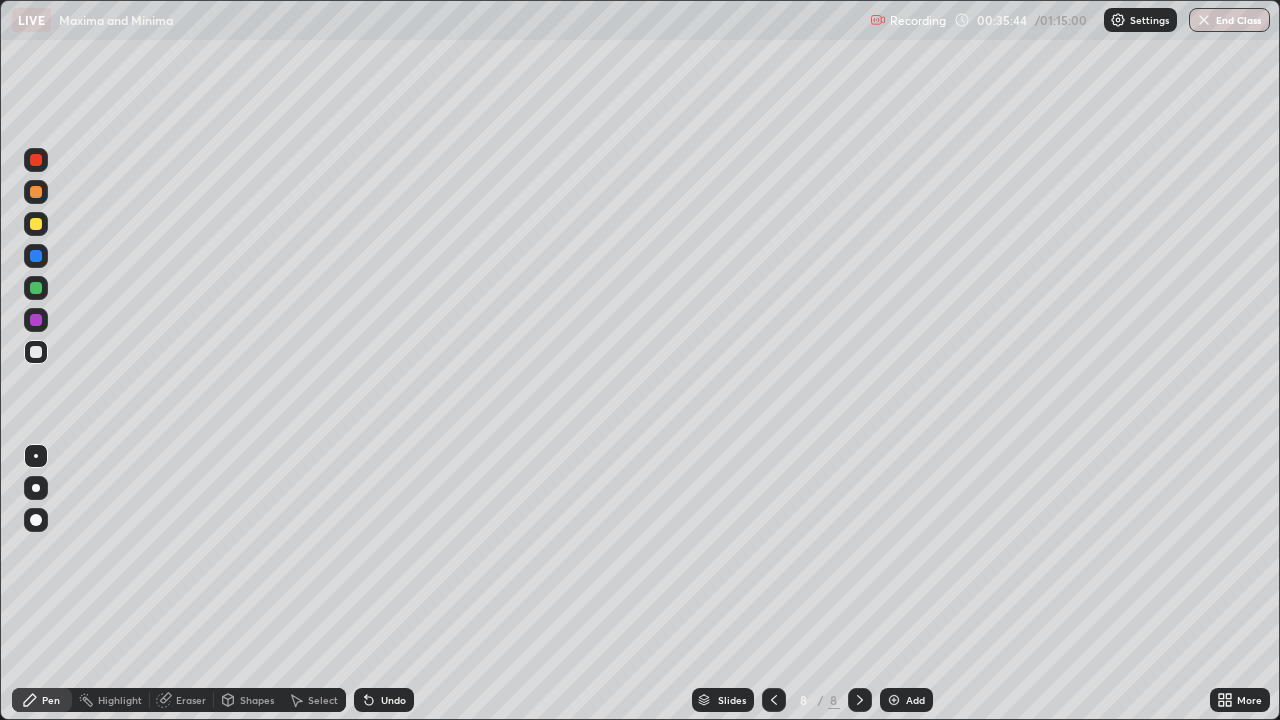 click 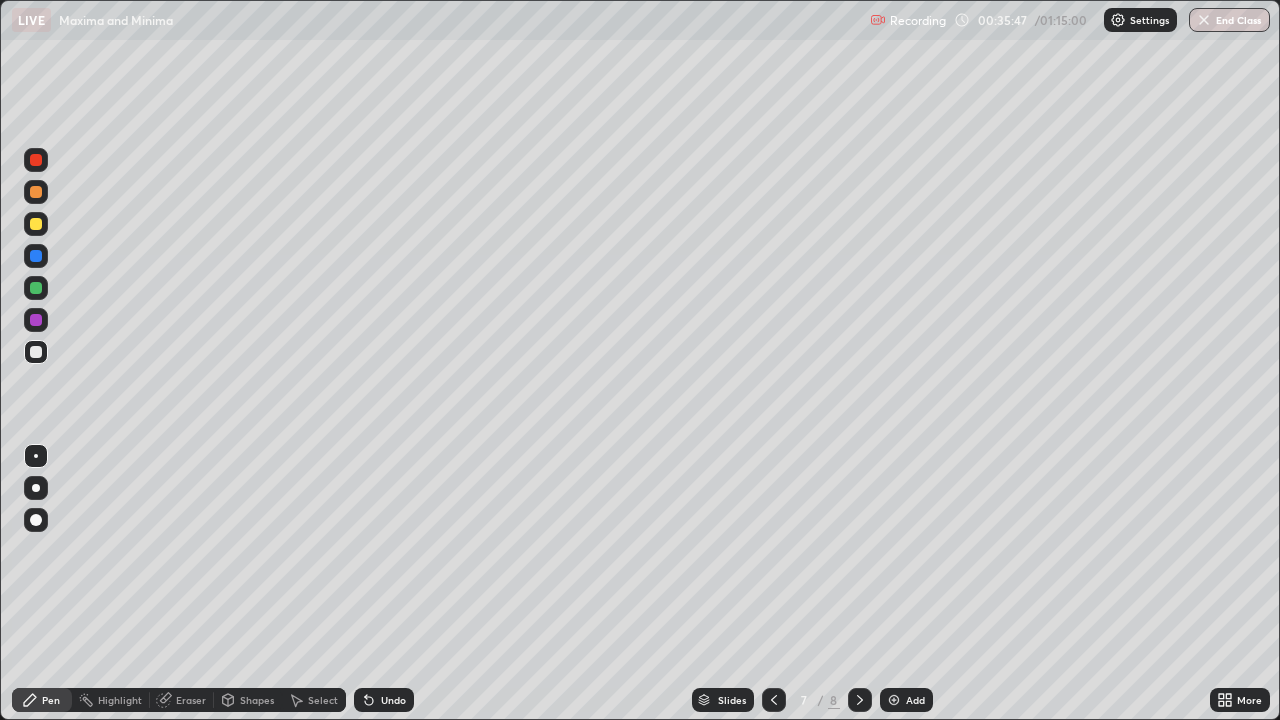 click 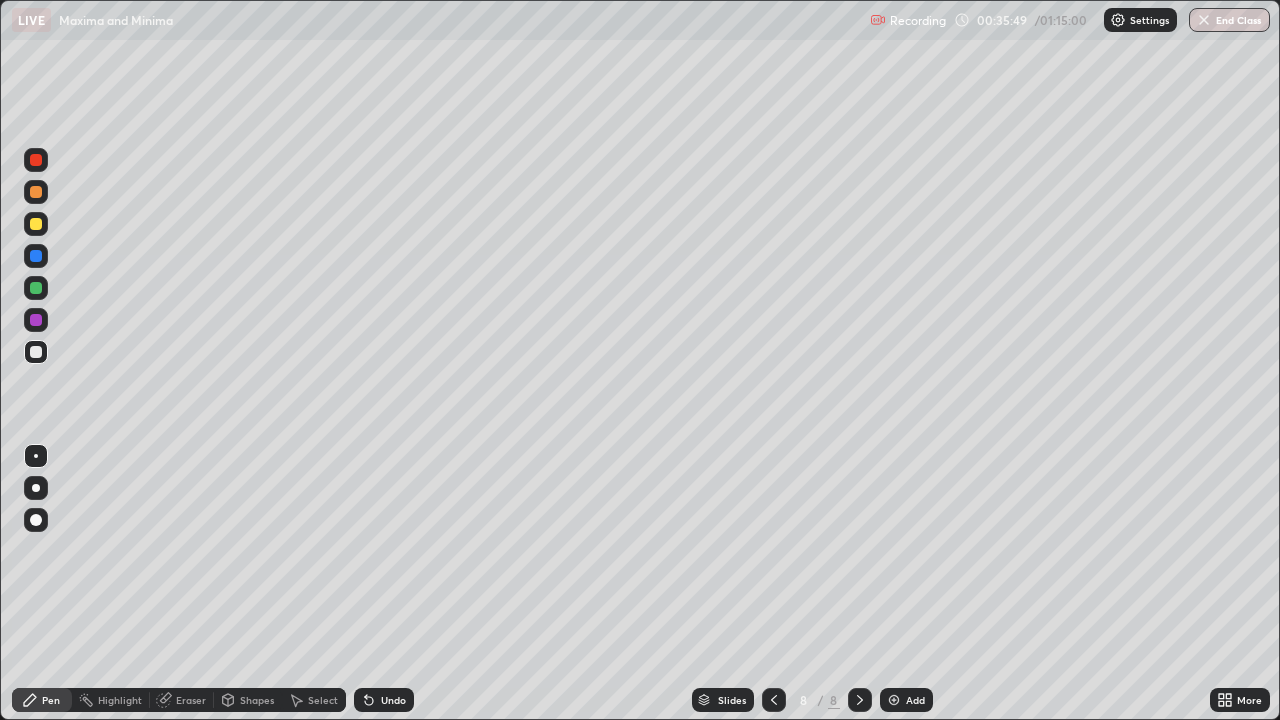 click at bounding box center (36, 352) 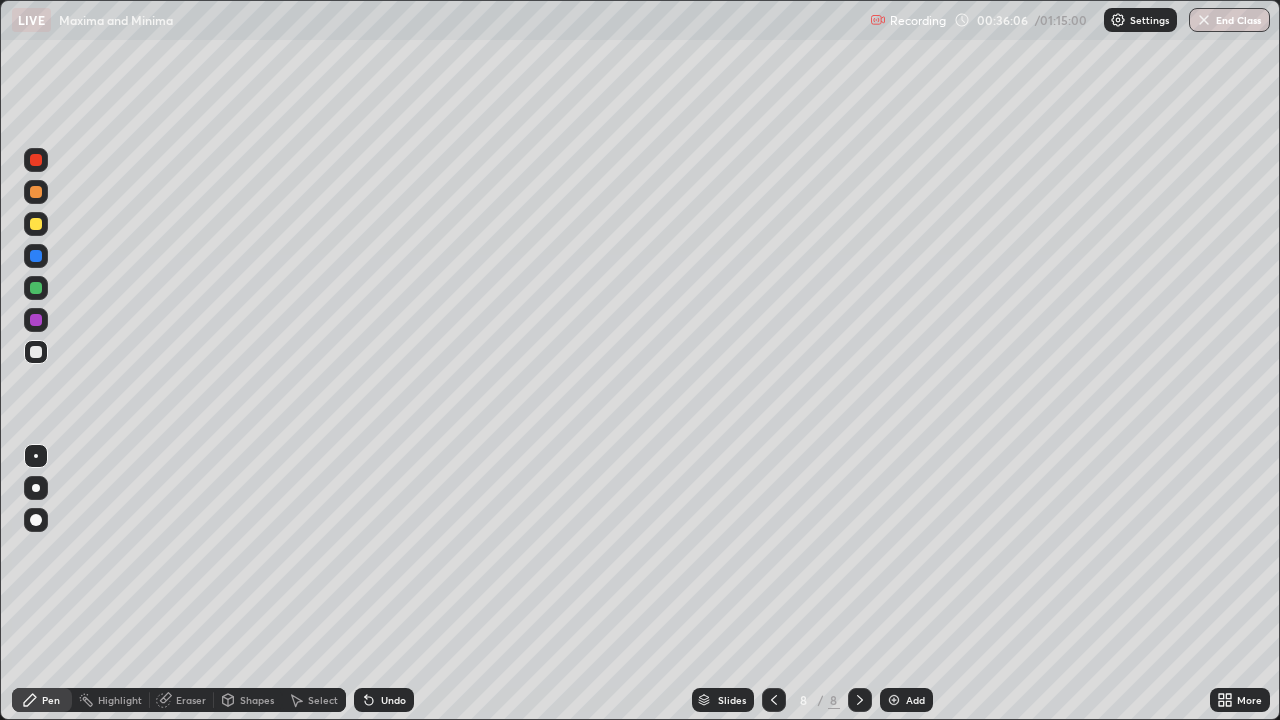click at bounding box center [36, 288] 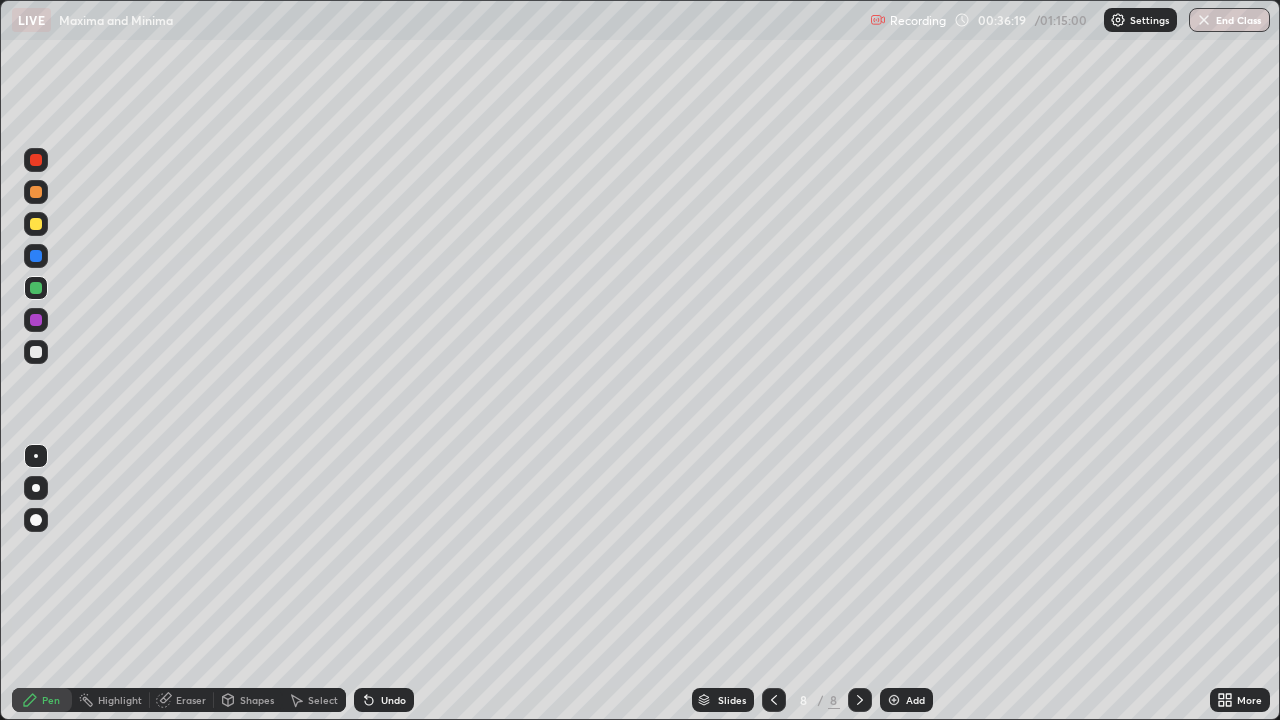 click at bounding box center (36, 352) 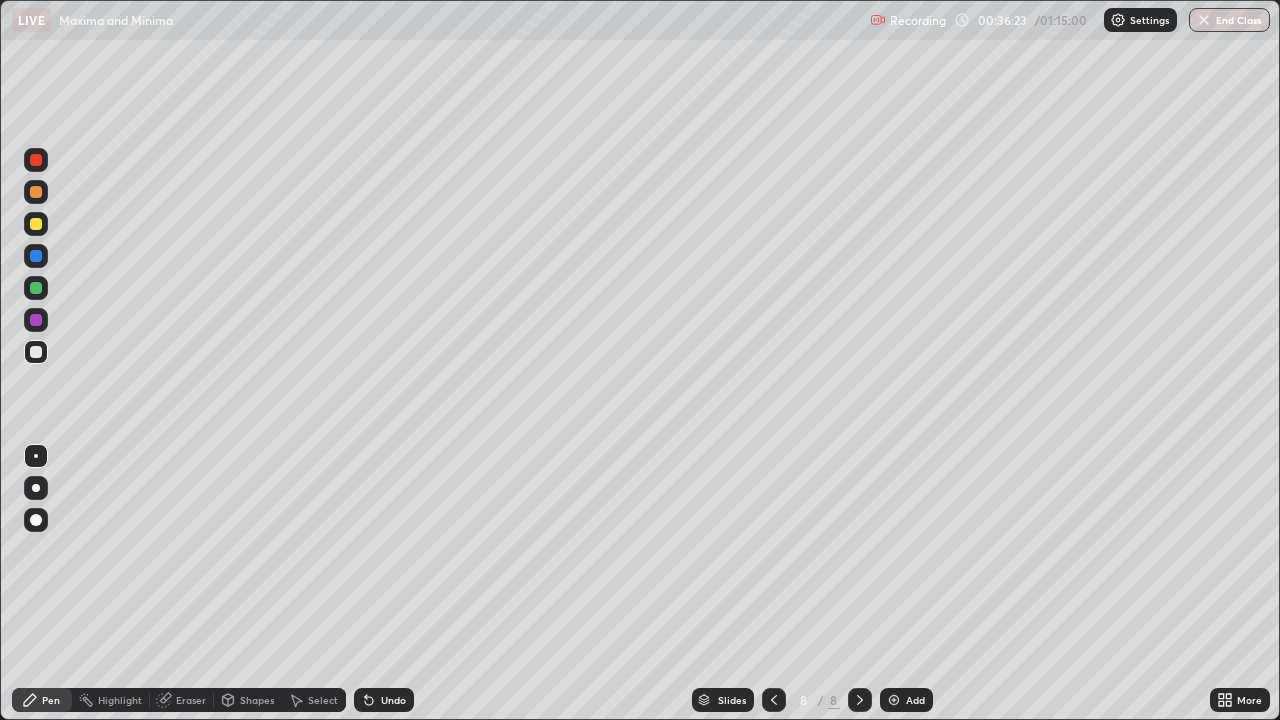 click on "Eraser" at bounding box center [182, 700] 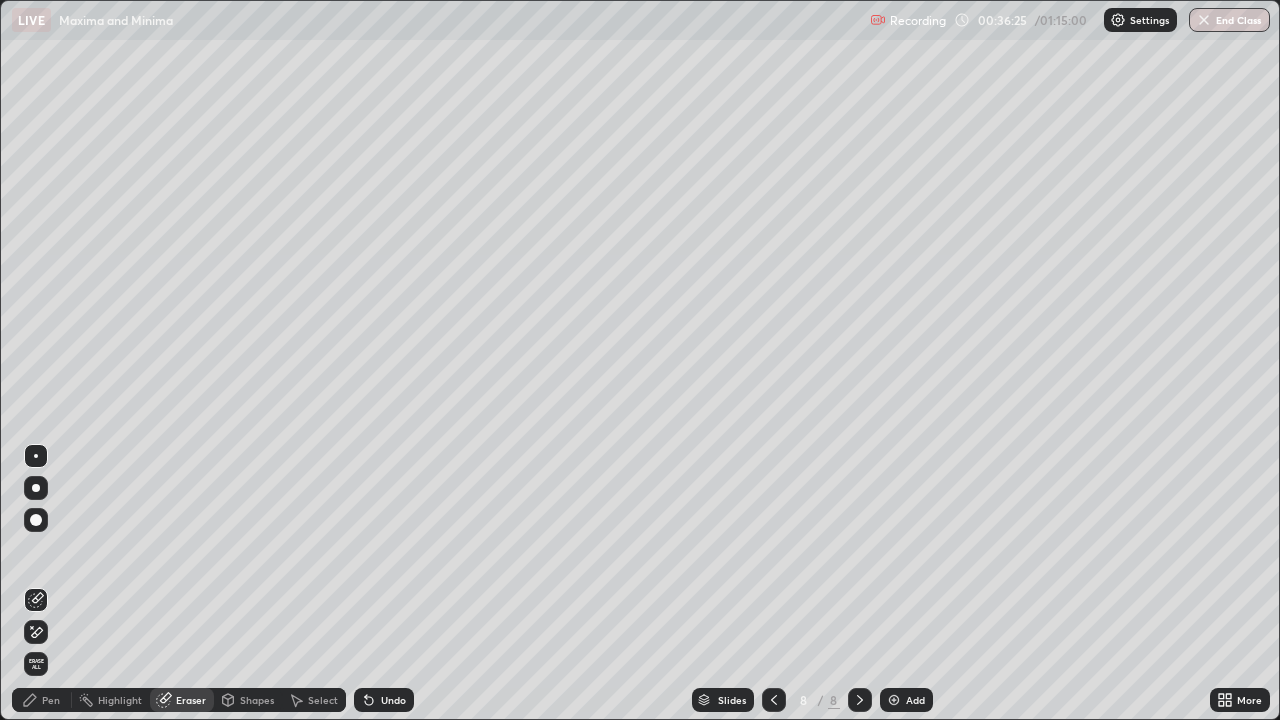 click on "Pen" at bounding box center [51, 700] 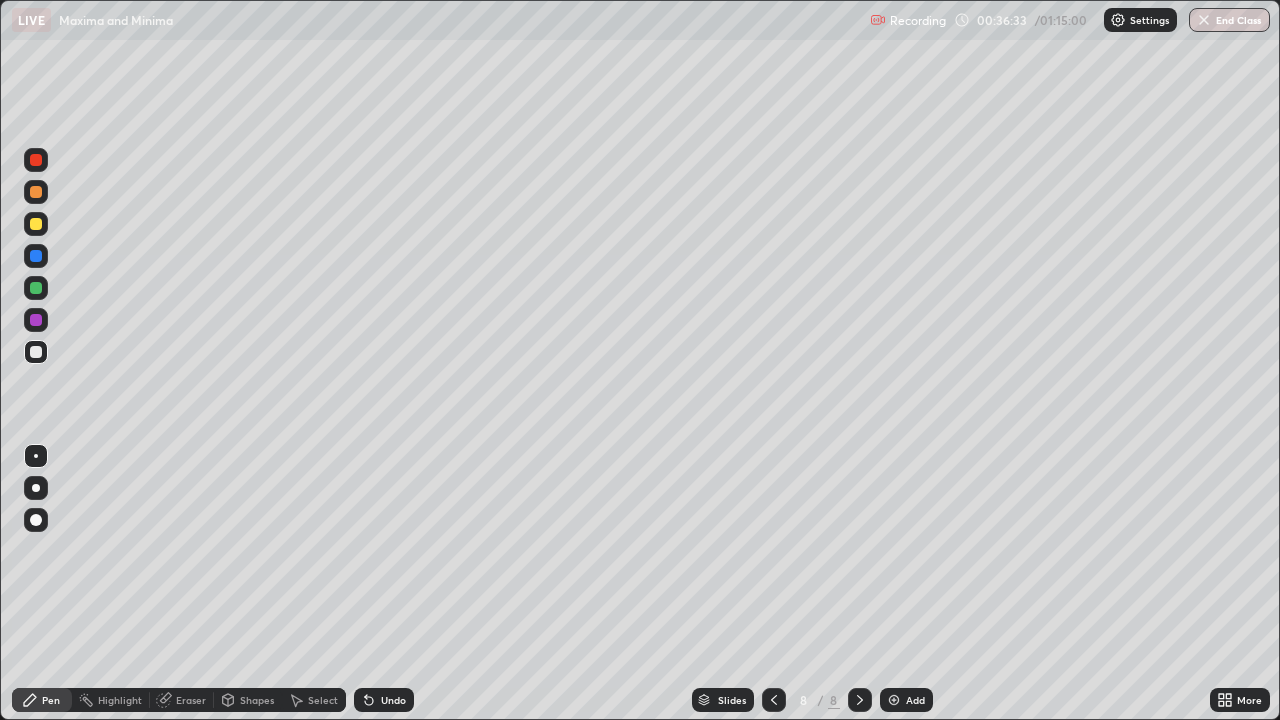 click at bounding box center (36, 224) 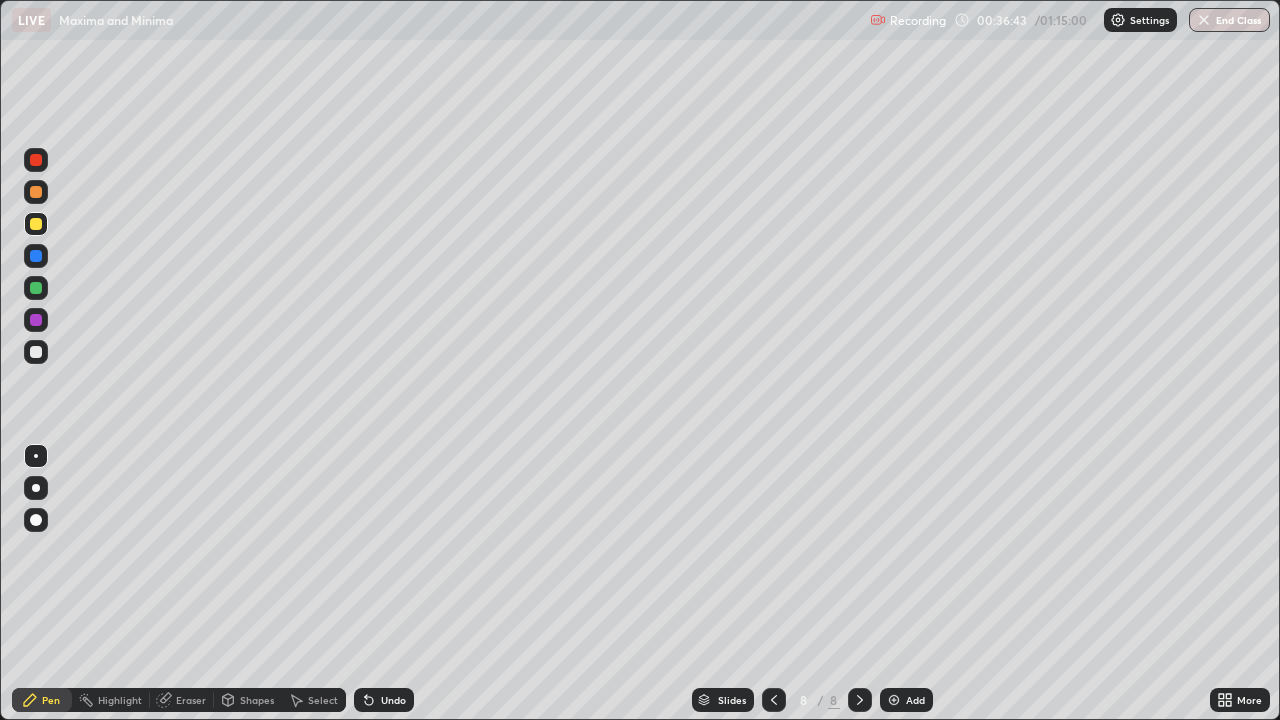 click at bounding box center [36, 224] 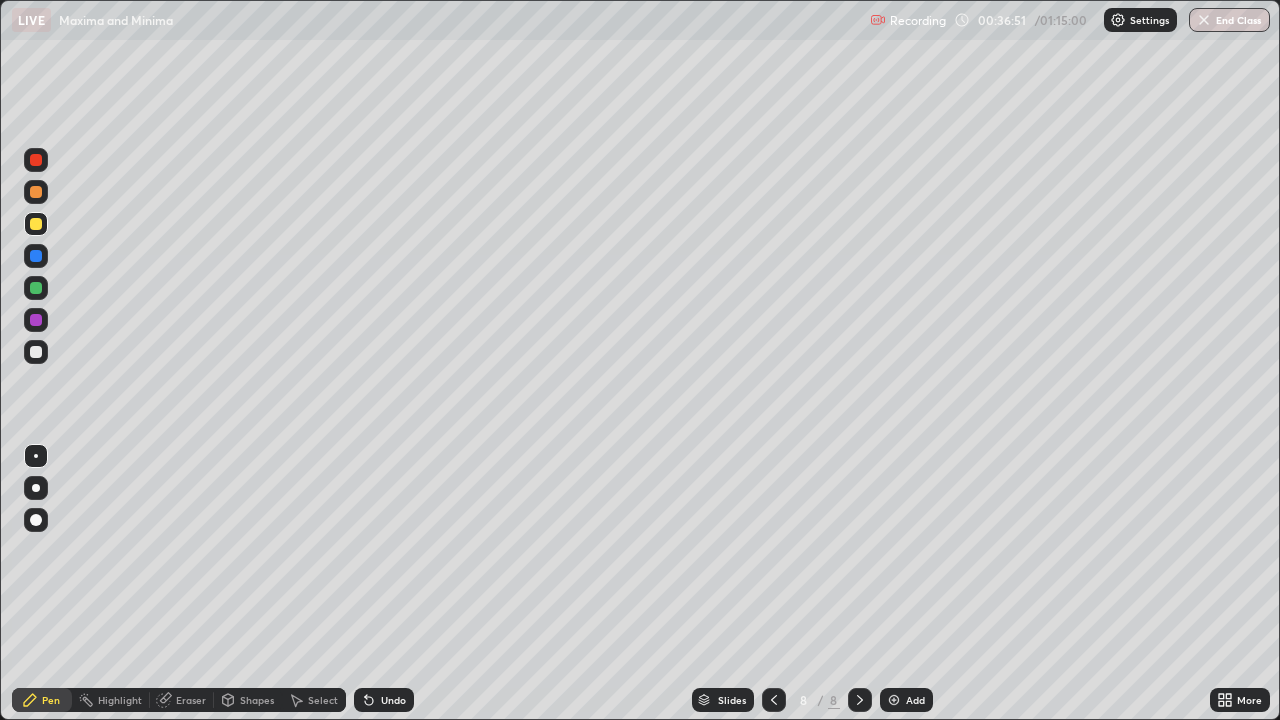 click on "Eraser" at bounding box center [182, 700] 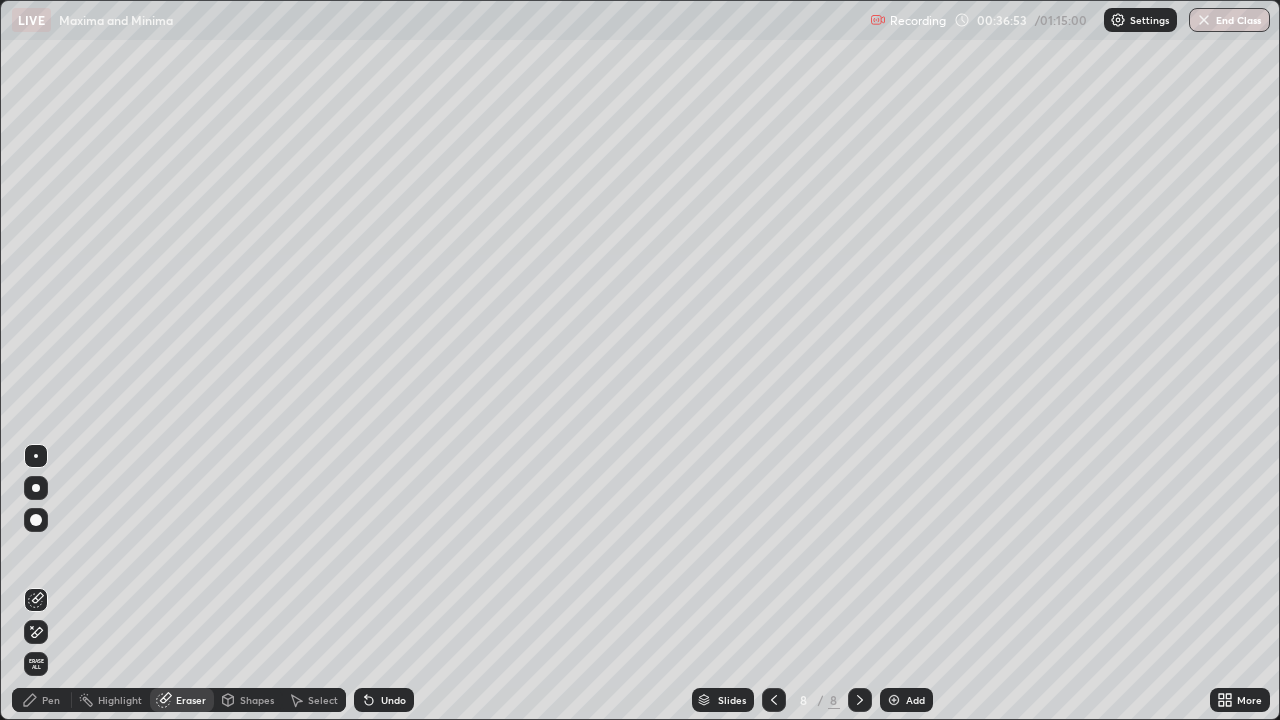 click on "Pen" at bounding box center (51, 700) 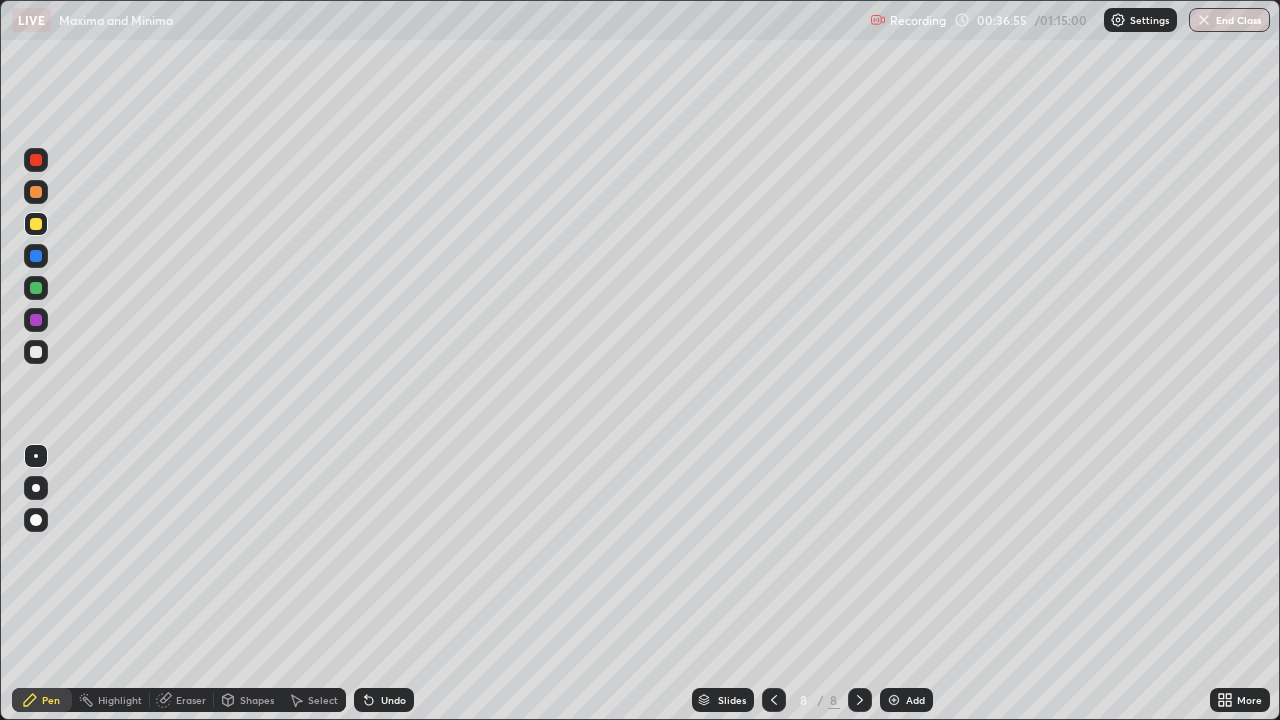 click at bounding box center [36, 352] 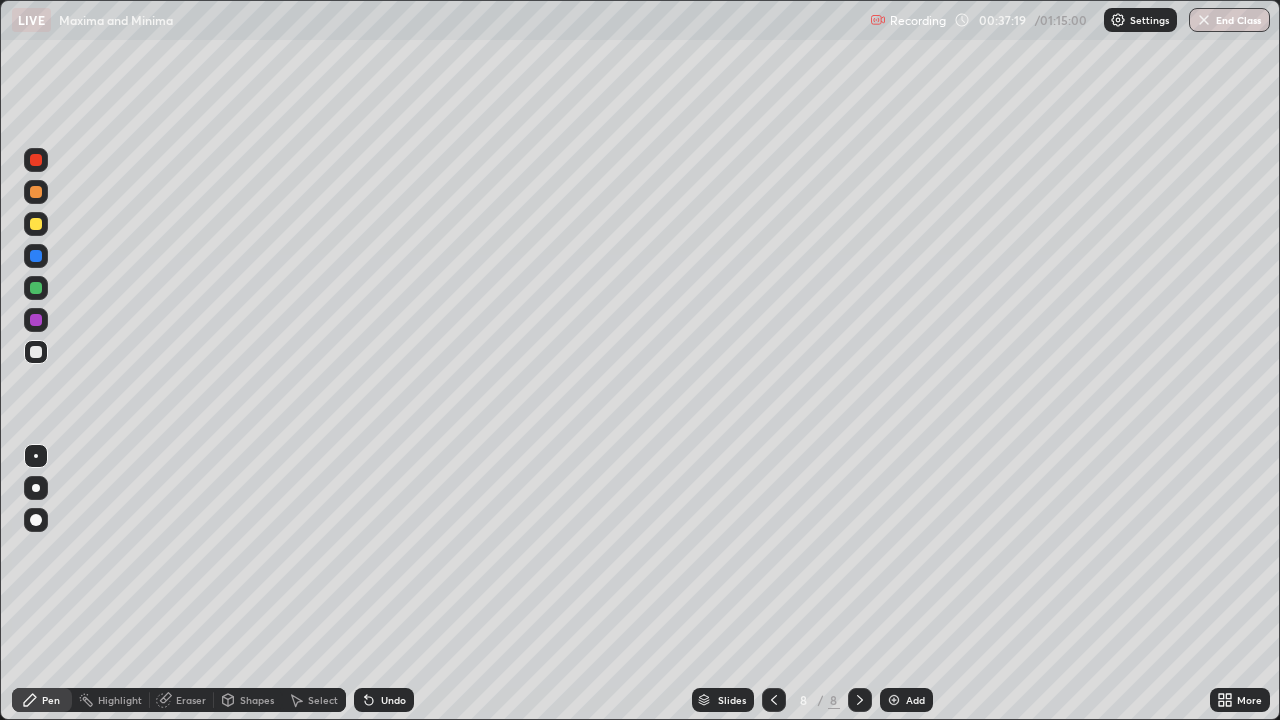 click at bounding box center (36, 320) 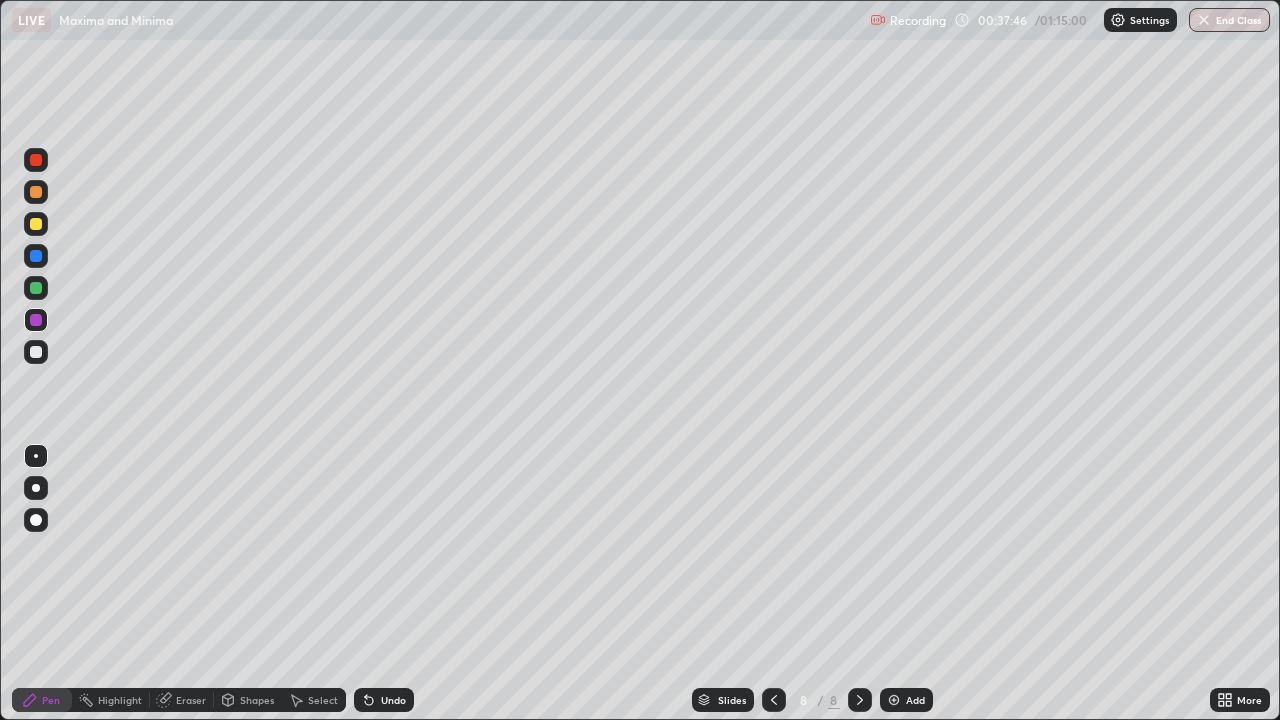 click at bounding box center [36, 256] 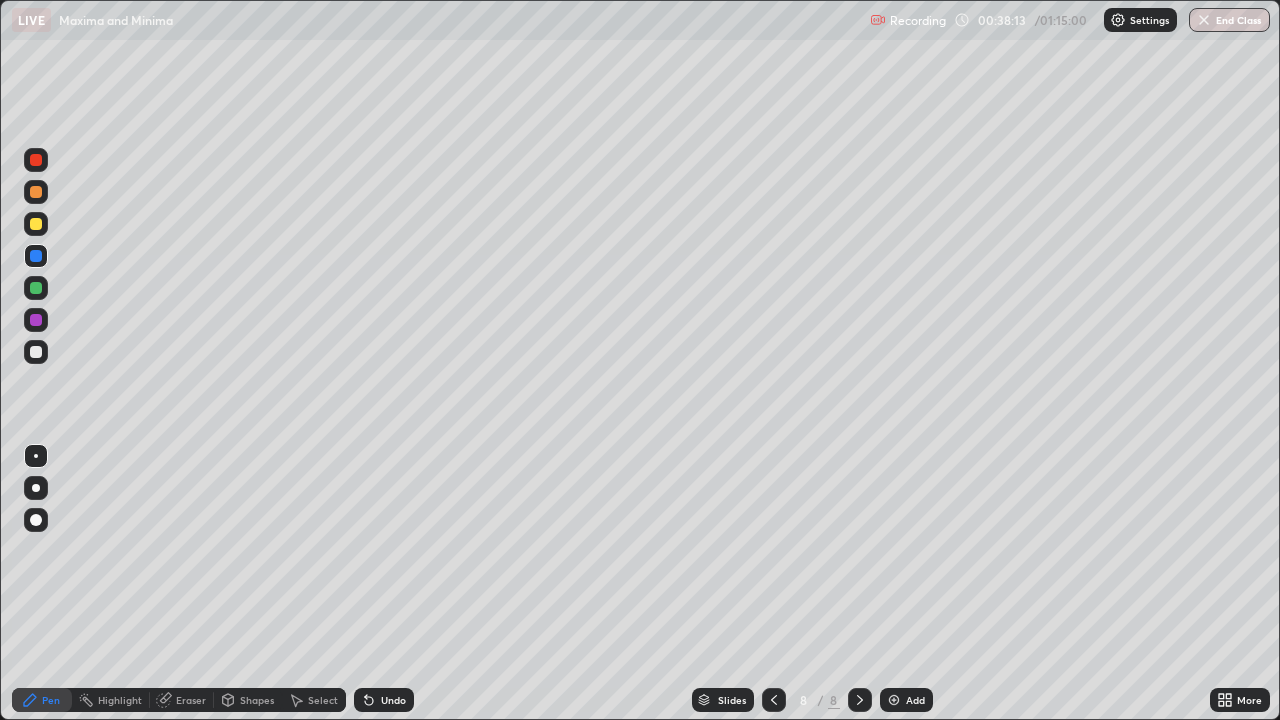 click at bounding box center (36, 352) 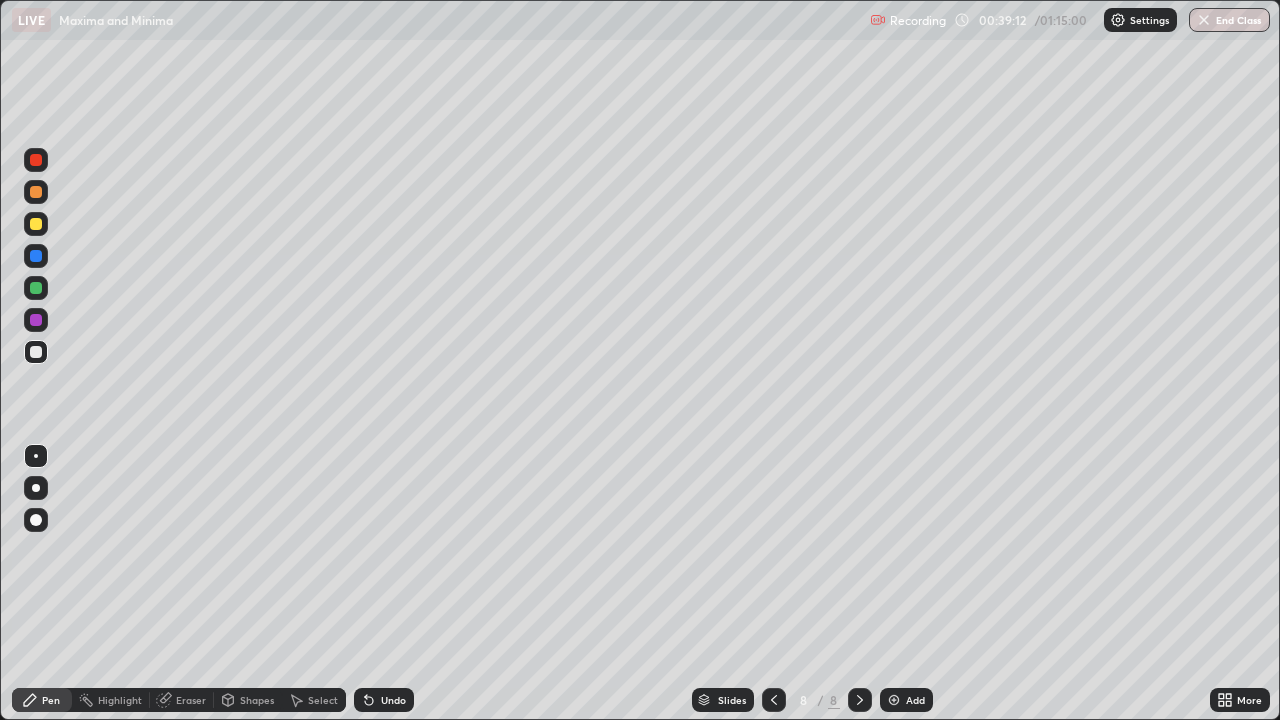click on "Eraser" at bounding box center [182, 700] 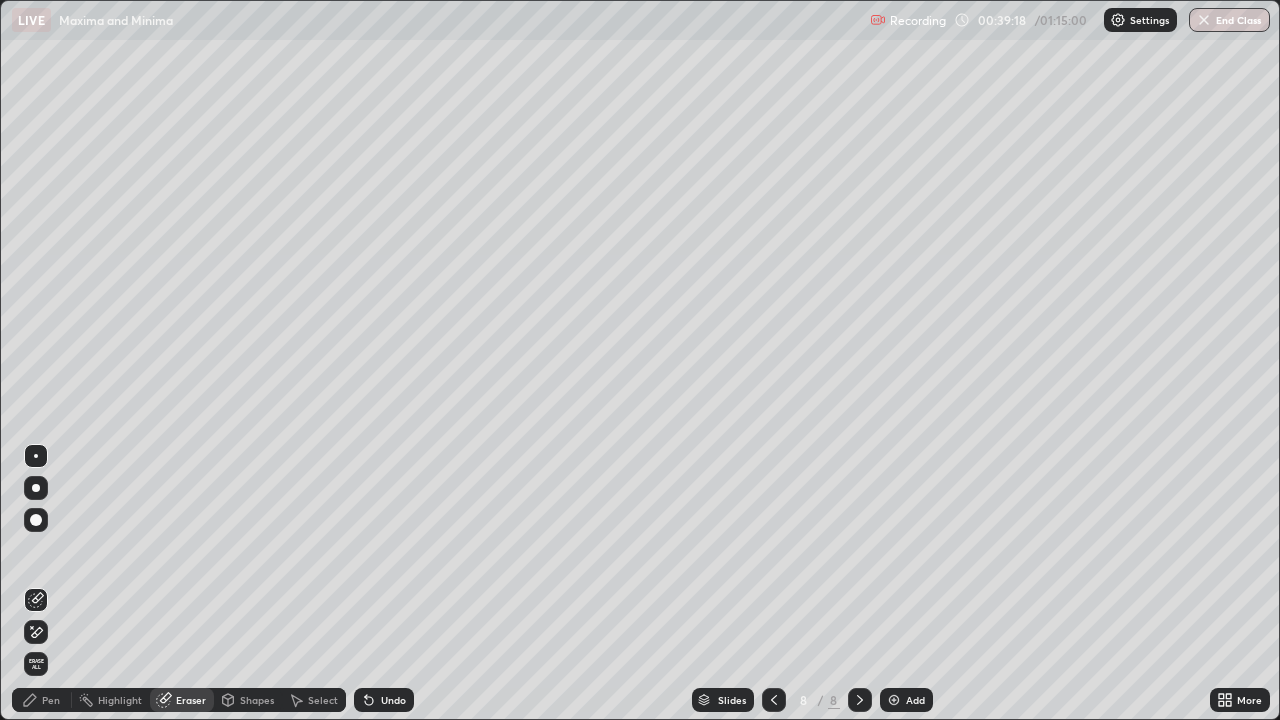 click on "Pen" at bounding box center (42, 700) 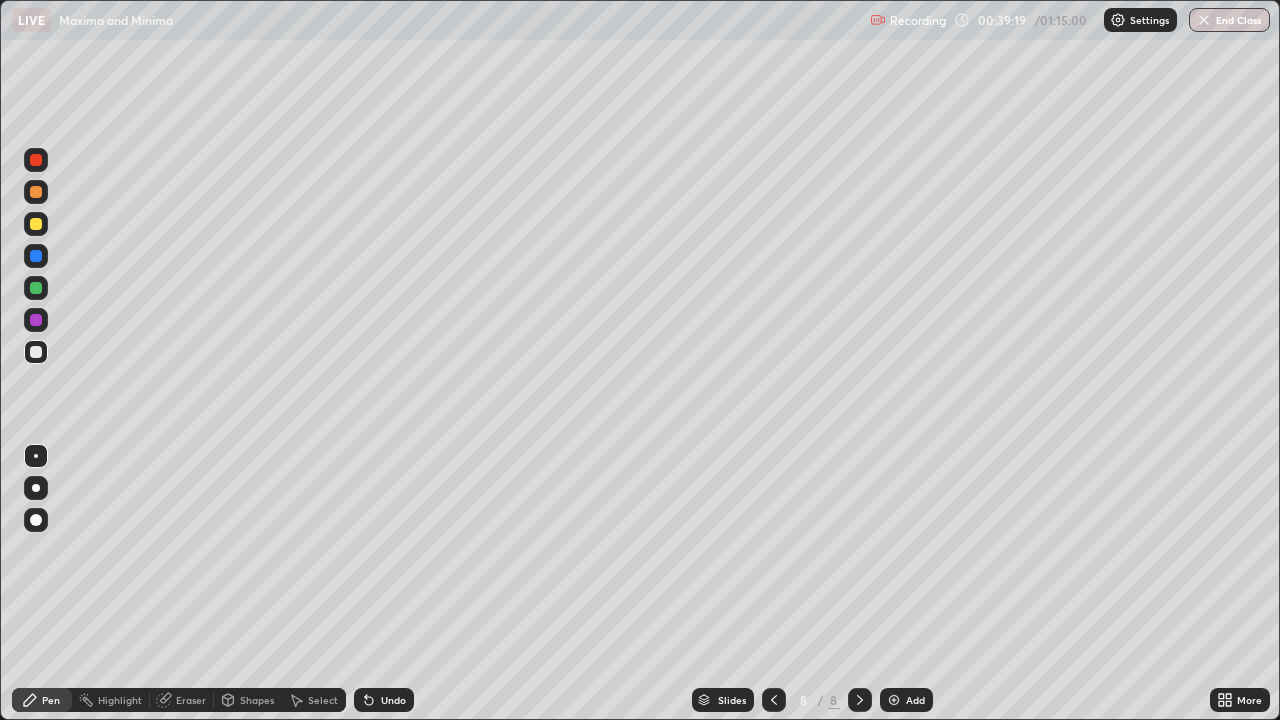 click at bounding box center (36, 352) 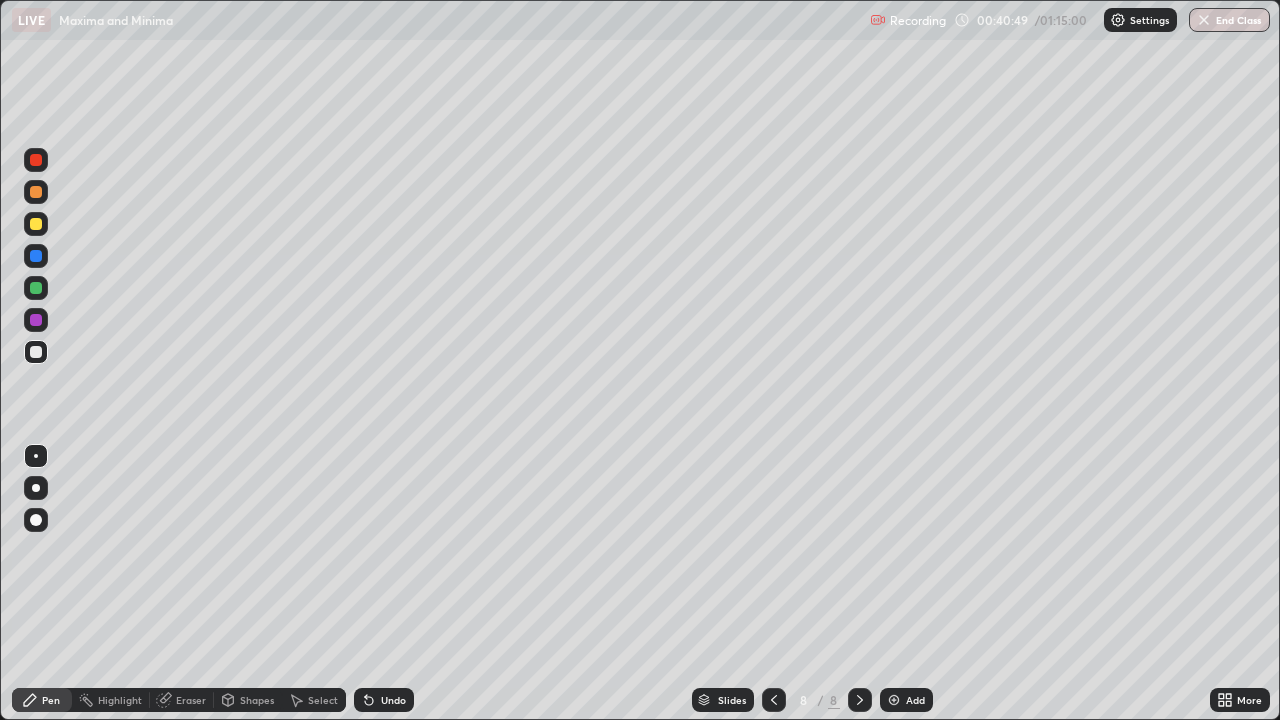click on "Eraser" at bounding box center [191, 700] 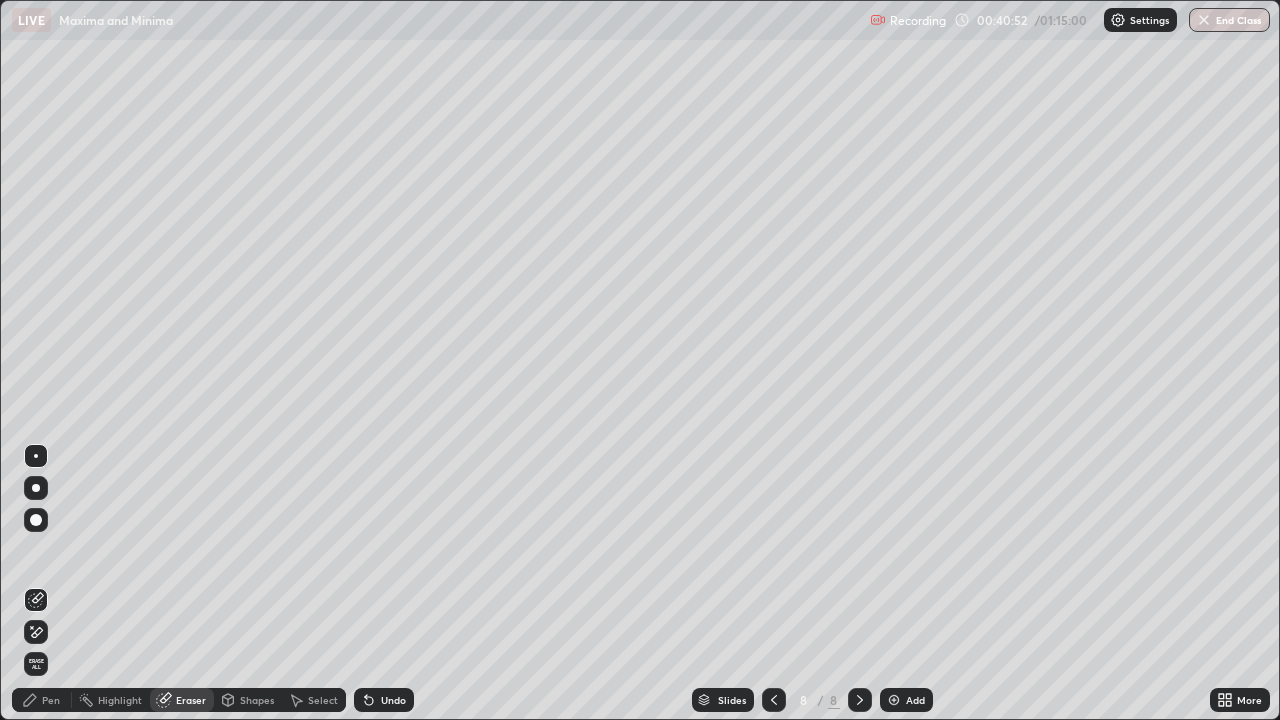 click on "Pen" at bounding box center (42, 700) 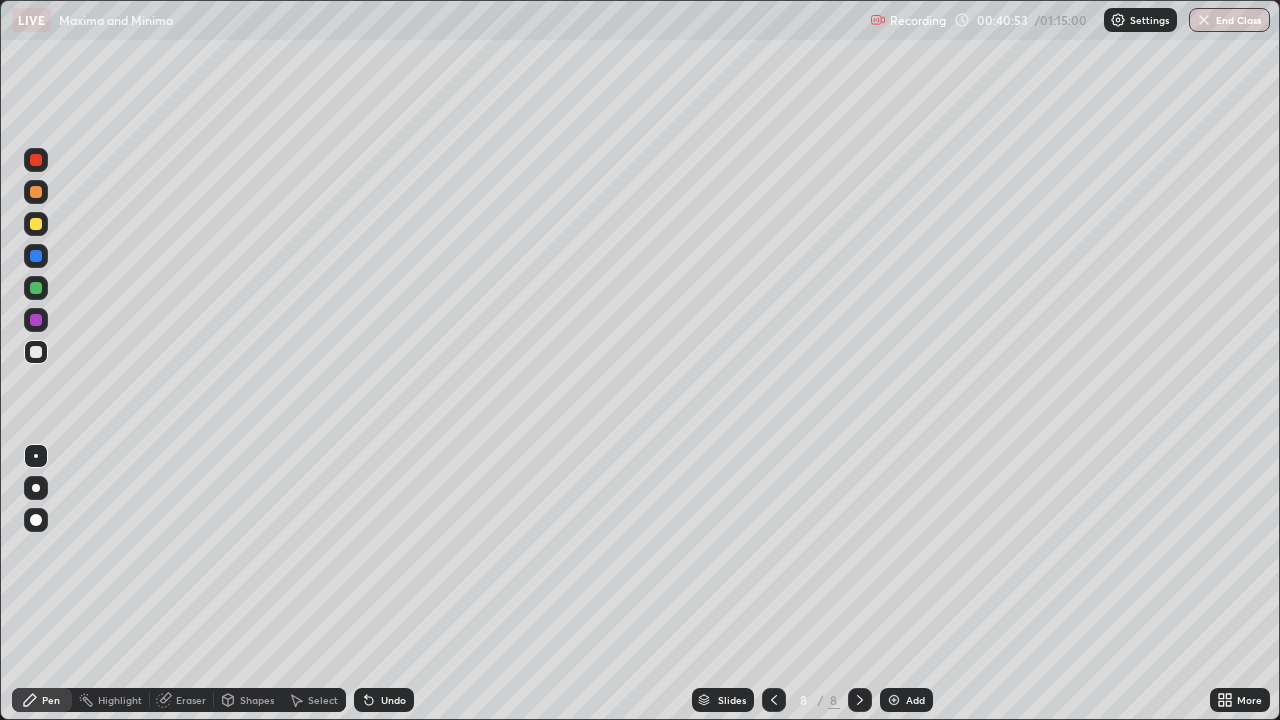 click at bounding box center (36, 224) 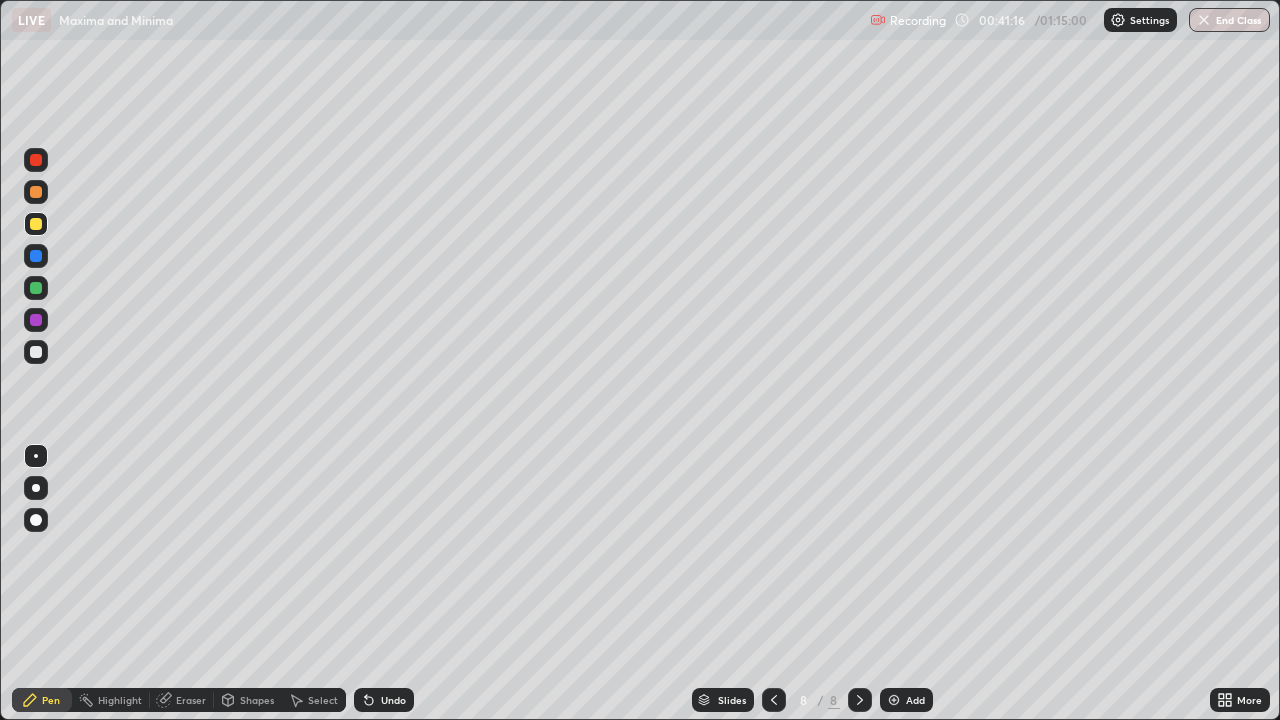 click on "Eraser" at bounding box center (191, 700) 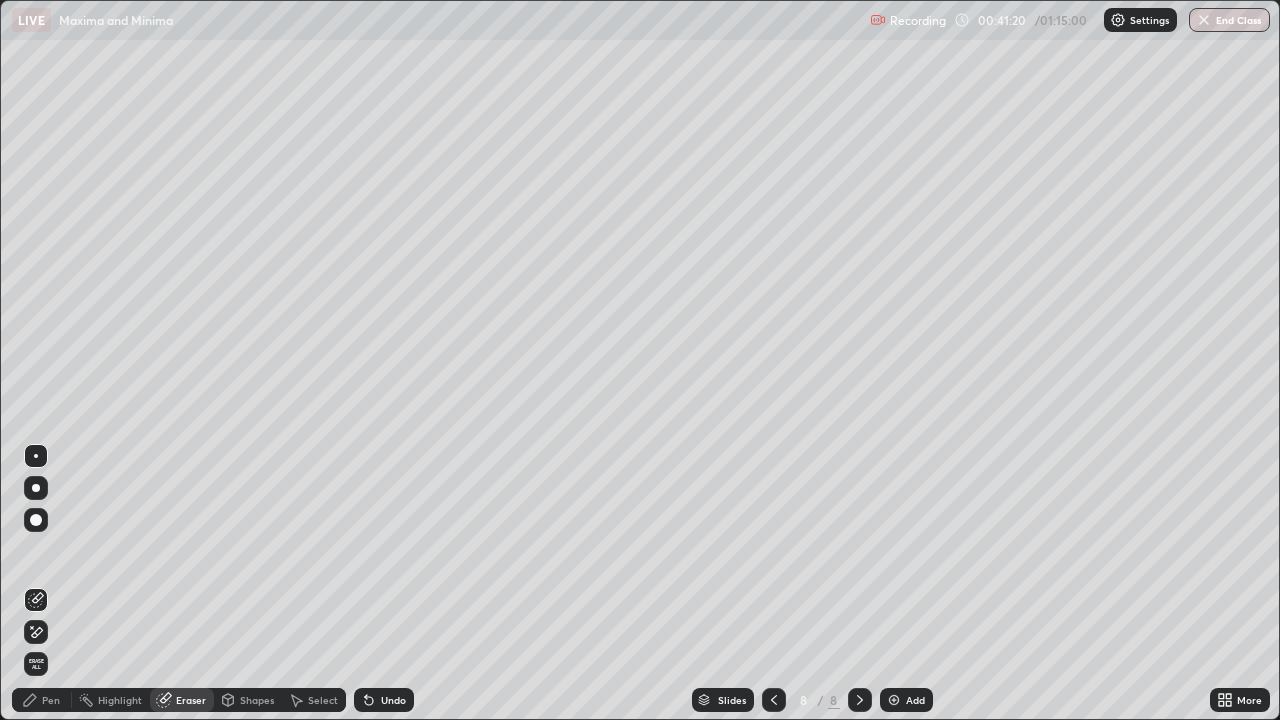 click on "Pen" at bounding box center (42, 700) 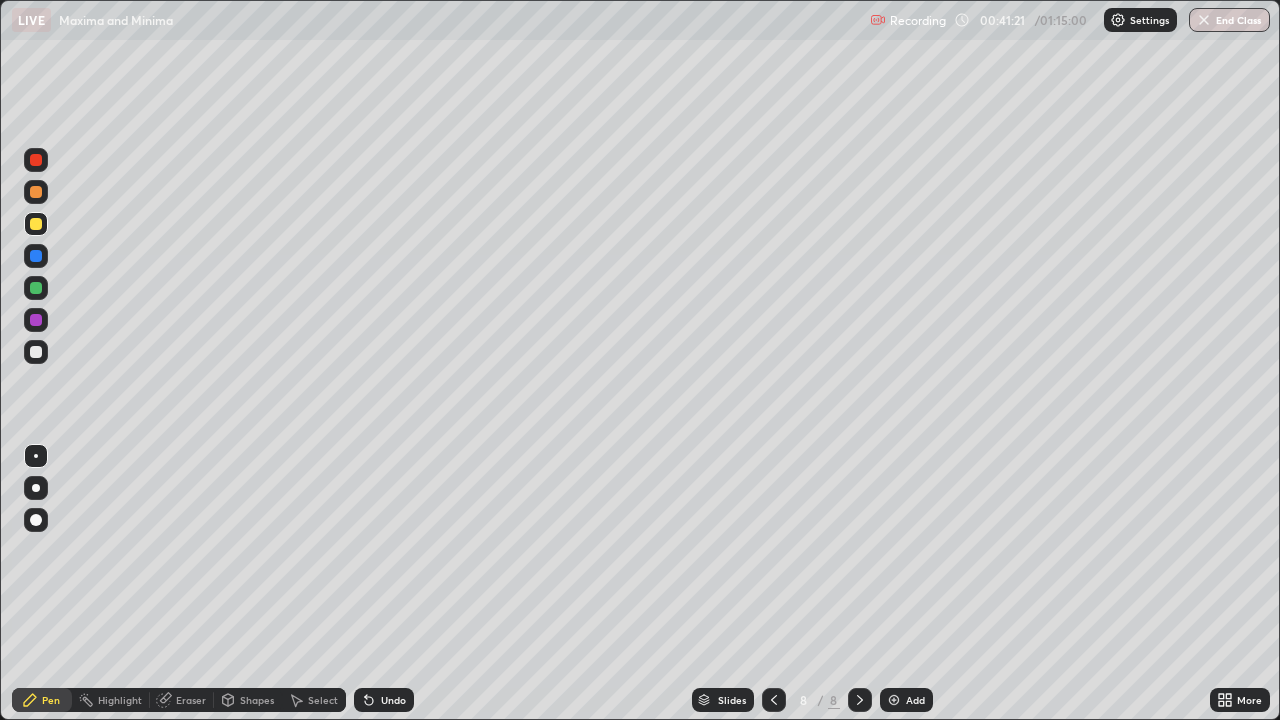 click at bounding box center (36, 352) 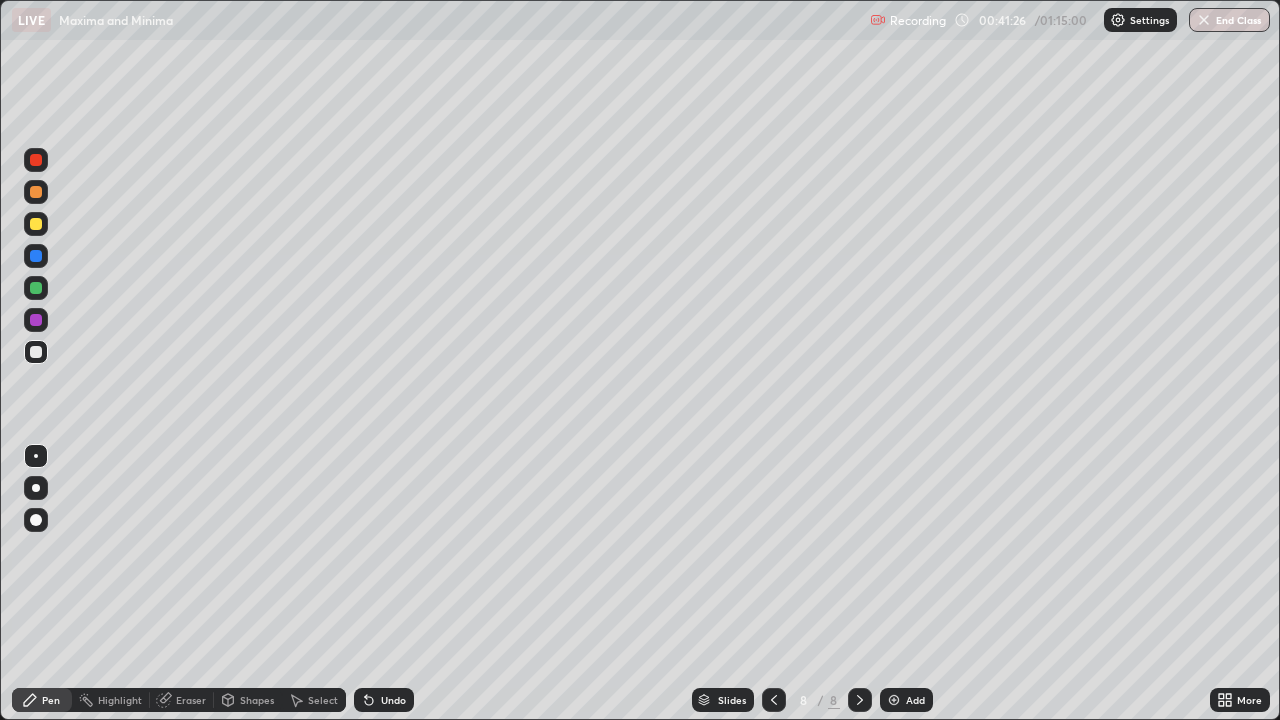 click on "Eraser" at bounding box center [191, 700] 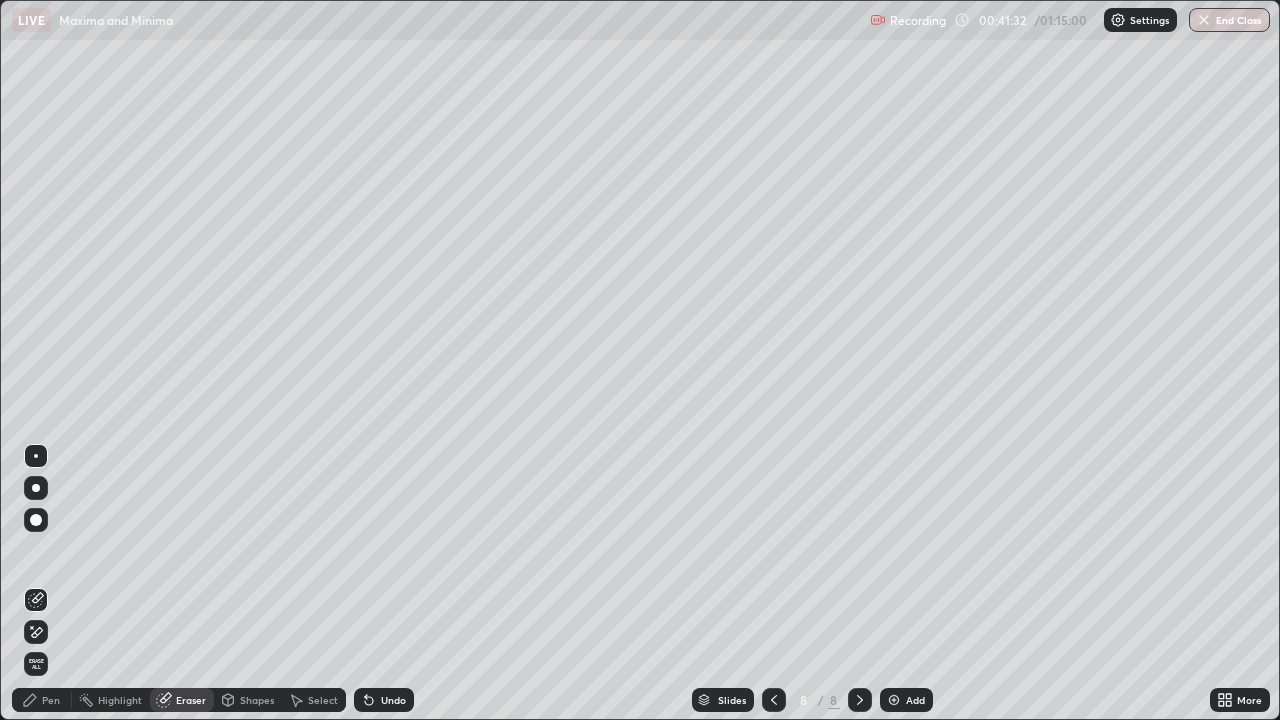 click on "Pen" at bounding box center [51, 700] 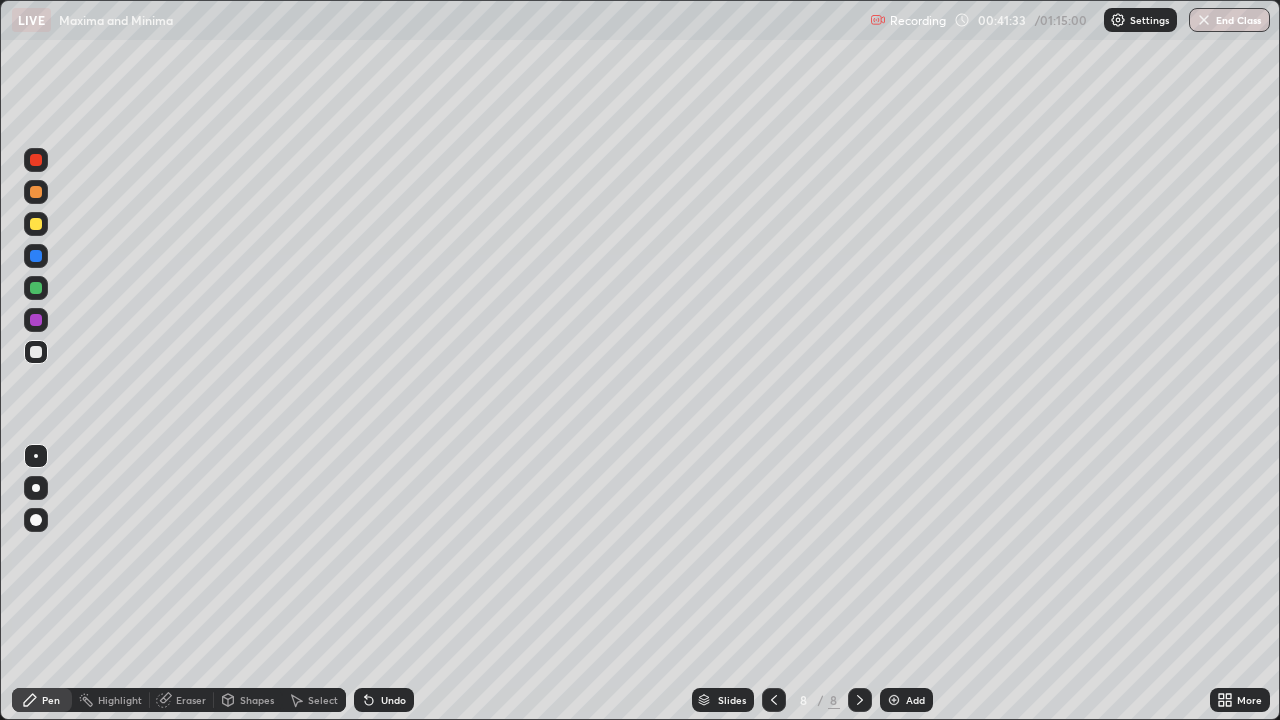 click at bounding box center (36, 352) 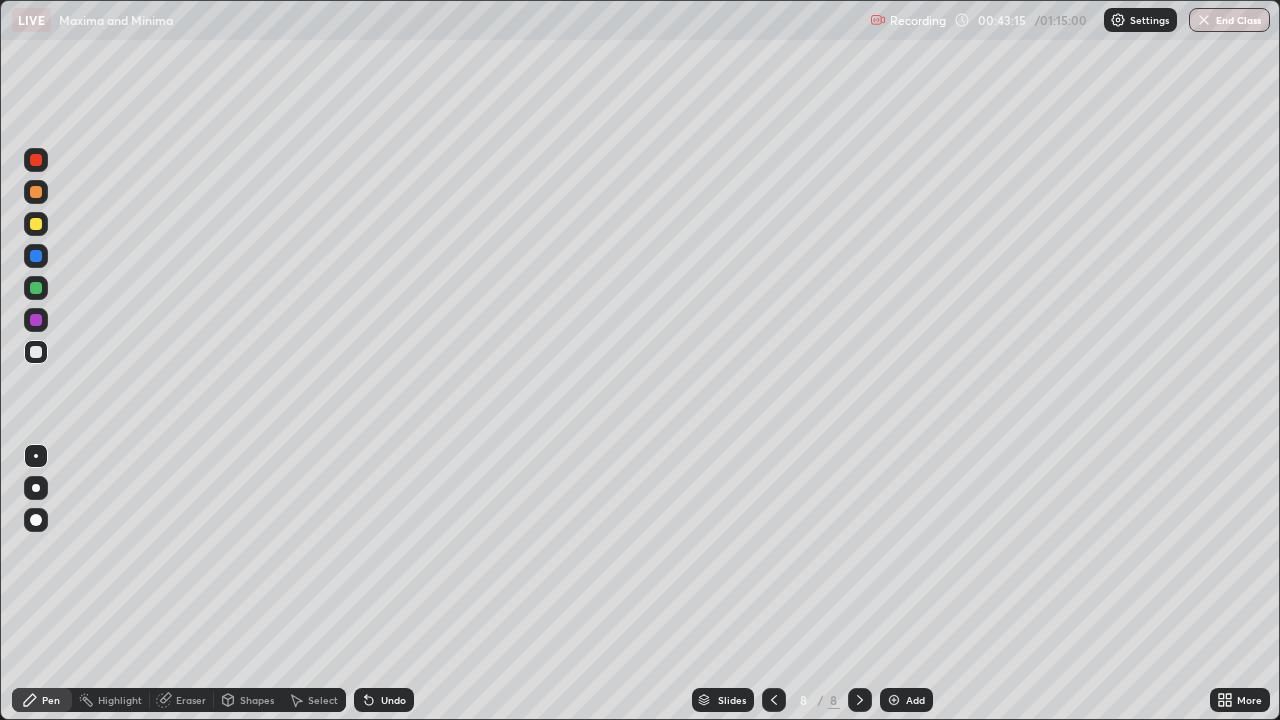 click at bounding box center [36, 352] 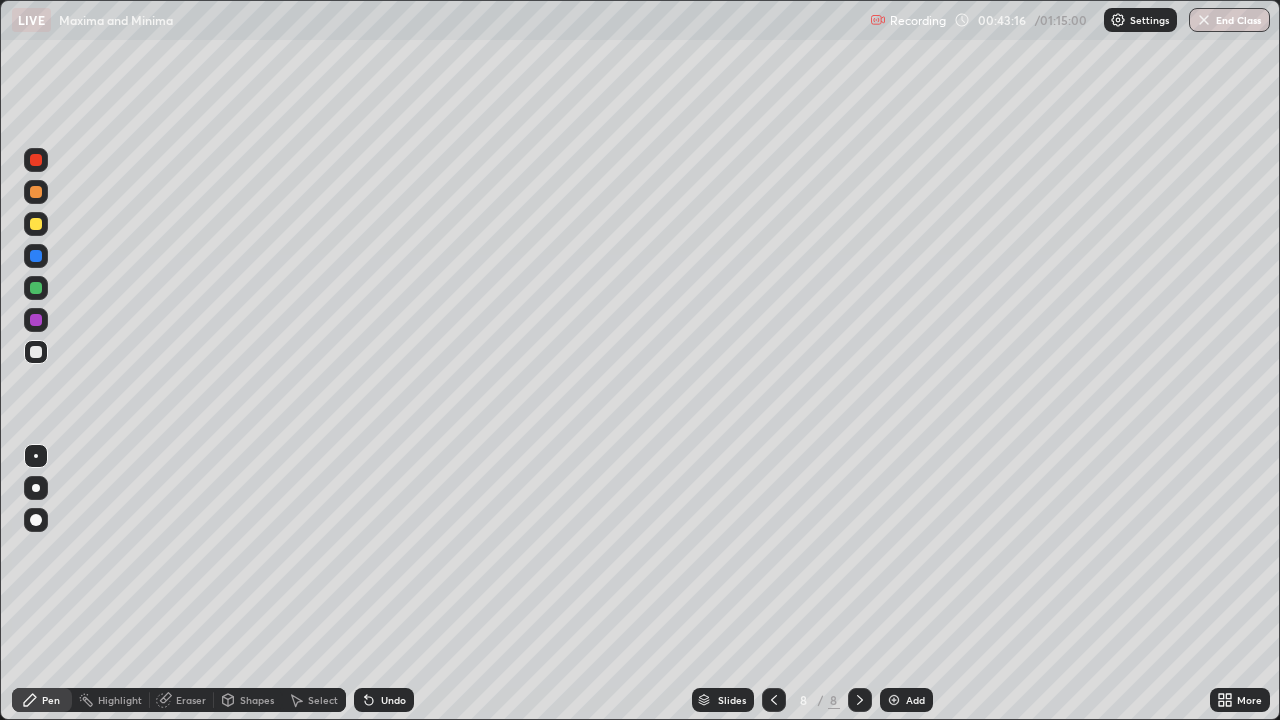 click at bounding box center [36, 352] 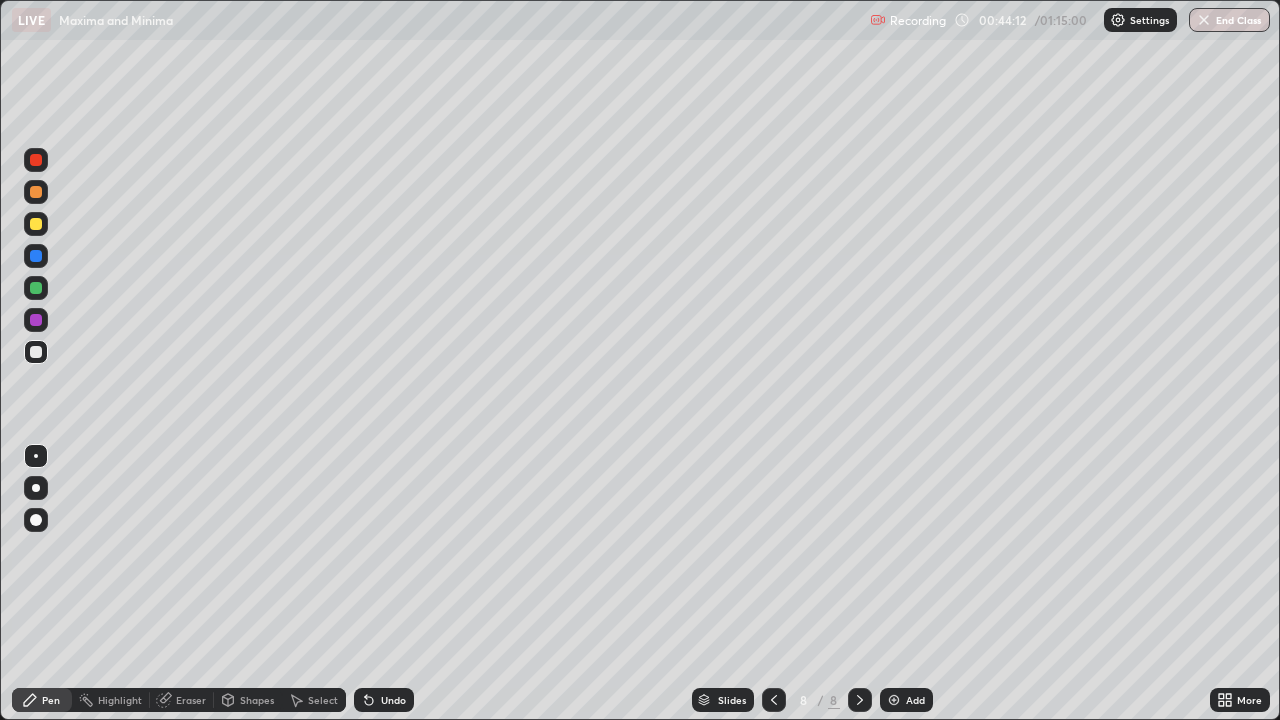 click at bounding box center [894, 700] 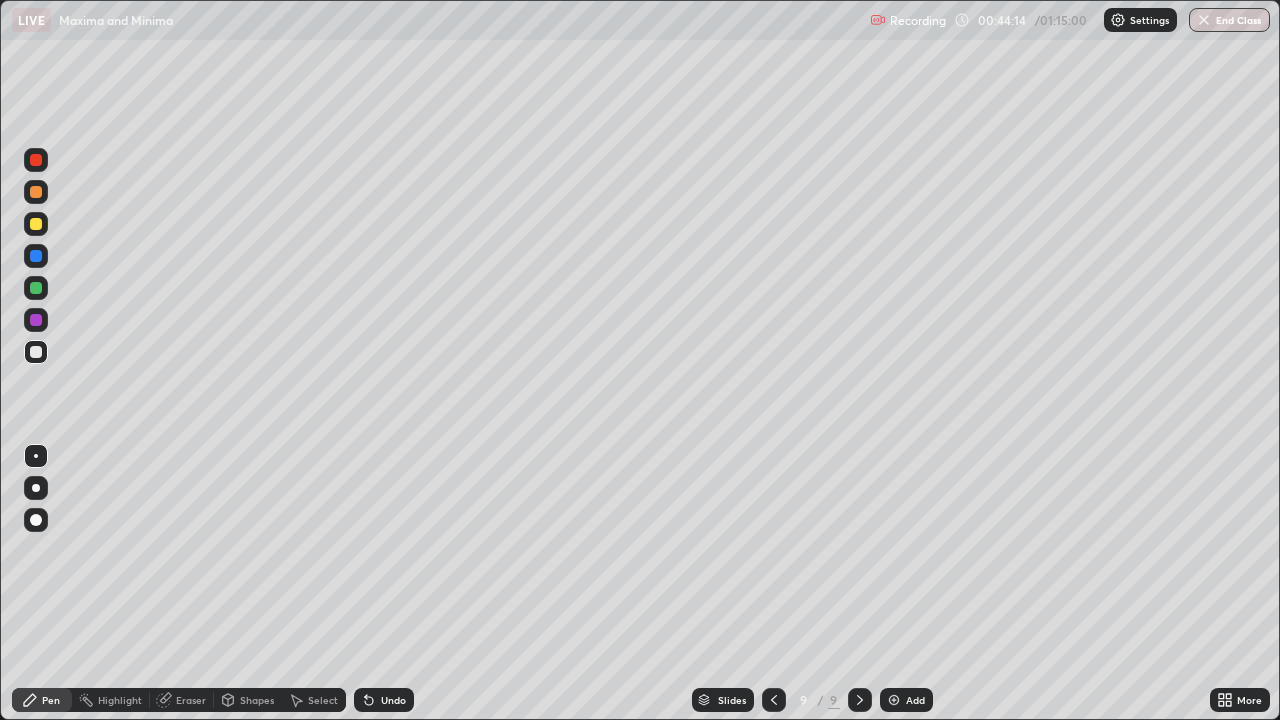 click at bounding box center (36, 352) 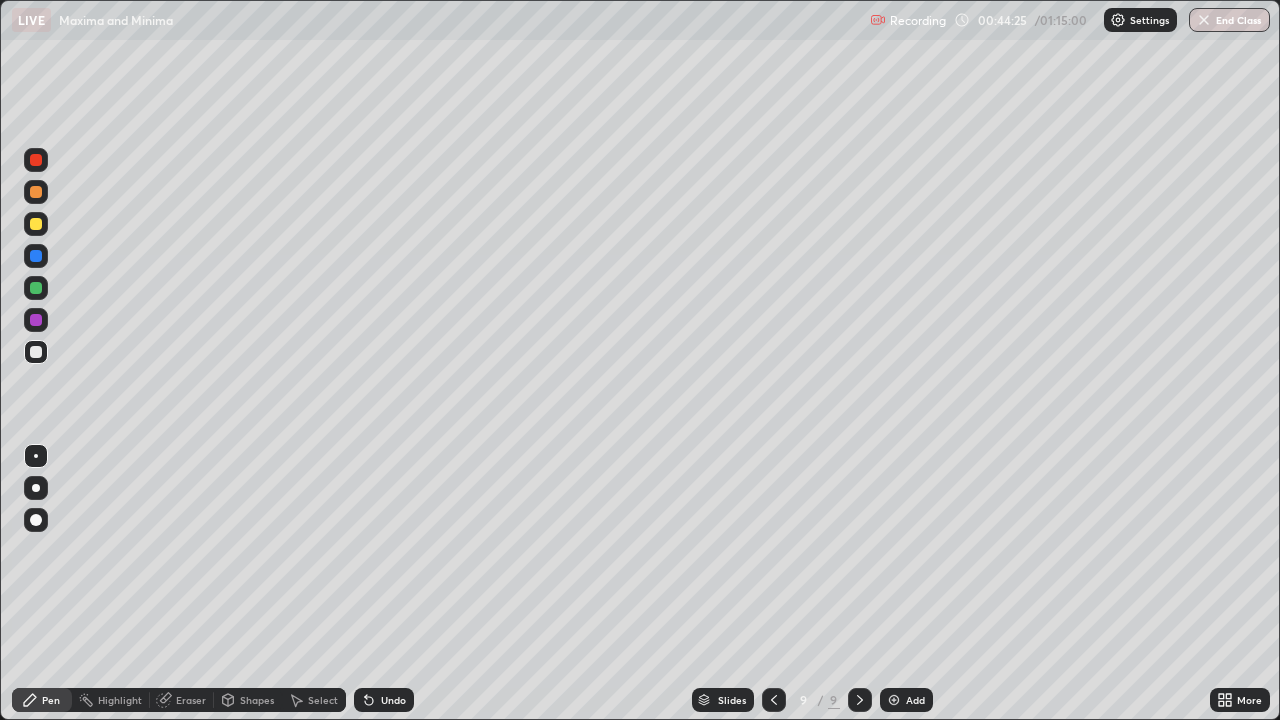 click at bounding box center [36, 352] 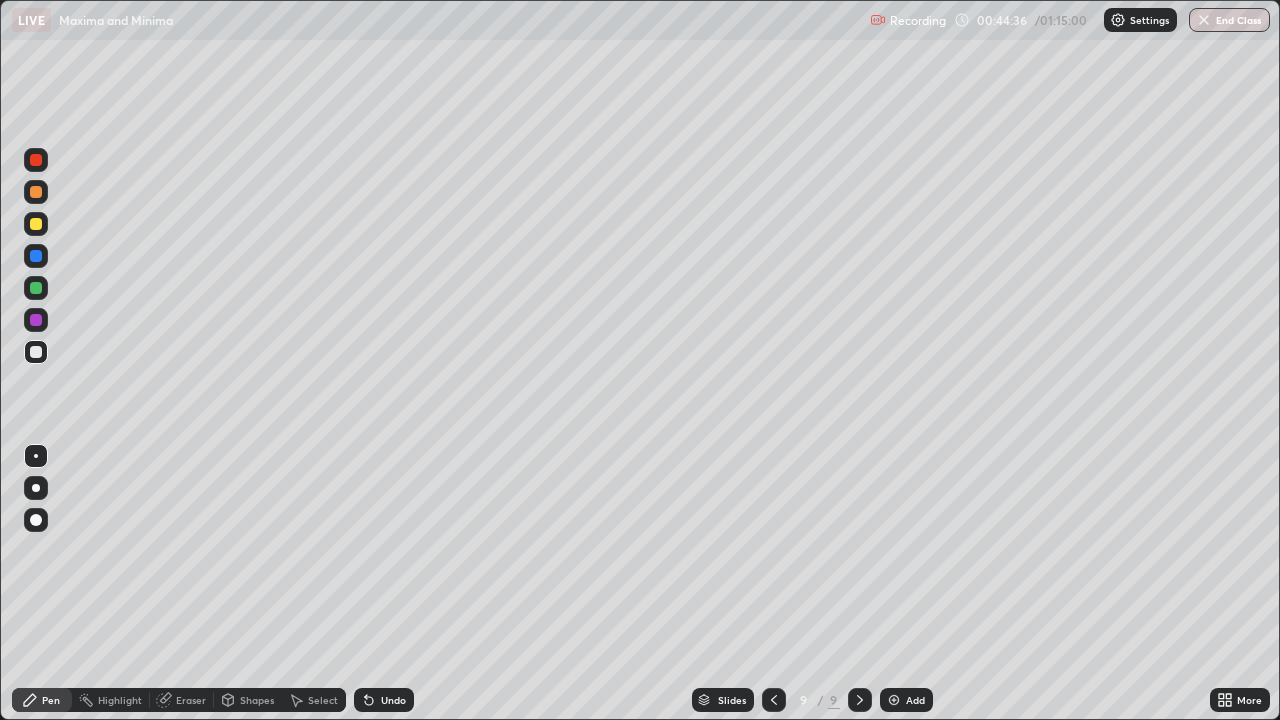 click at bounding box center (36, 224) 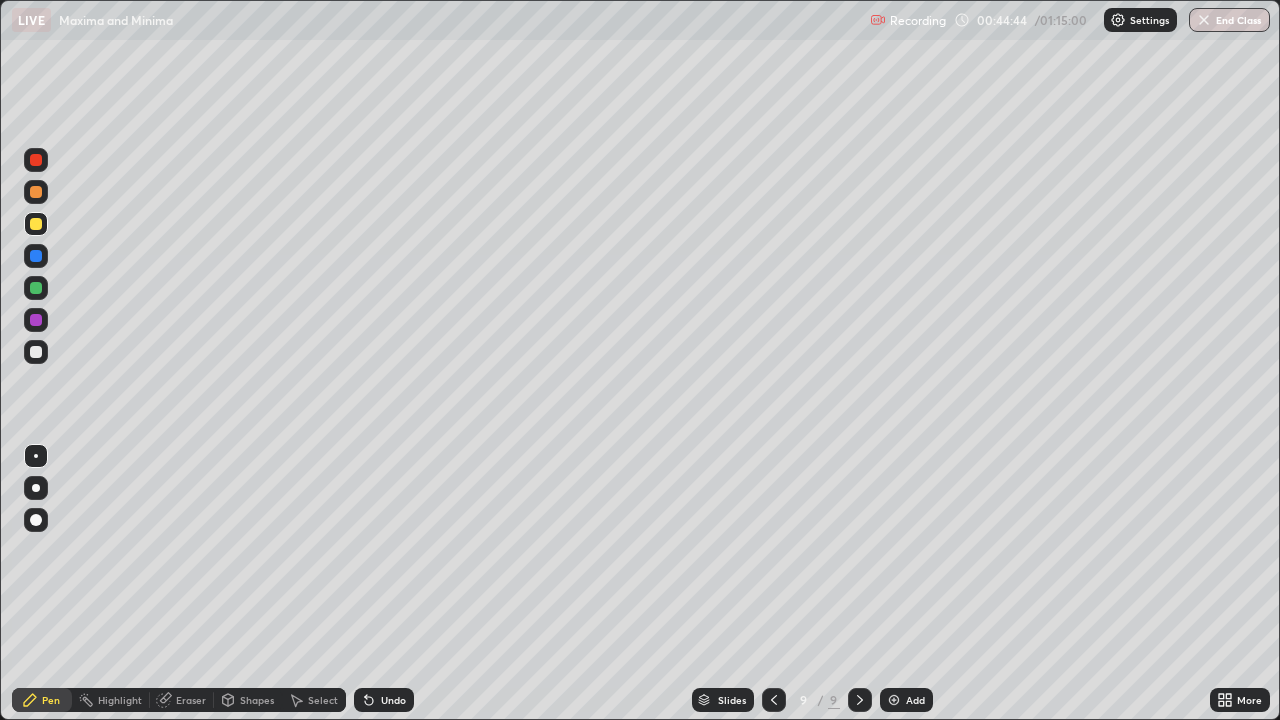 click at bounding box center [36, 352] 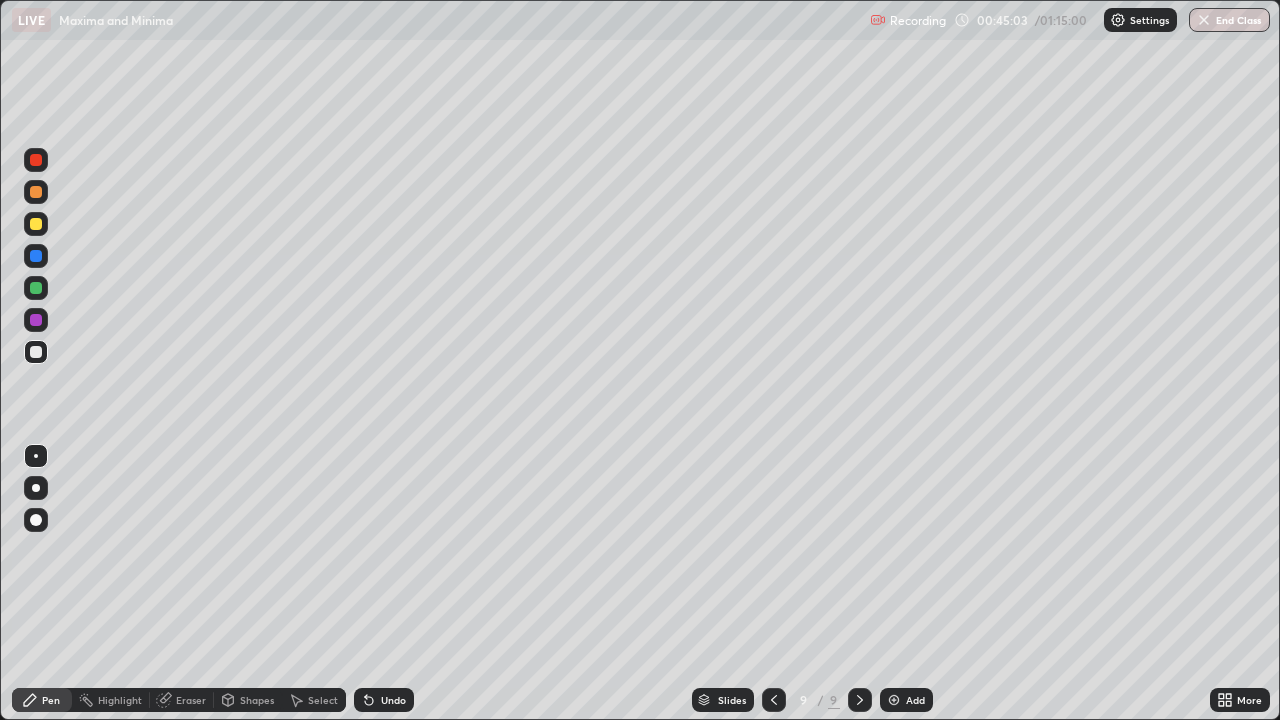 click on "Eraser" at bounding box center [182, 700] 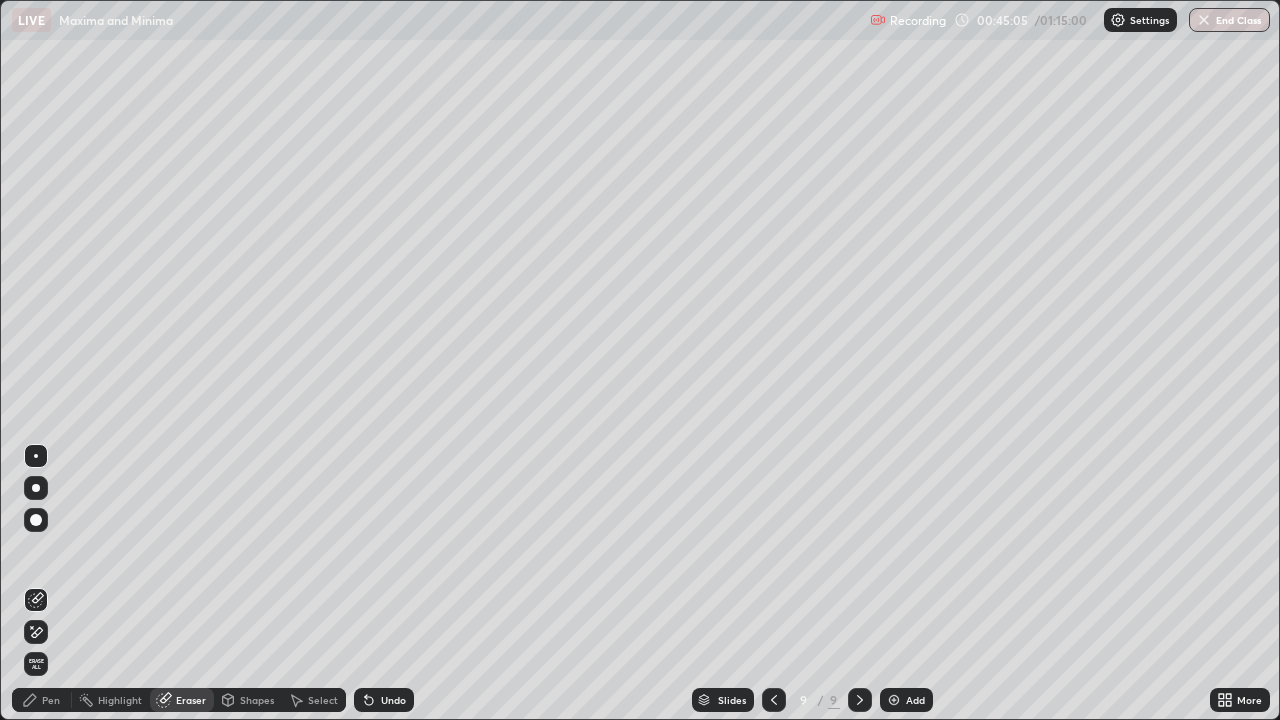 click on "Eraser" at bounding box center [182, 700] 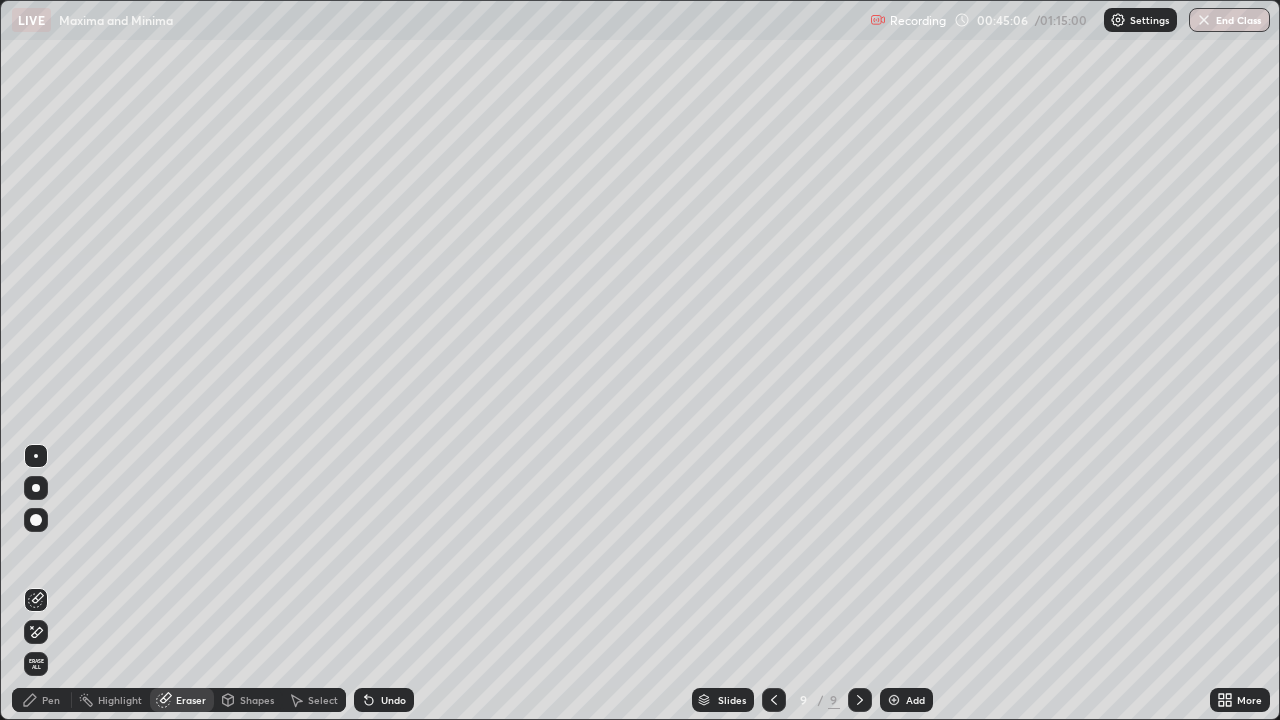 click on "Pen" at bounding box center [42, 700] 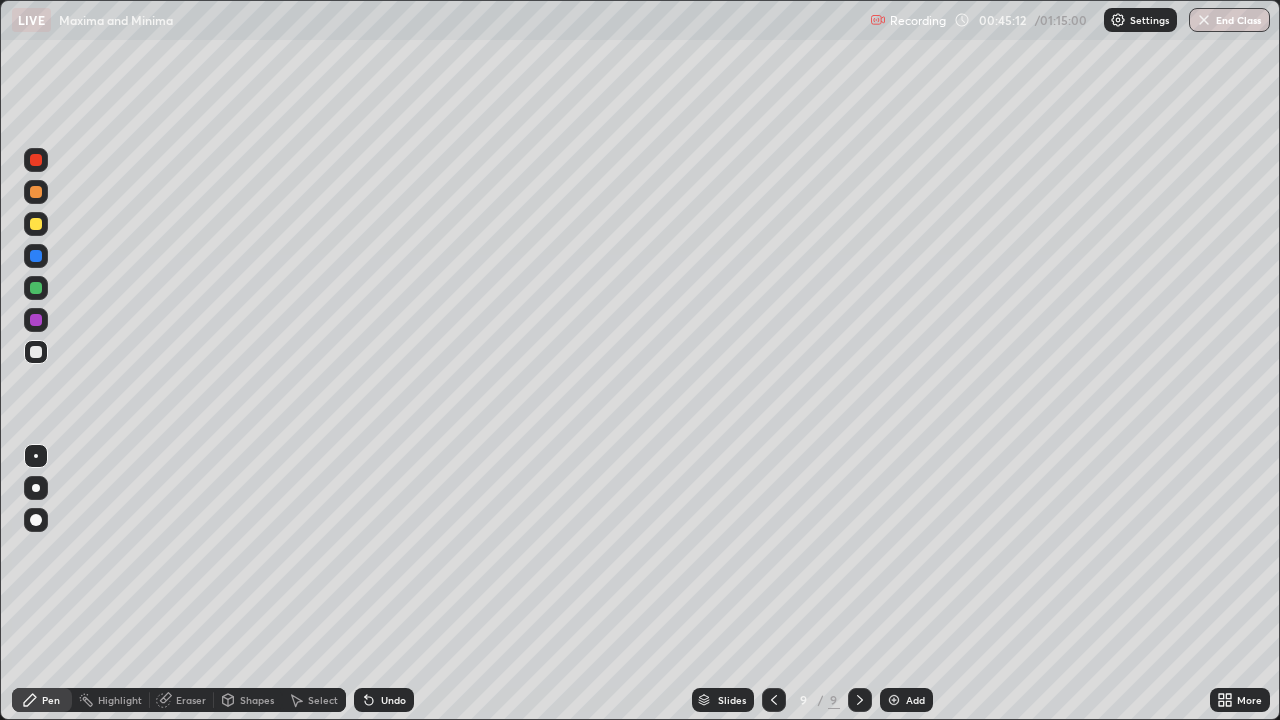 click at bounding box center [36, 320] 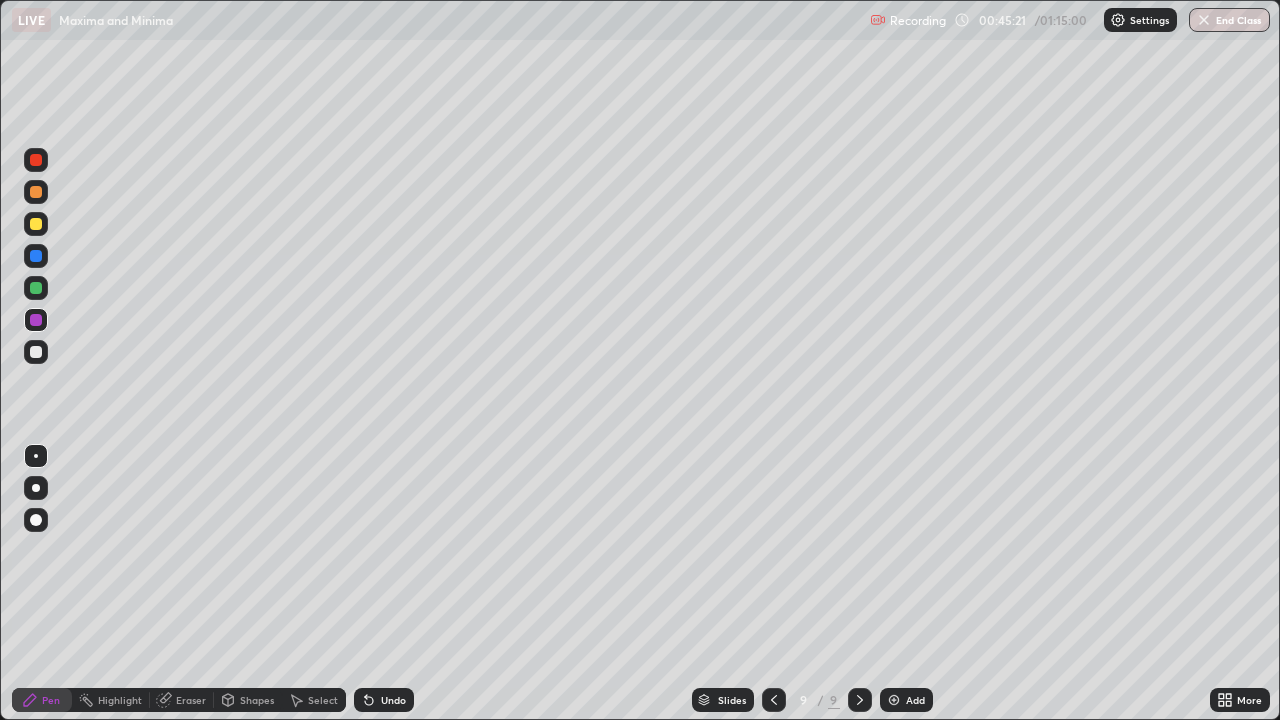 click at bounding box center (36, 352) 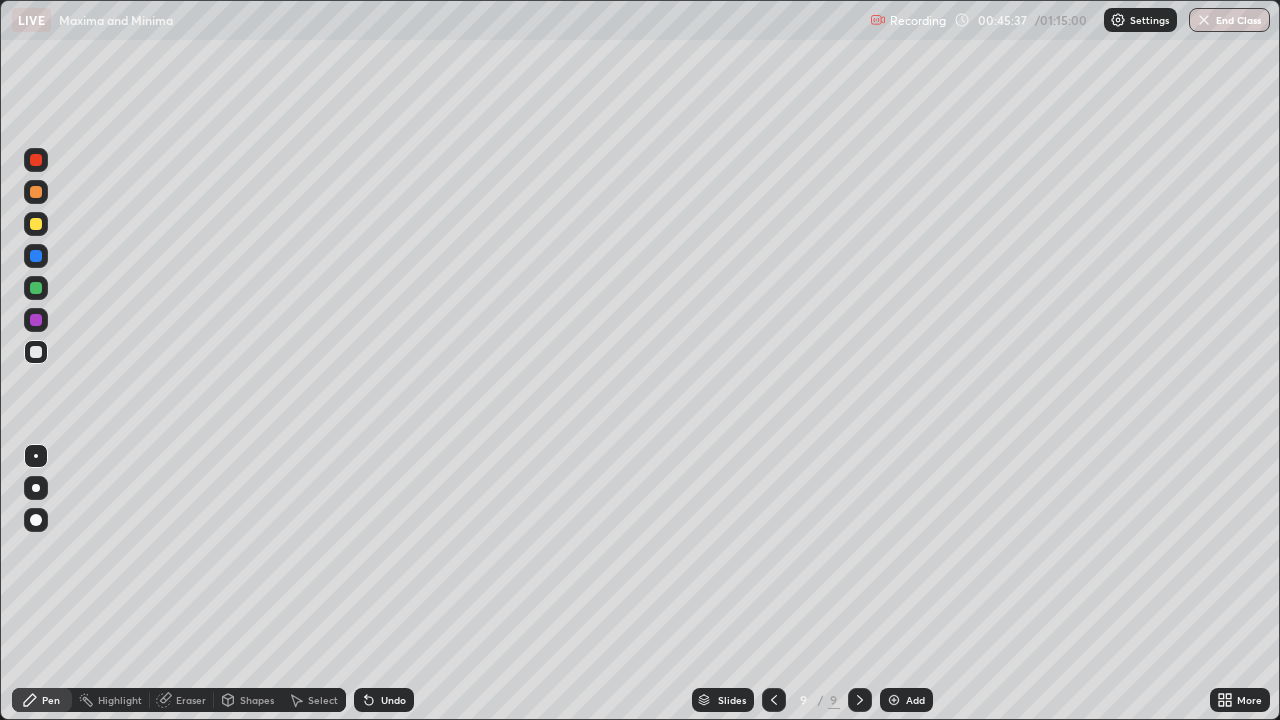 click on "Eraser" at bounding box center (182, 700) 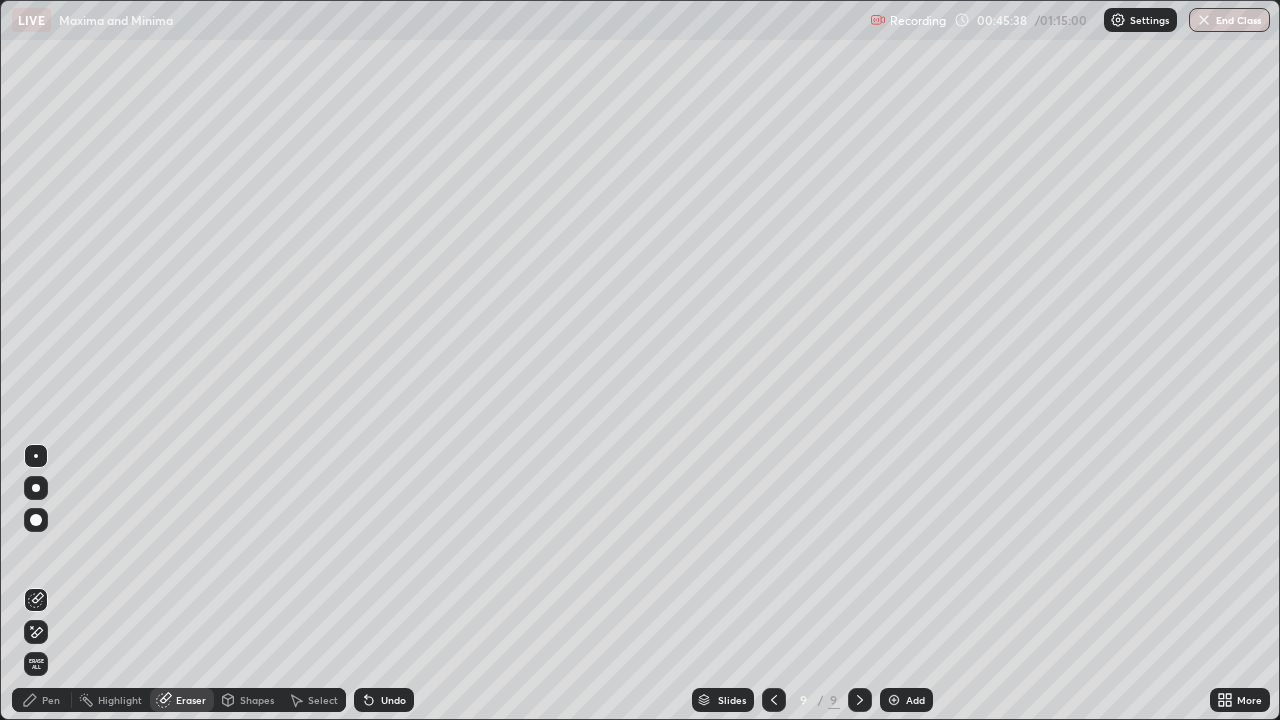 click on "Pen" at bounding box center [42, 700] 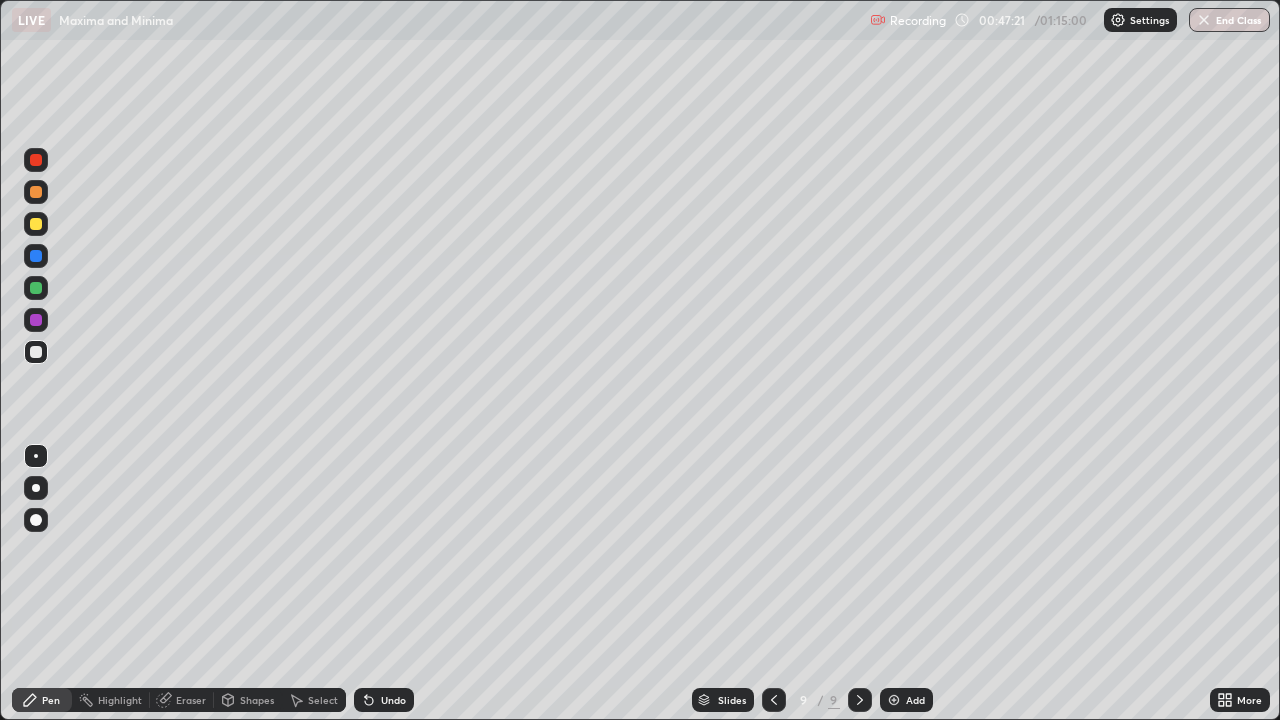 click at bounding box center [36, 288] 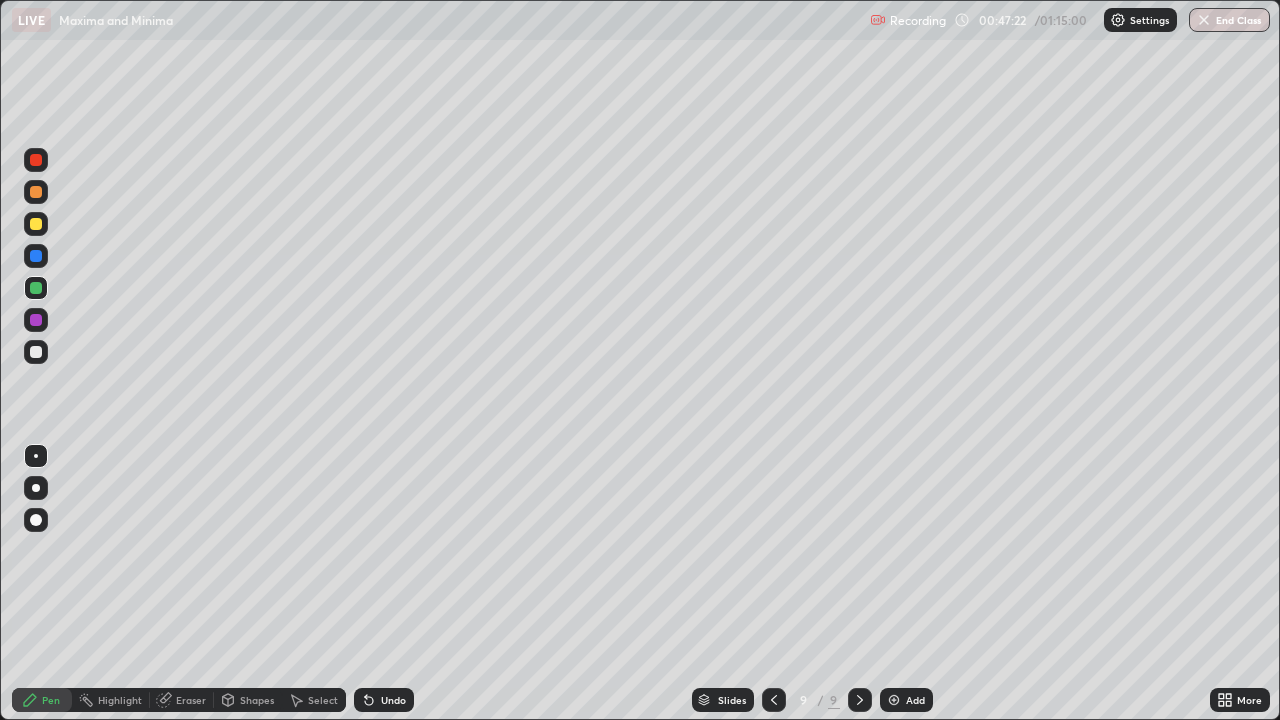 click at bounding box center (36, 352) 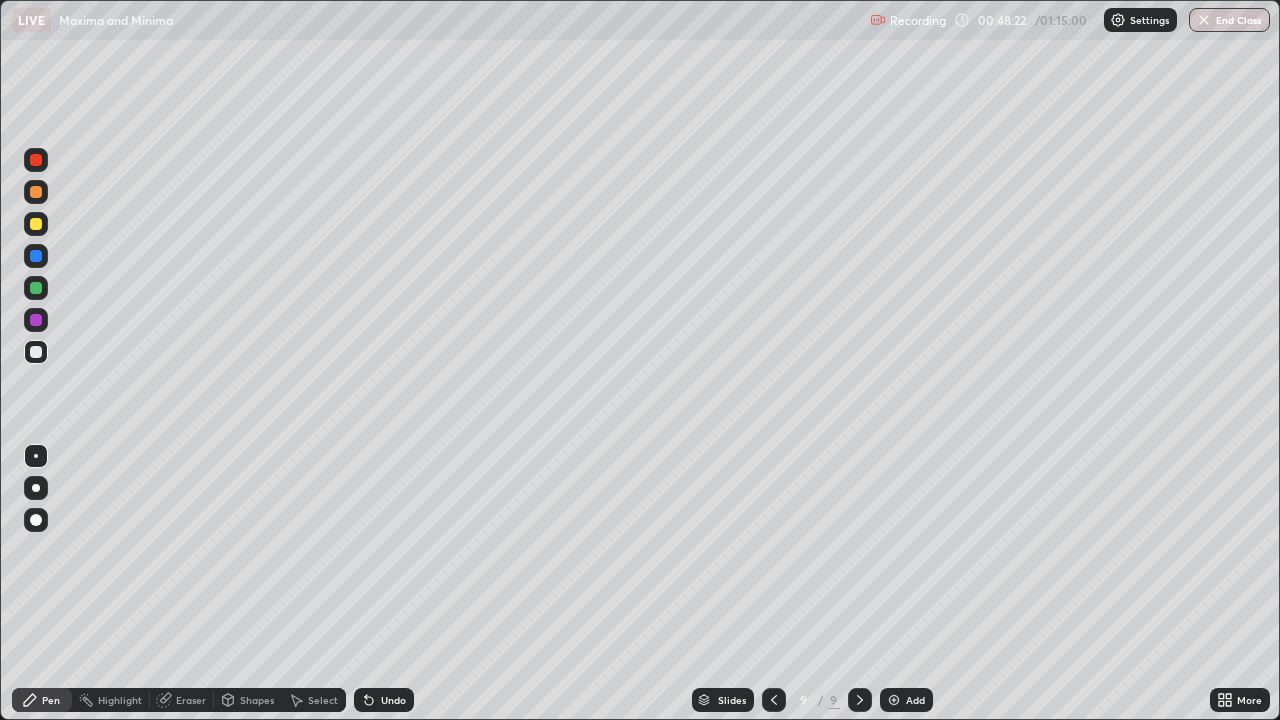 click 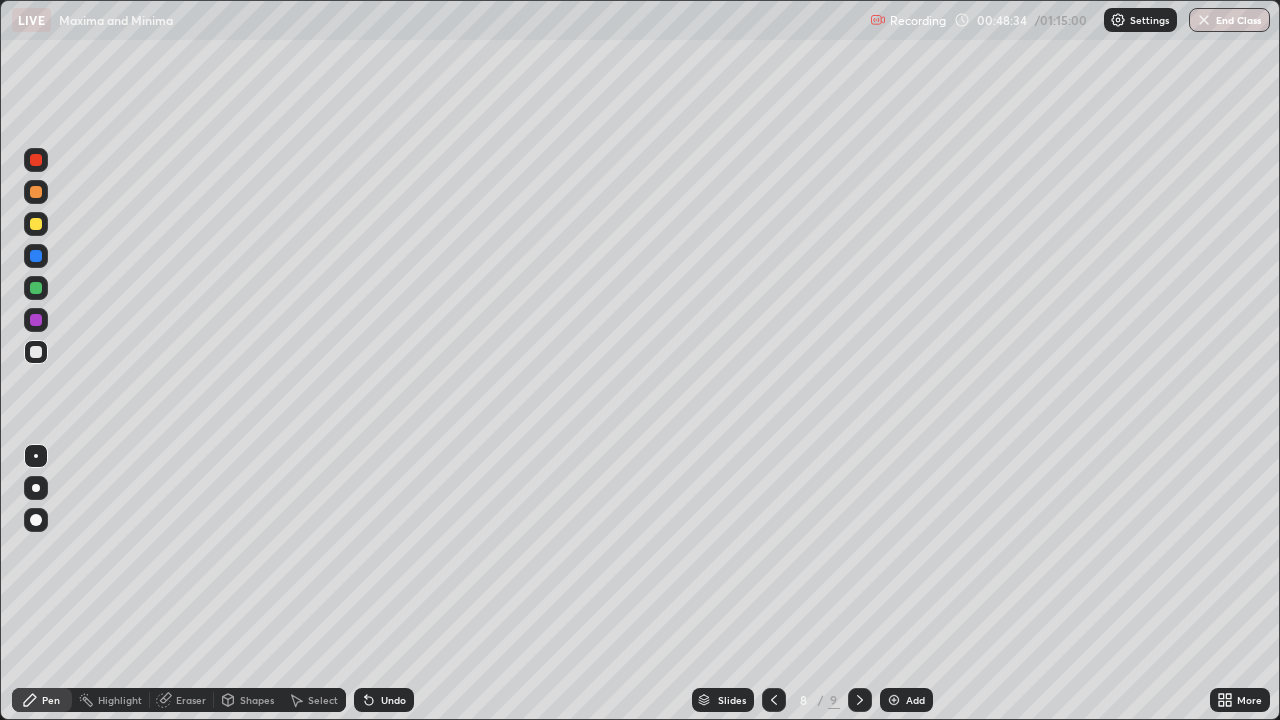 click at bounding box center [860, 700] 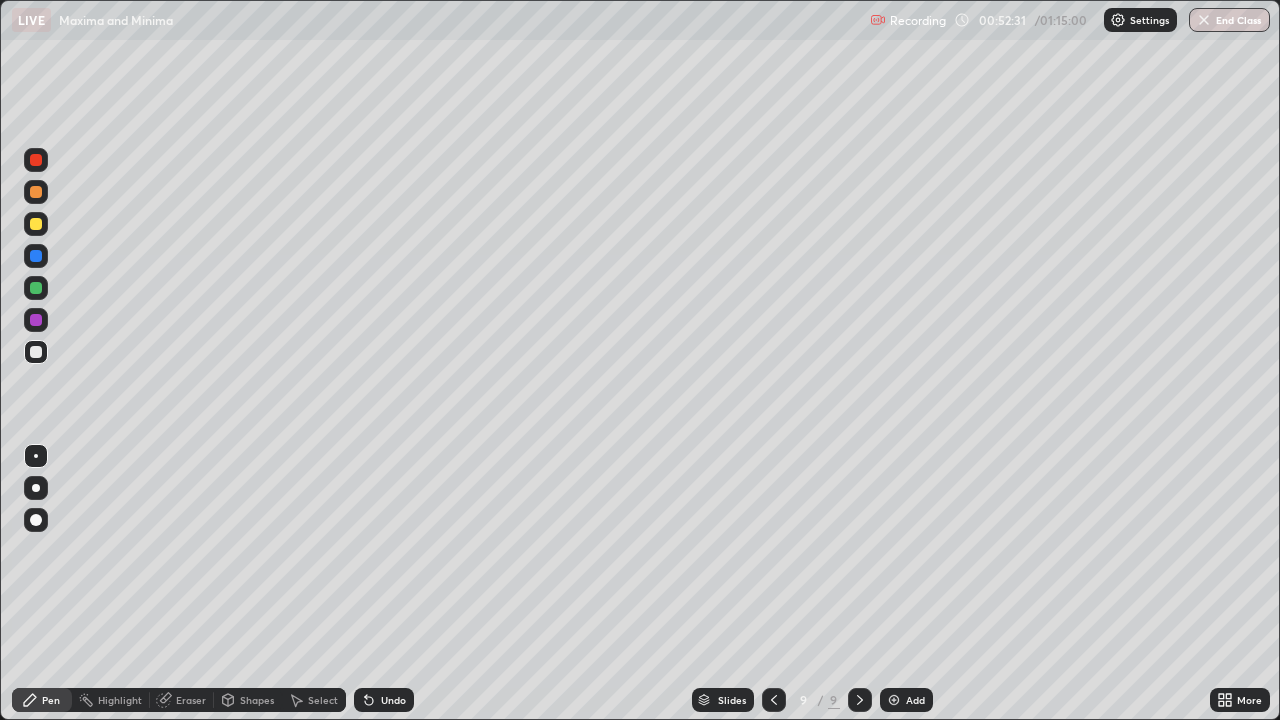 click on "Add" at bounding box center [906, 700] 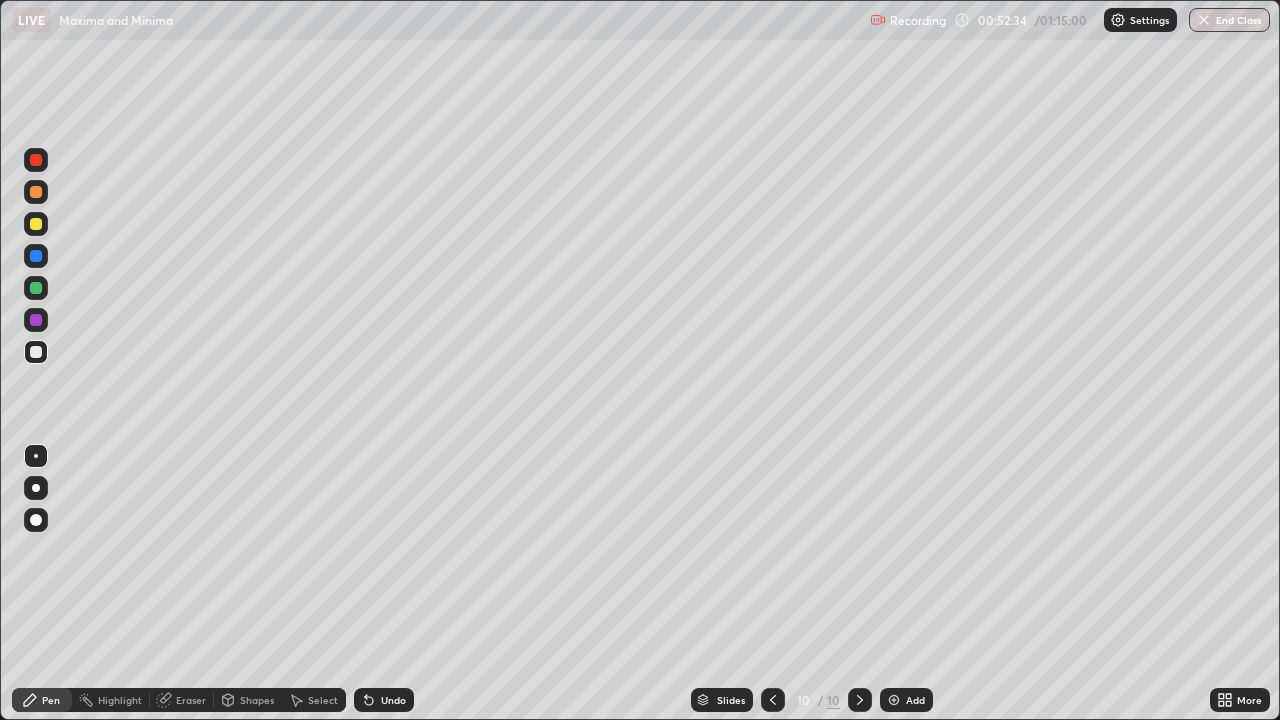 click at bounding box center (36, 224) 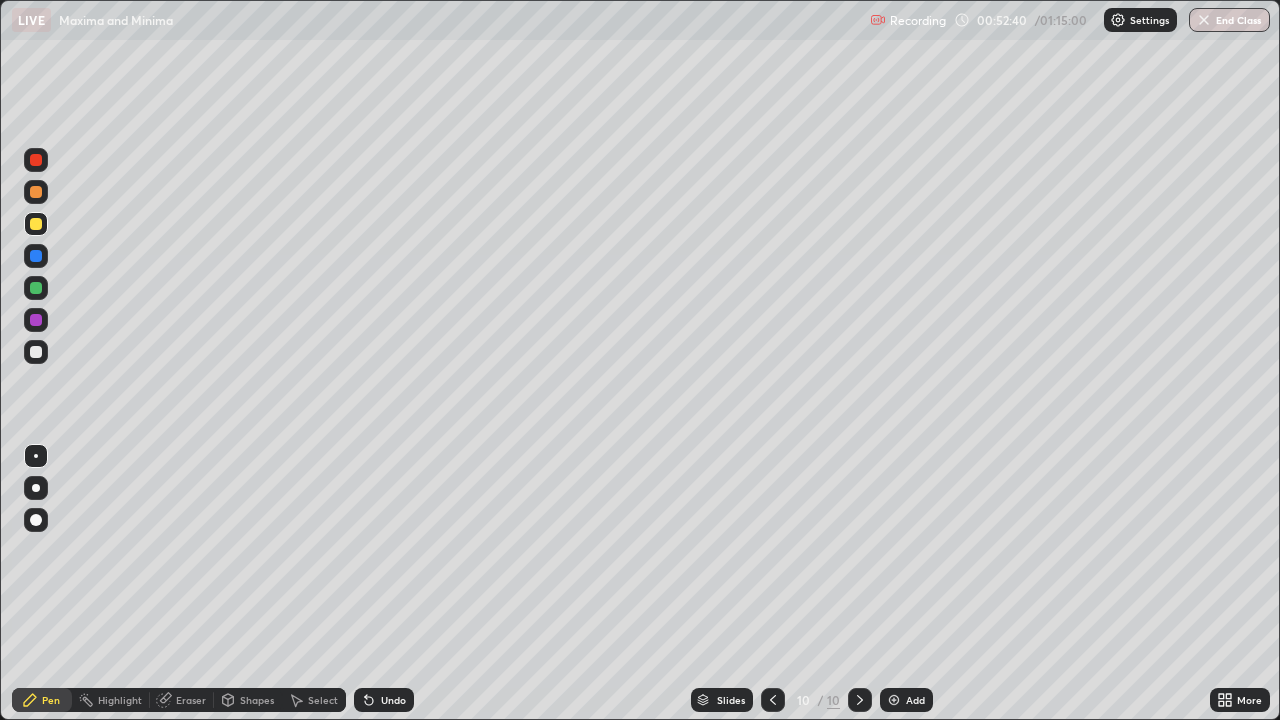 click at bounding box center (36, 352) 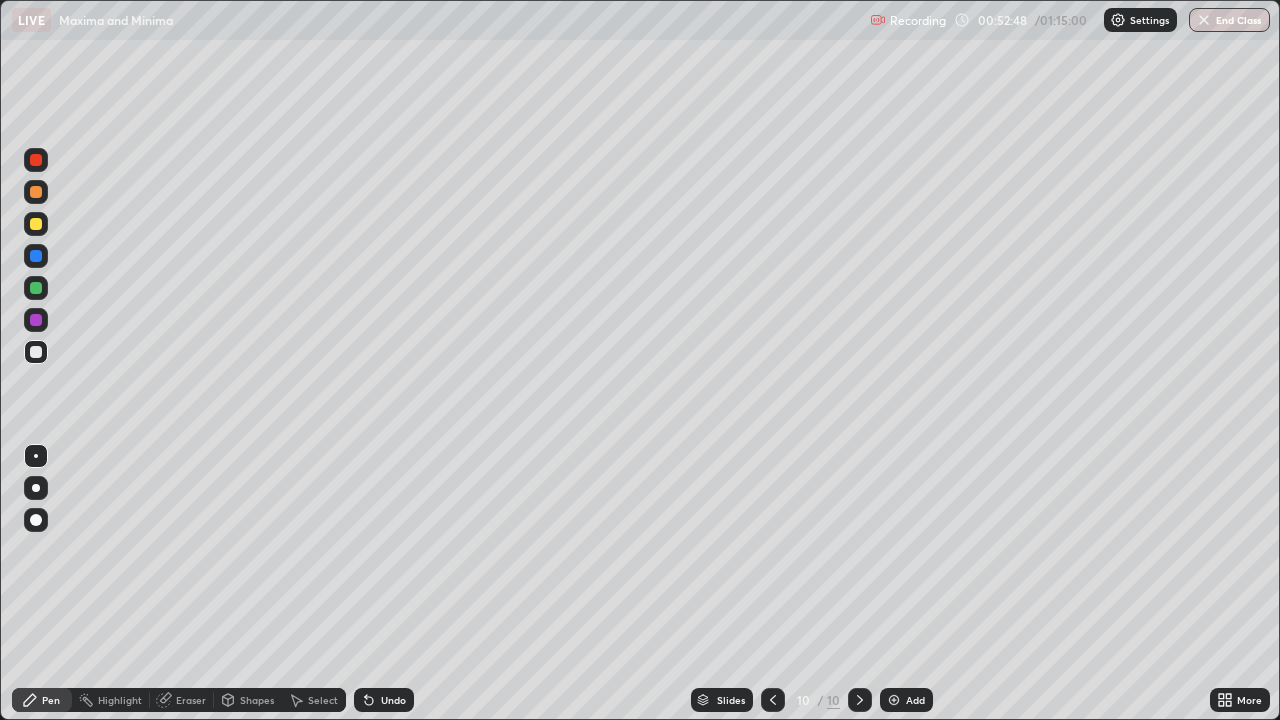 click at bounding box center [36, 352] 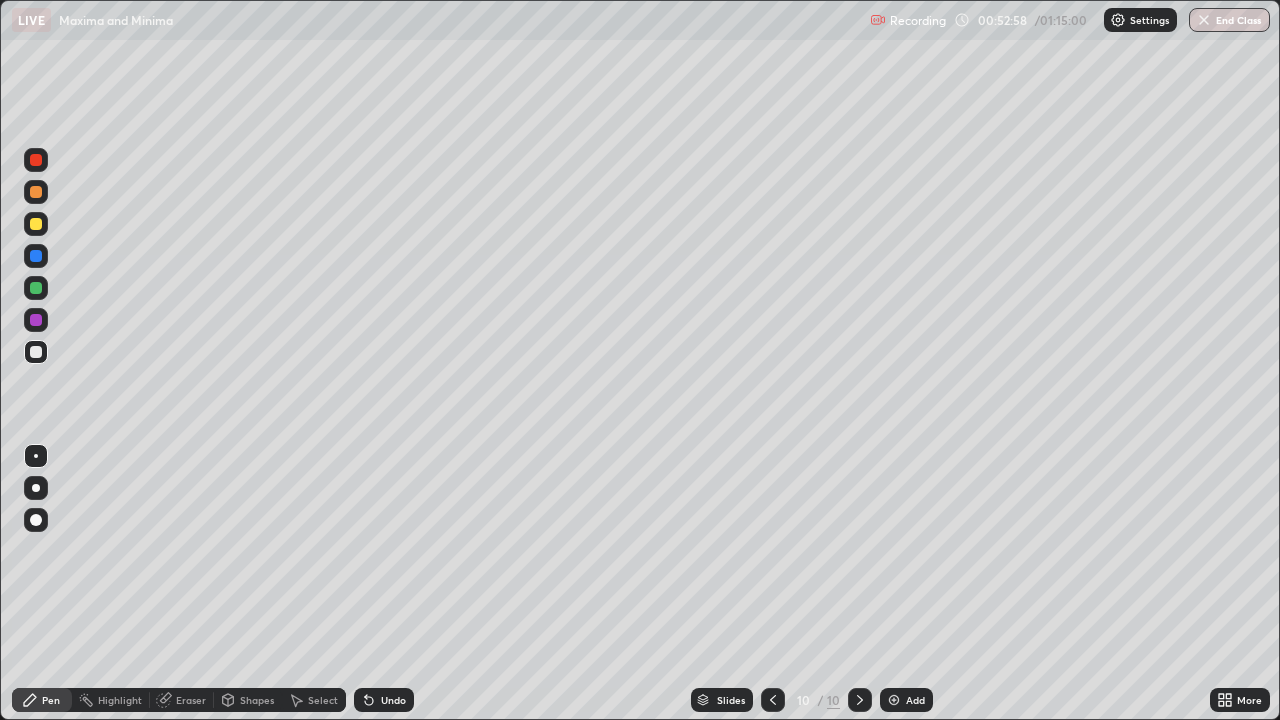 click at bounding box center (36, 224) 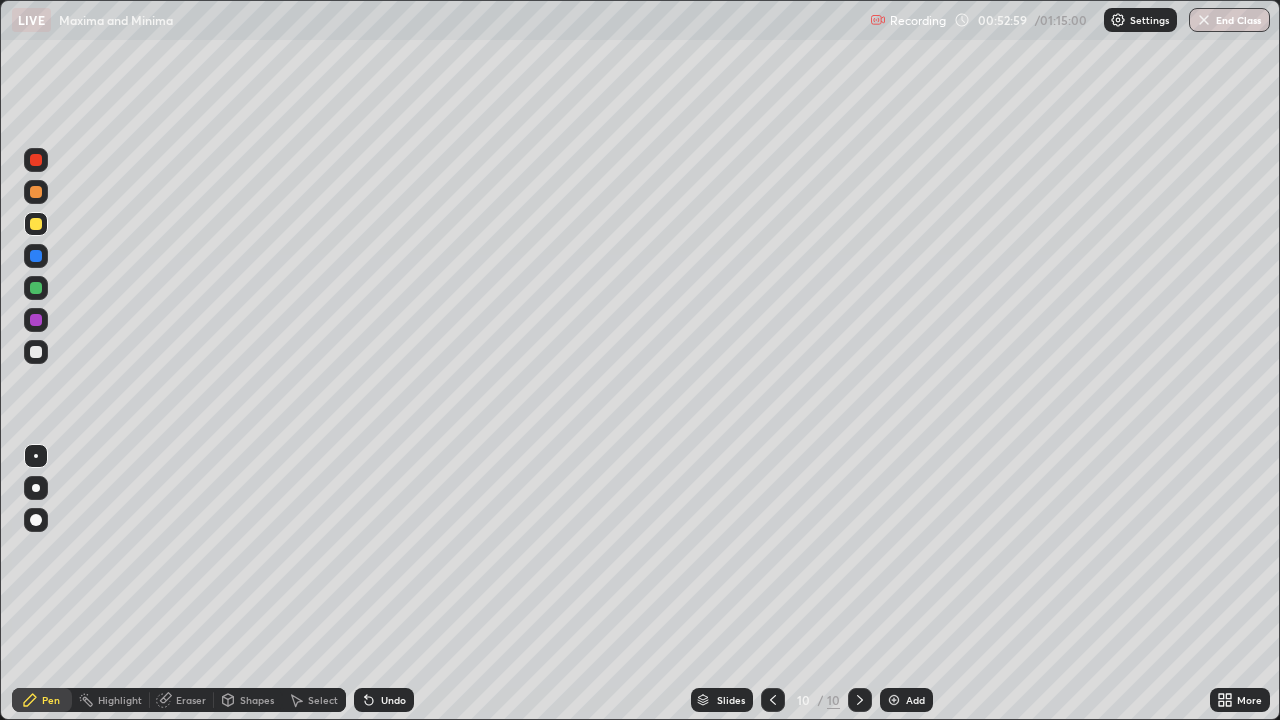 click at bounding box center [36, 288] 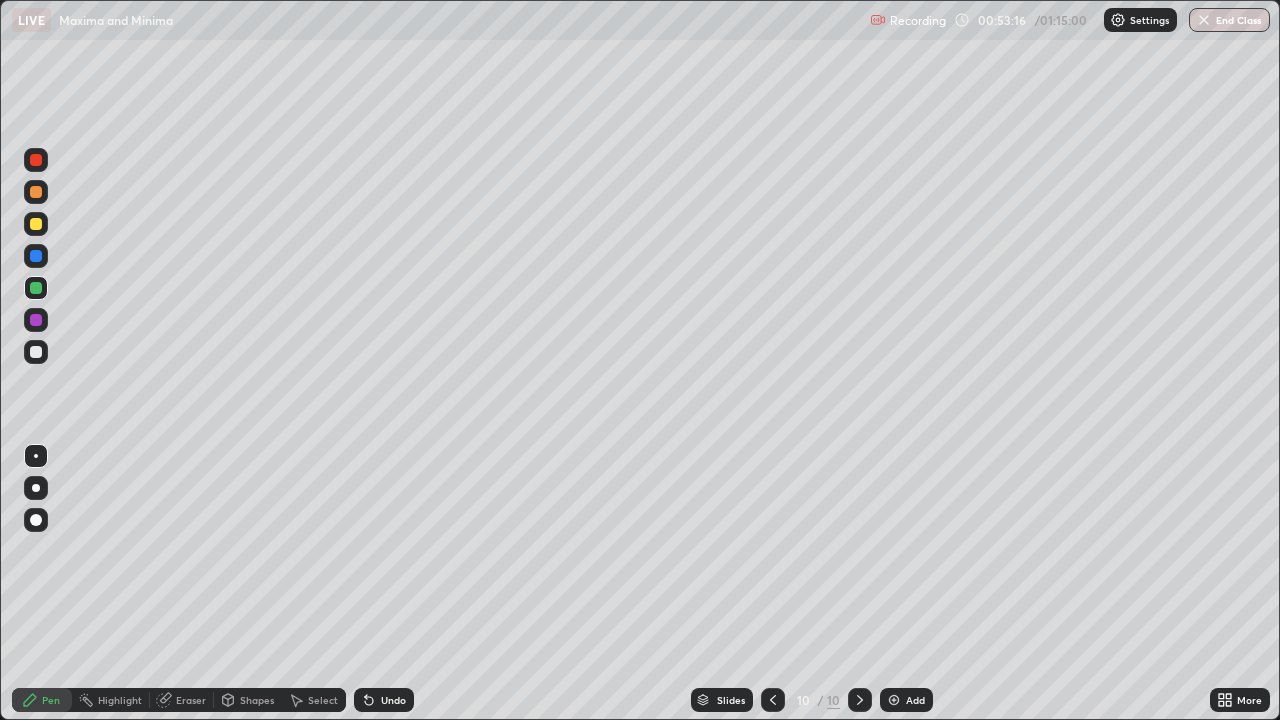 click on "Setting up your live class" at bounding box center (640, 360) 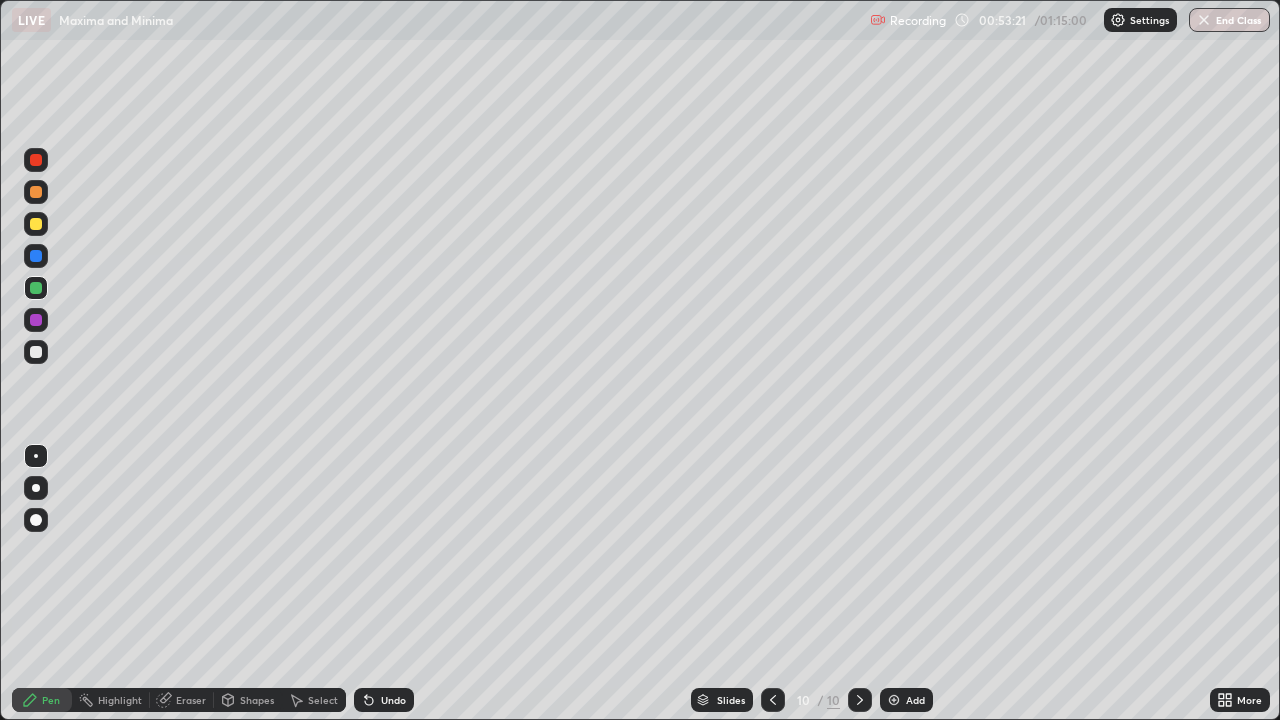 click at bounding box center [36, 192] 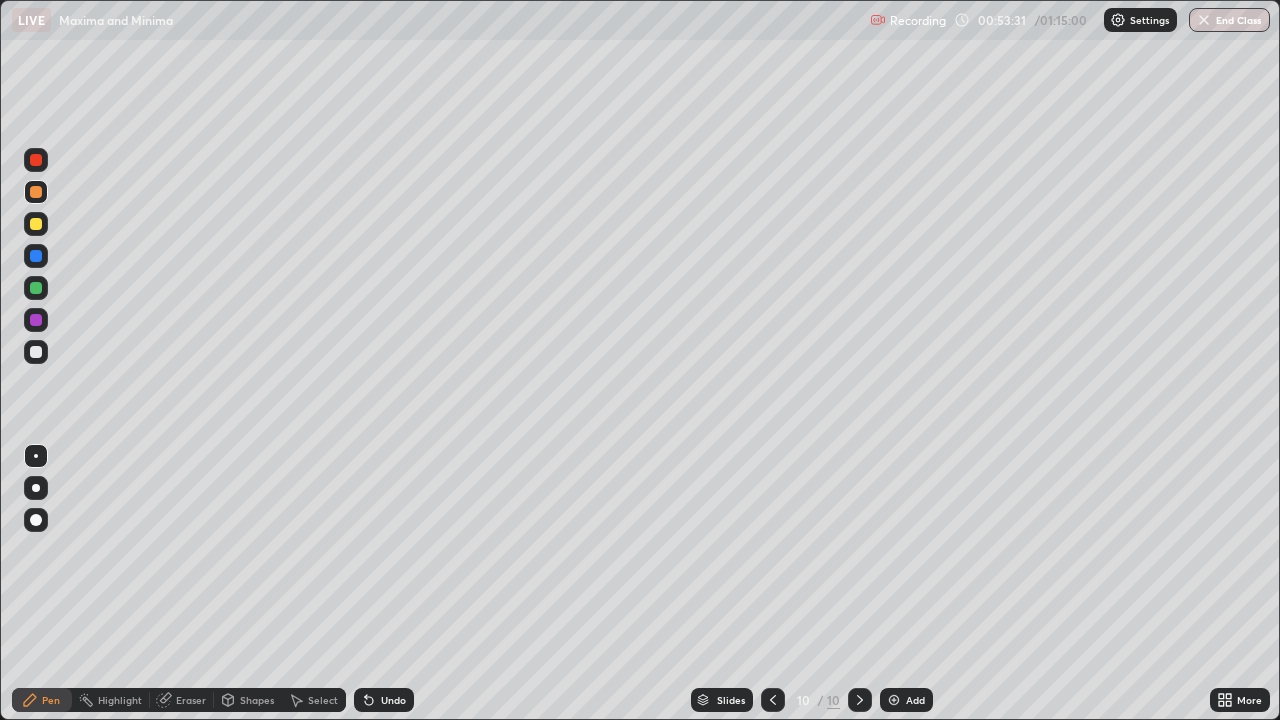 click at bounding box center (36, 320) 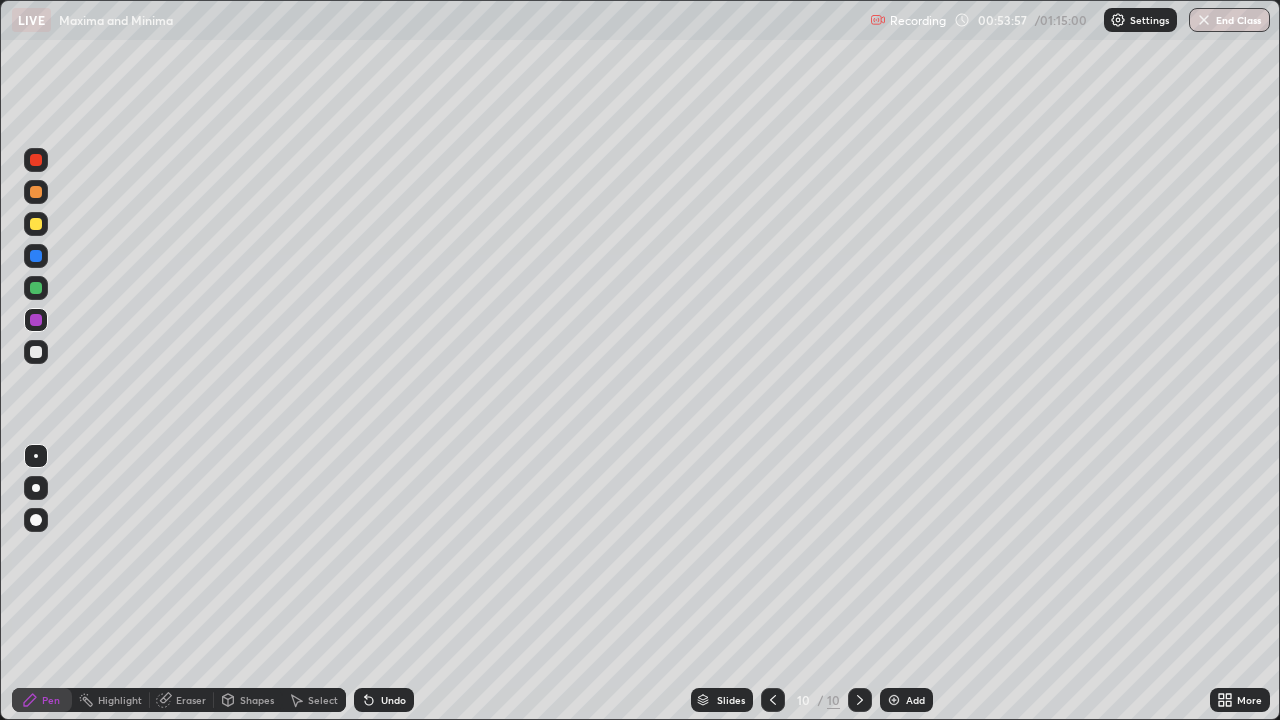 click at bounding box center [36, 352] 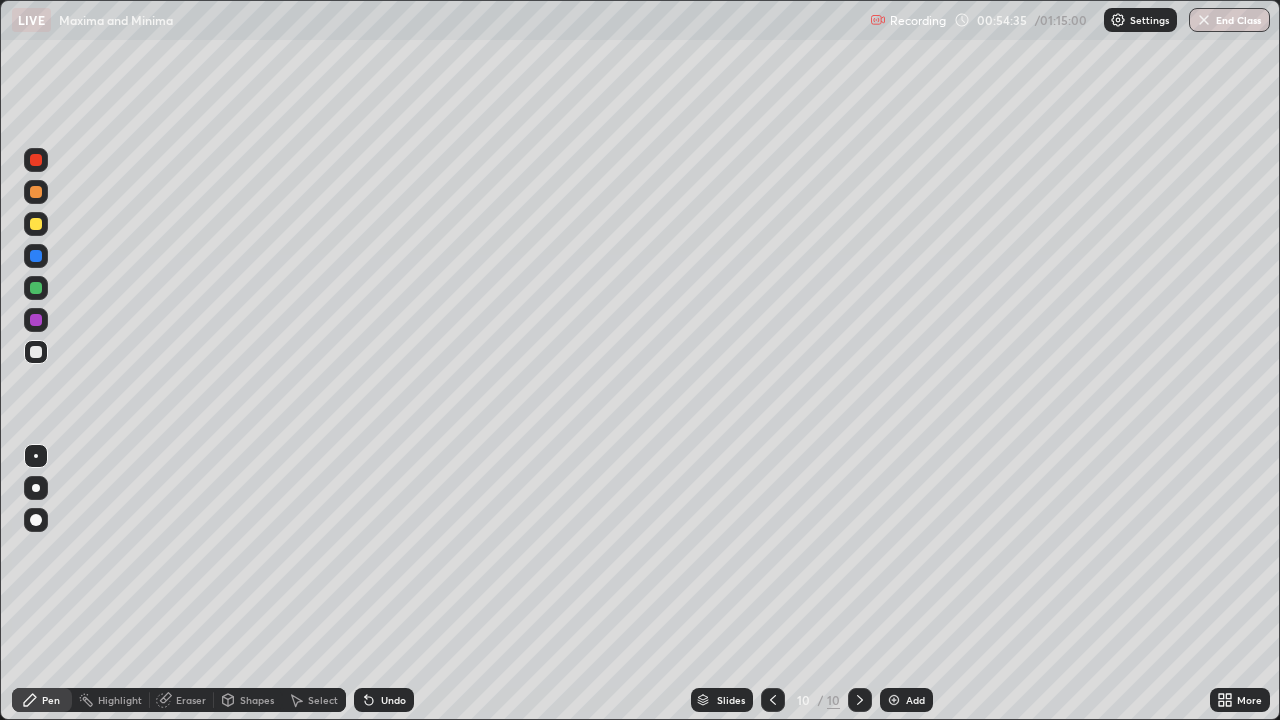 click at bounding box center [36, 288] 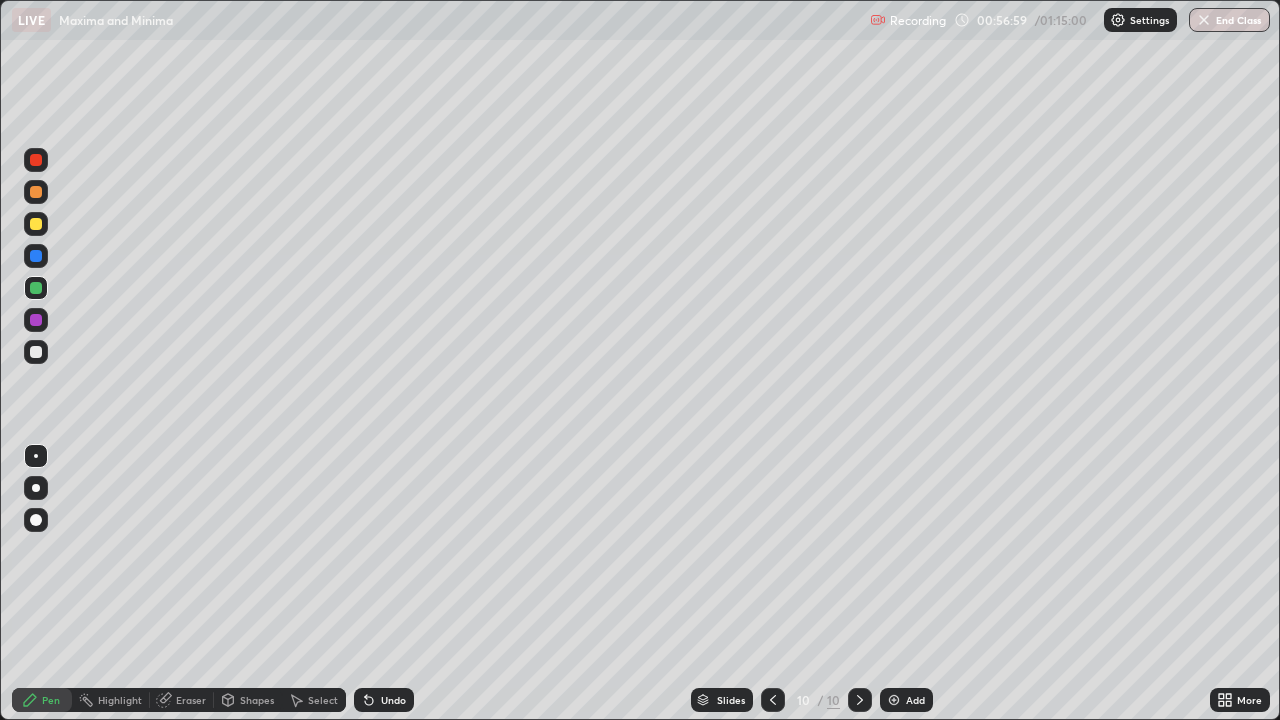 click on "Add" at bounding box center (906, 700) 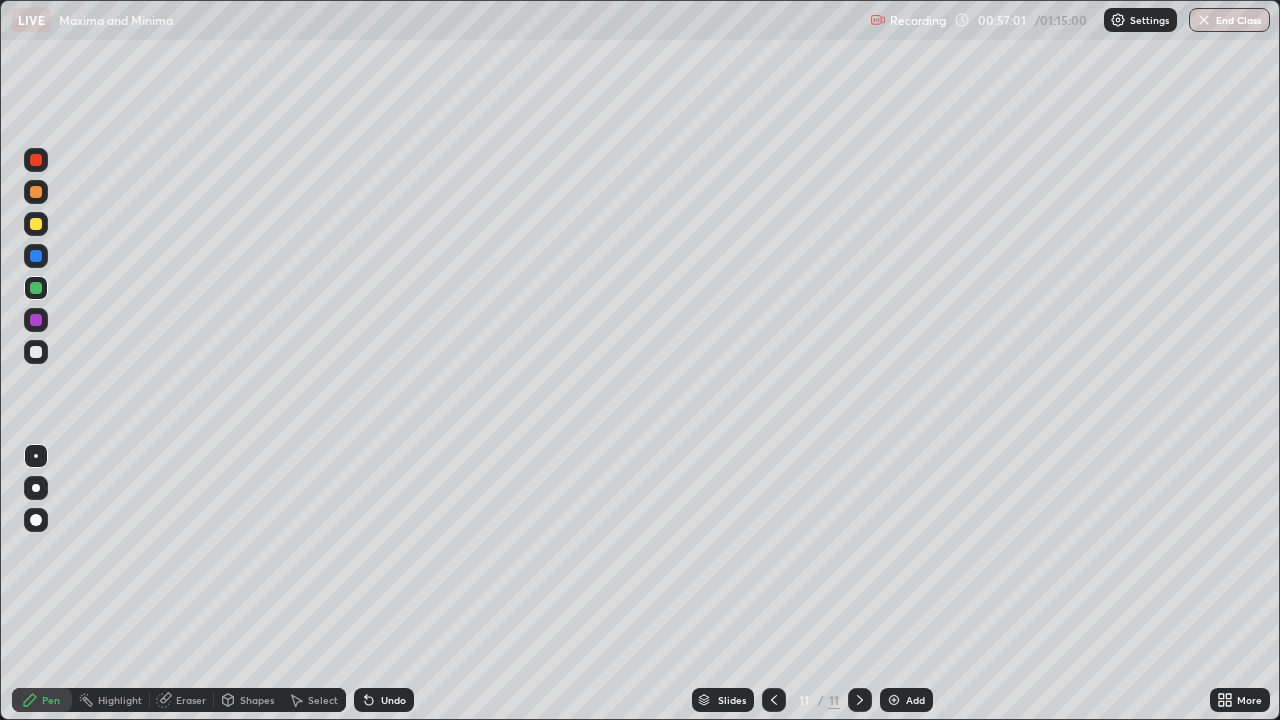 click at bounding box center [36, 352] 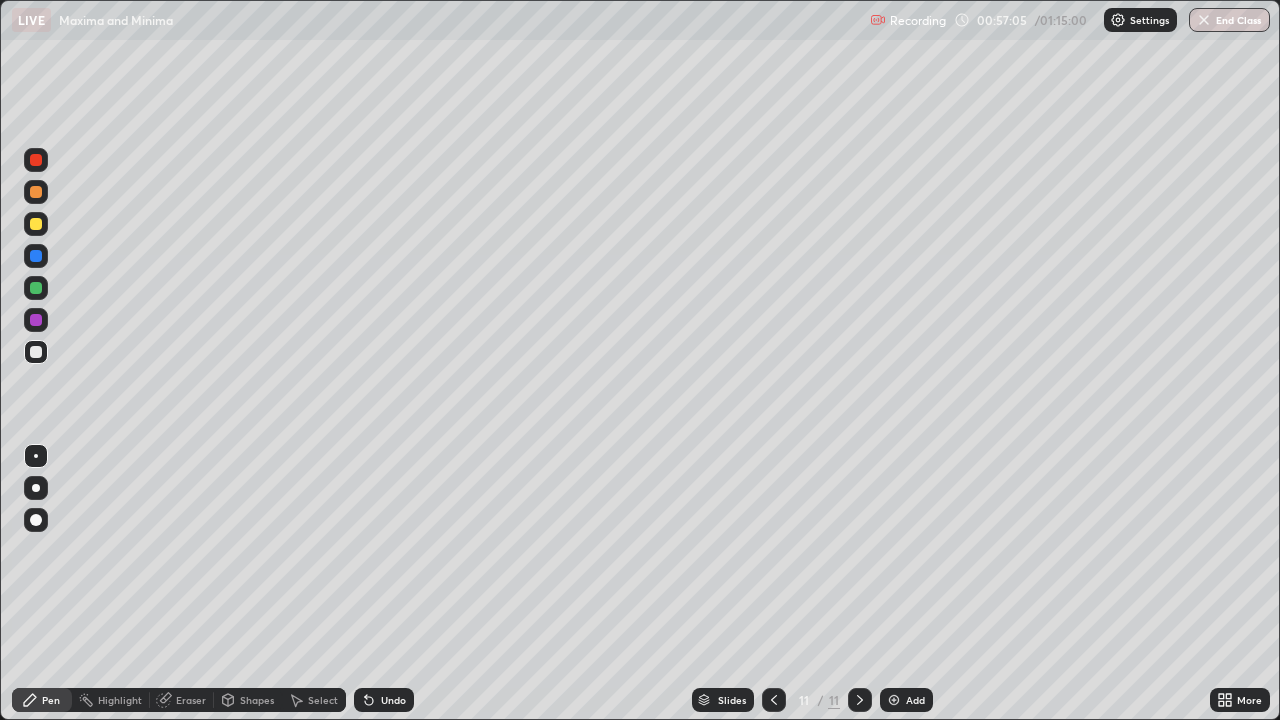 click on "Eraser" at bounding box center (182, 700) 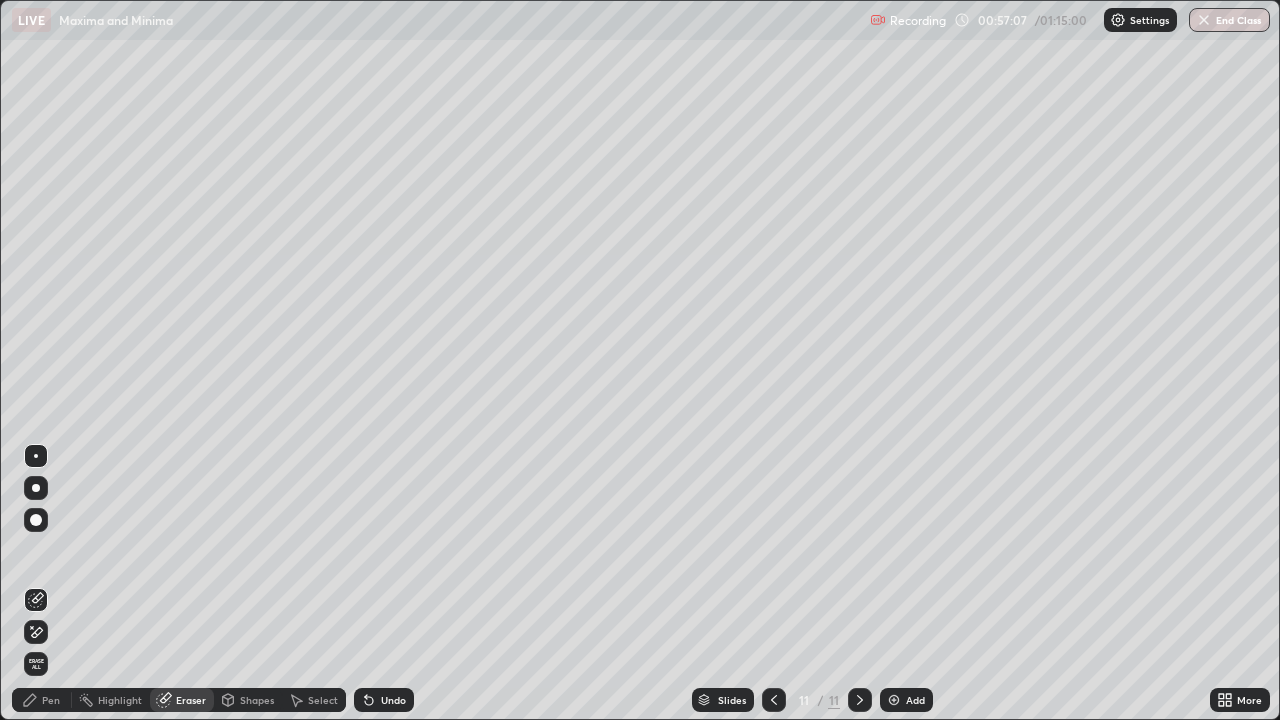 click on "Pen" at bounding box center (42, 700) 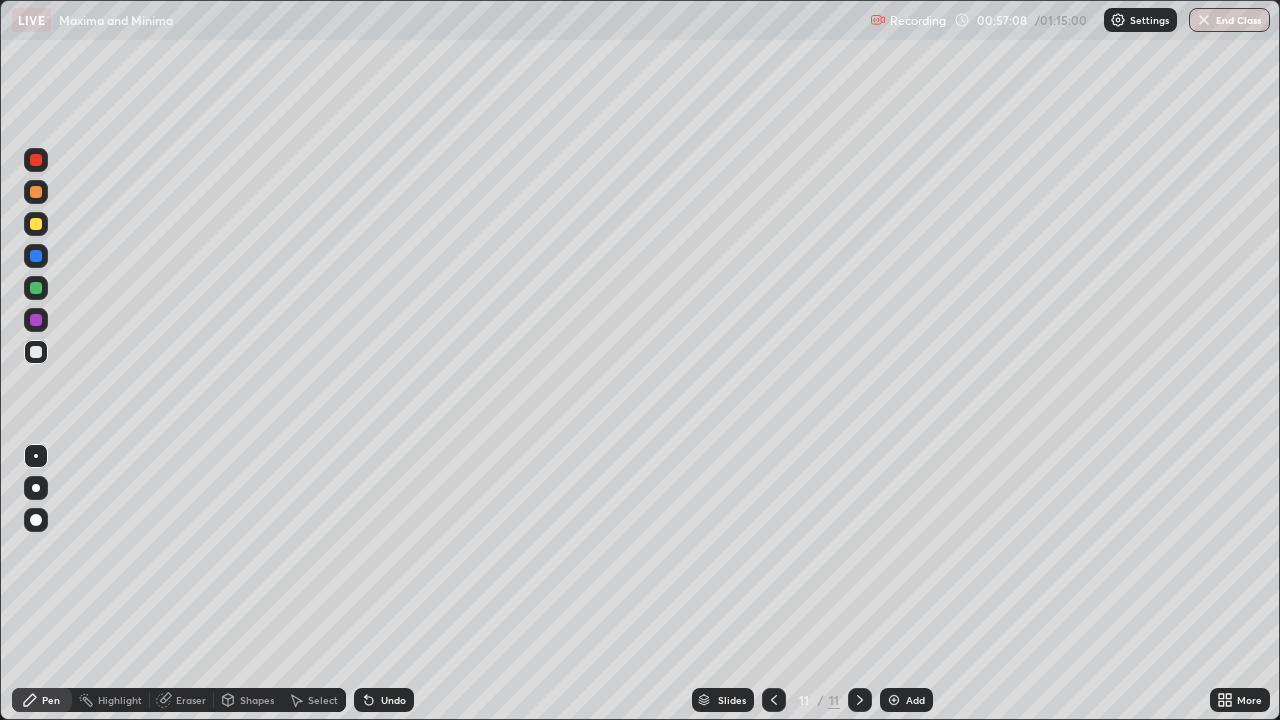 click at bounding box center [36, 352] 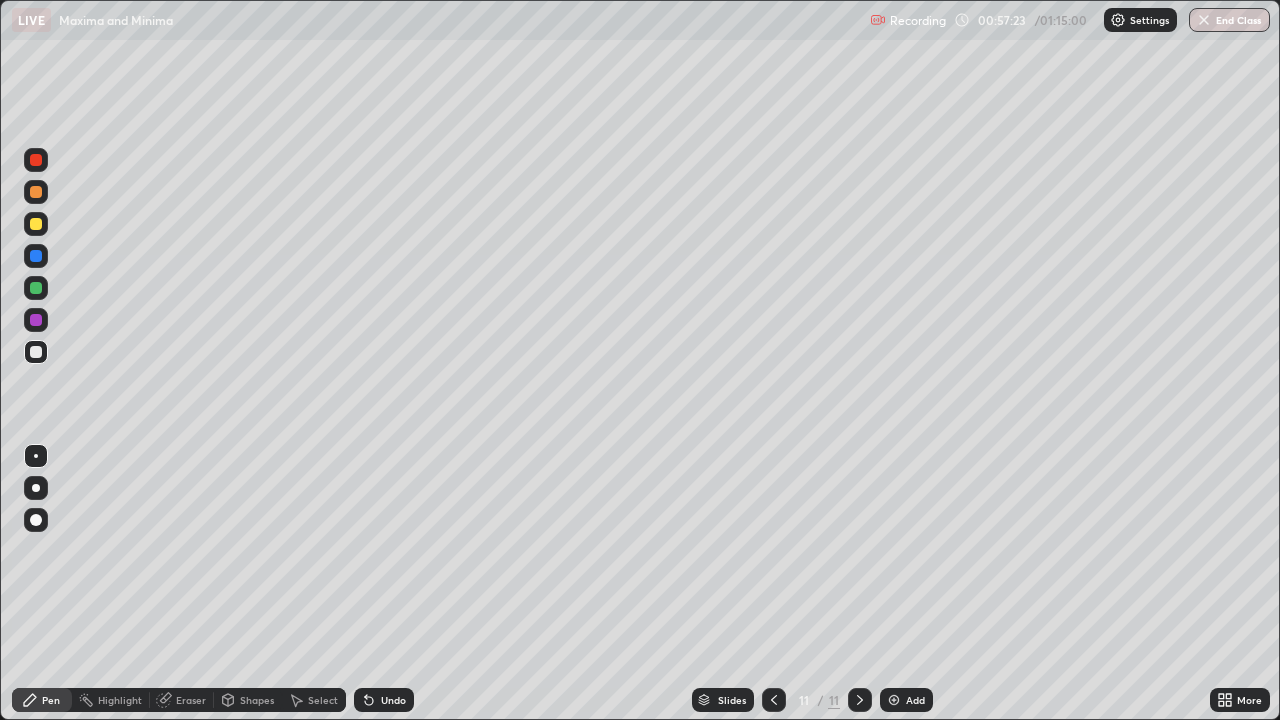 click at bounding box center [36, 352] 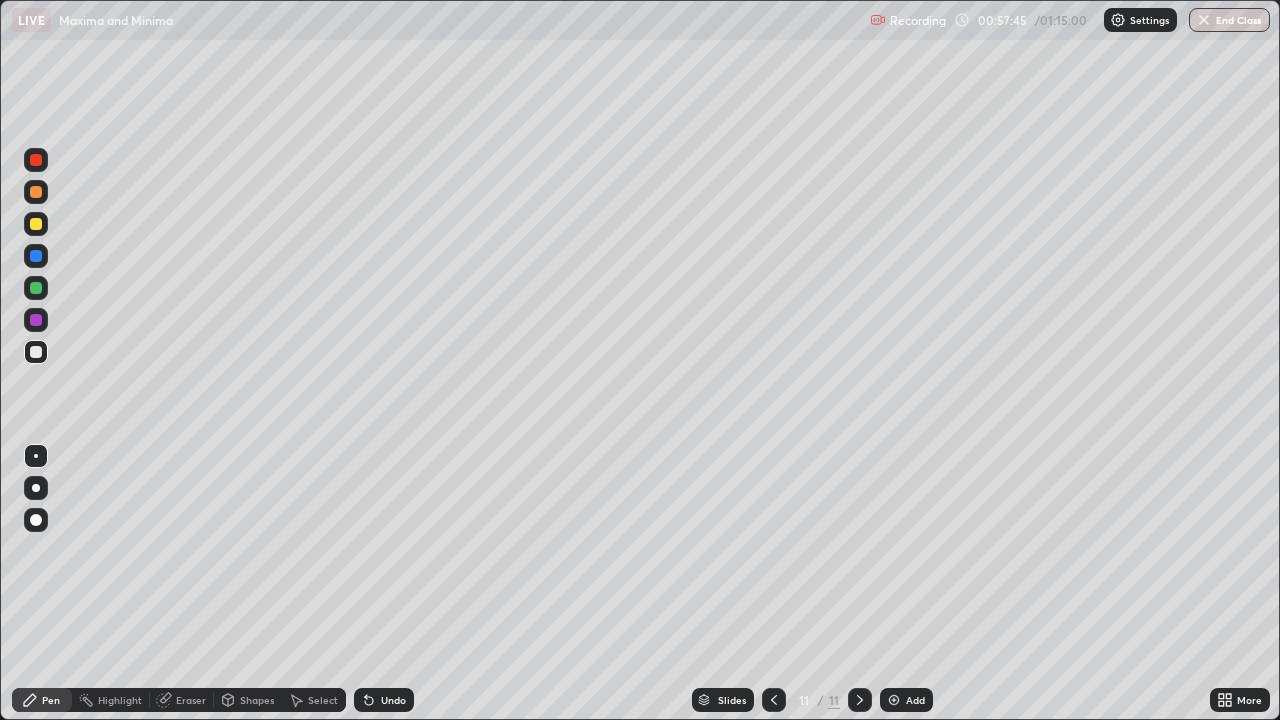 click at bounding box center [36, 352] 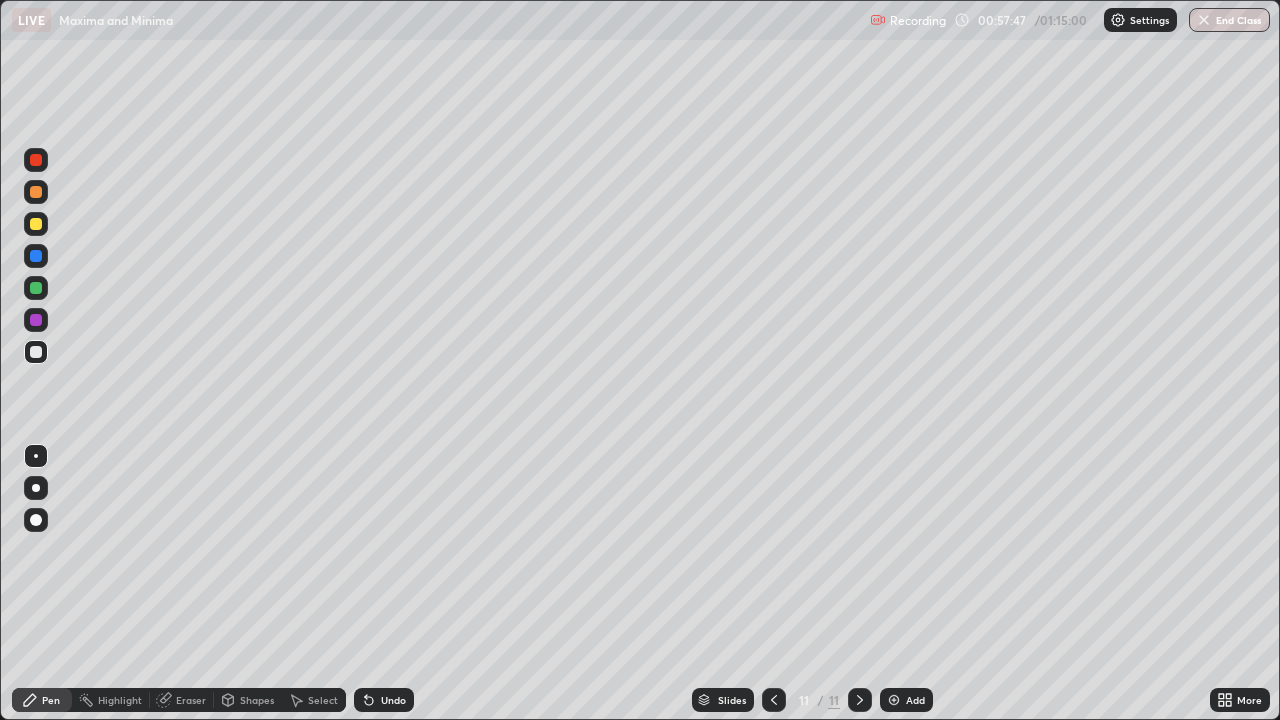 click at bounding box center (36, 224) 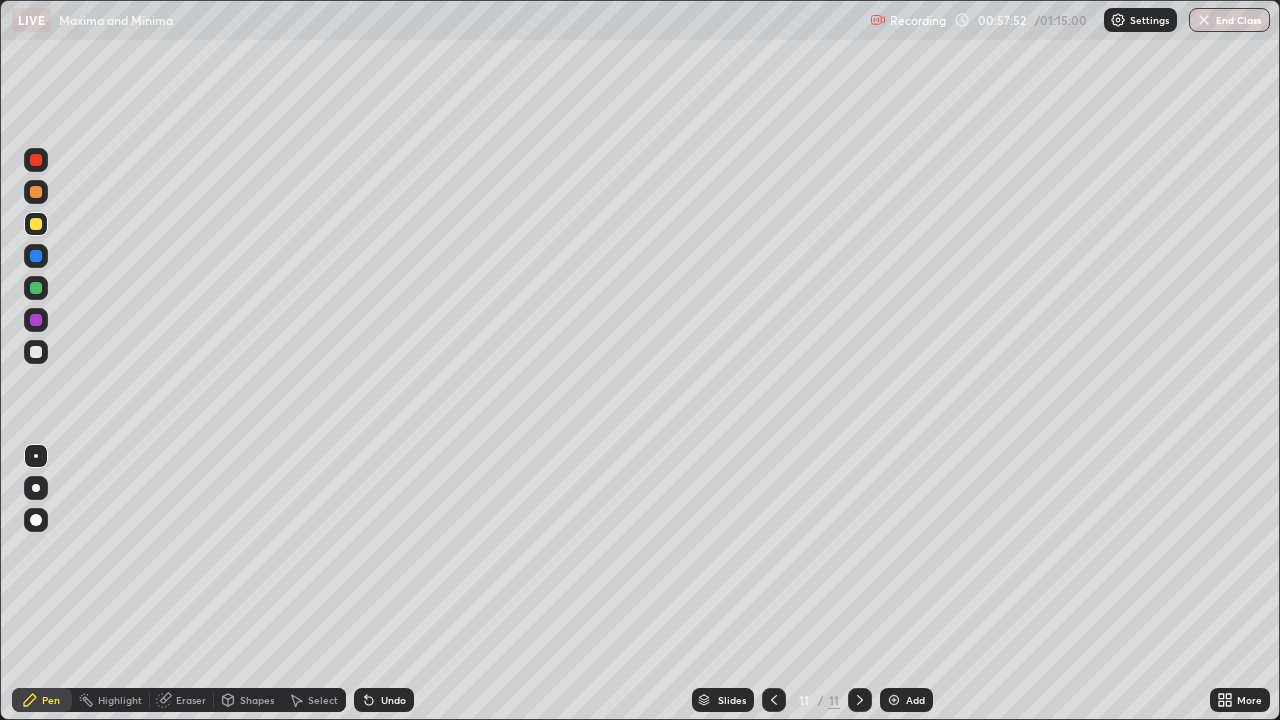 click at bounding box center (36, 288) 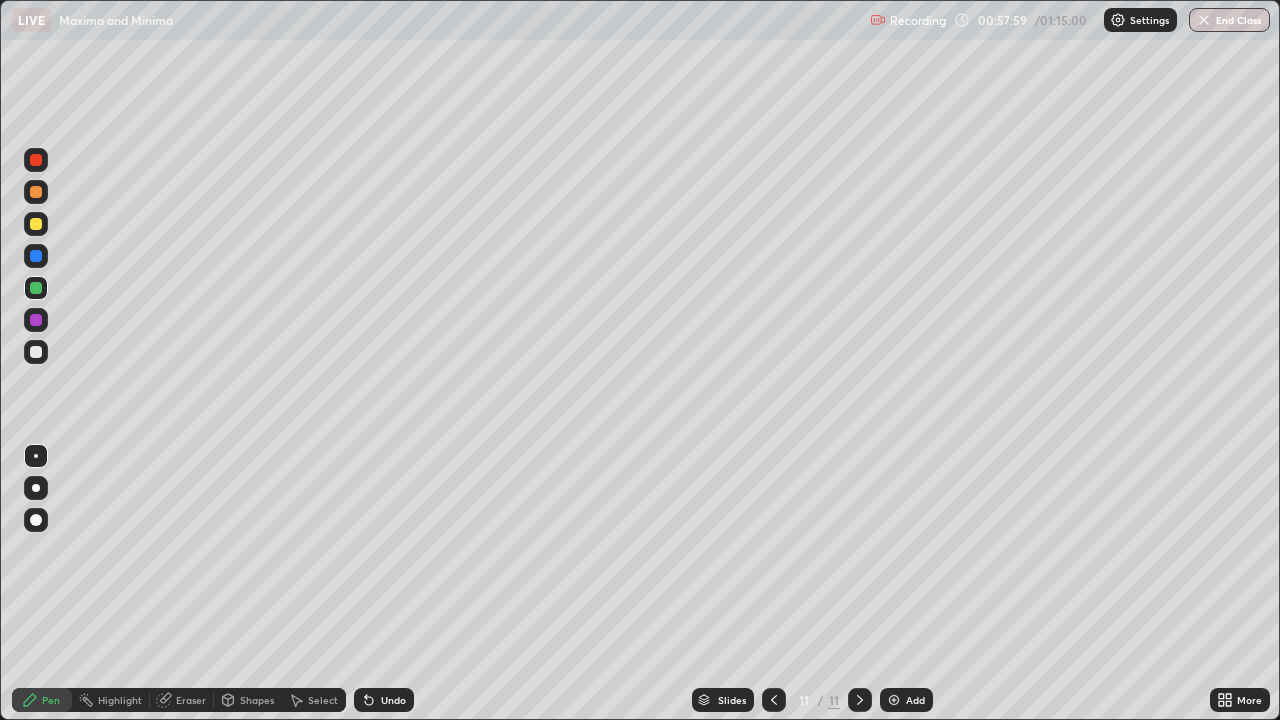click at bounding box center (36, 352) 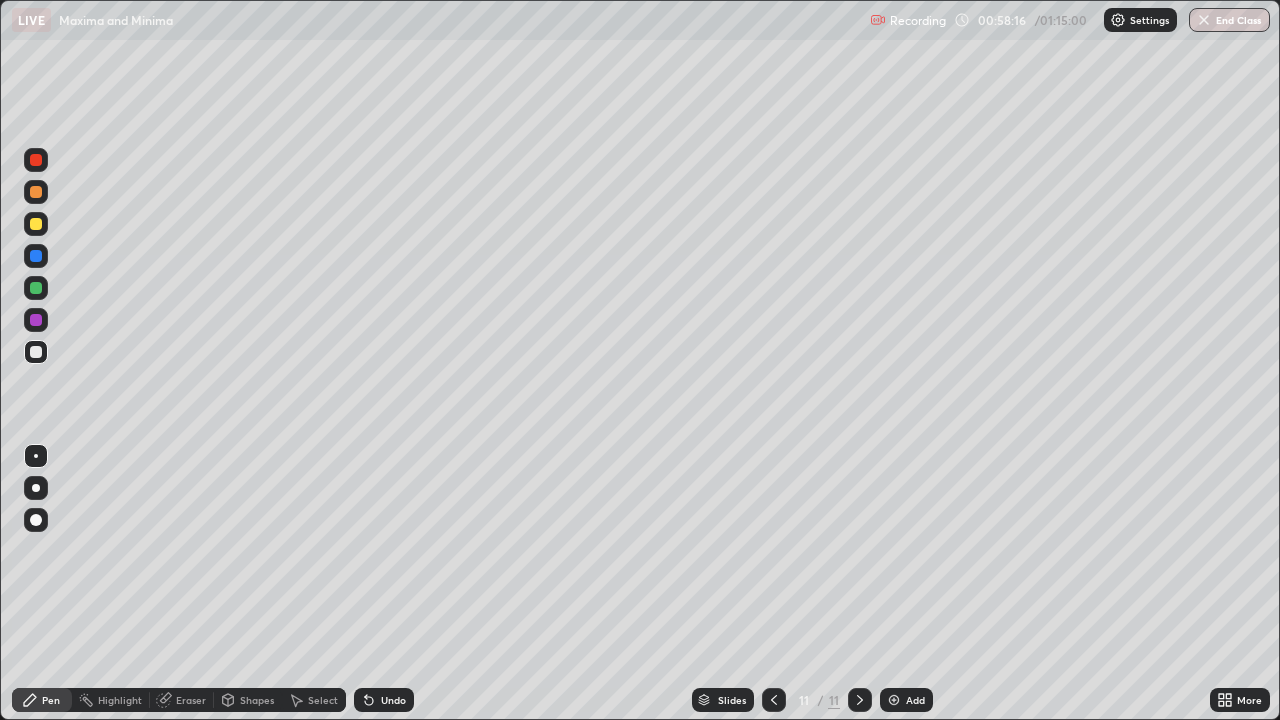 click at bounding box center [36, 224] 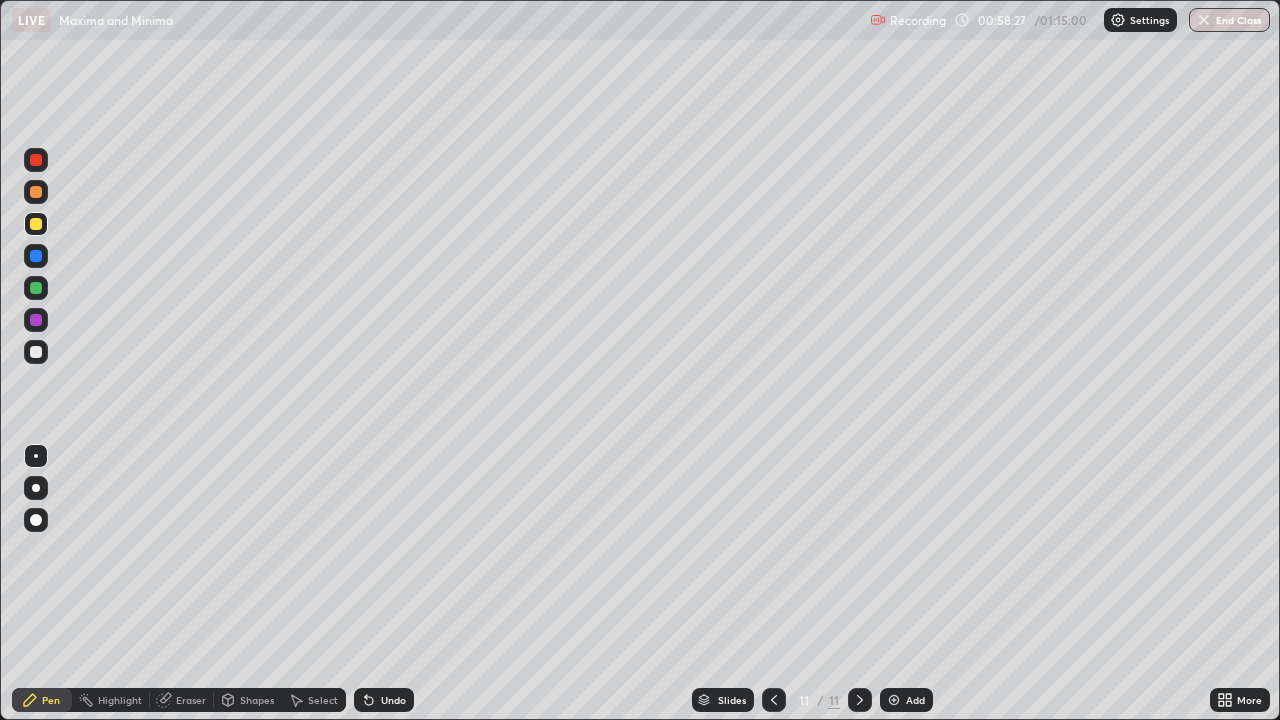 click at bounding box center [36, 288] 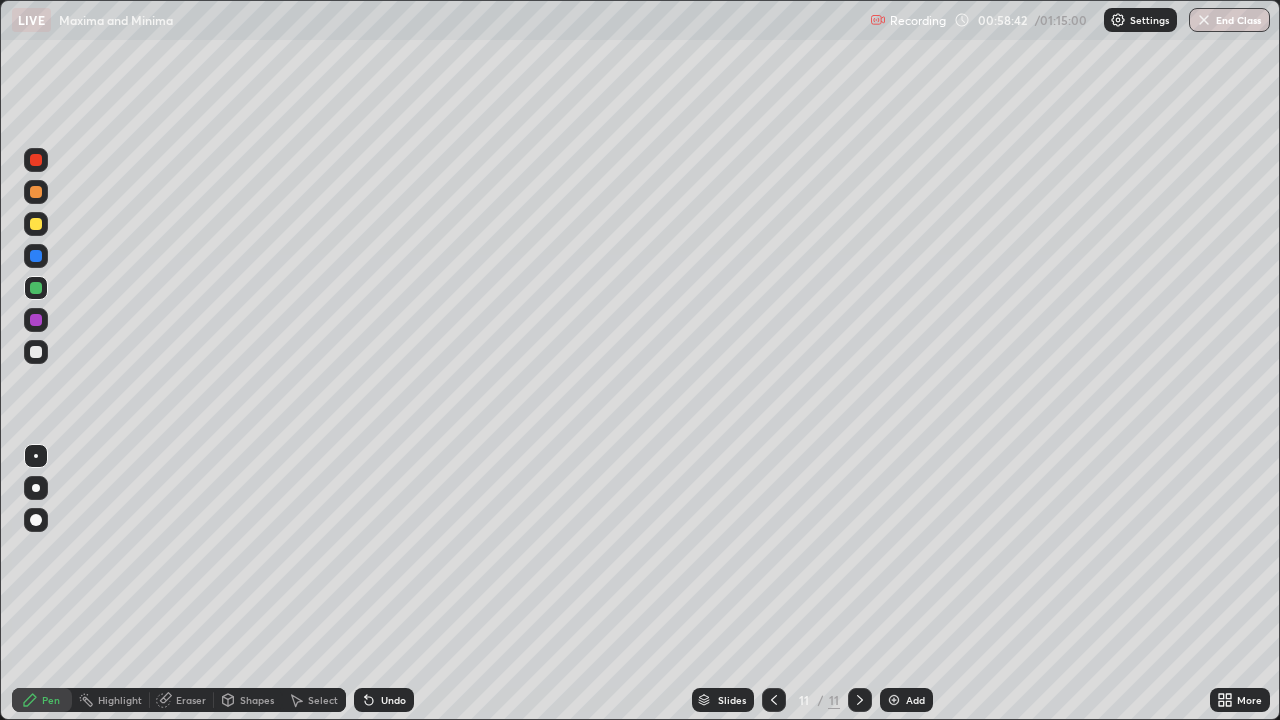 click at bounding box center (36, 160) 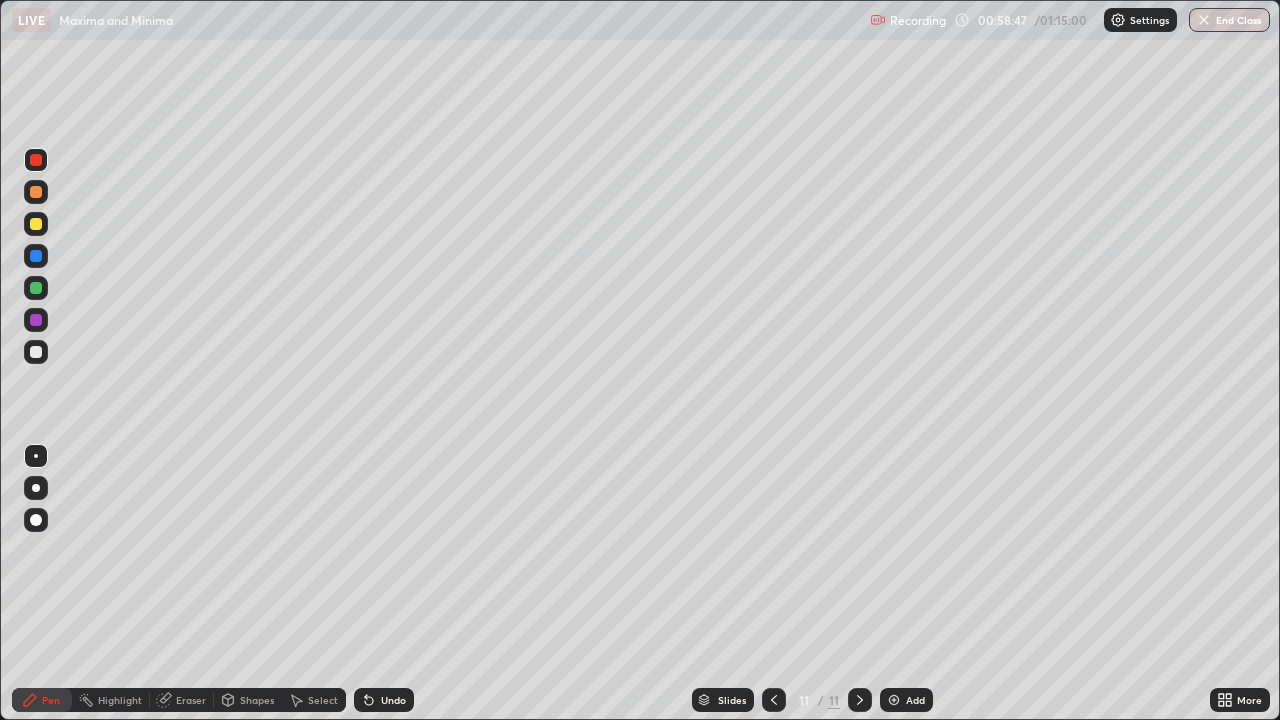 click at bounding box center [36, 192] 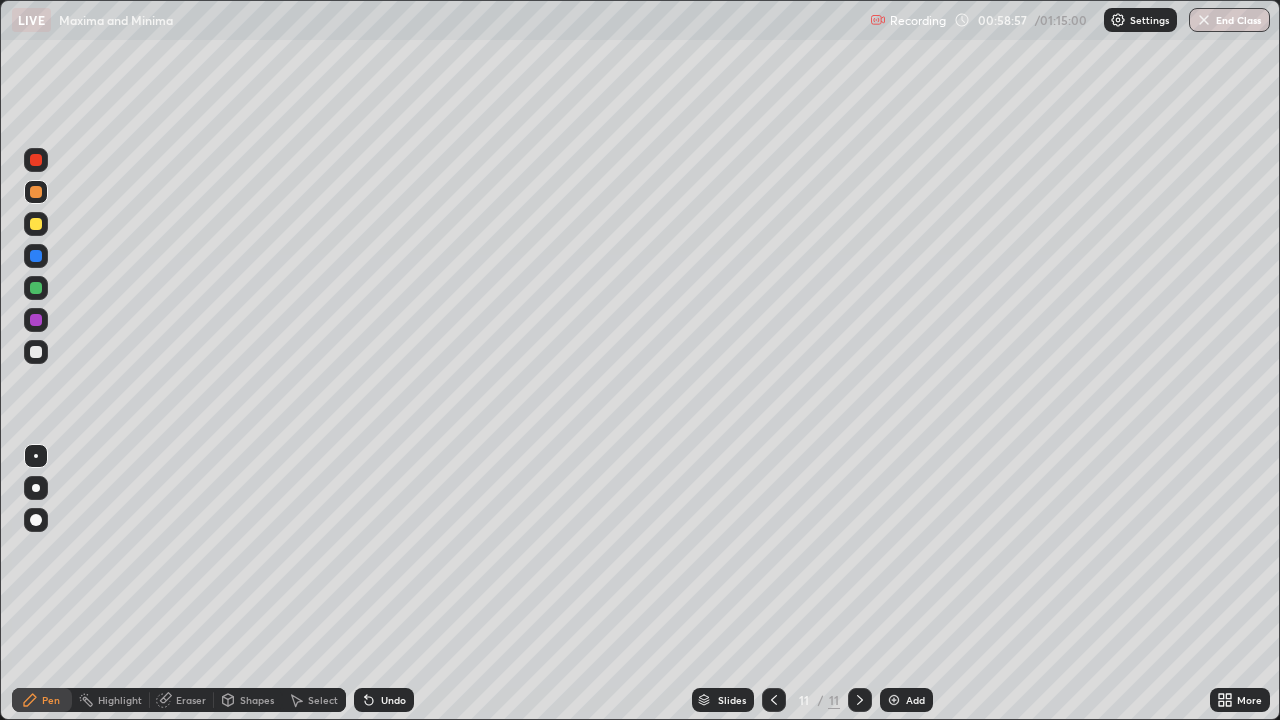 click on "Eraser" at bounding box center [182, 700] 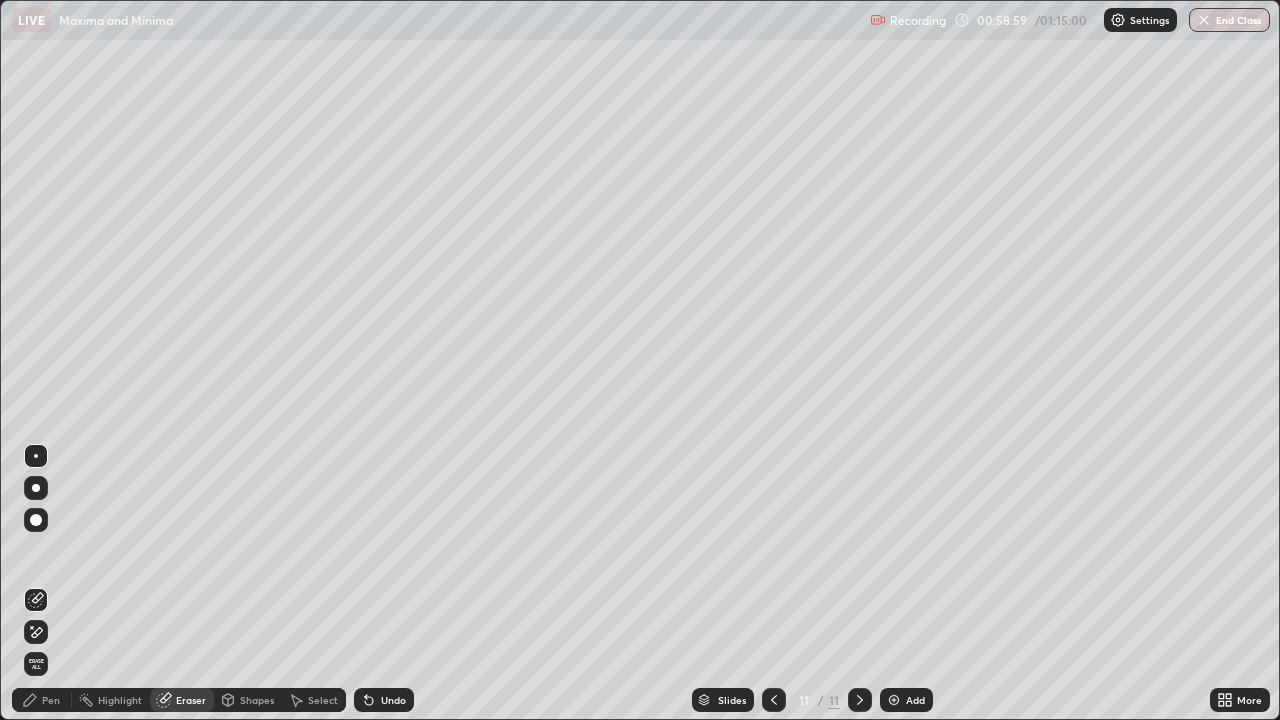 click on "Pen" at bounding box center (42, 700) 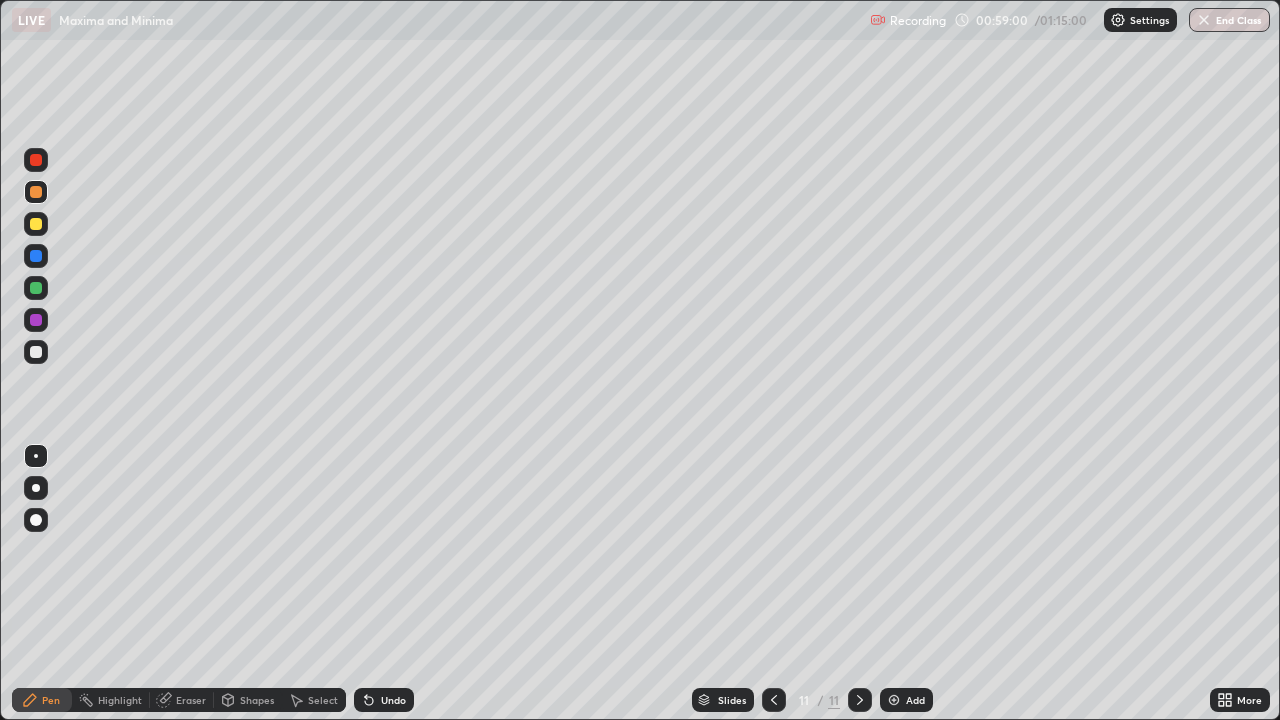 click at bounding box center [36, 192] 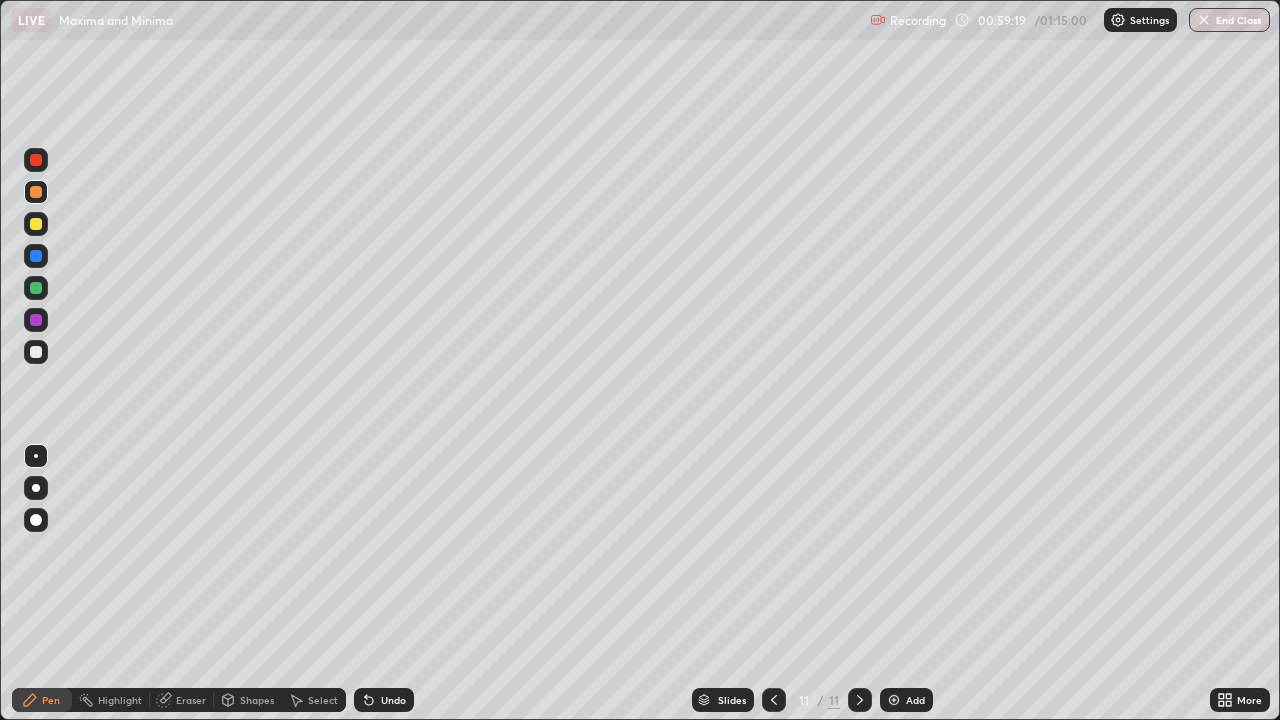 click at bounding box center [36, 320] 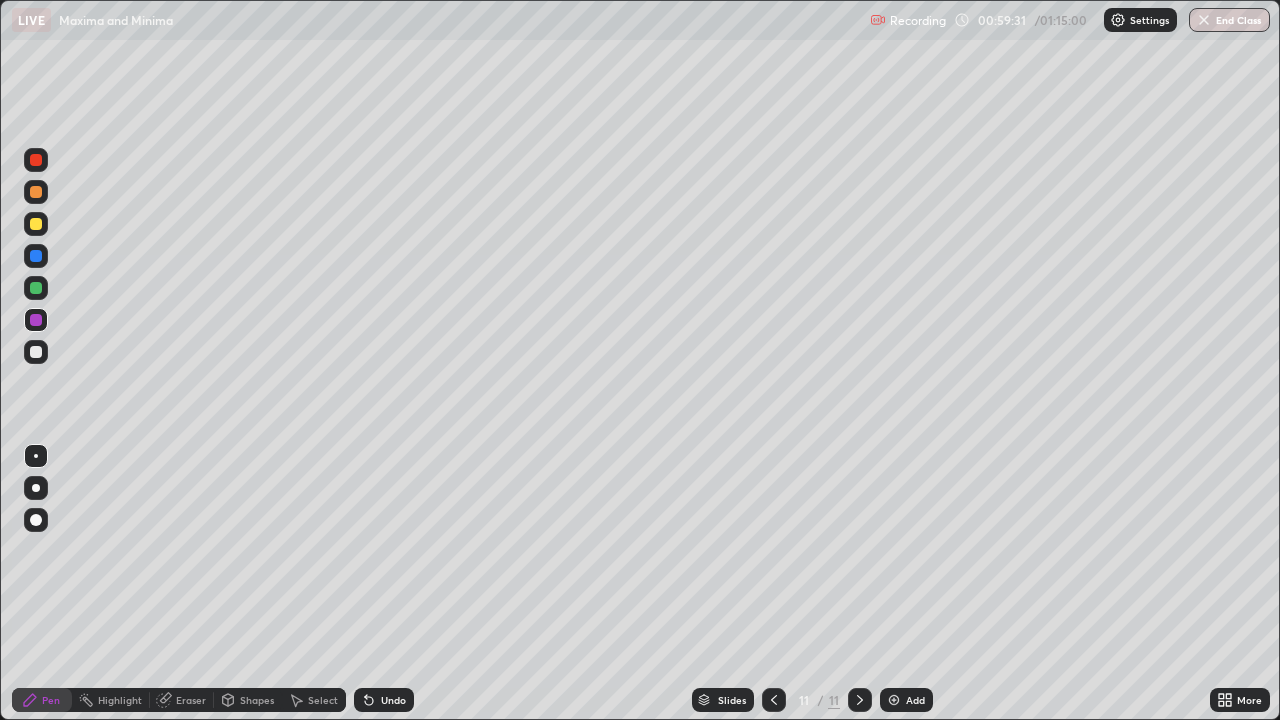 click at bounding box center [36, 352] 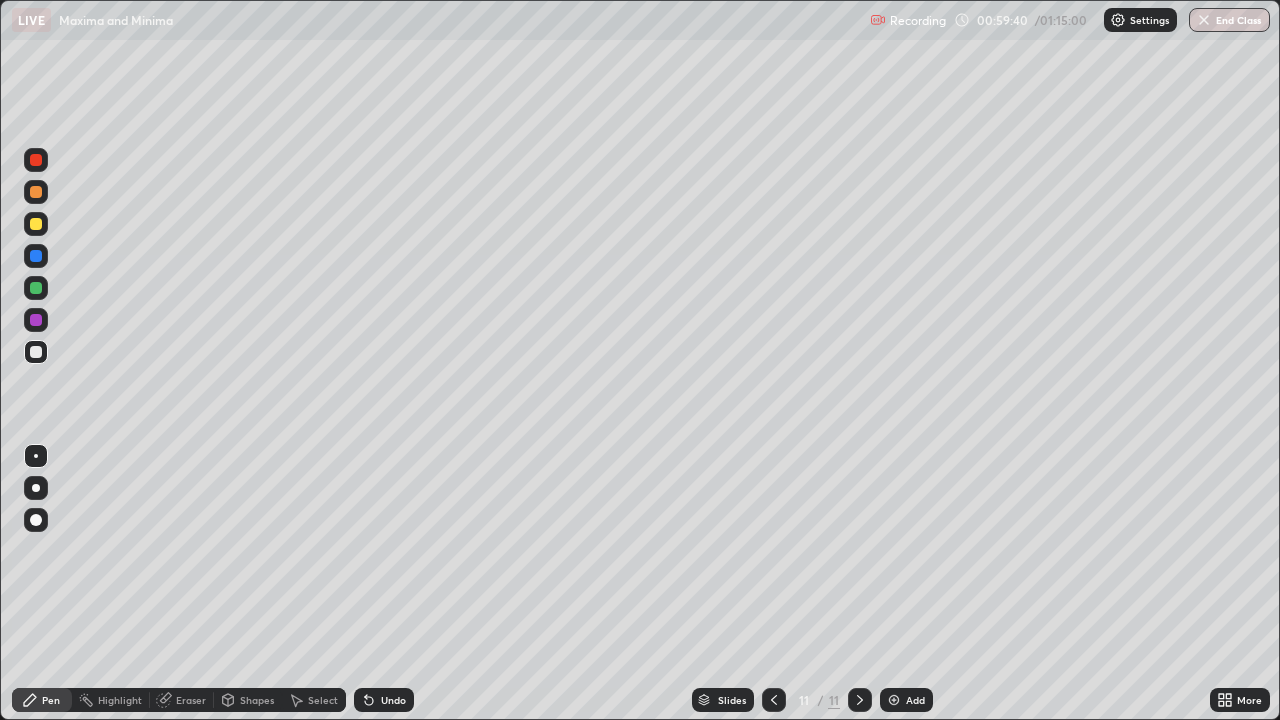 click at bounding box center [36, 320] 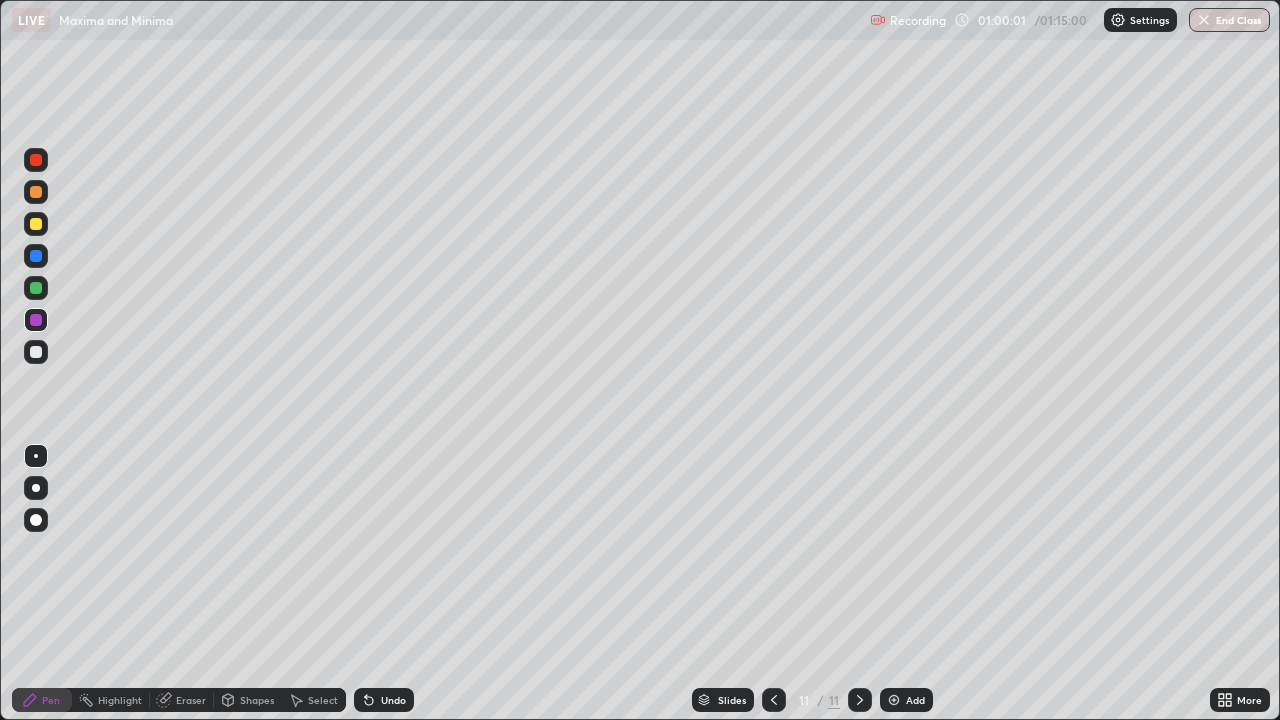 click at bounding box center (36, 352) 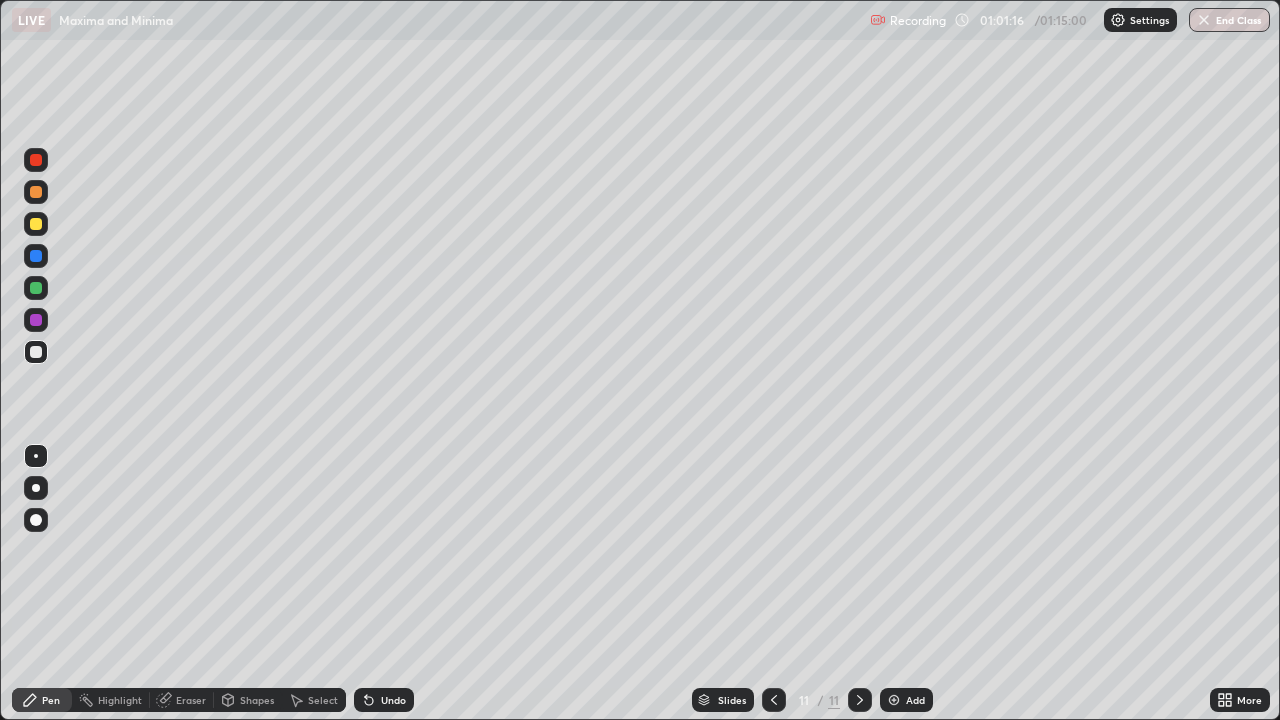click at bounding box center (36, 256) 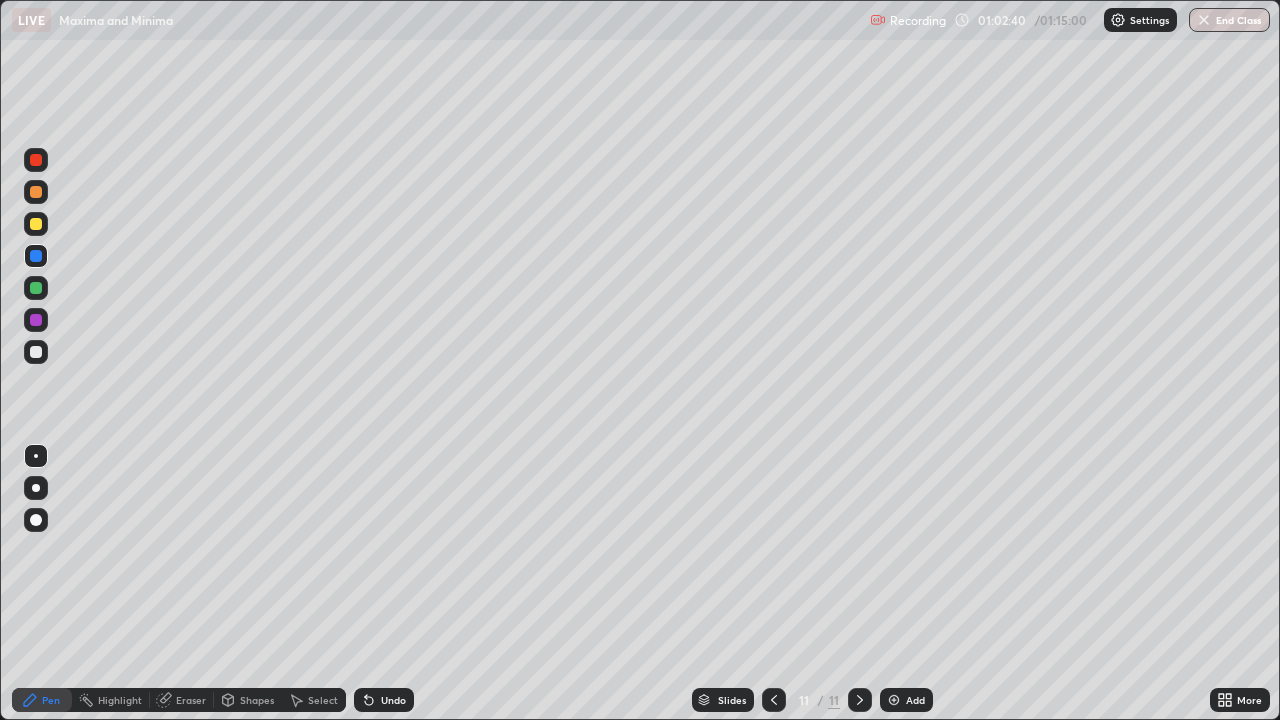 click on "Slides" at bounding box center (732, 700) 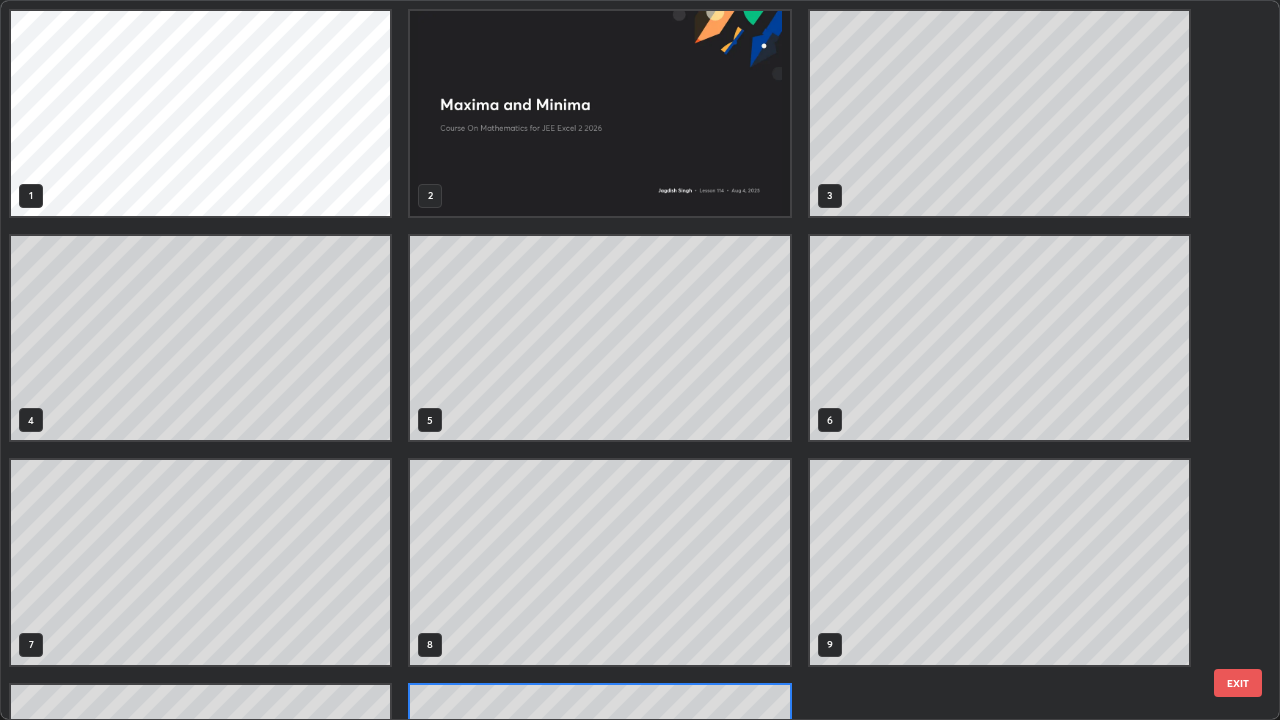 scroll, scrollTop: 180, scrollLeft: 0, axis: vertical 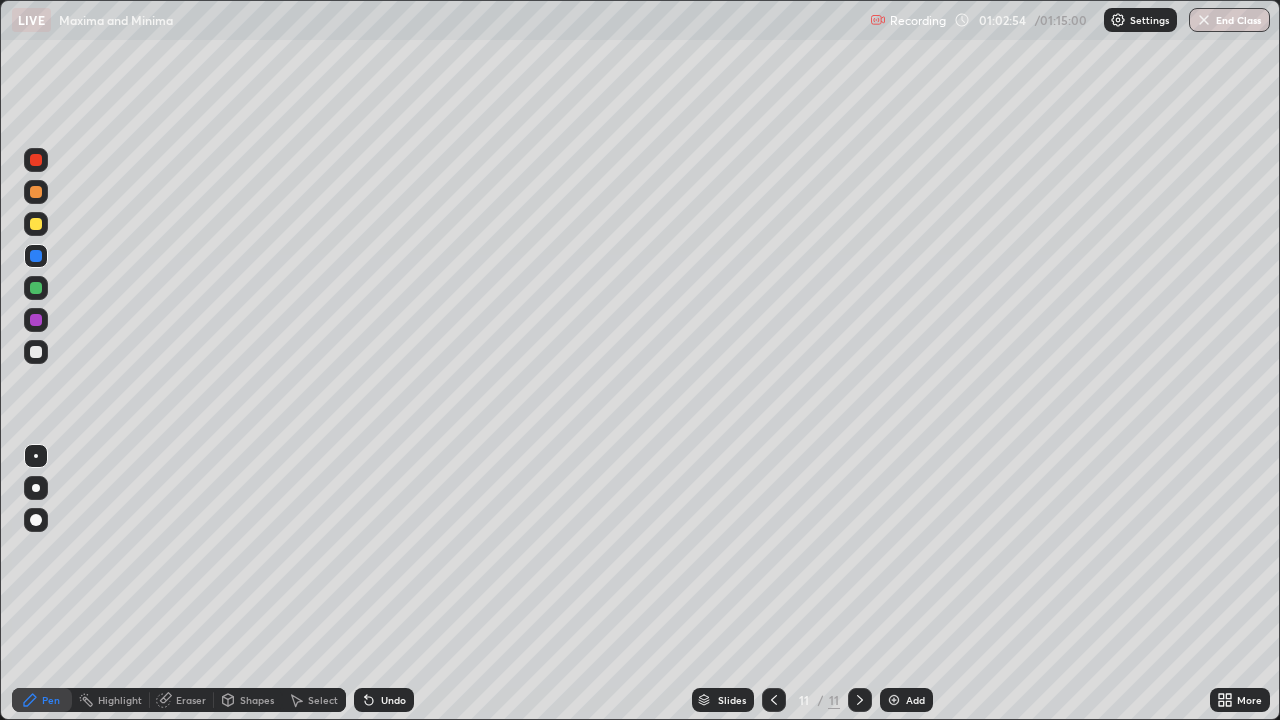 click on "Add" at bounding box center [915, 700] 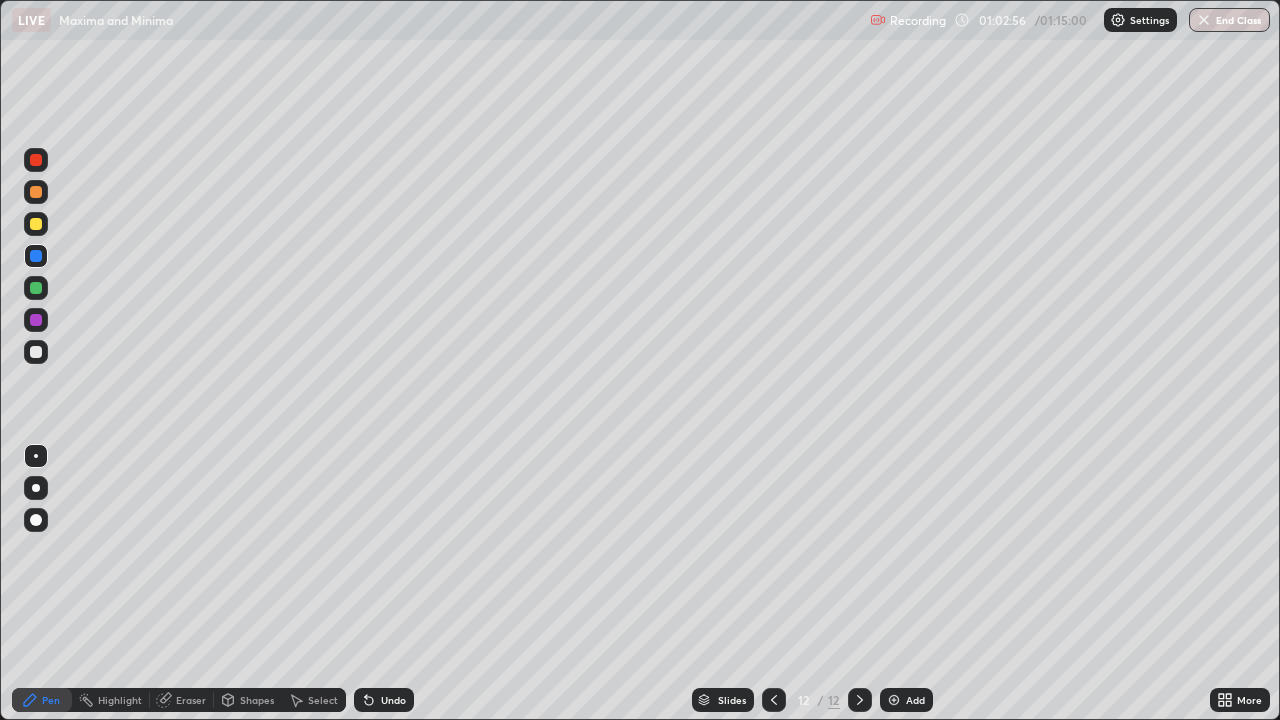 click at bounding box center (36, 352) 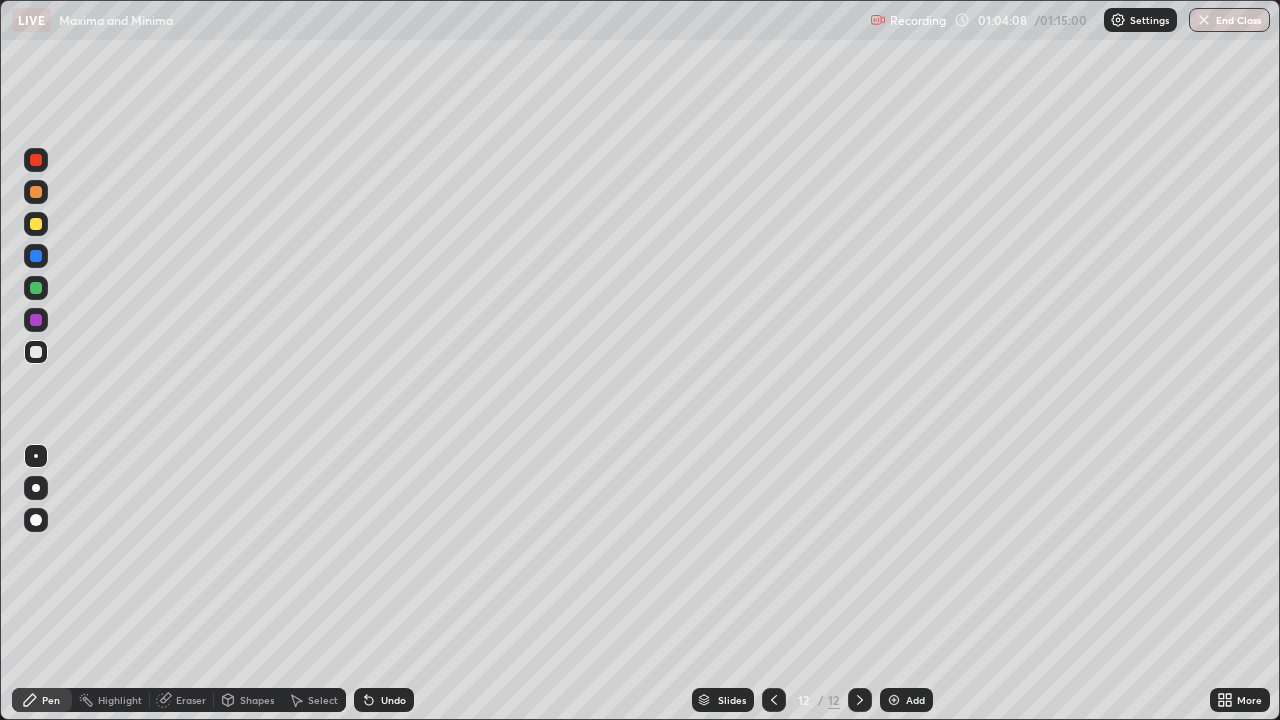 click at bounding box center [36, 352] 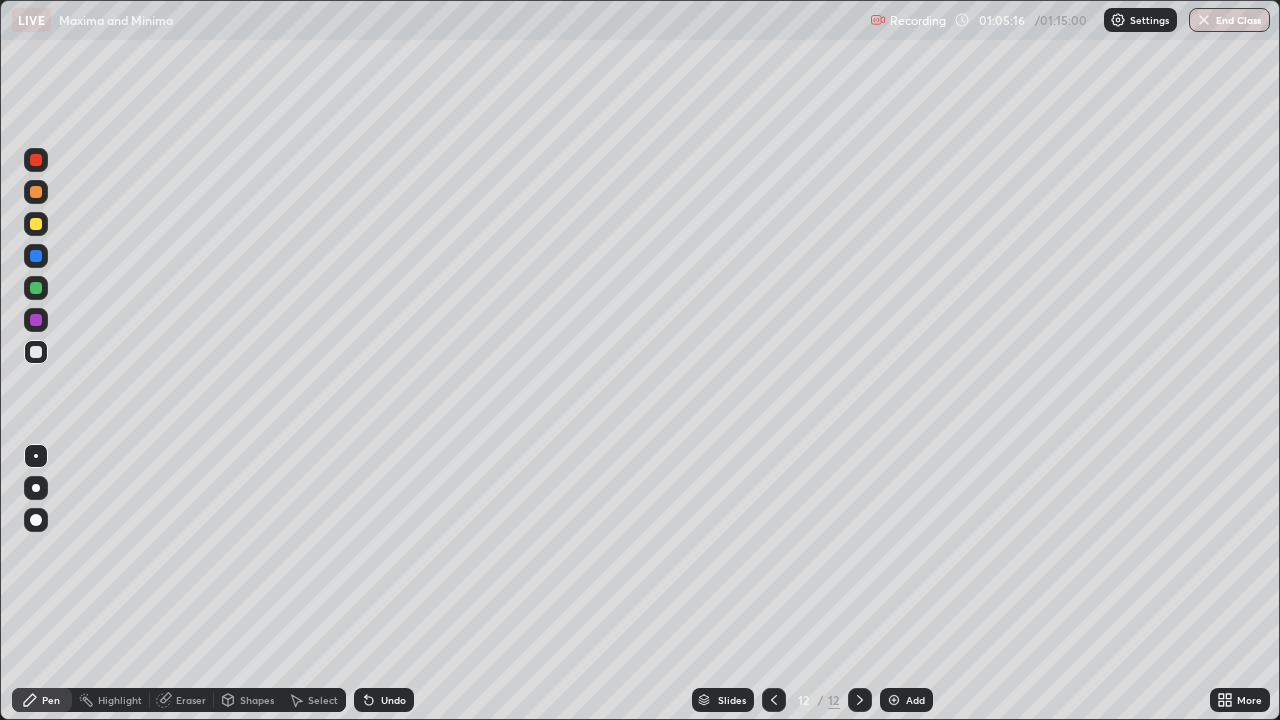 click on "Eraser" at bounding box center [182, 700] 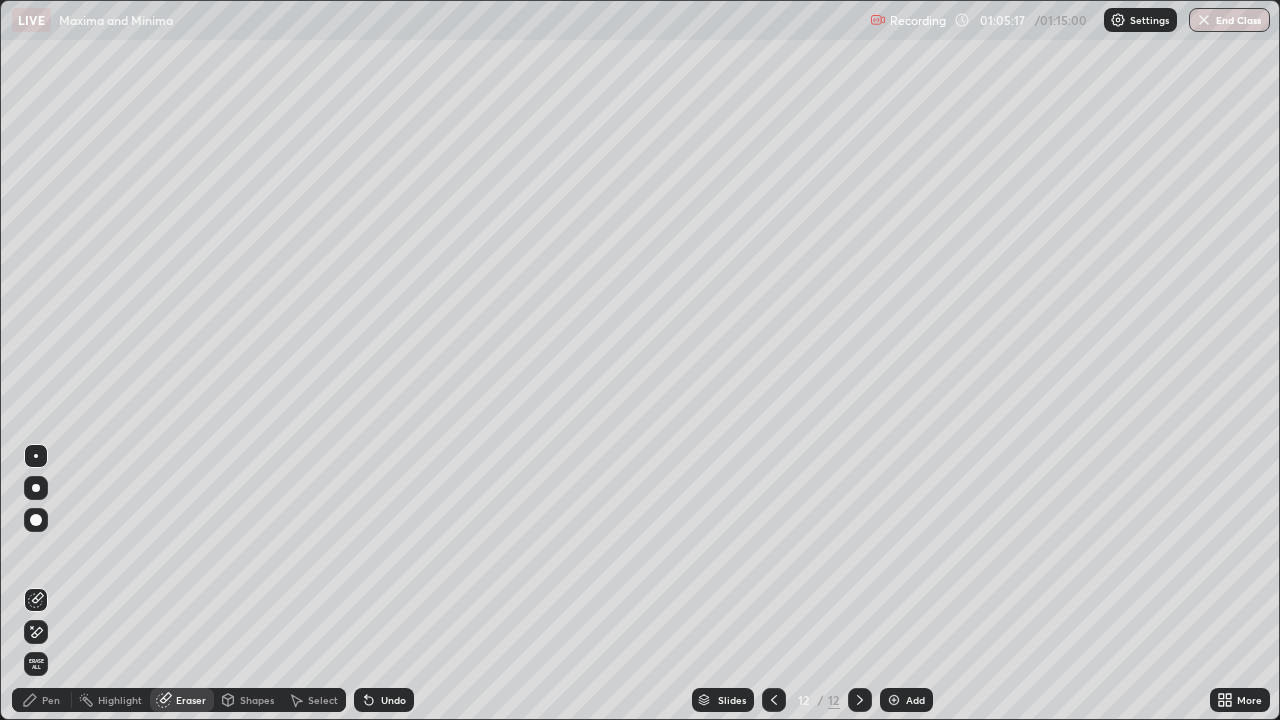 click on "Pen" at bounding box center [42, 700] 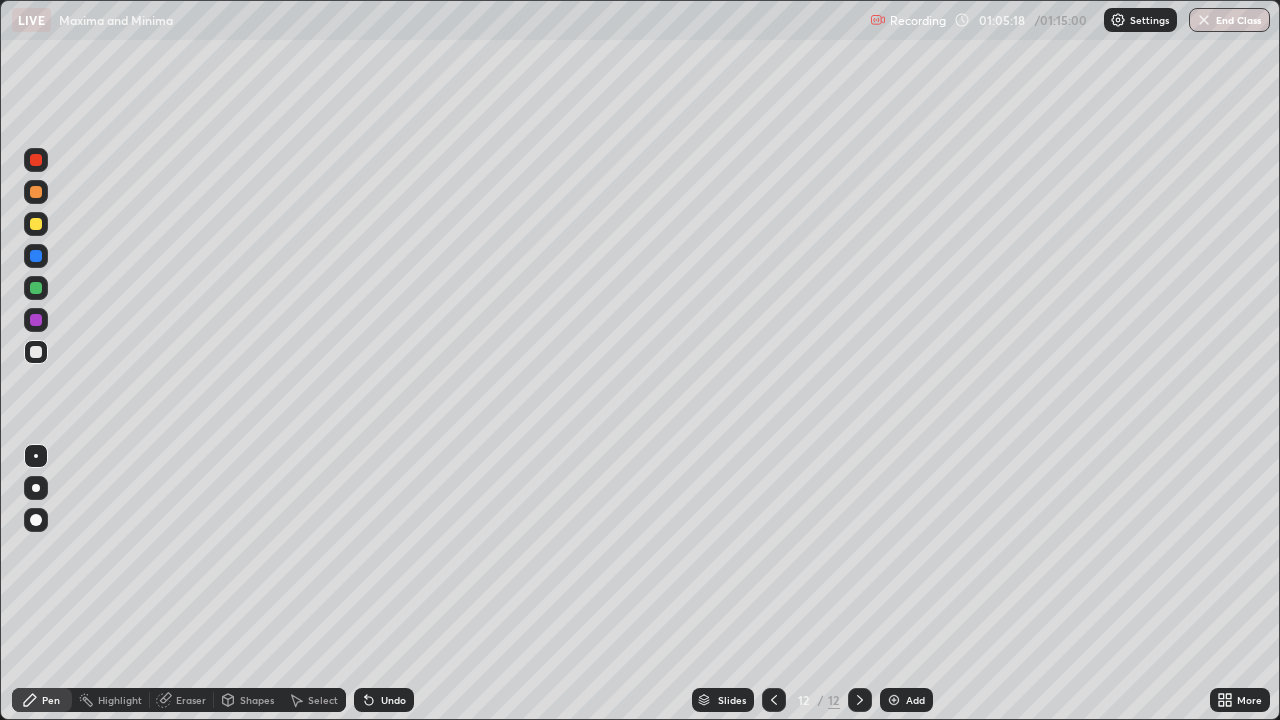 click at bounding box center [36, 352] 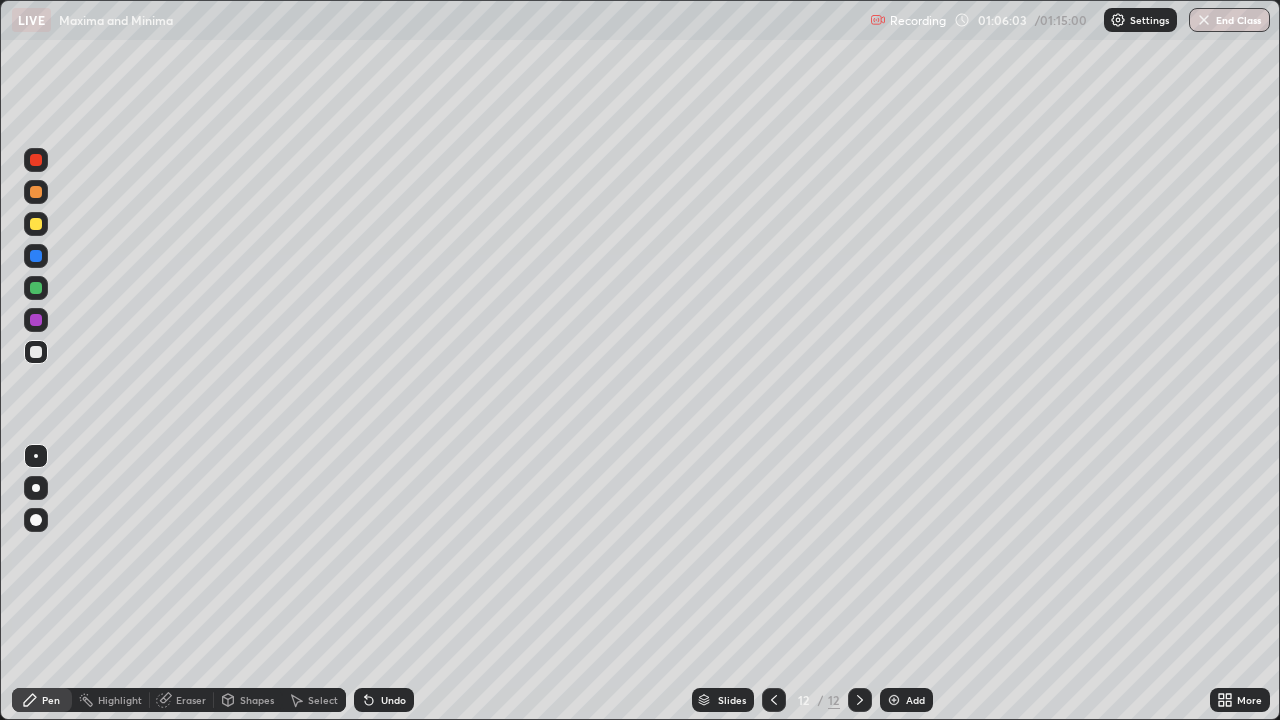 click on "Eraser" at bounding box center [191, 700] 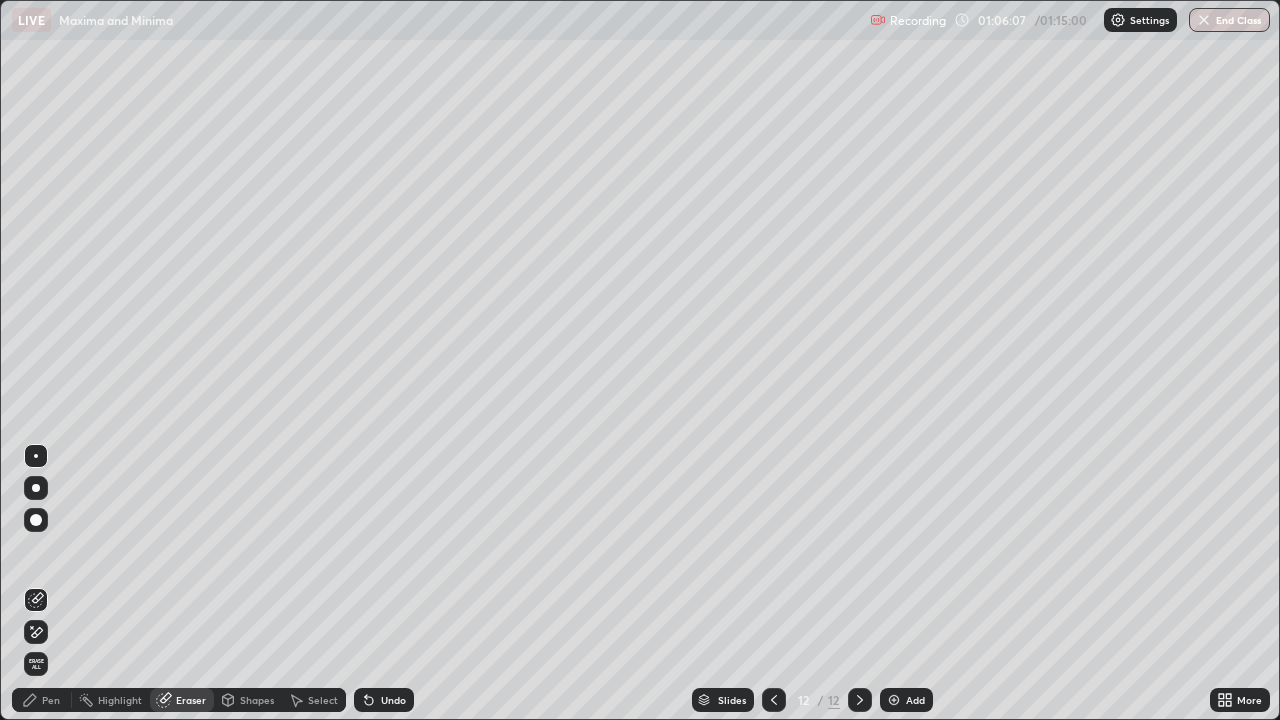 click on "Pen" at bounding box center (42, 700) 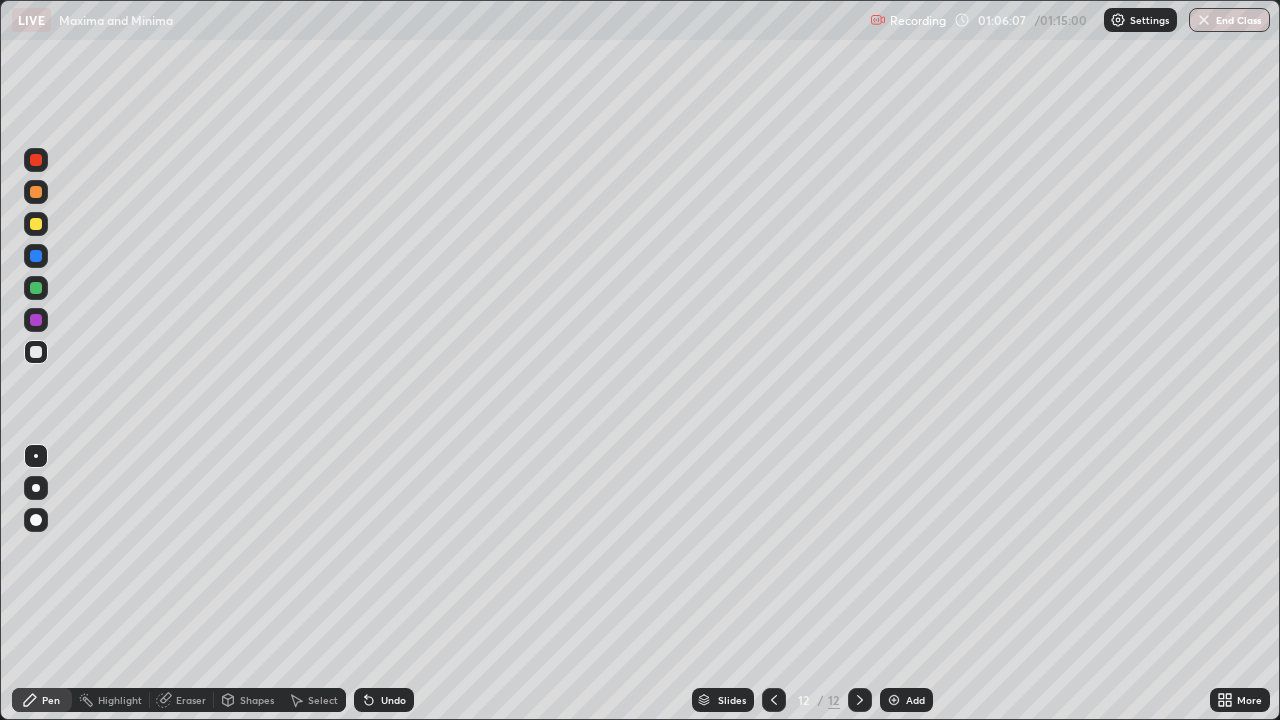click at bounding box center (36, 352) 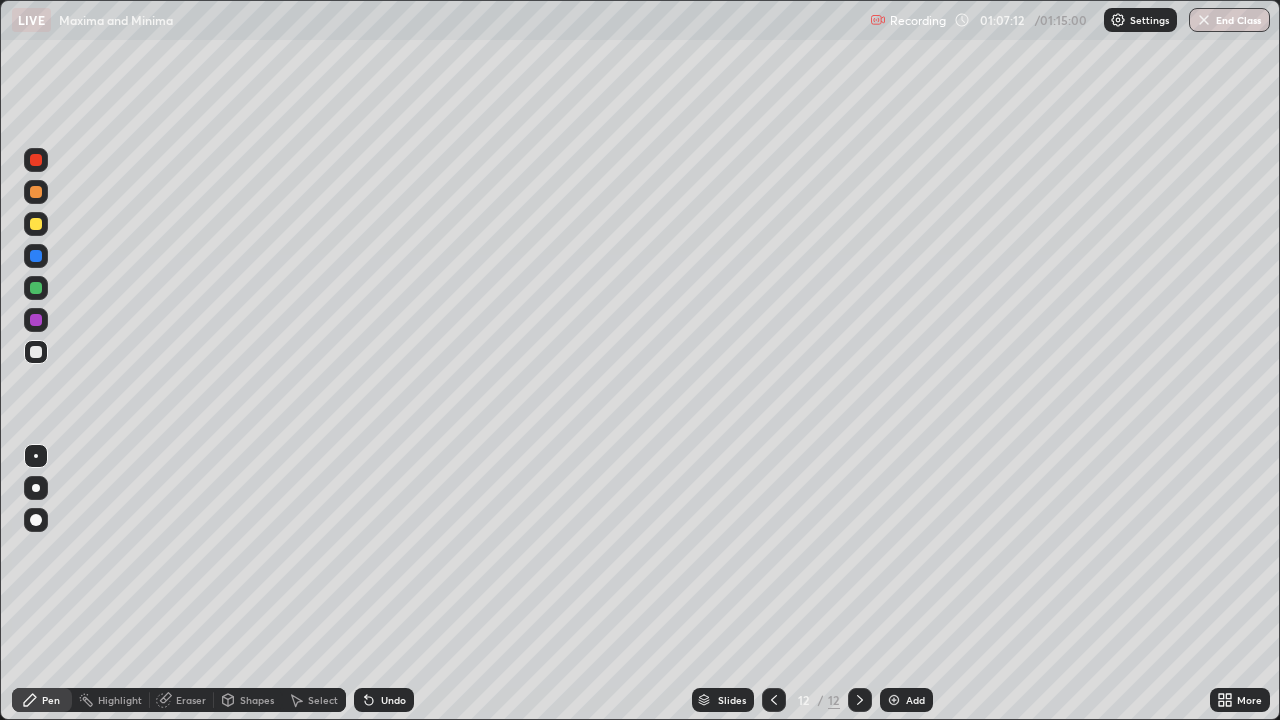 click on "Eraser" at bounding box center (191, 700) 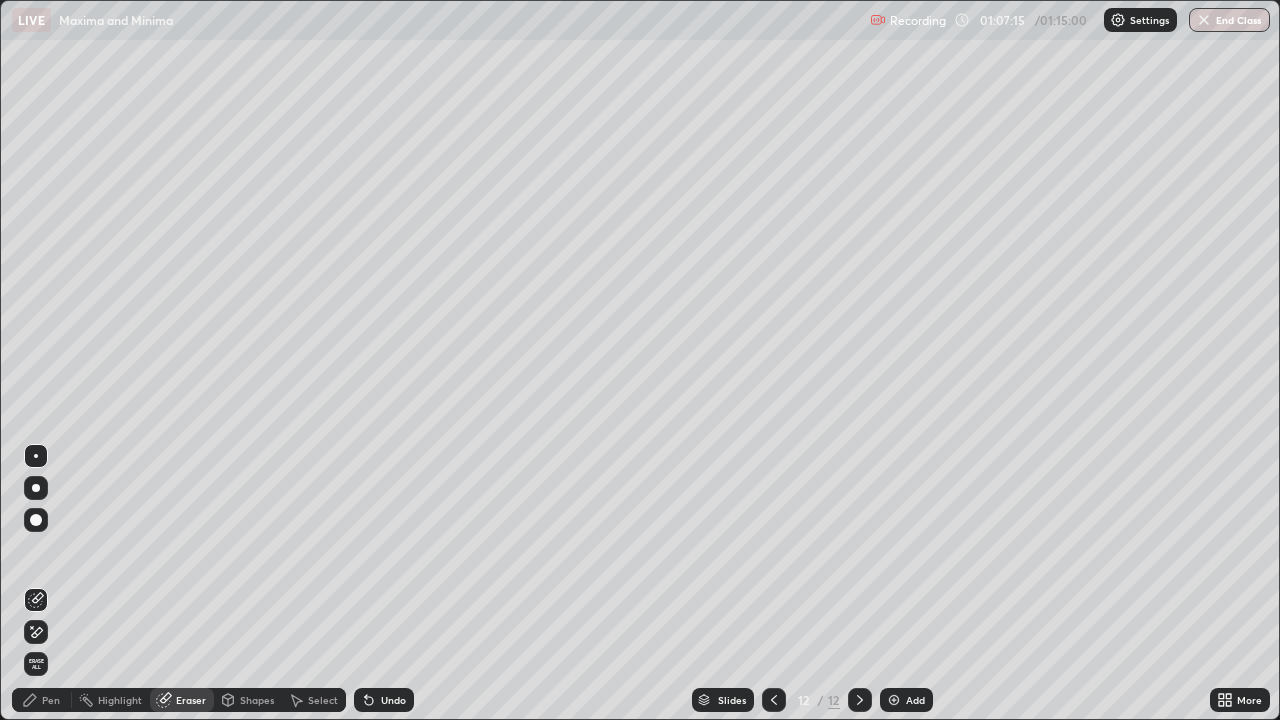 click on "Pen" at bounding box center (51, 700) 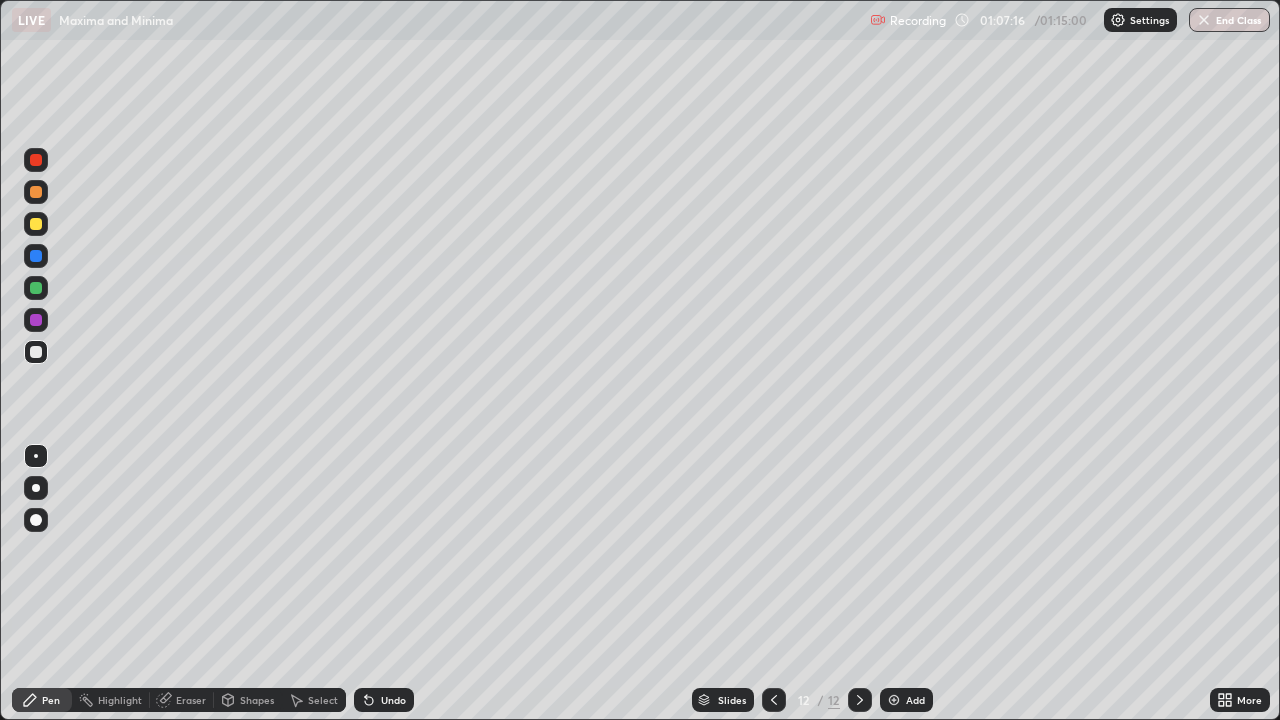 click at bounding box center [36, 352] 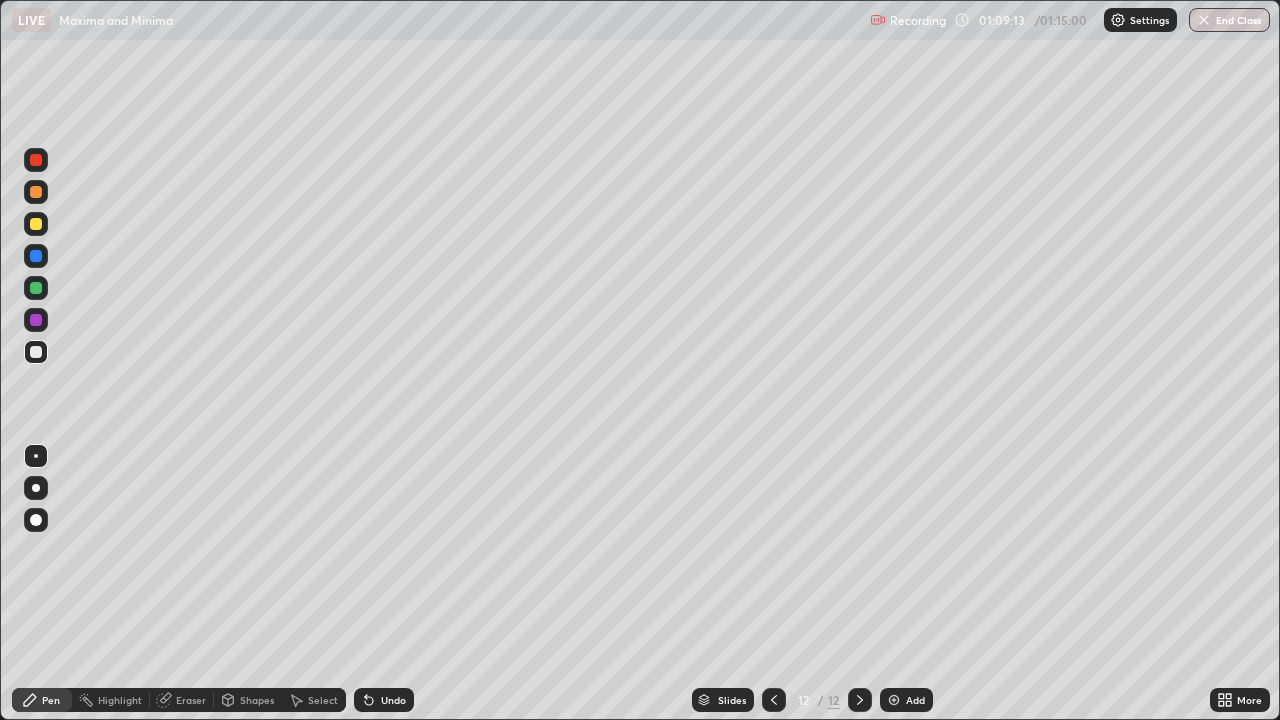 click at bounding box center (36, 288) 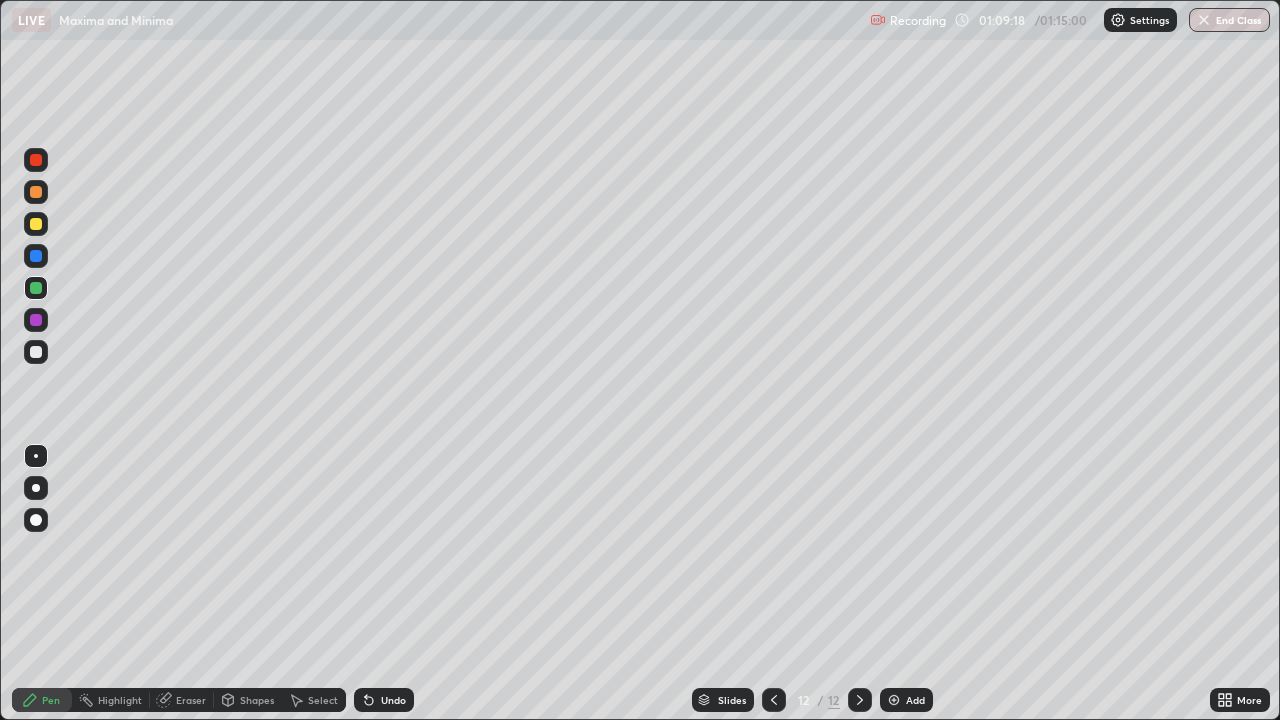 click at bounding box center [36, 320] 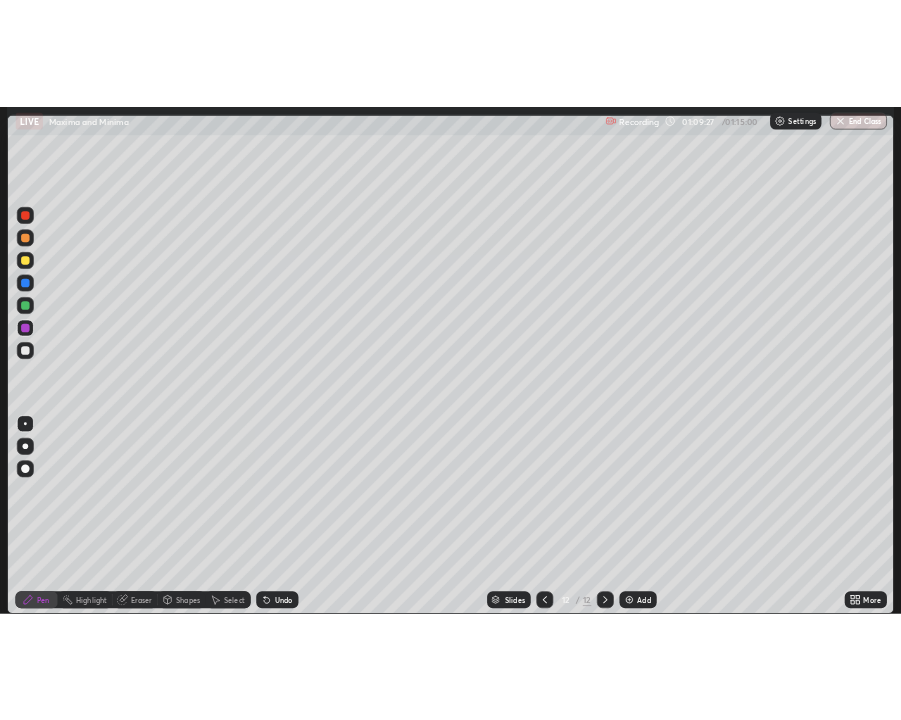 scroll, scrollTop: 720, scrollLeft: 901, axis: both 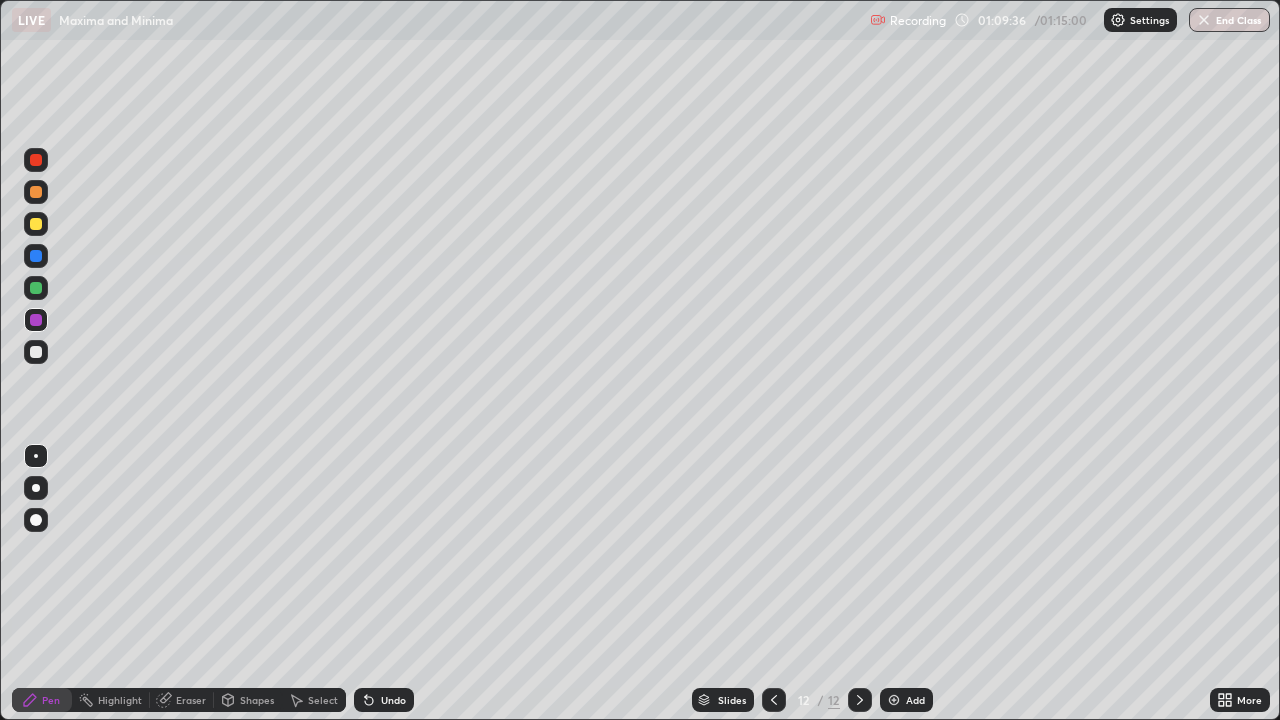 click on "Slides 12 / 12 Add" at bounding box center (812, 700) 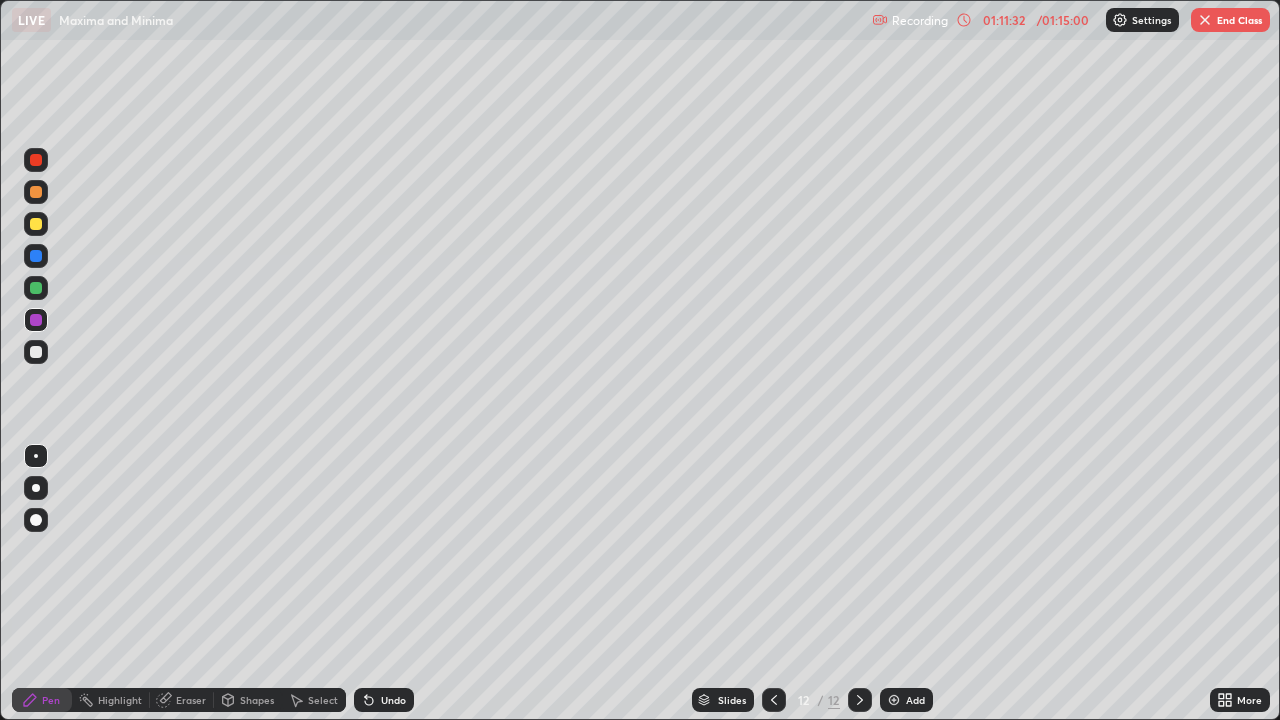 click on "Add" at bounding box center (906, 700) 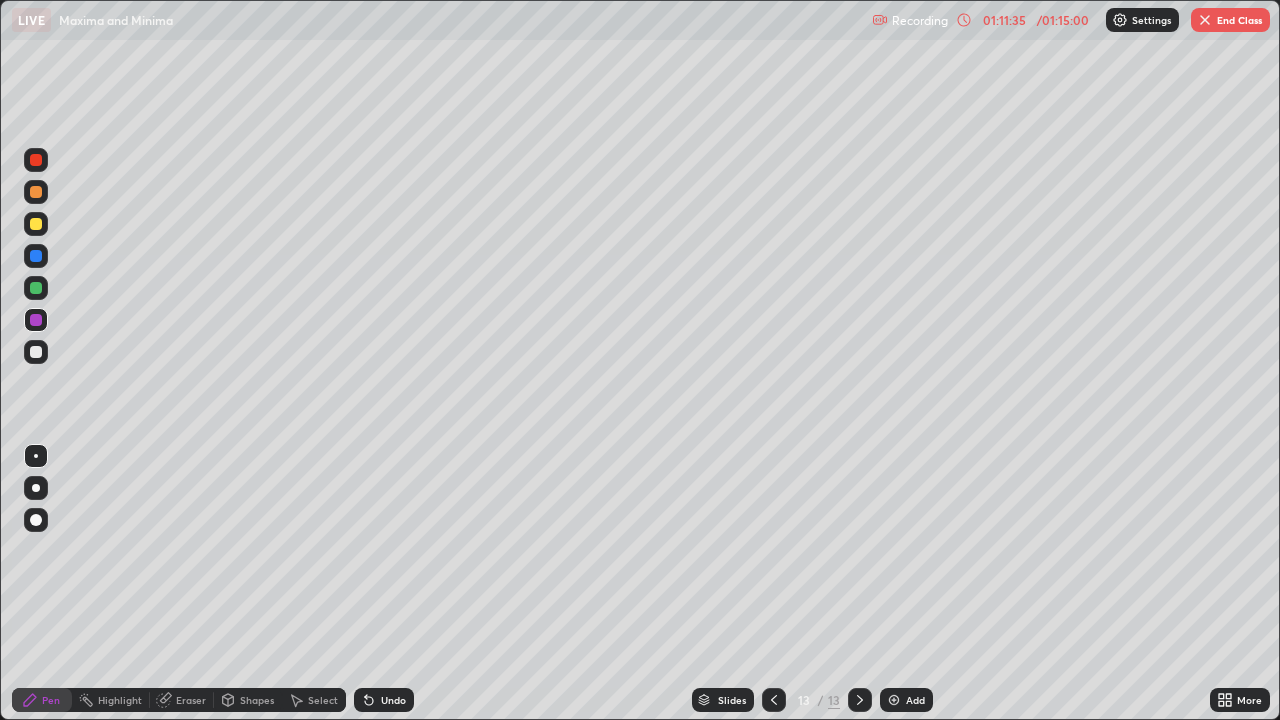 click at bounding box center [36, 224] 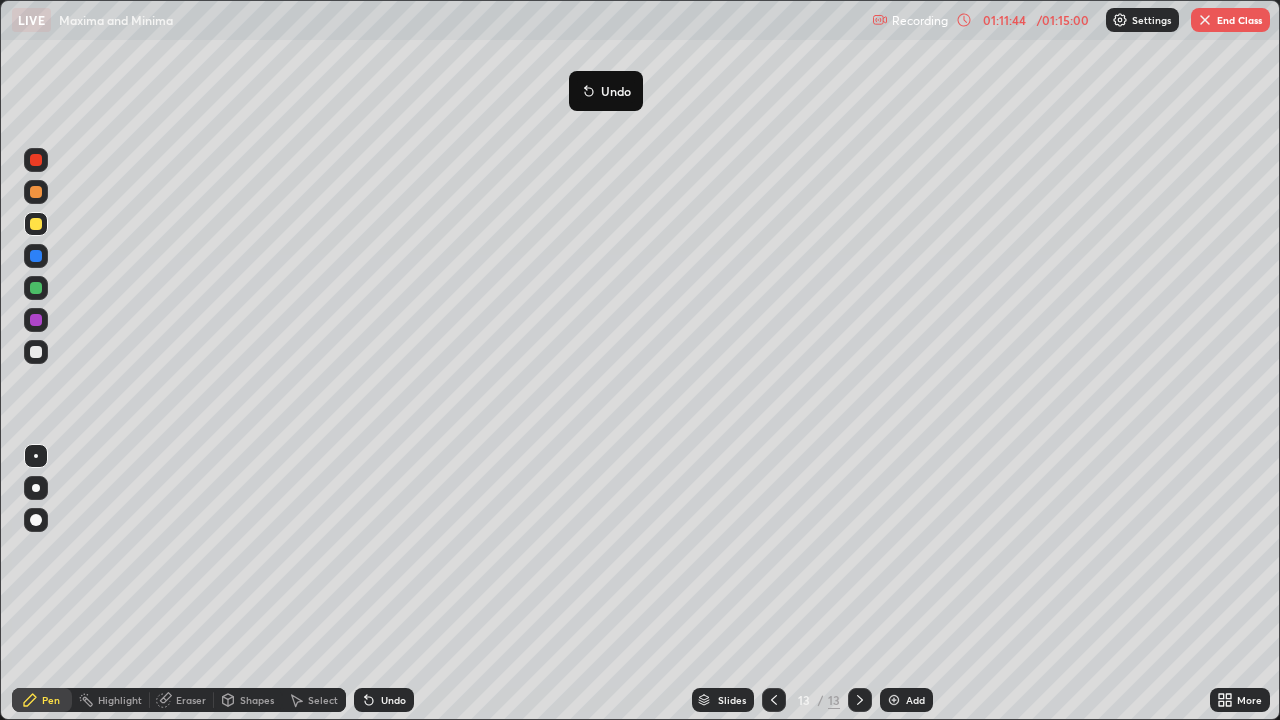 click on "Undo" at bounding box center (606, 91) 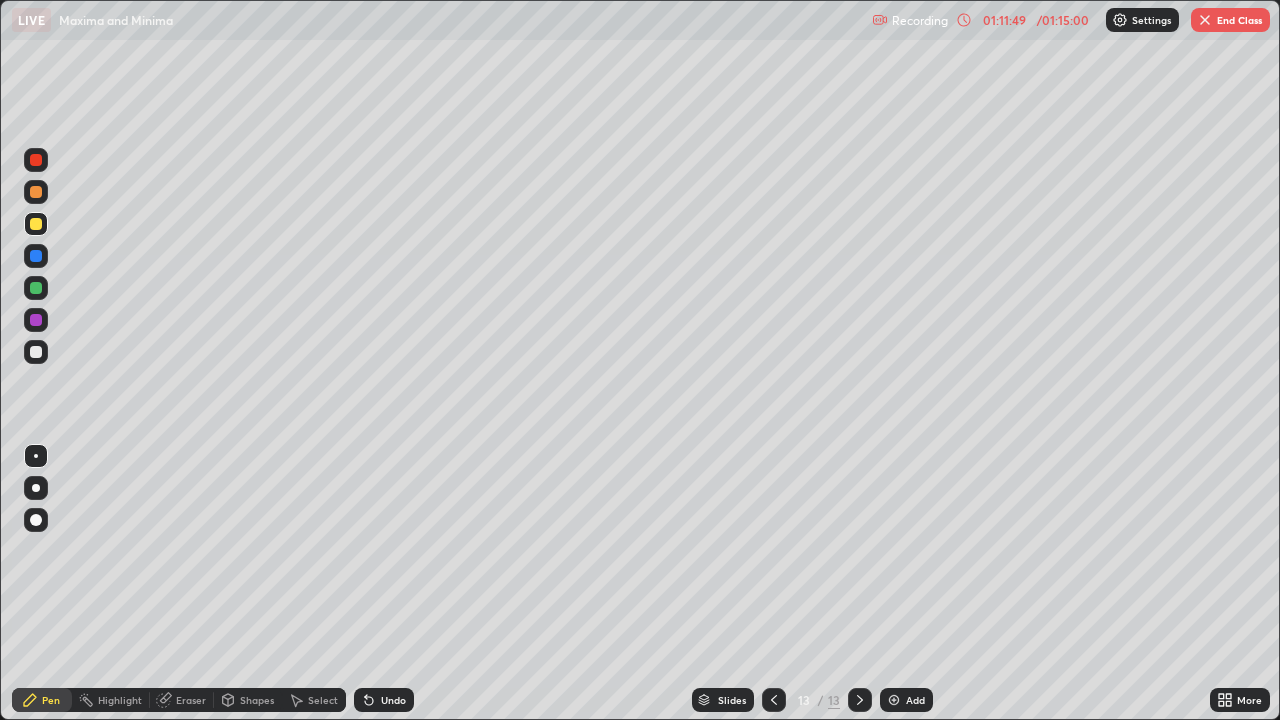 click at bounding box center [36, 352] 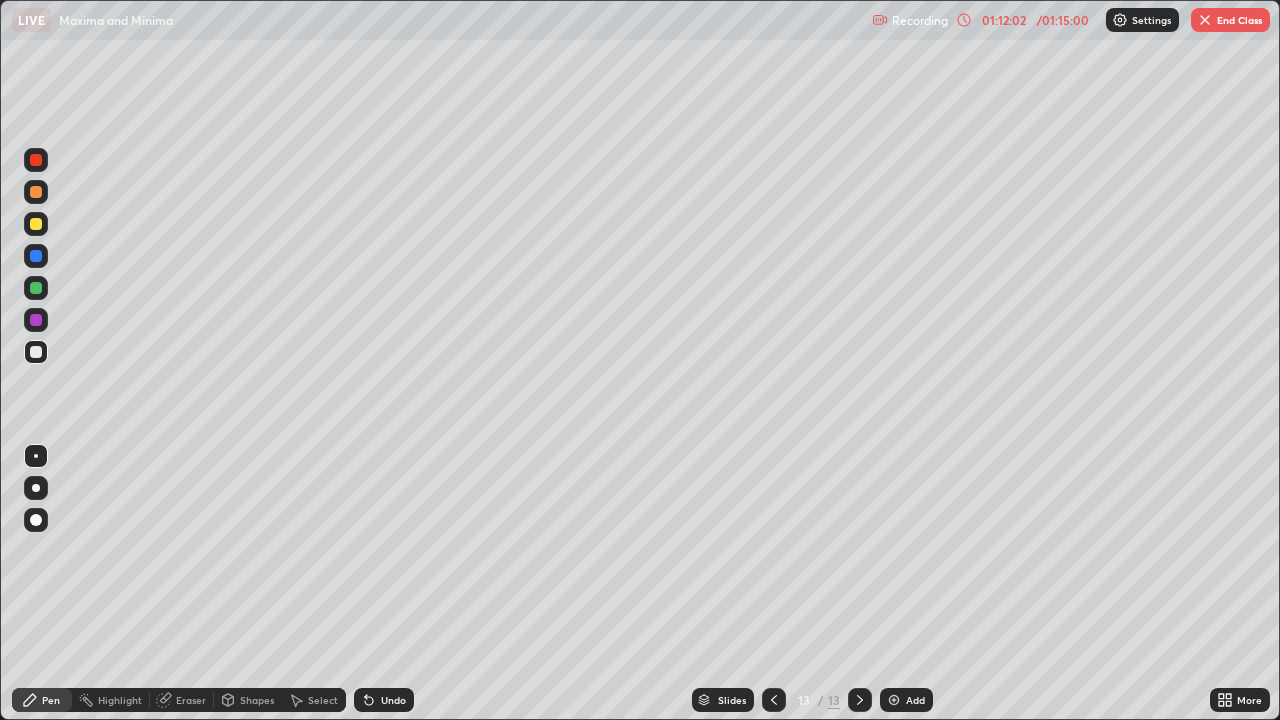 click at bounding box center (36, 352) 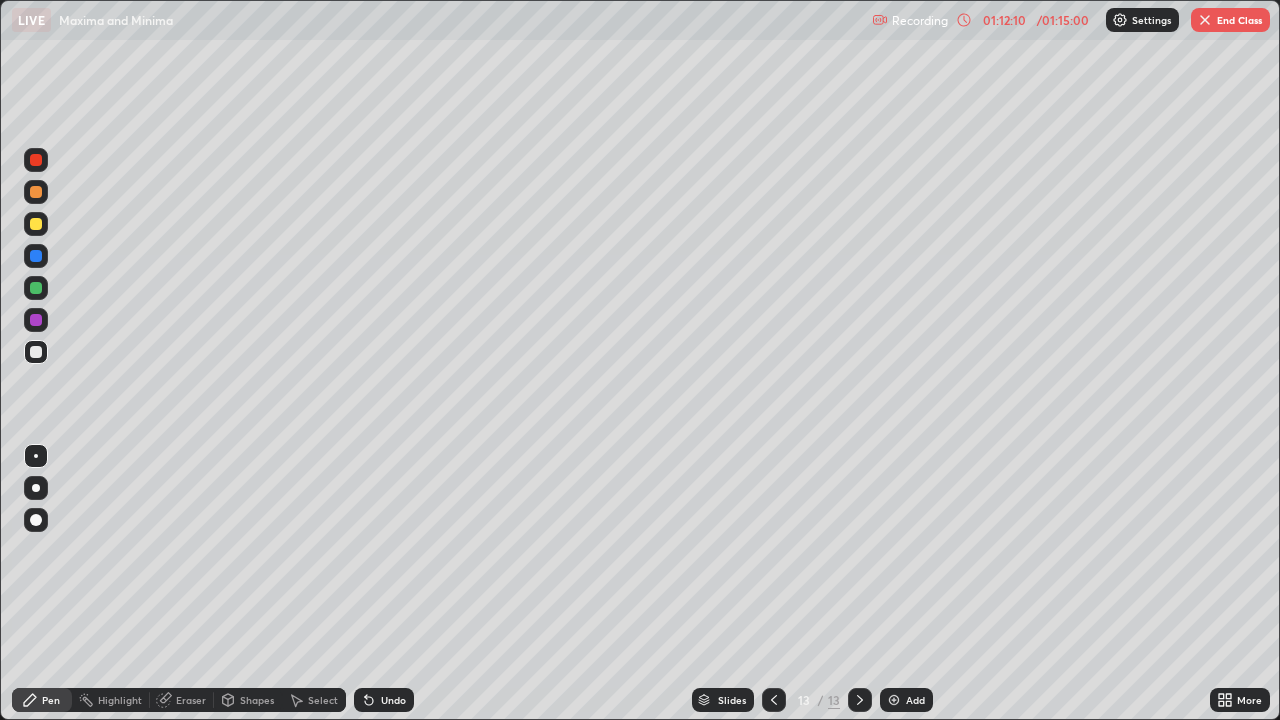 click at bounding box center (36, 352) 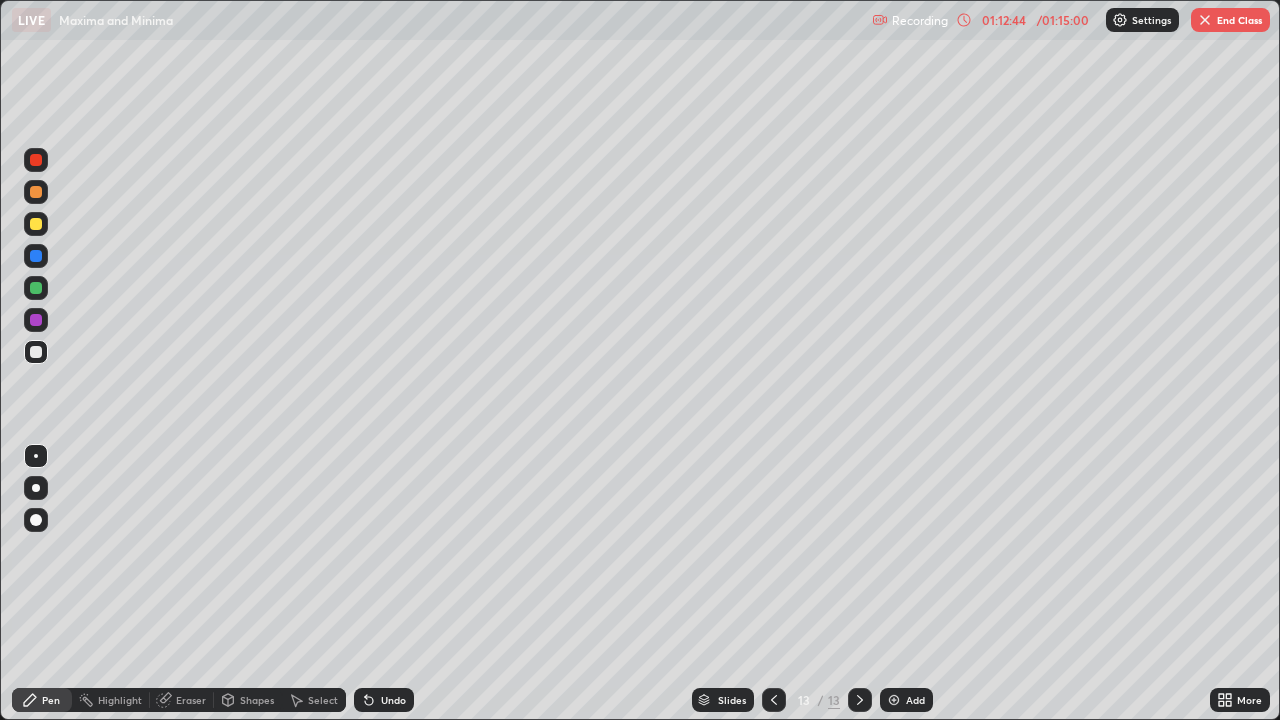 click at bounding box center [36, 320] 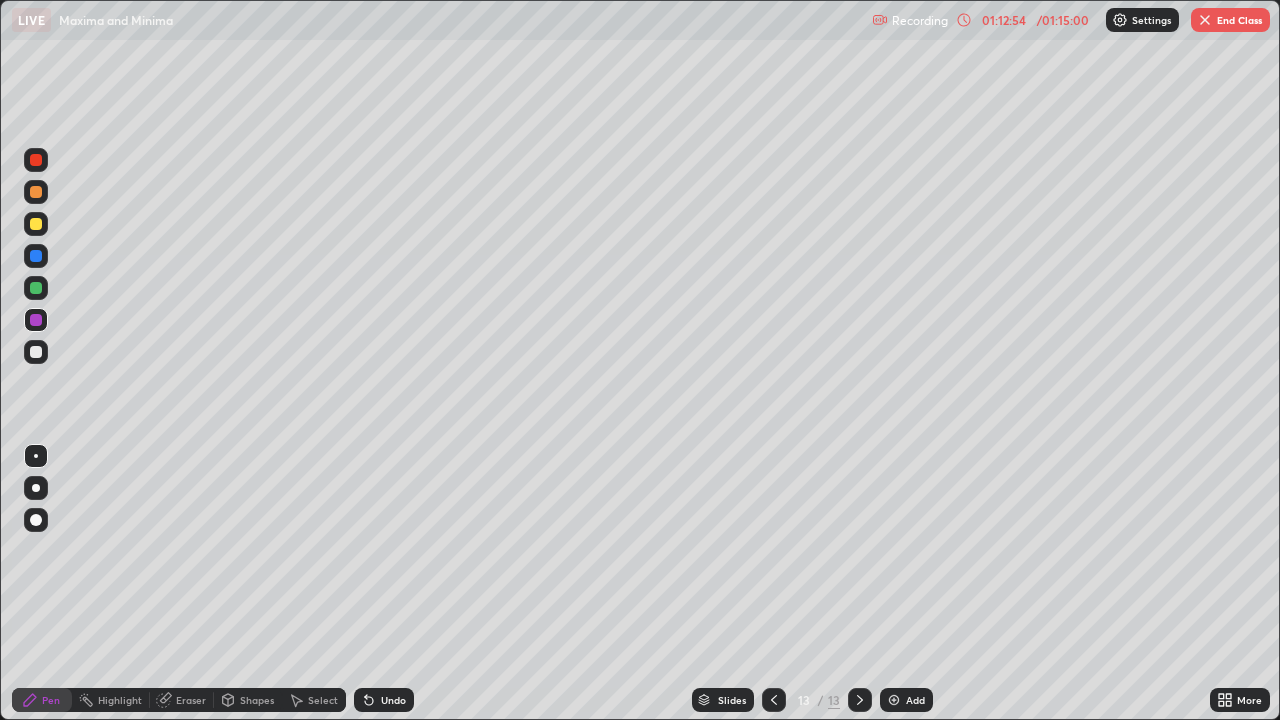 click at bounding box center (36, 224) 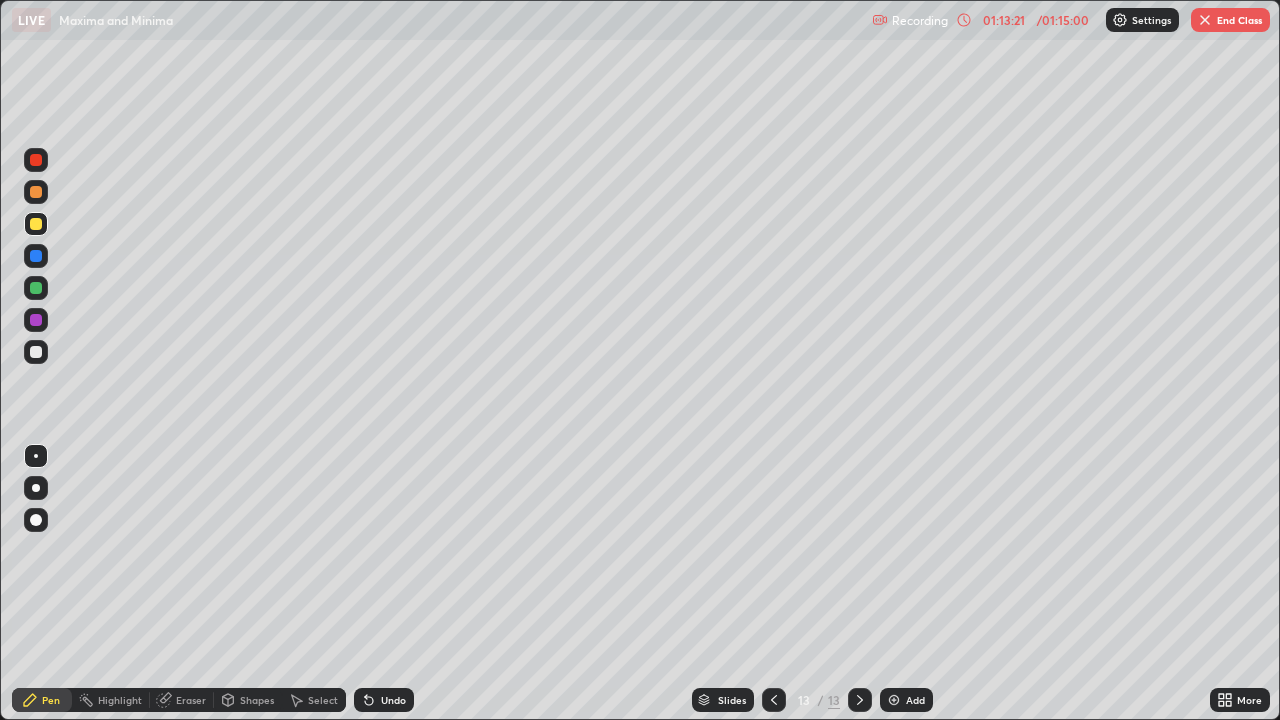 click at bounding box center [36, 352] 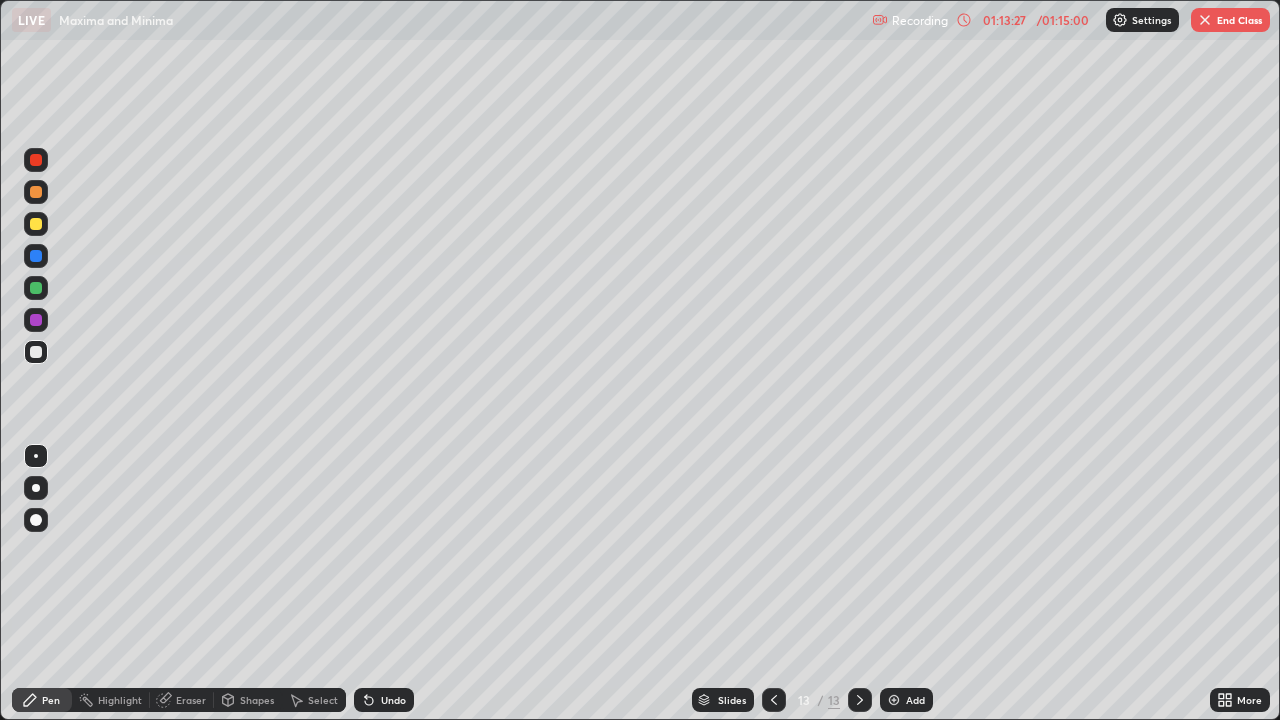 click at bounding box center (36, 288) 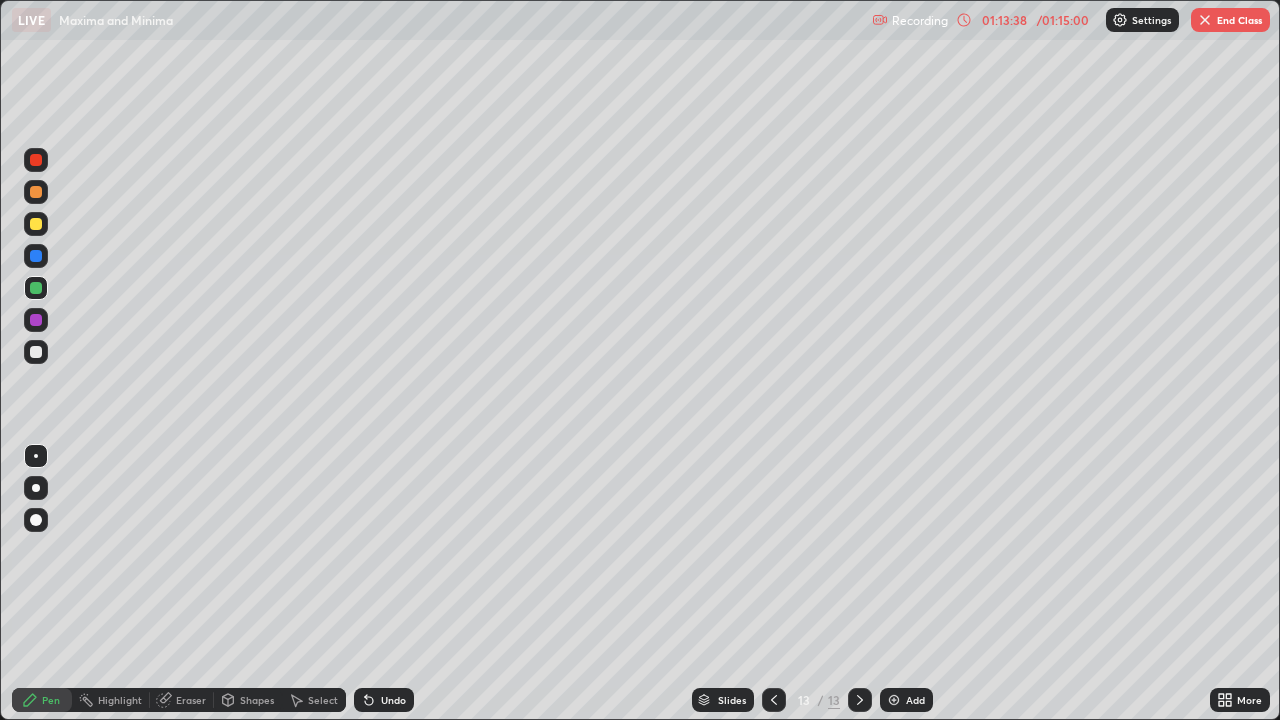 click at bounding box center [36, 192] 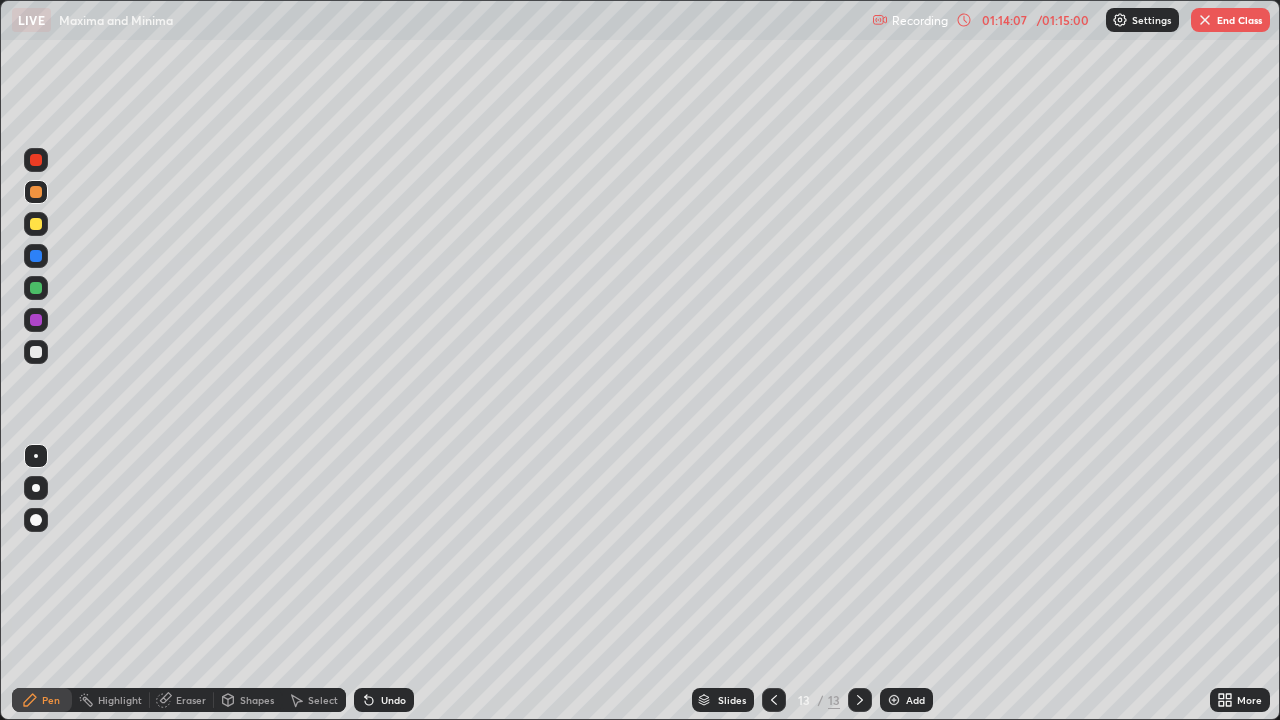 click on "Eraser" at bounding box center (182, 700) 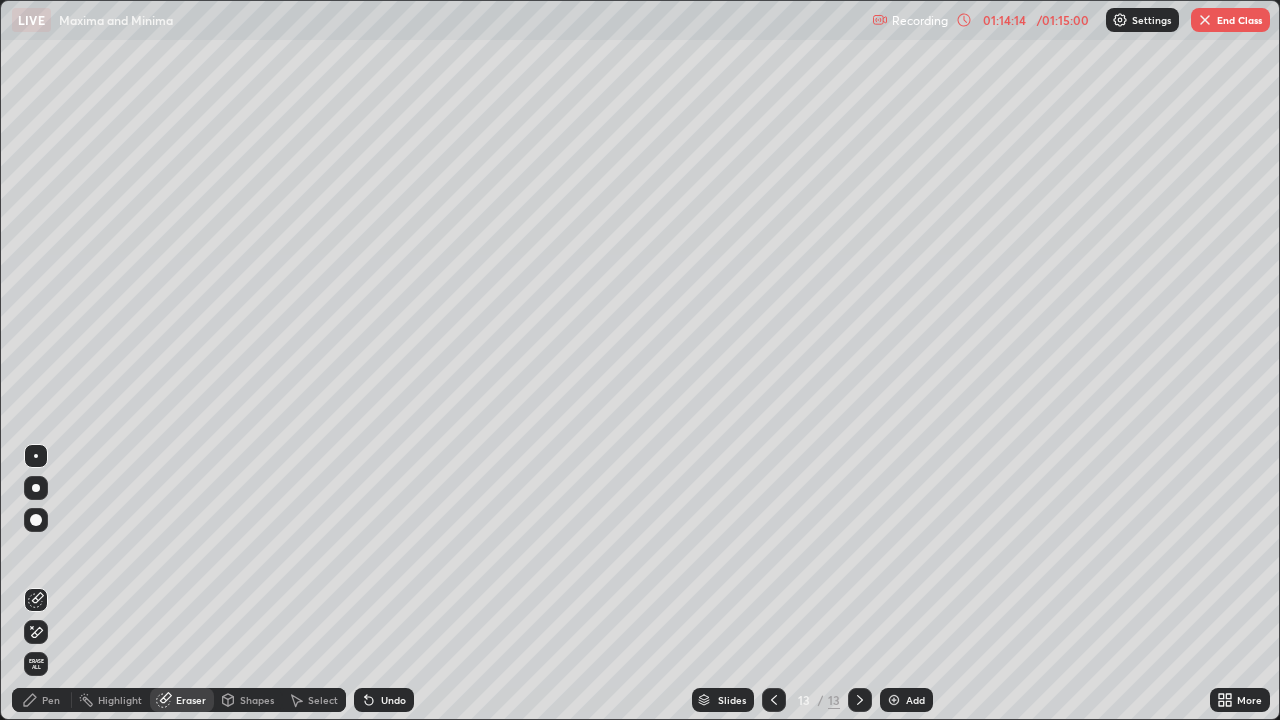 click on "Pen" at bounding box center [42, 700] 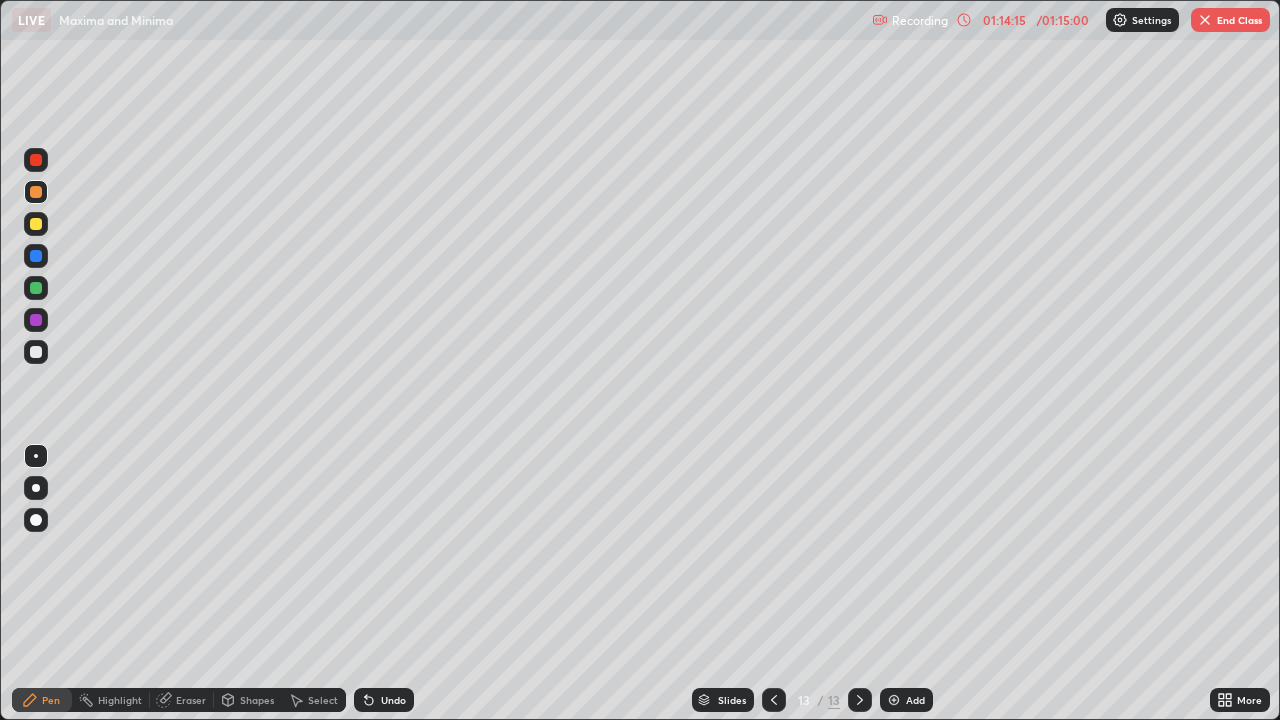 click at bounding box center (36, 160) 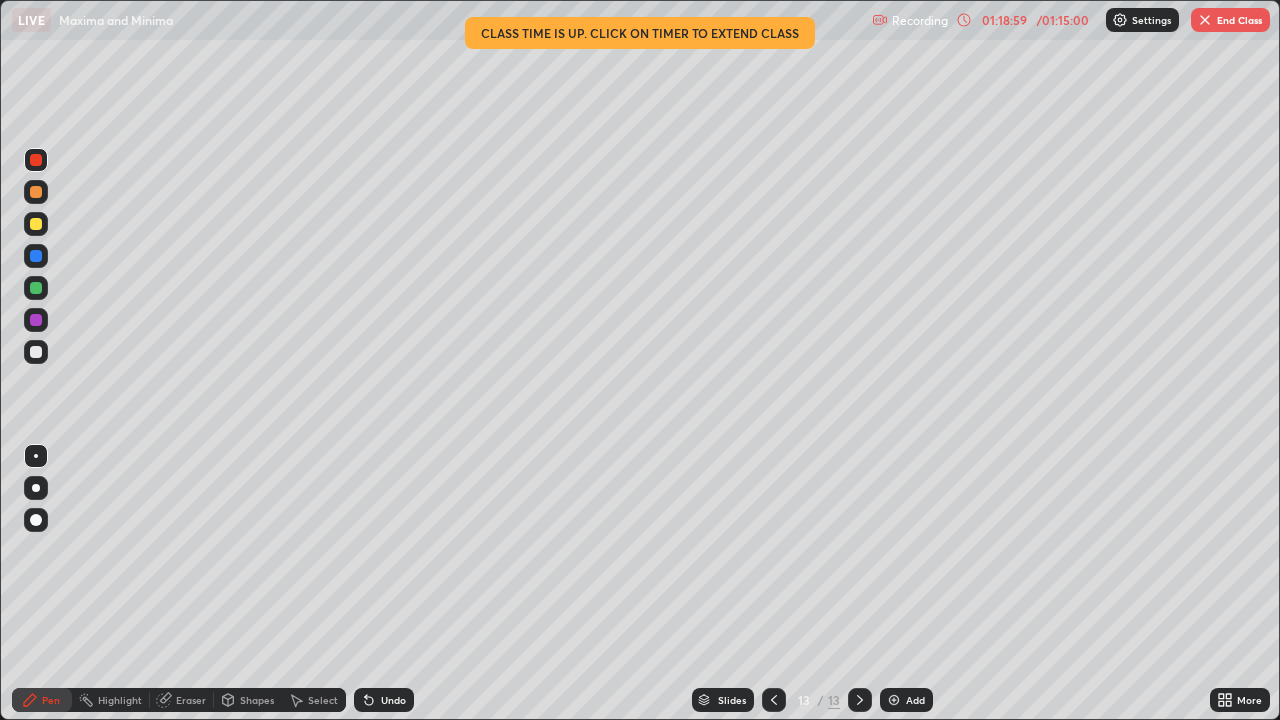 click on "End Class" at bounding box center [1230, 20] 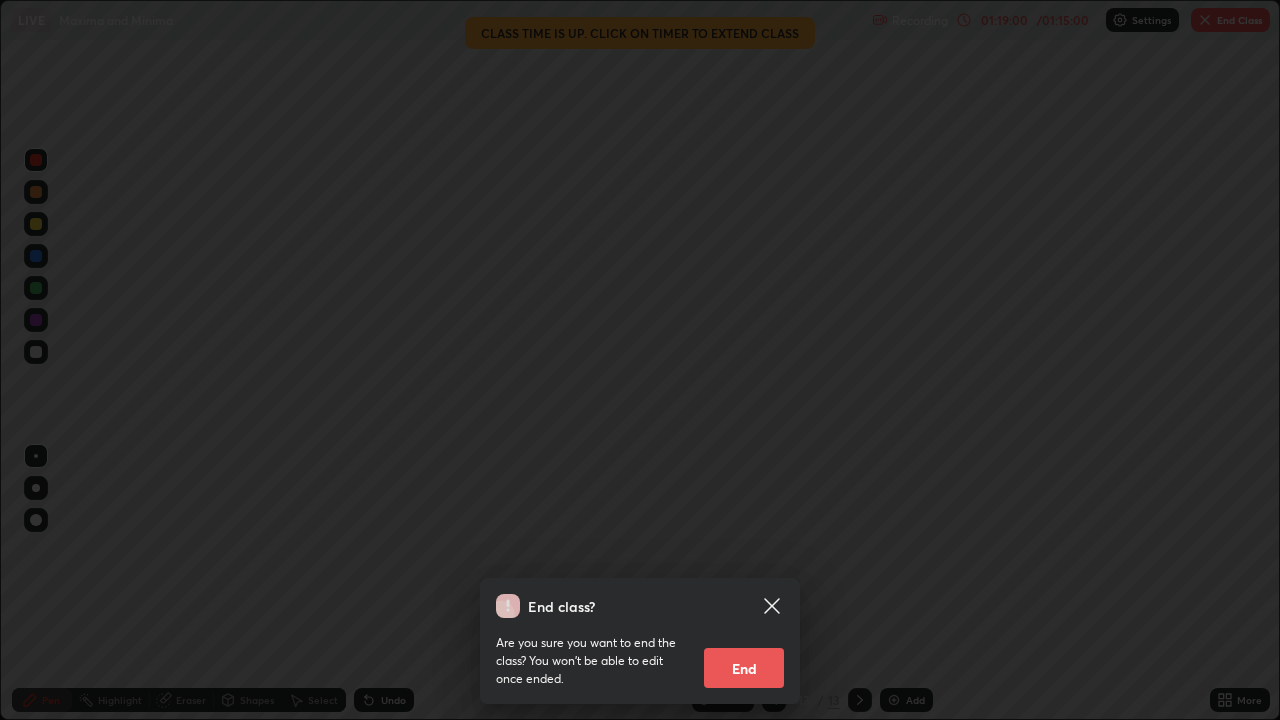 click on "End" at bounding box center [744, 668] 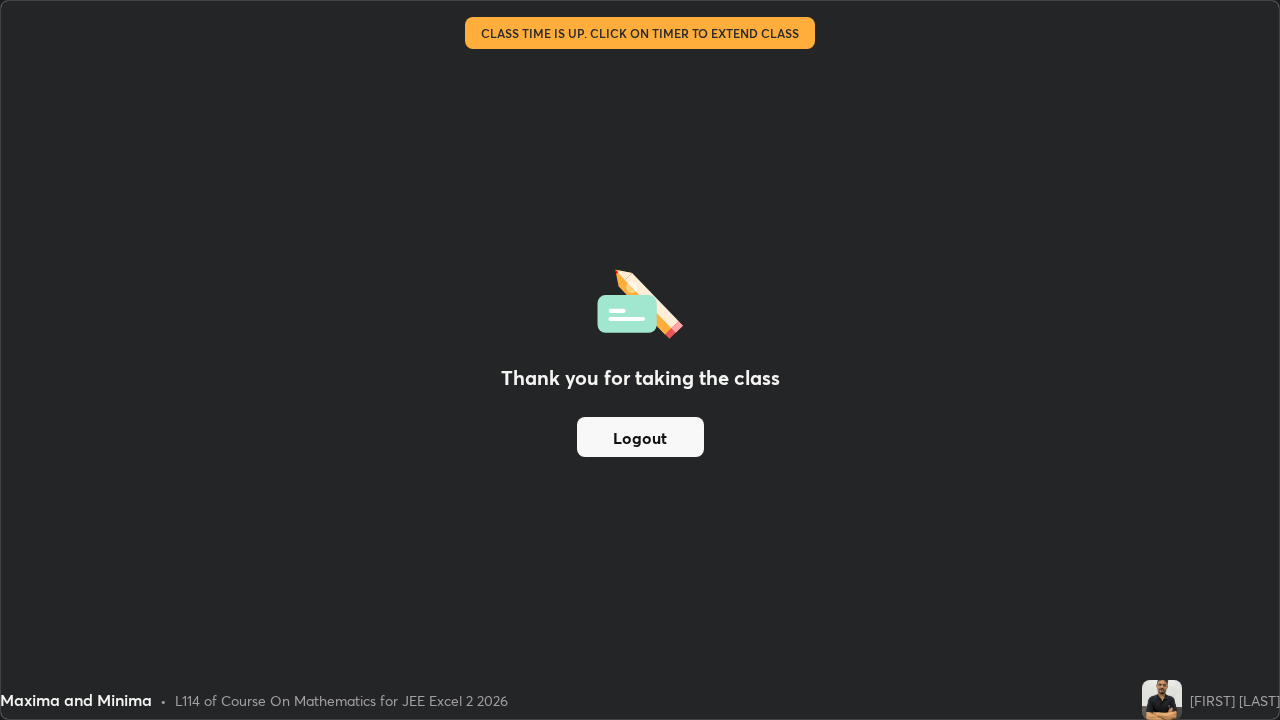 click on "Thank you for taking the class Logout" at bounding box center [640, 360] 